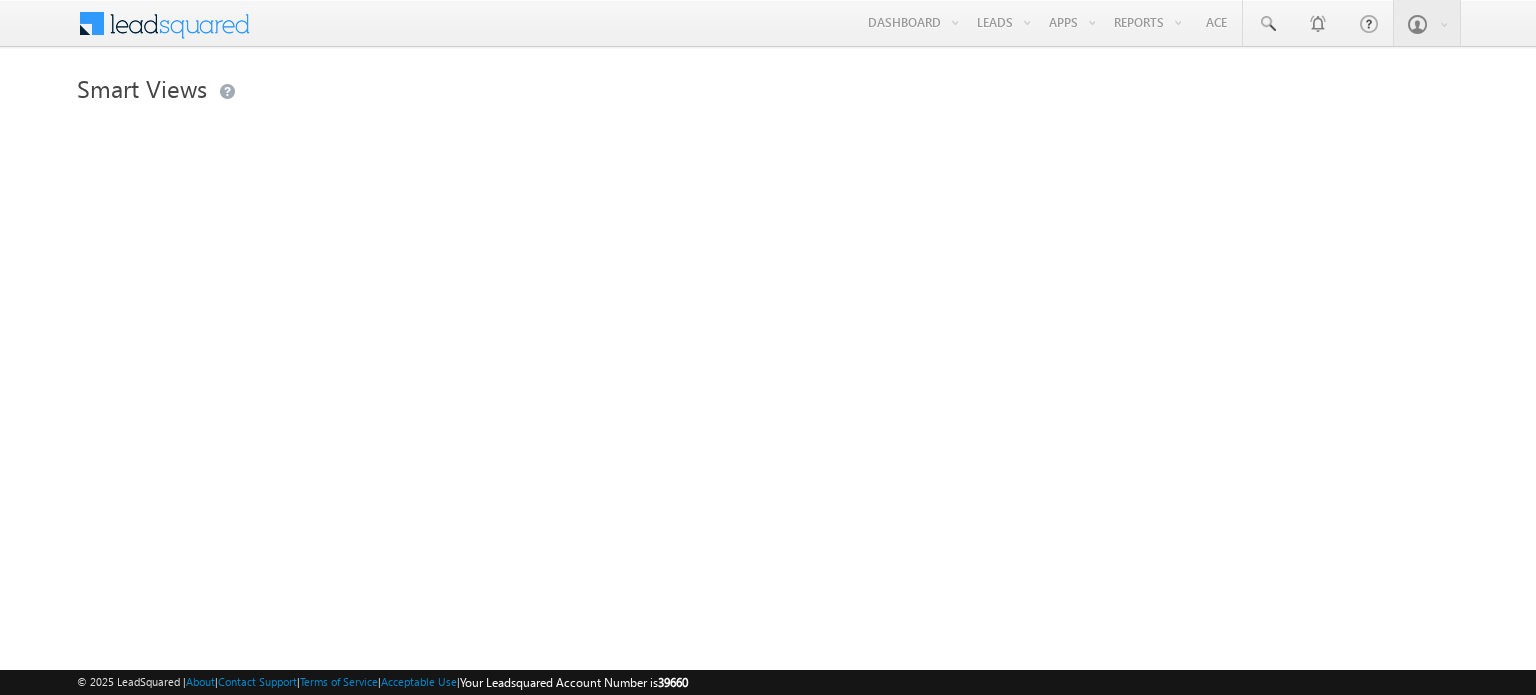 scroll, scrollTop: 0, scrollLeft: 0, axis: both 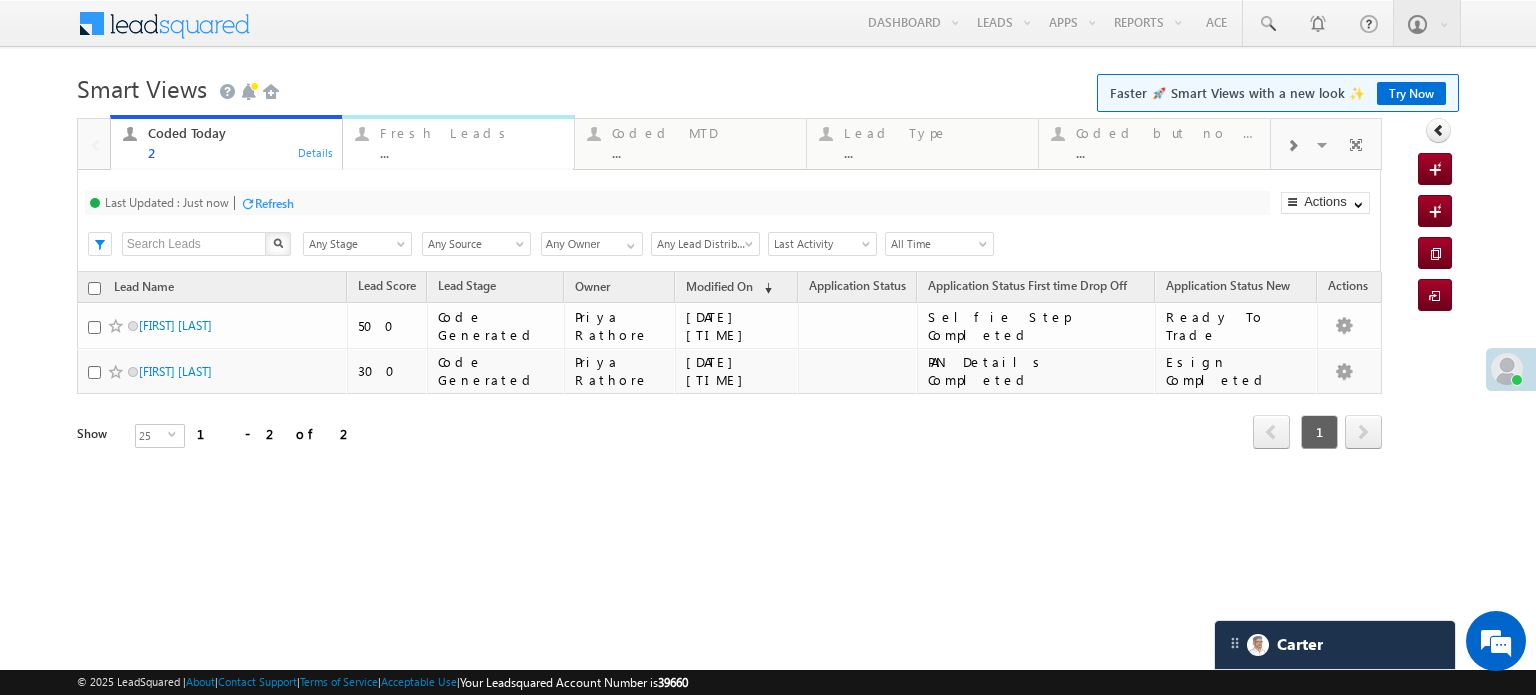 click on "Fresh Leads ..." at bounding box center (471, 140) 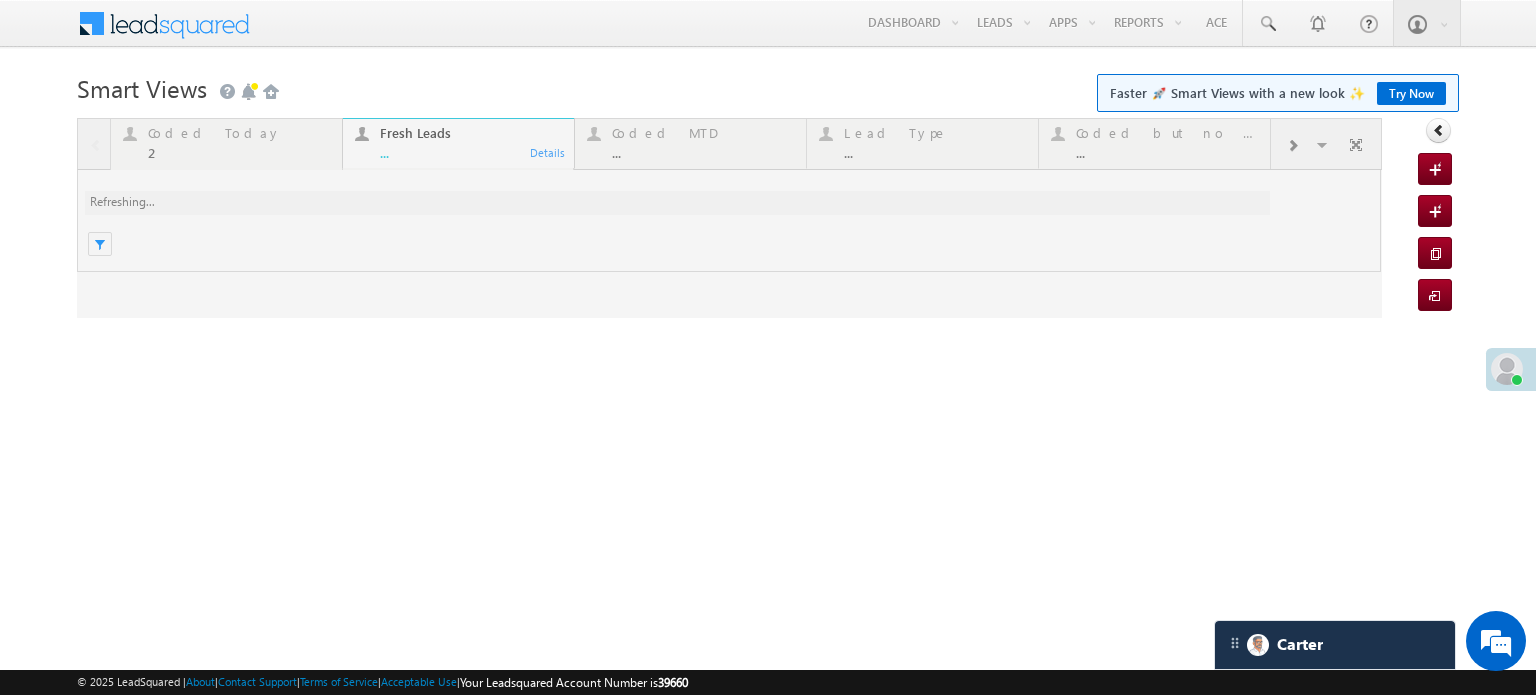 scroll, scrollTop: 0, scrollLeft: 0, axis: both 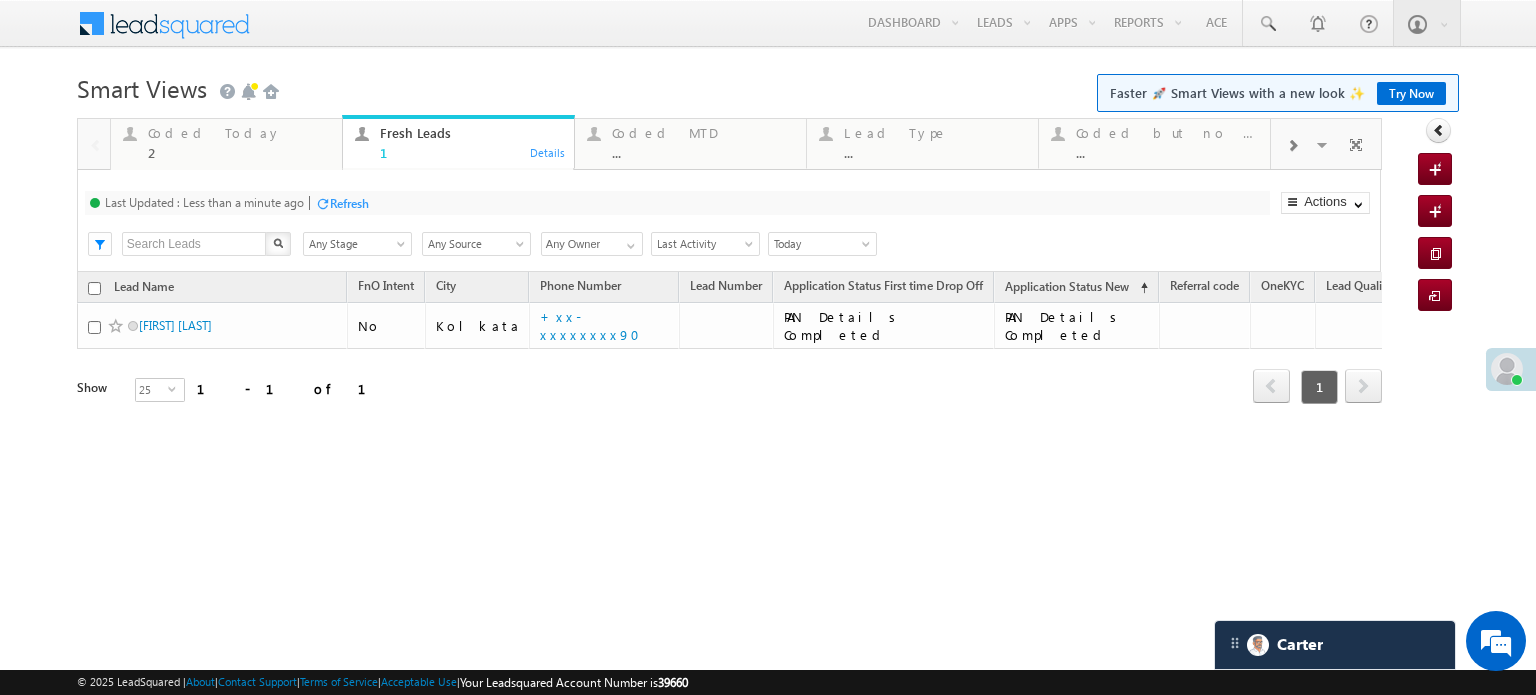 click on "Refresh" at bounding box center (349, 203) 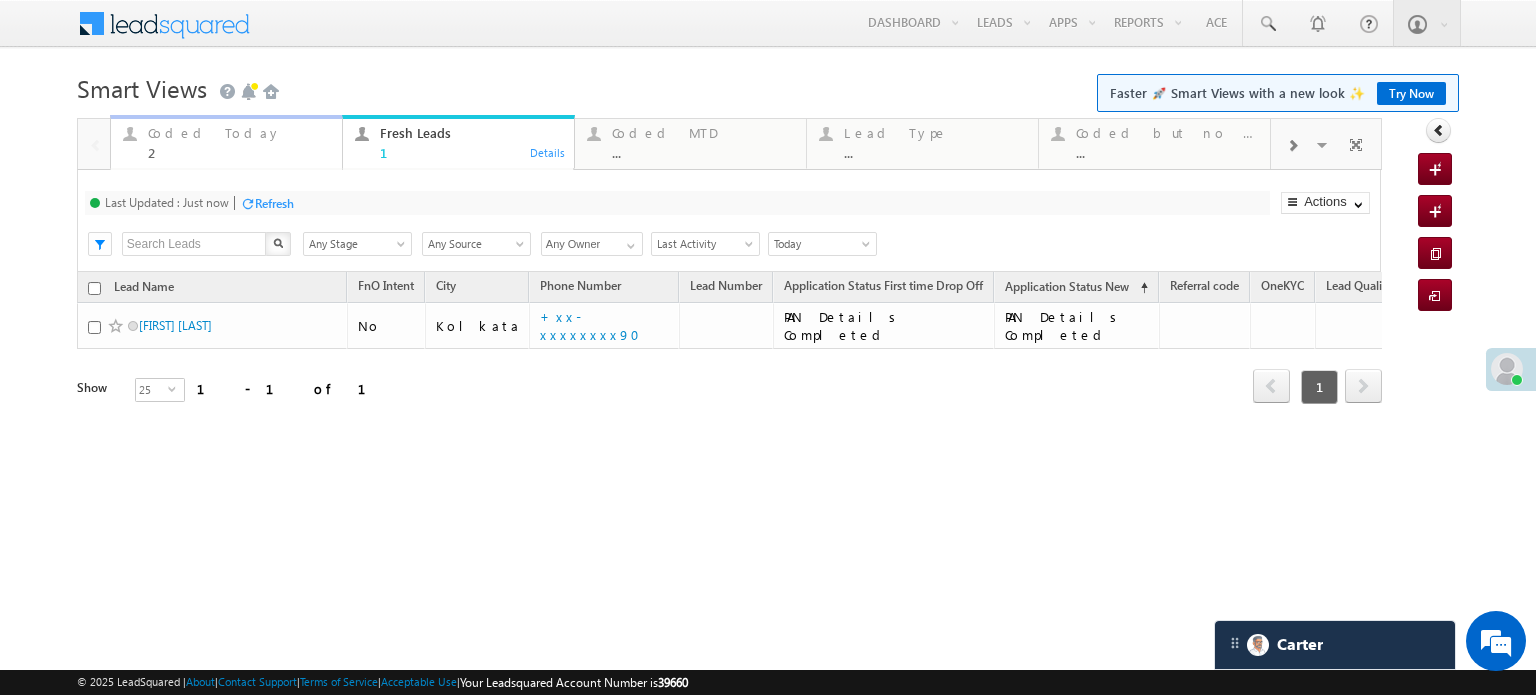 click on "Coded Today" at bounding box center (239, 133) 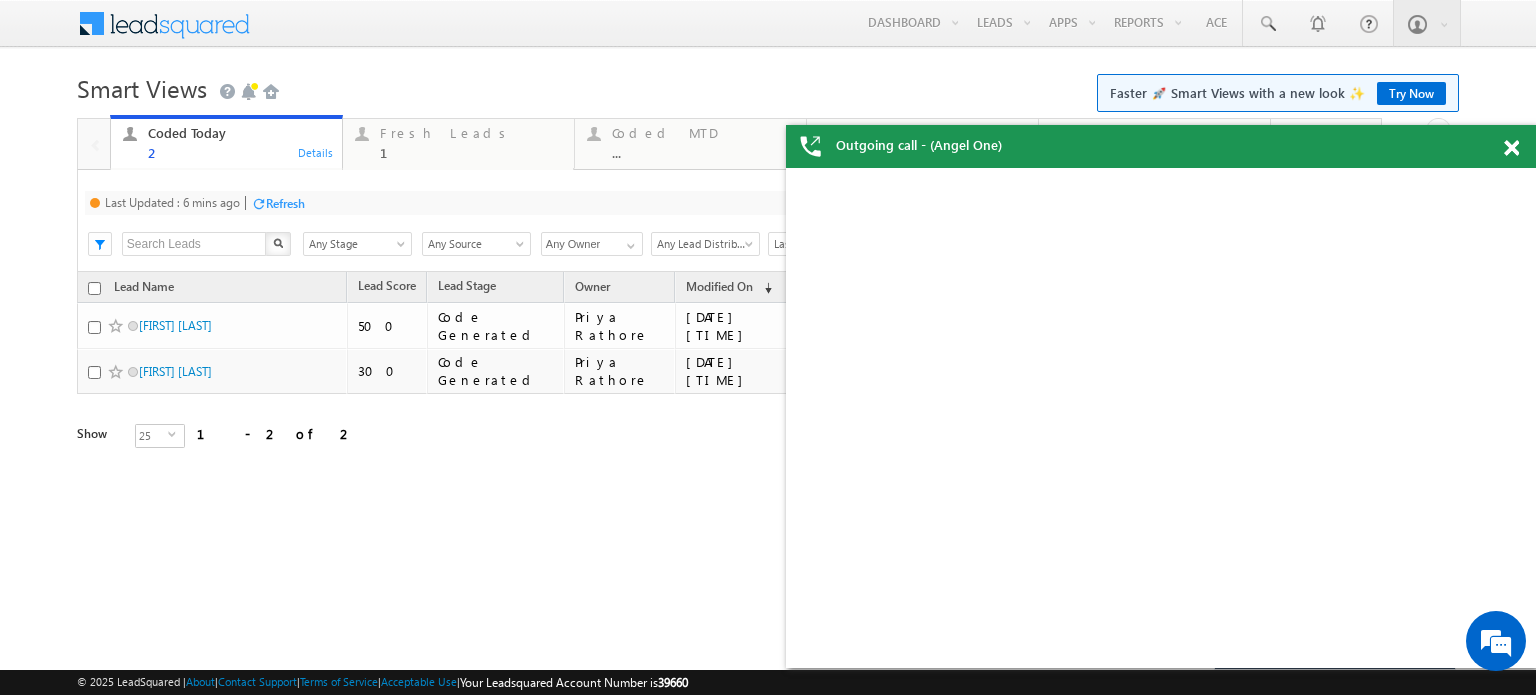 scroll, scrollTop: 0, scrollLeft: 0, axis: both 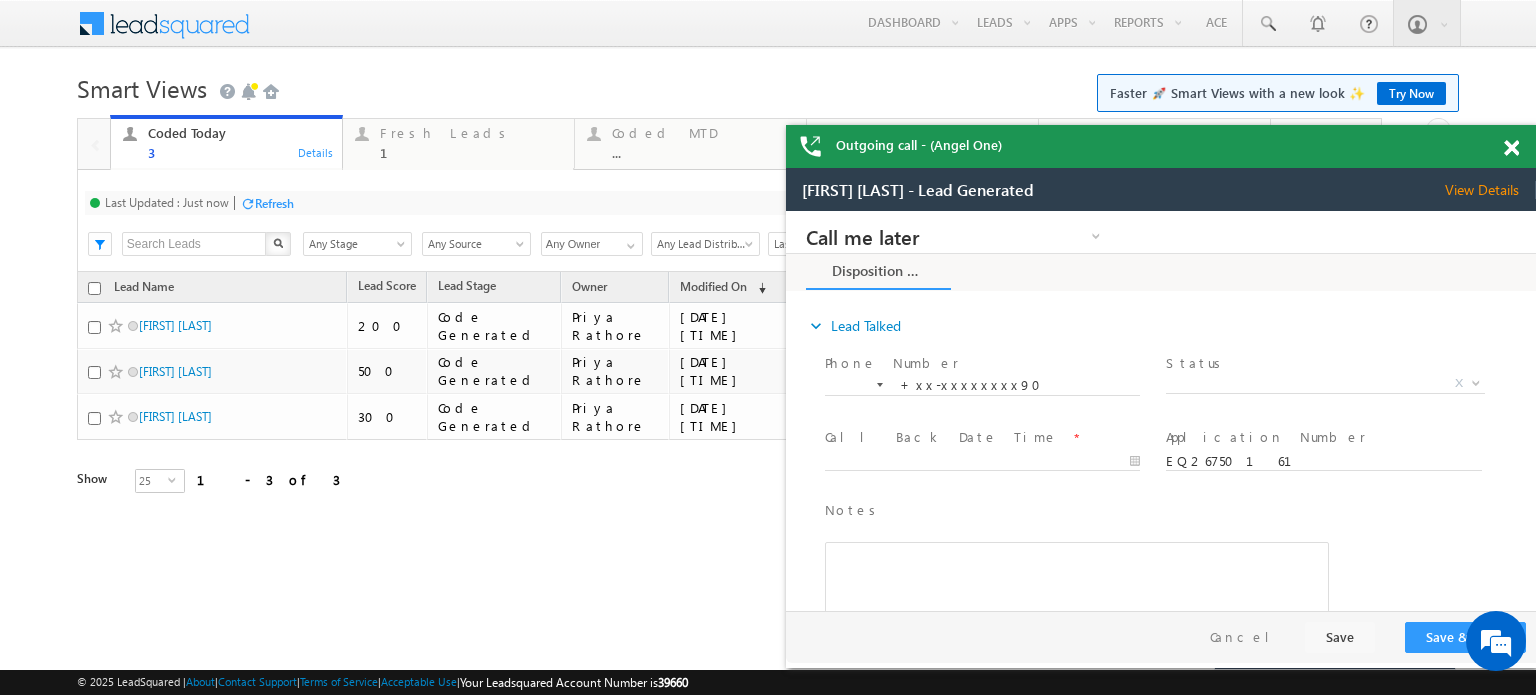 click at bounding box center [1511, 148] 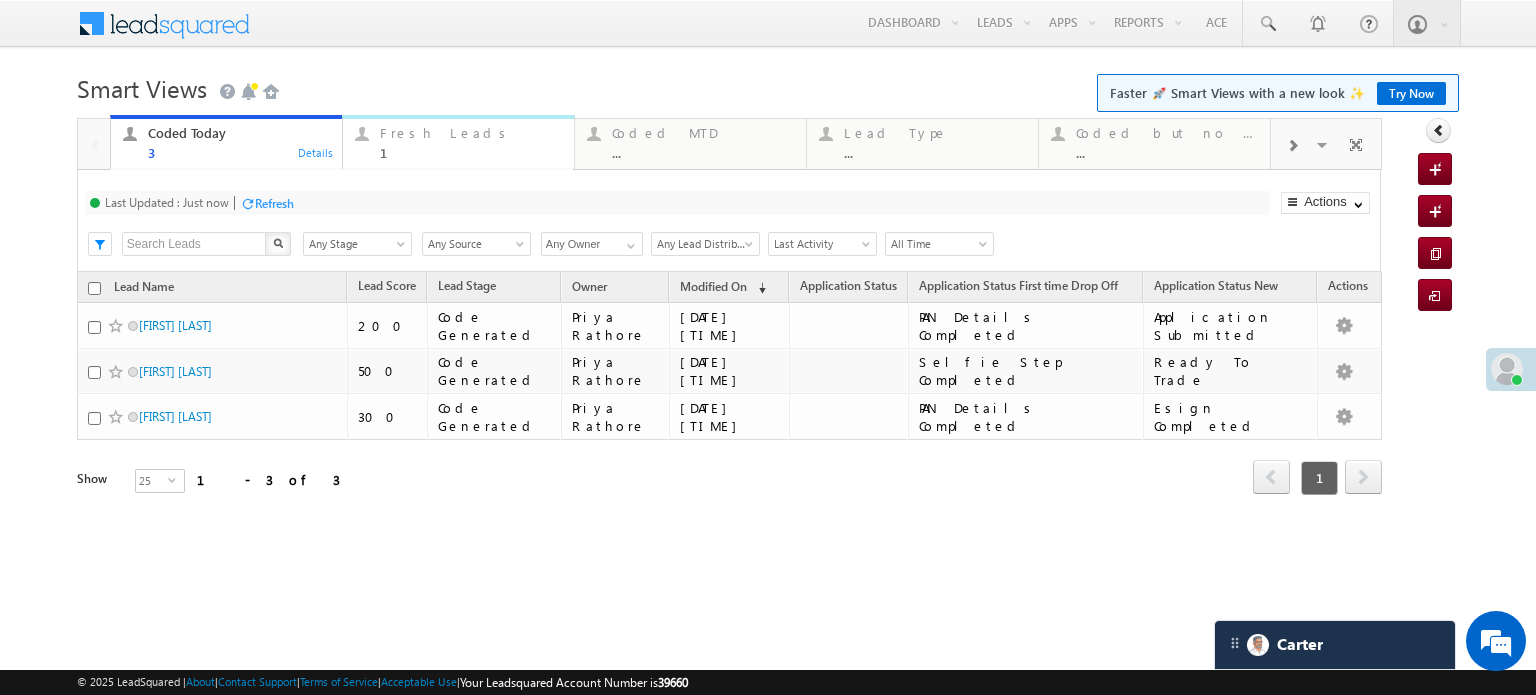 click on "Fresh Leads" at bounding box center (471, 133) 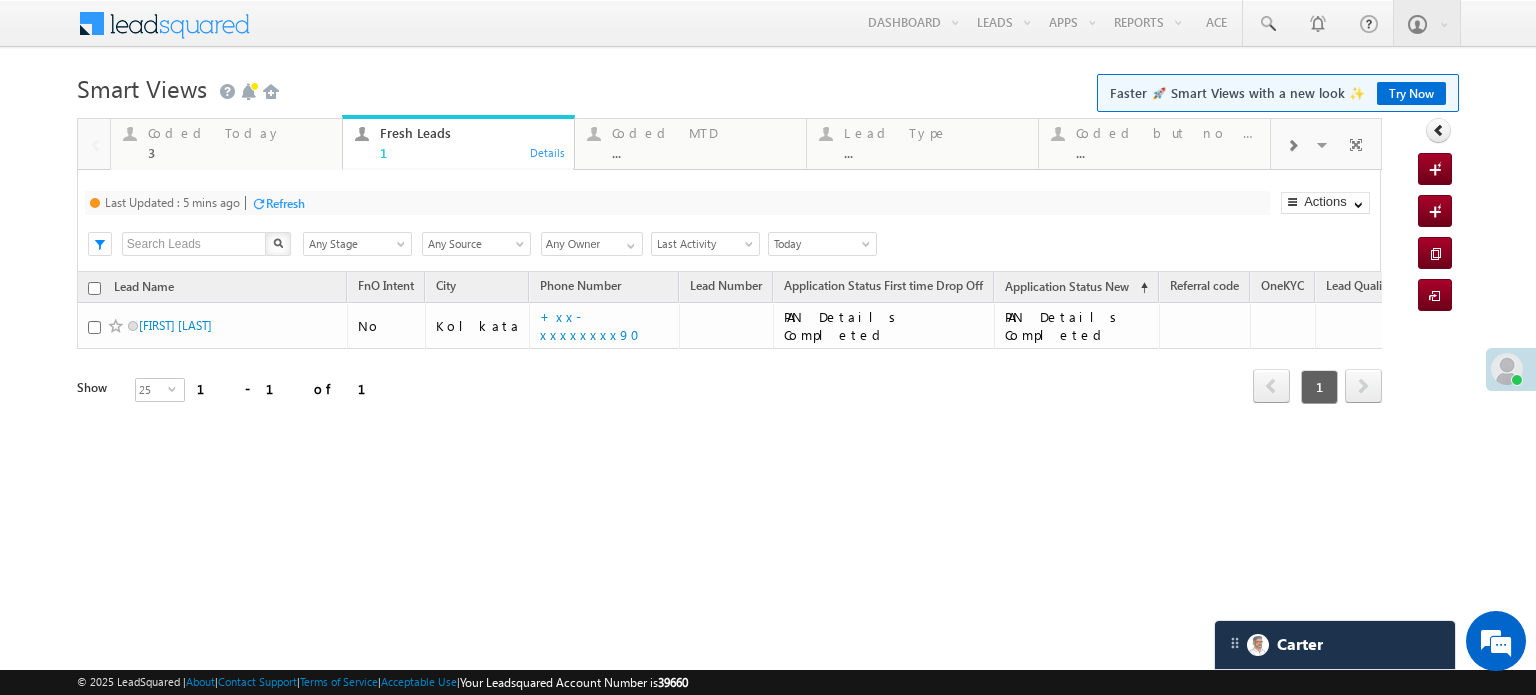 drag, startPoint x: 256, startPoint y: 187, endPoint x: 273, endPoint y: 204, distance: 24.04163 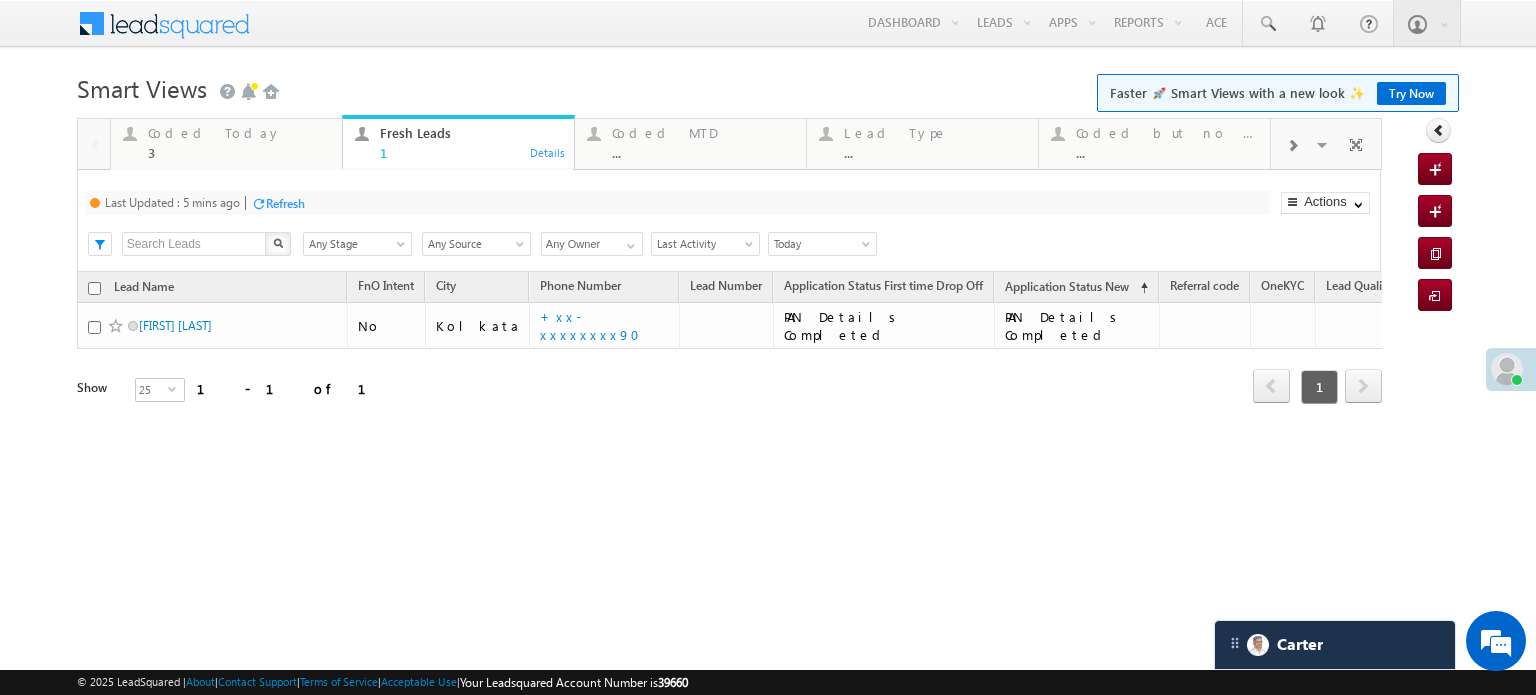 click on "Refresh" at bounding box center [285, 203] 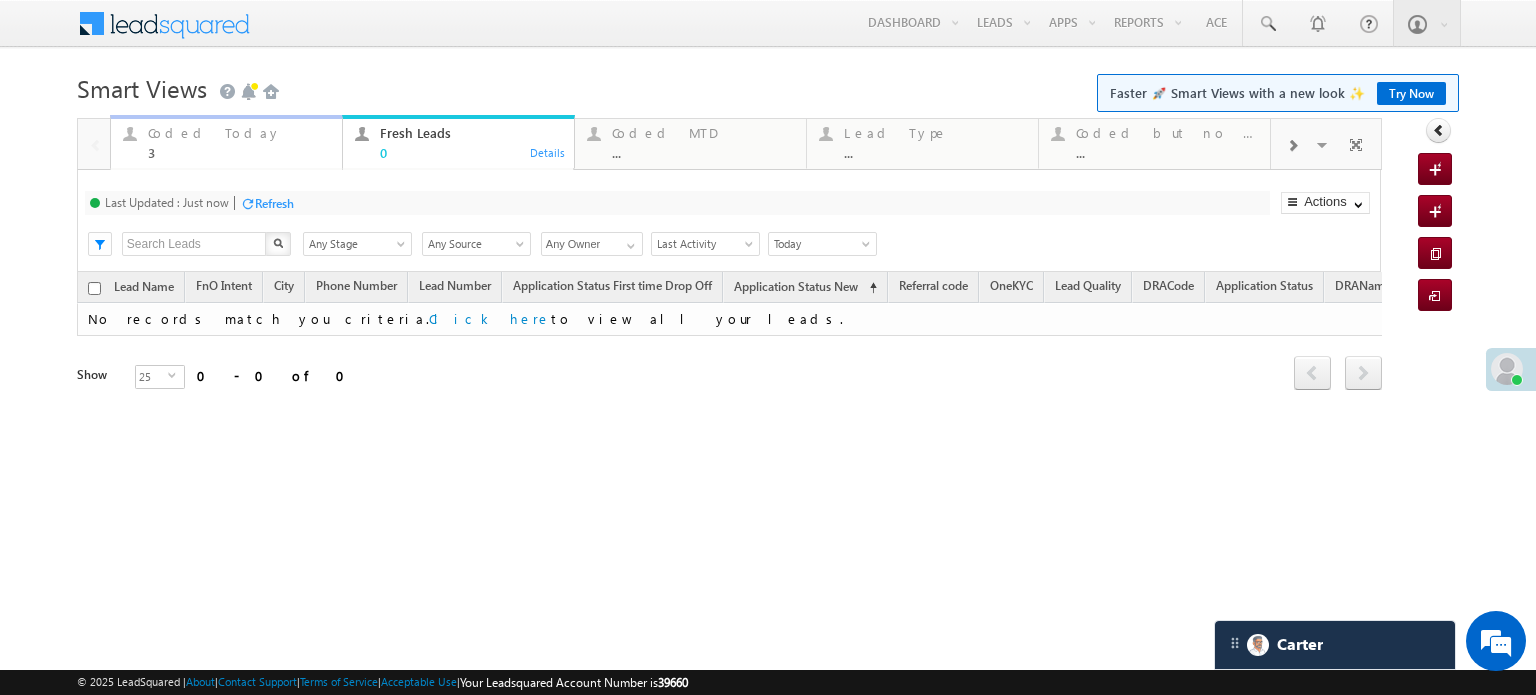 click on "3" at bounding box center [239, 152] 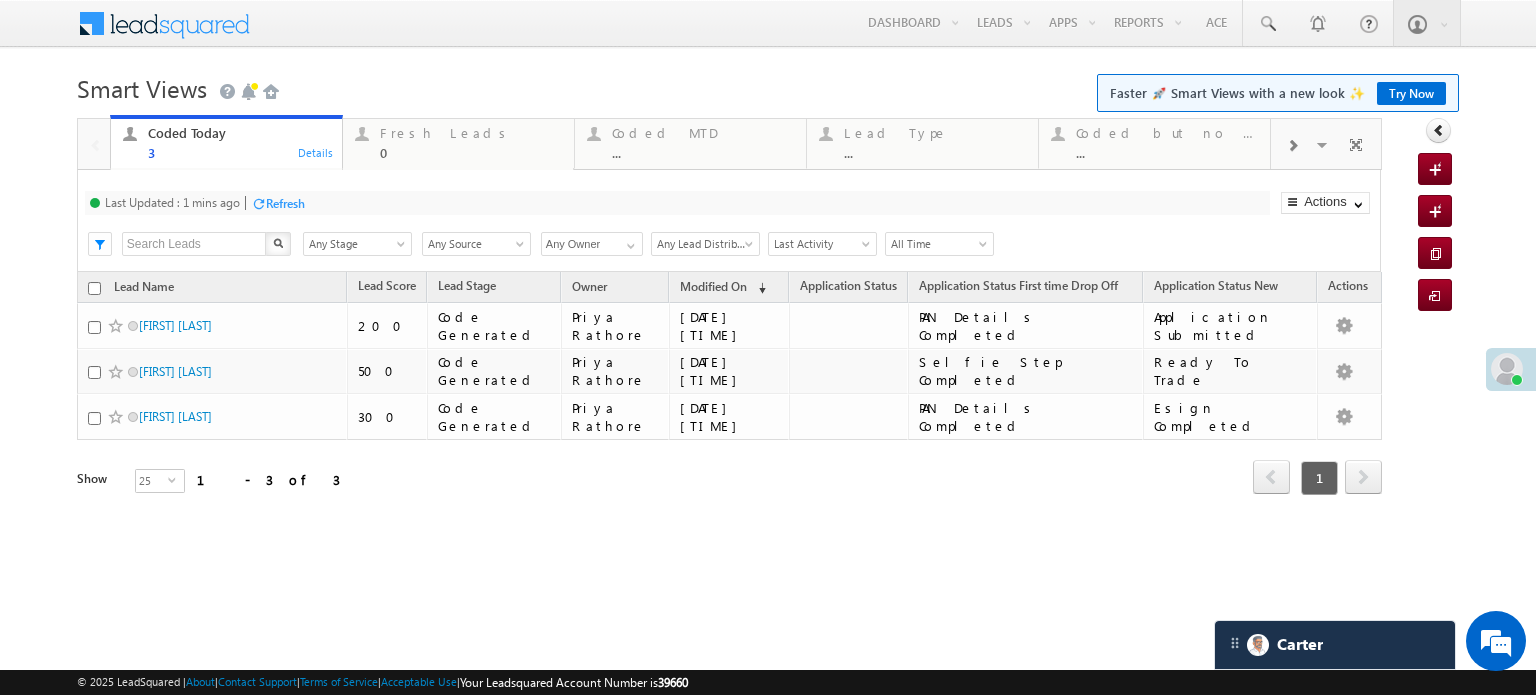 click at bounding box center [258, 203] 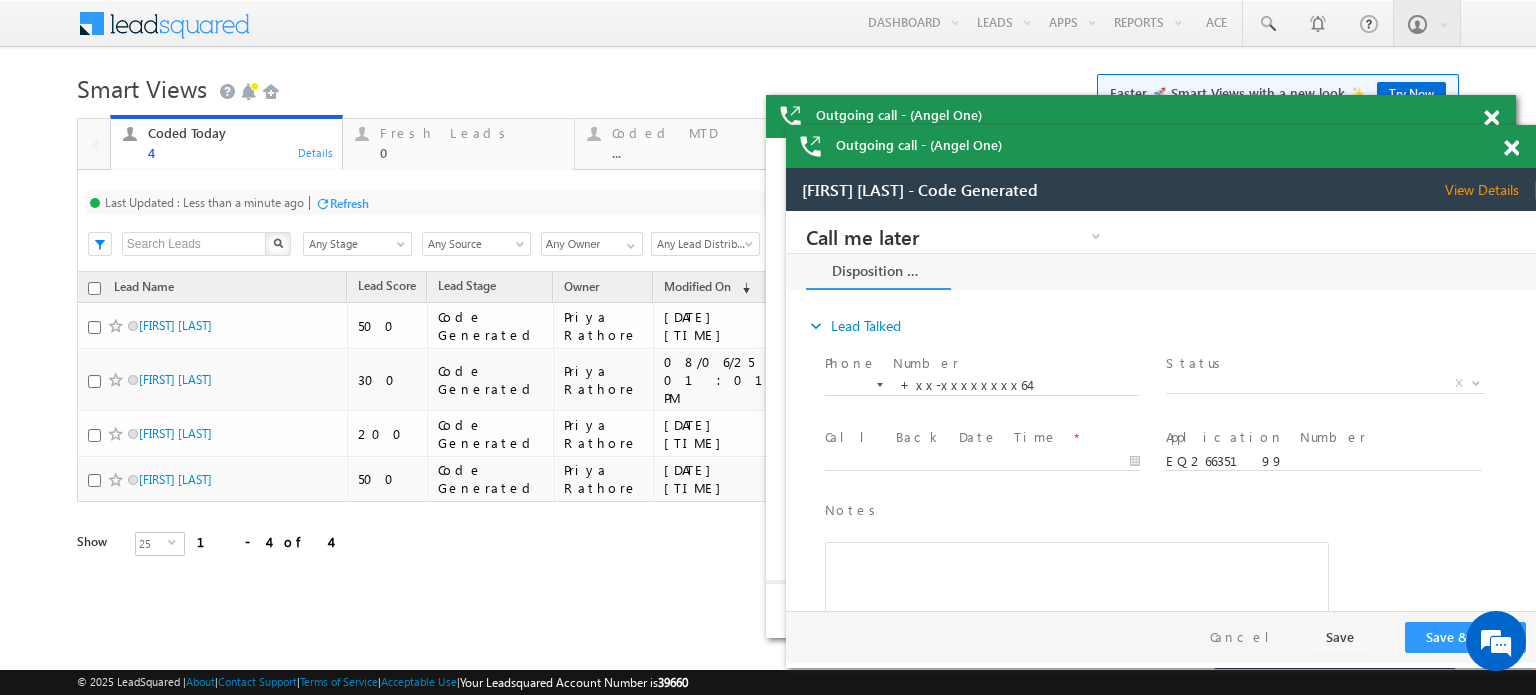 scroll, scrollTop: 0, scrollLeft: 0, axis: both 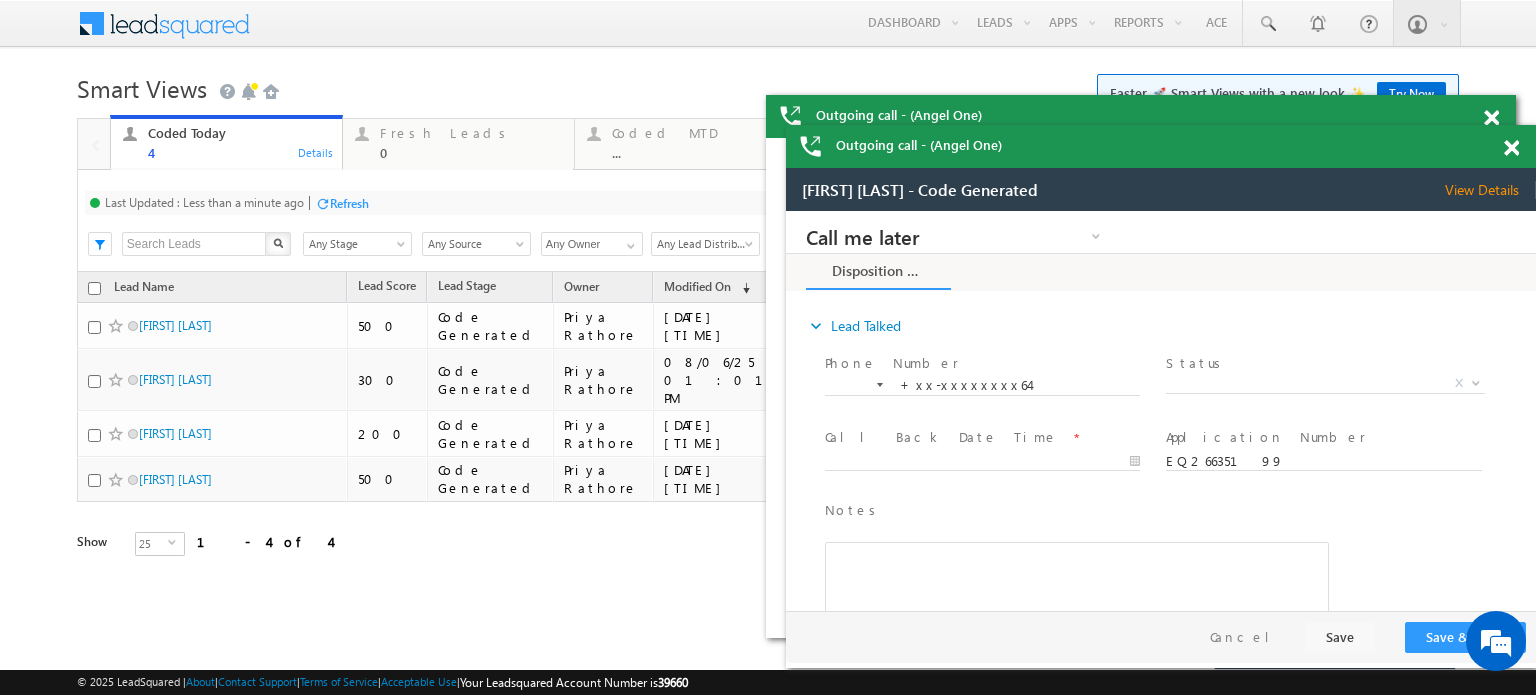 click on "Refresh" at bounding box center (349, 203) 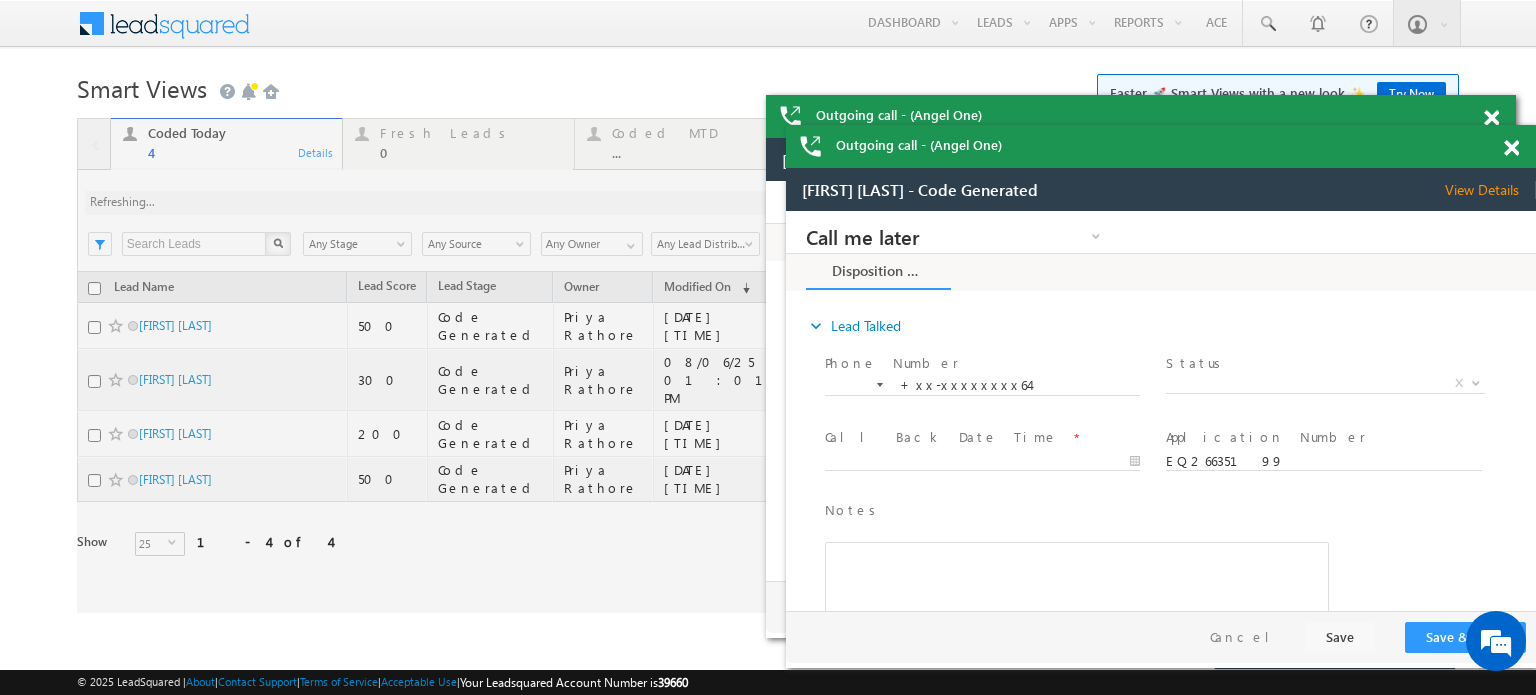 scroll, scrollTop: 0, scrollLeft: 0, axis: both 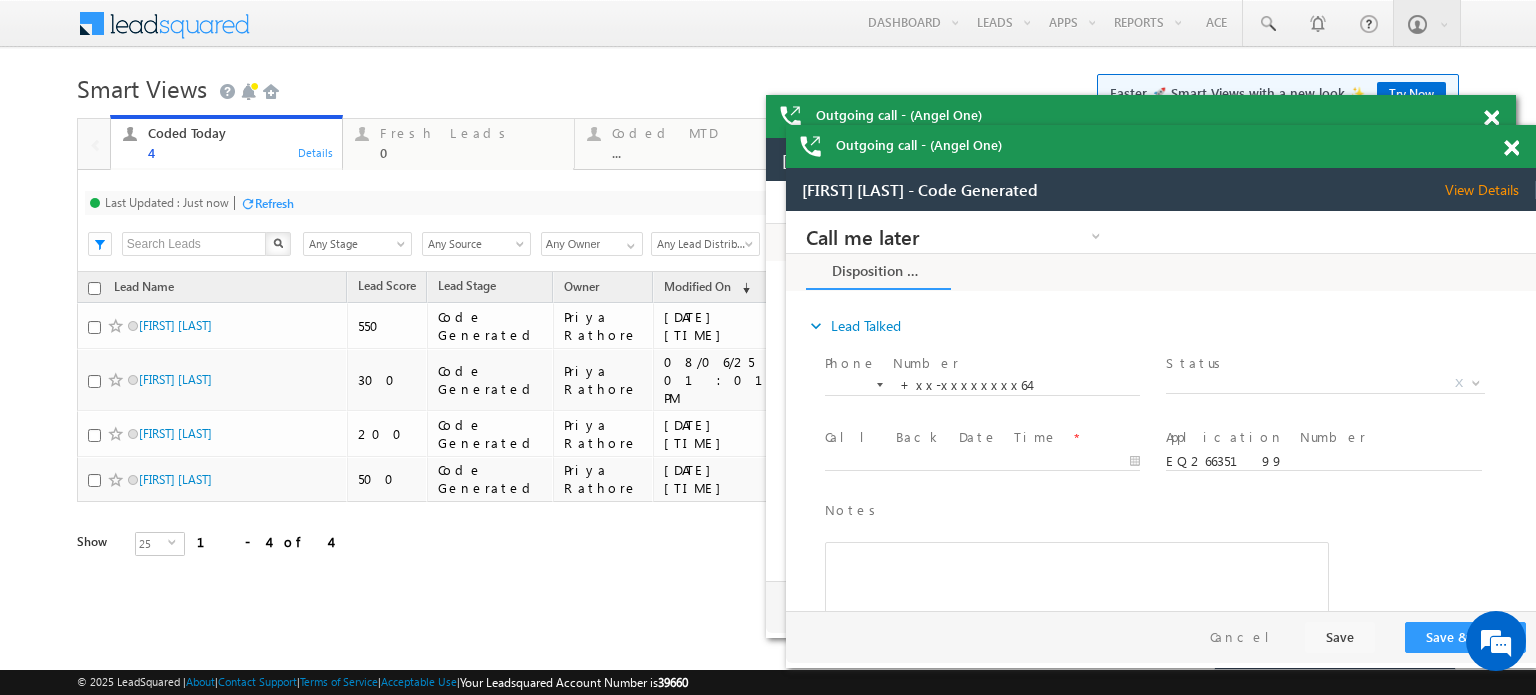 click at bounding box center (1491, 118) 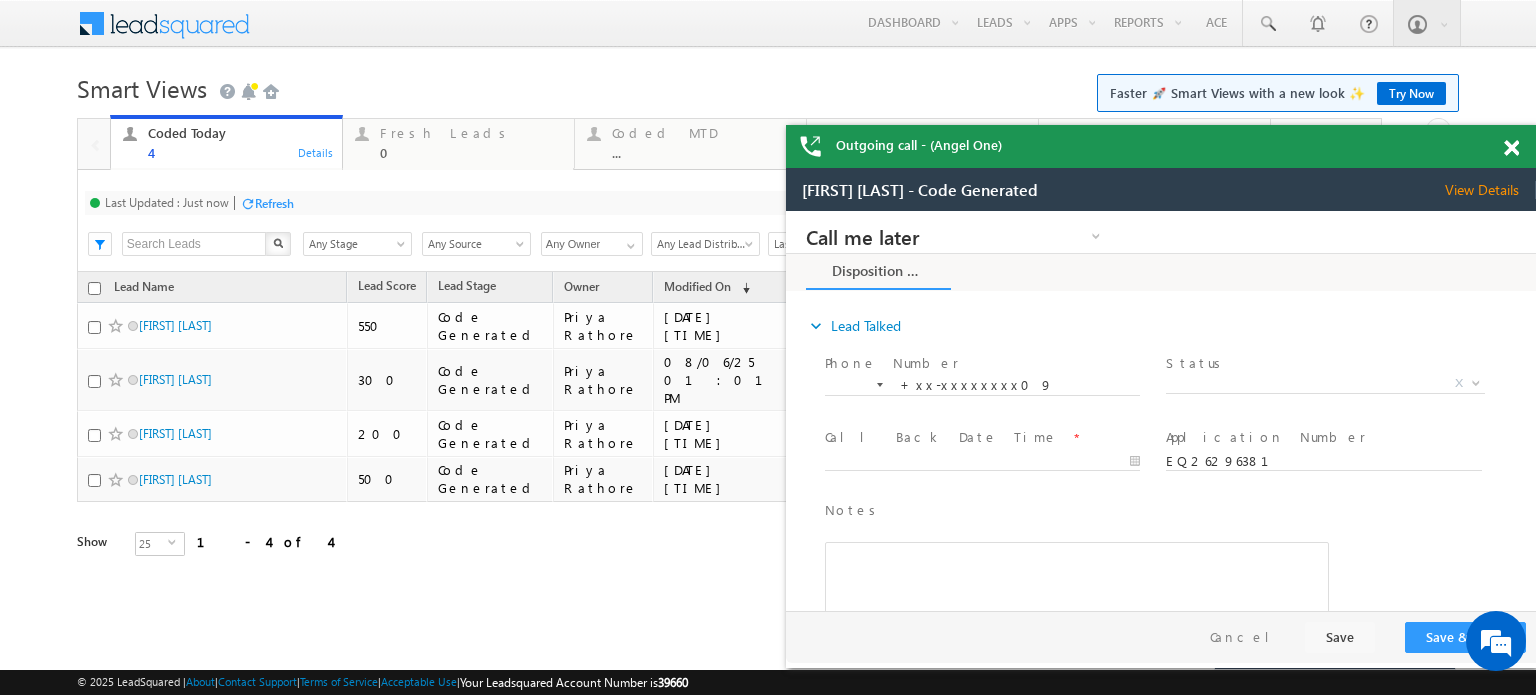 click at bounding box center [1511, 148] 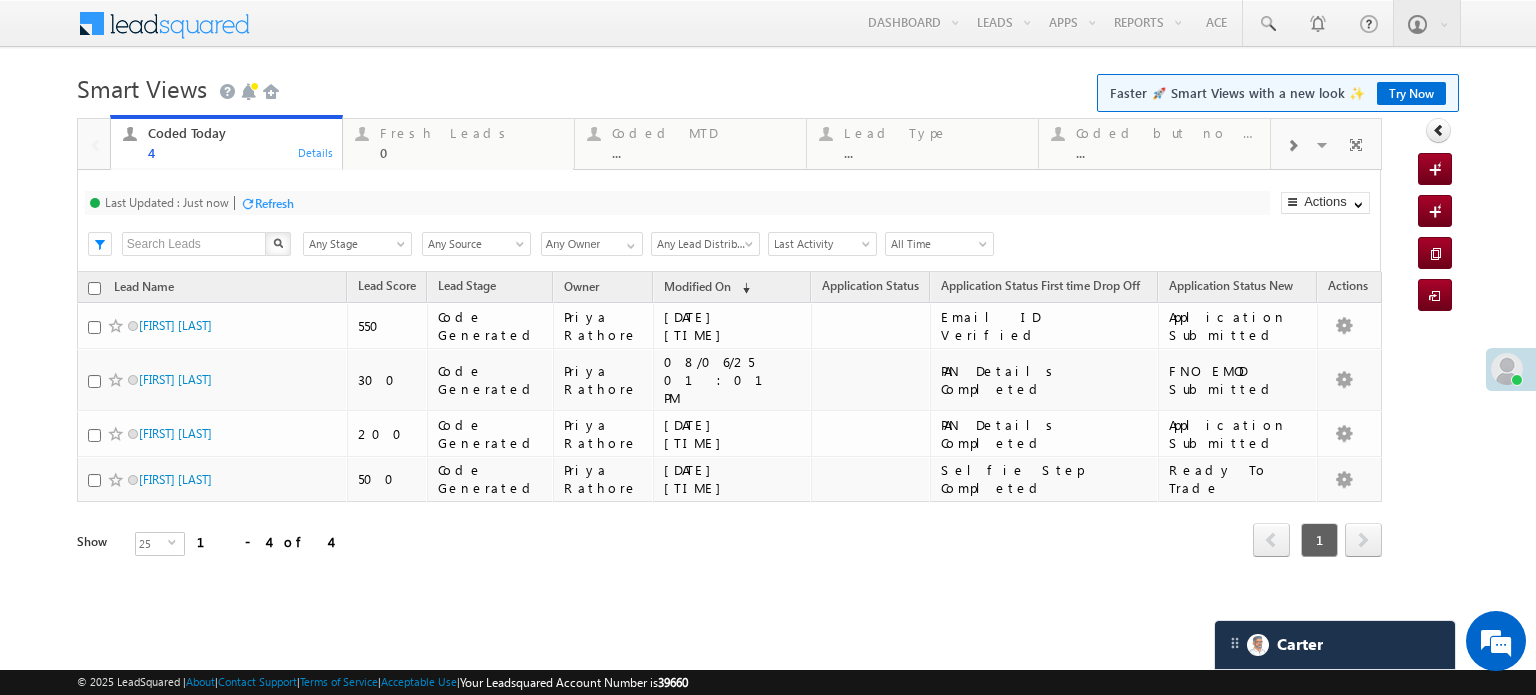 click on "Refresh" at bounding box center (267, 202) 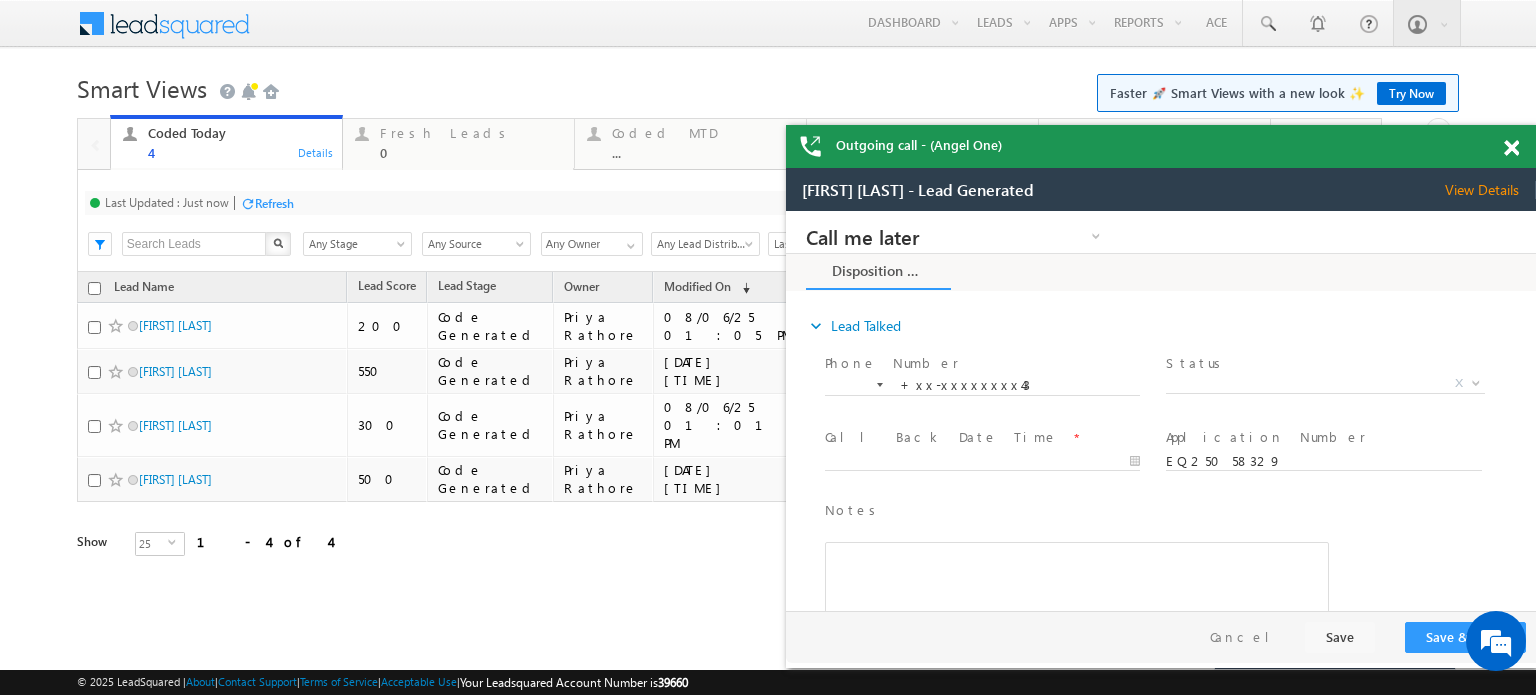 scroll, scrollTop: 0, scrollLeft: 0, axis: both 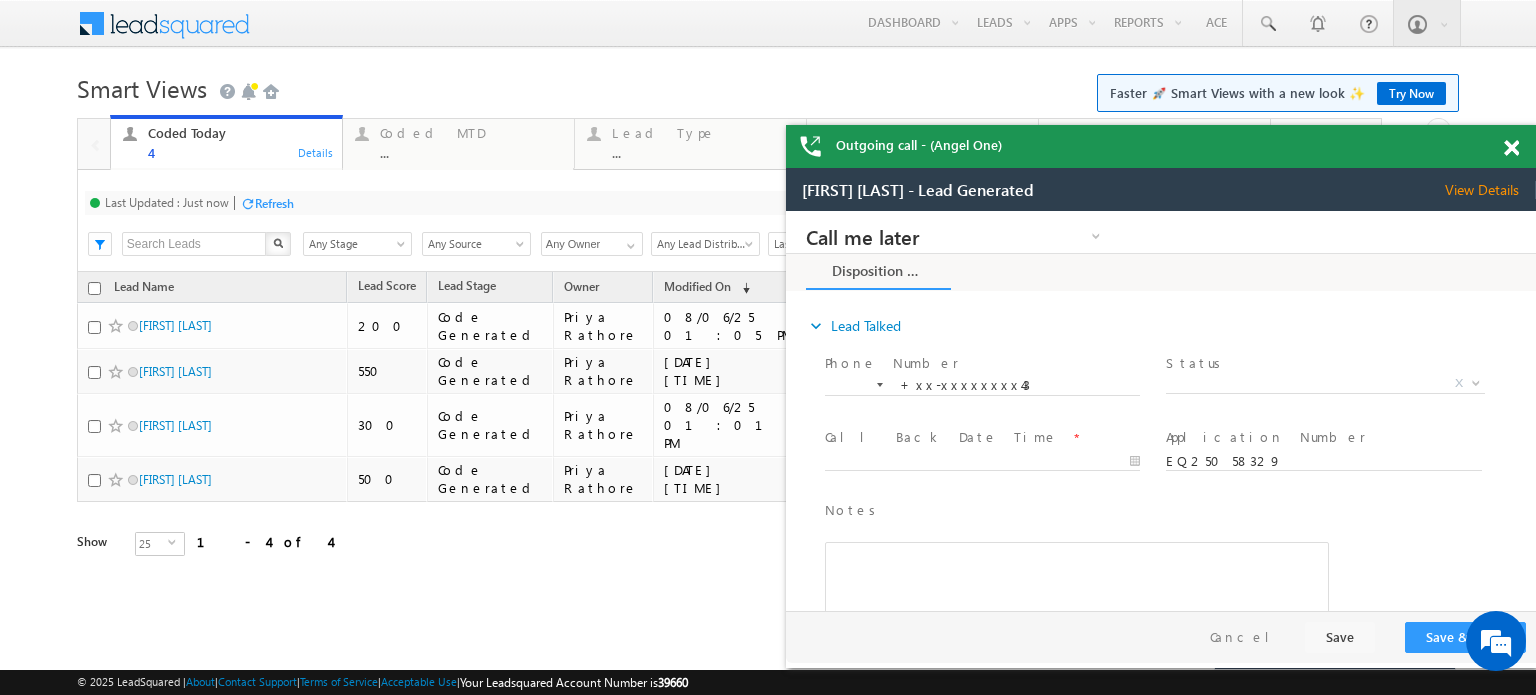 click at bounding box center (1511, 148) 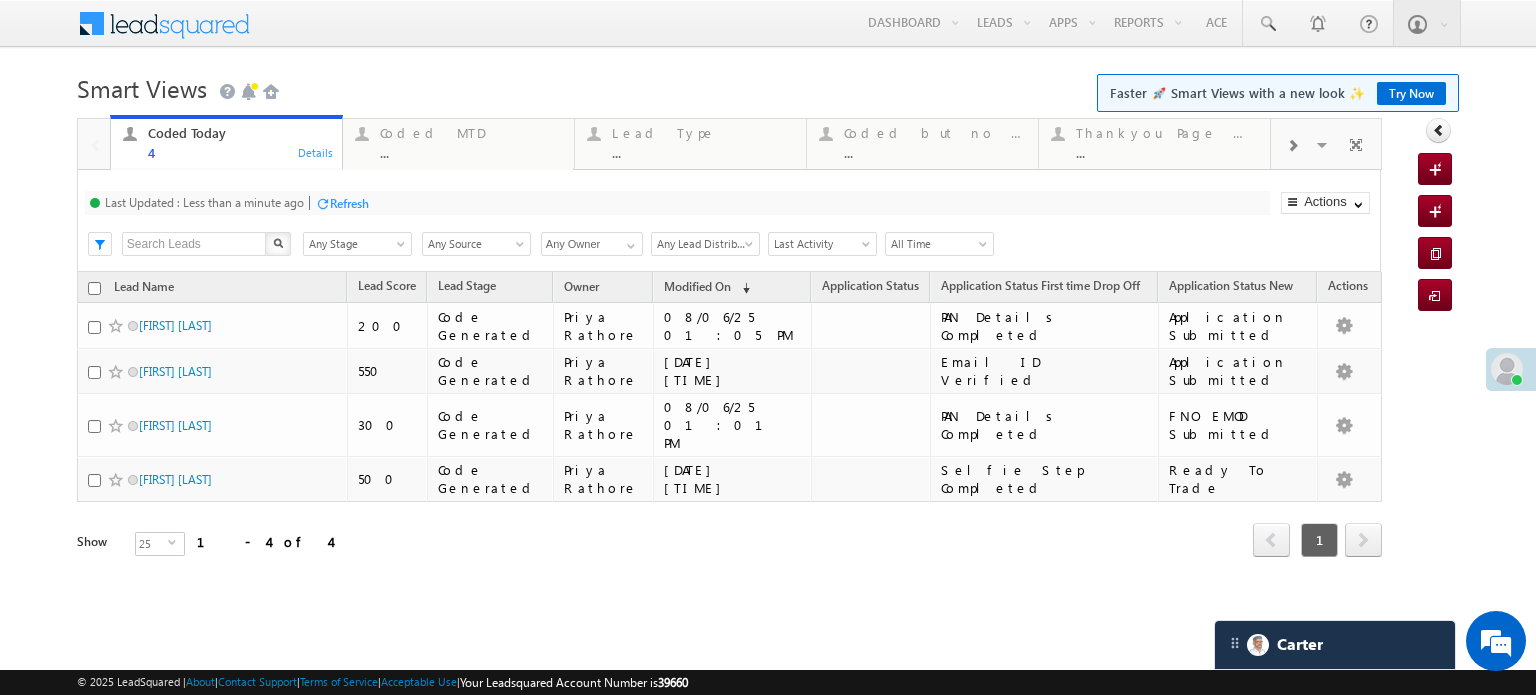 click at bounding box center (1292, 146) 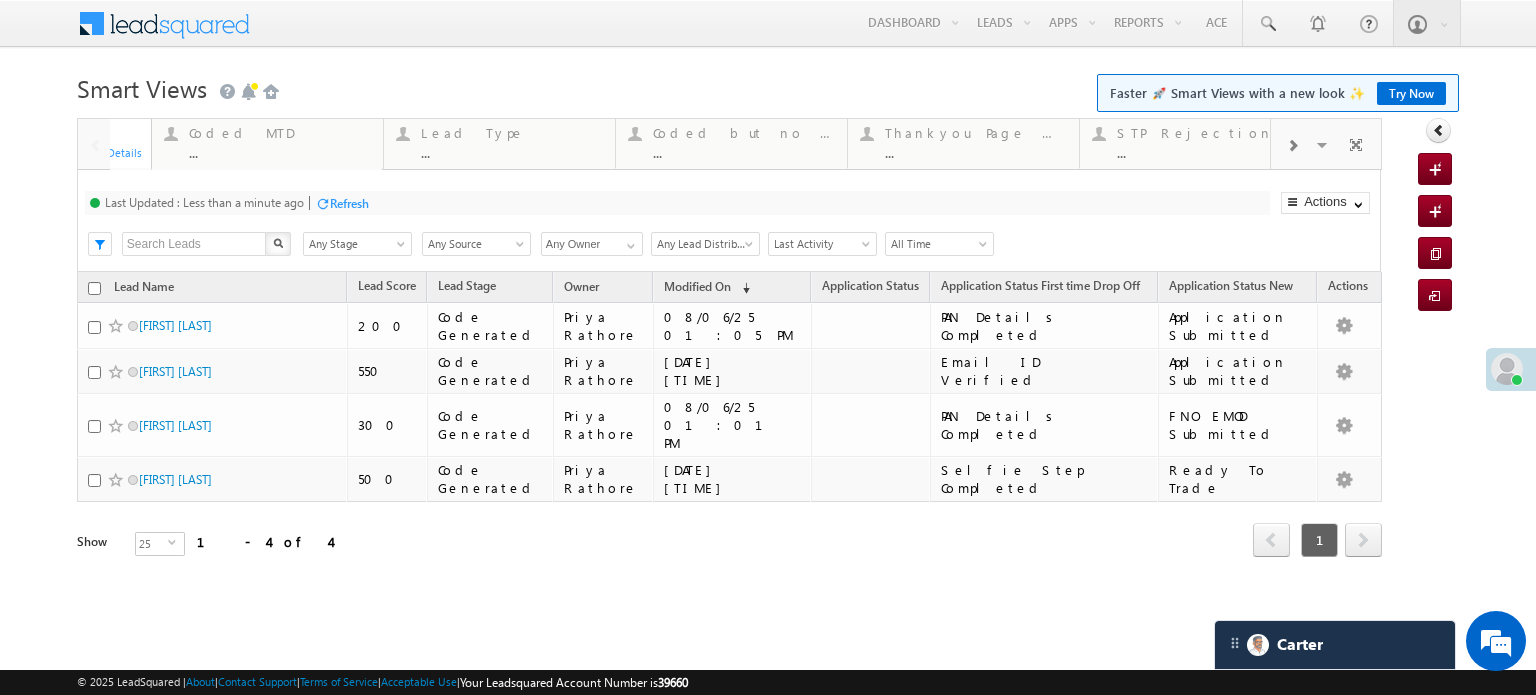 click at bounding box center [1292, 146] 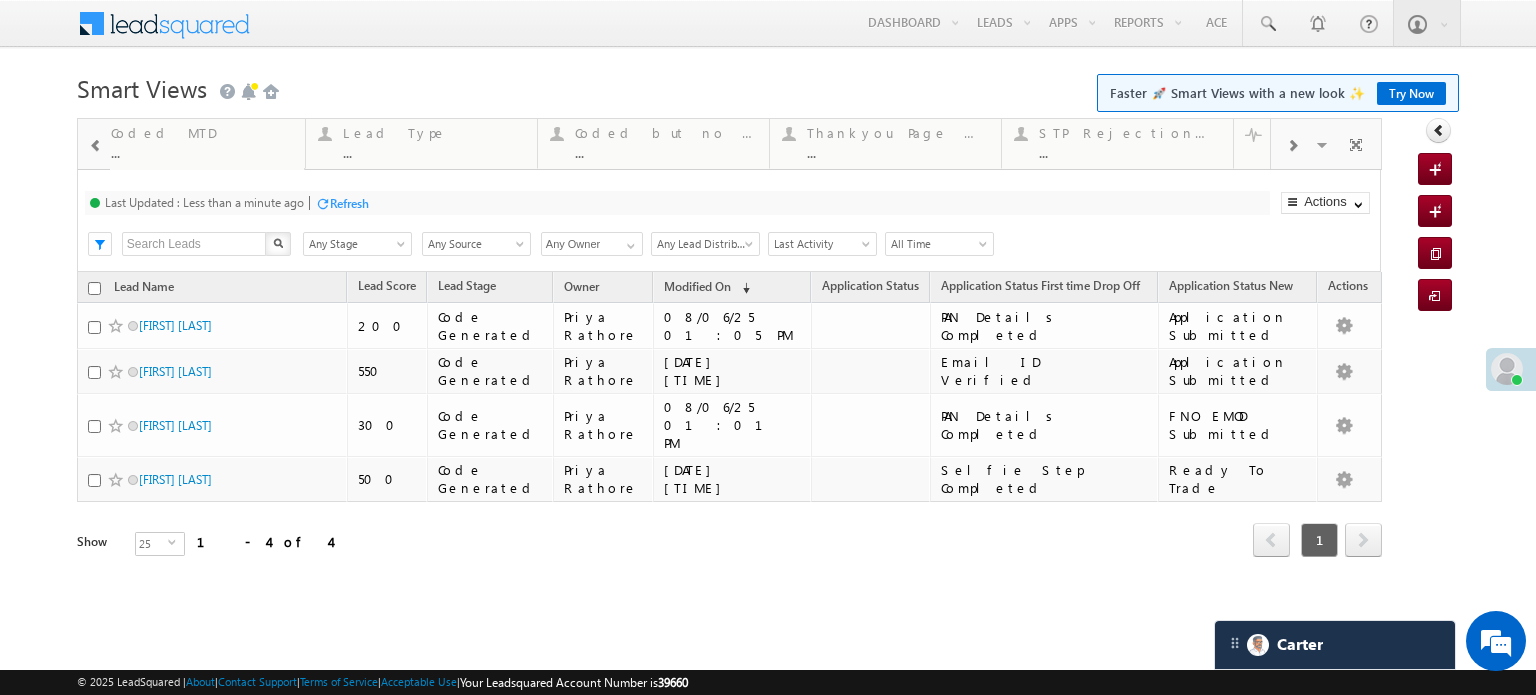 click at bounding box center (1292, 146) 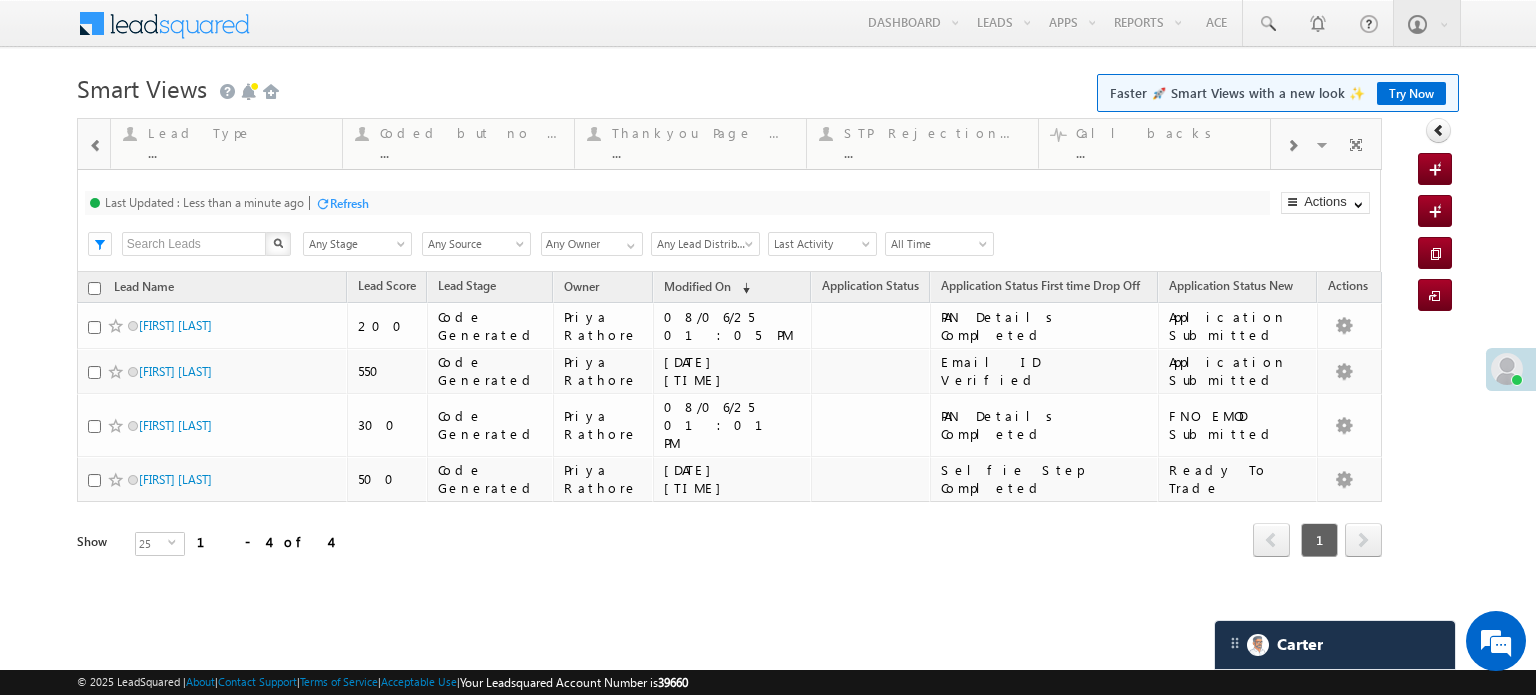 click at bounding box center [1292, 146] 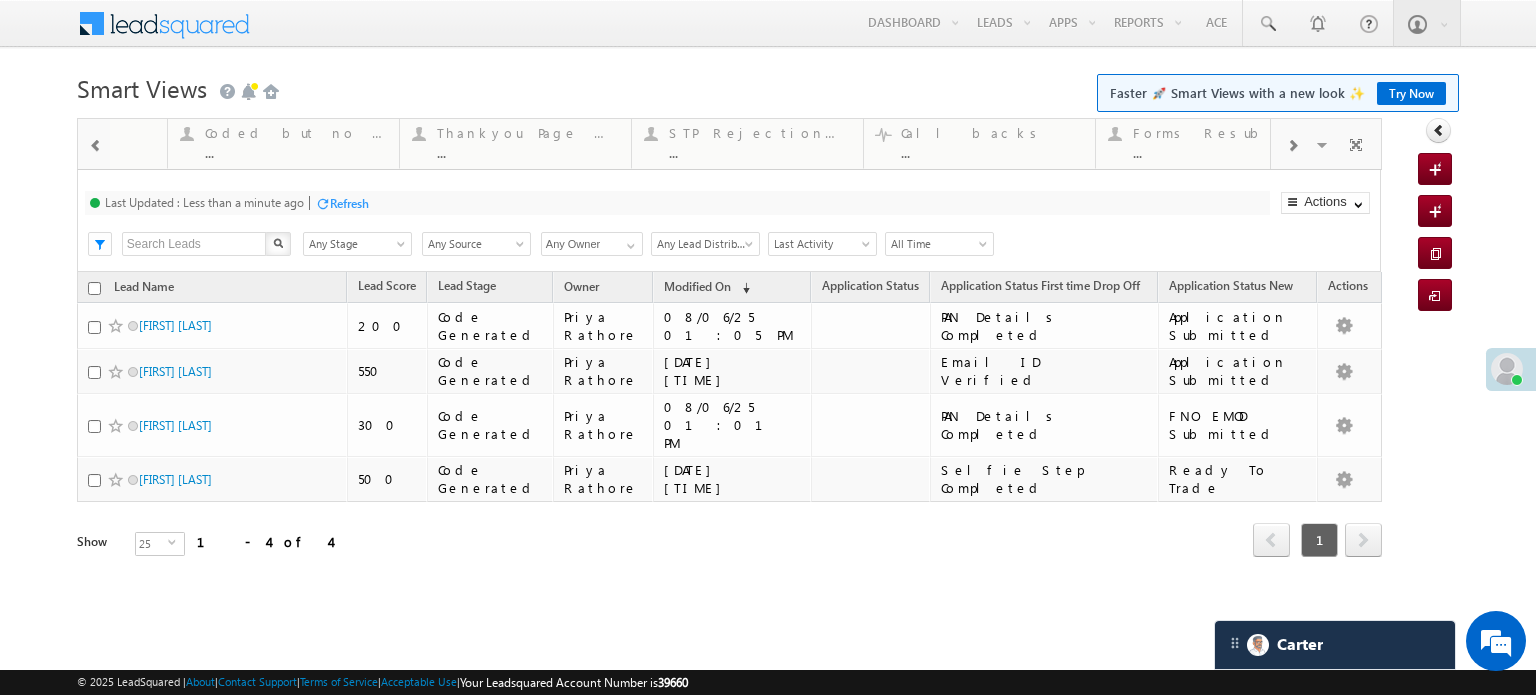 click at bounding box center (1292, 146) 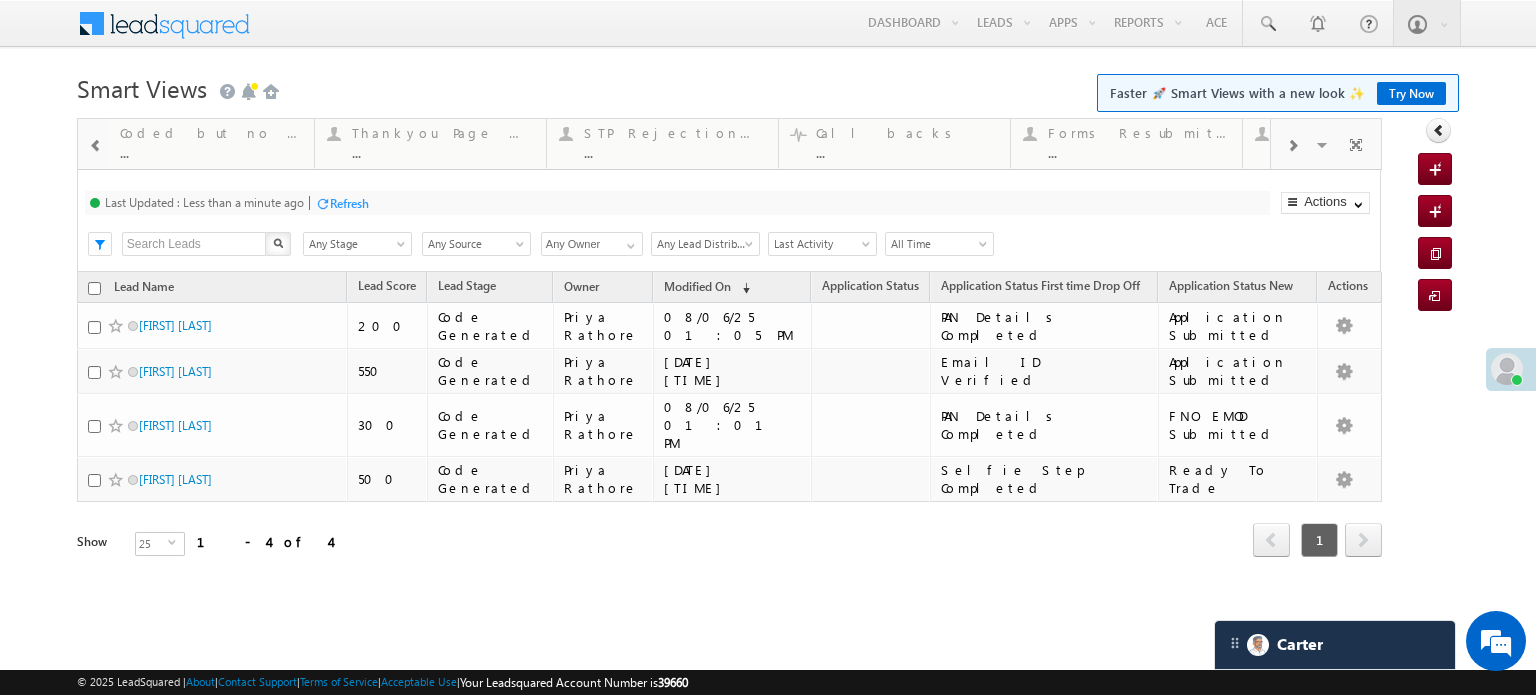 click at bounding box center (1292, 146) 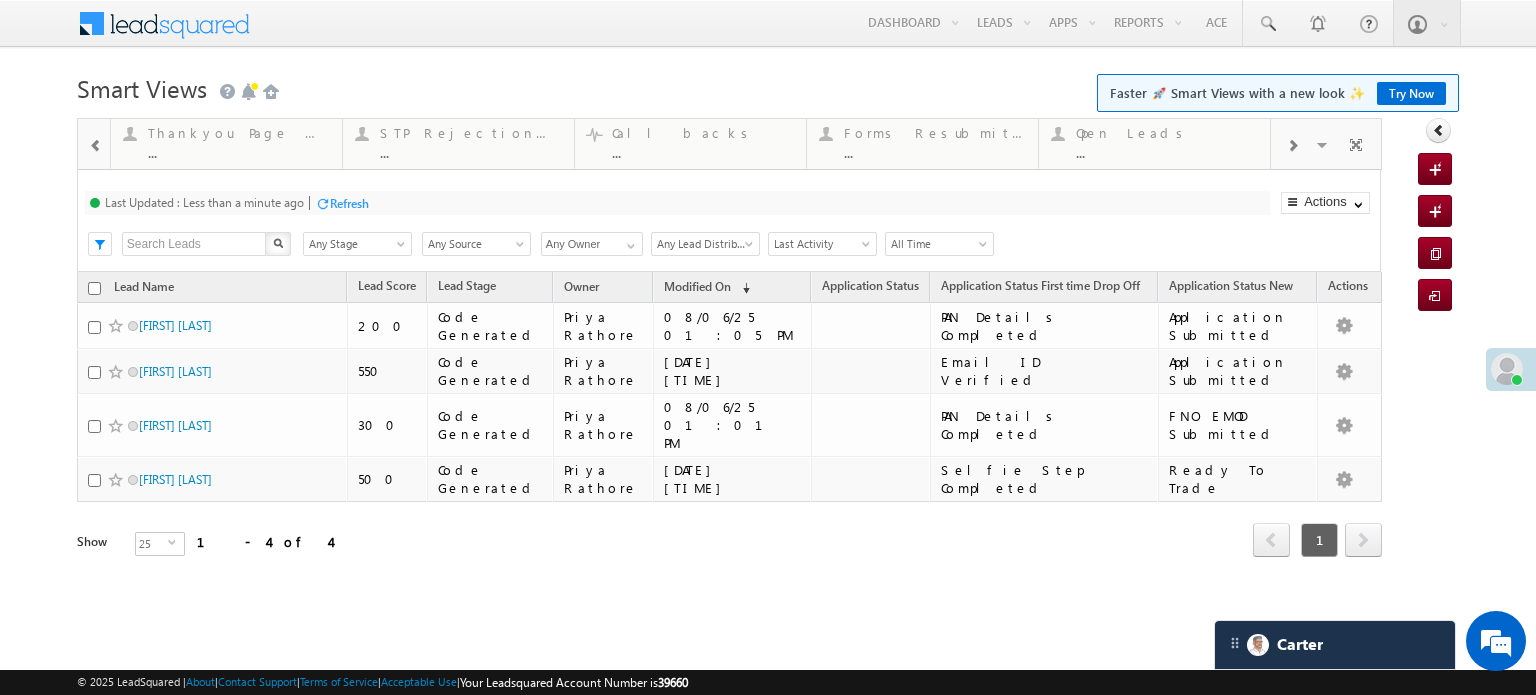 click at bounding box center [1292, 146] 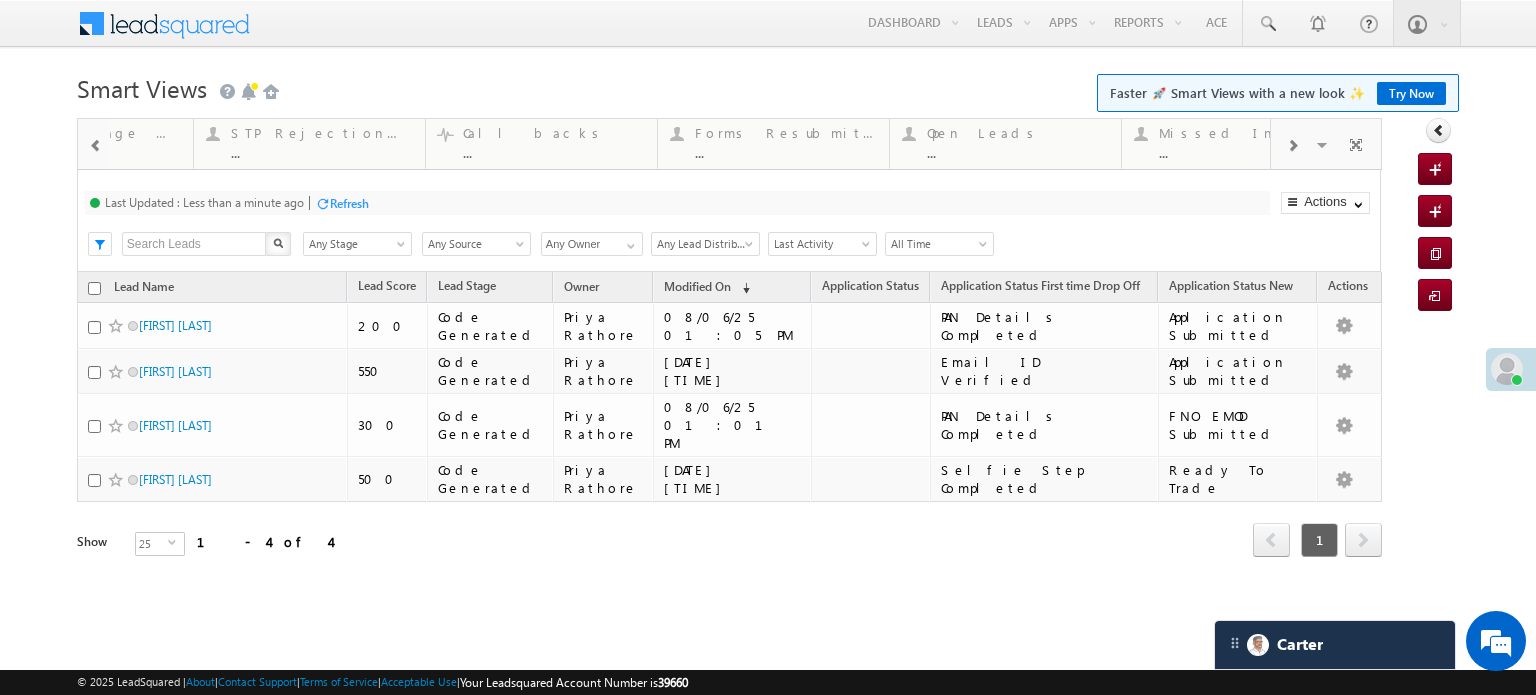click at bounding box center (1292, 146) 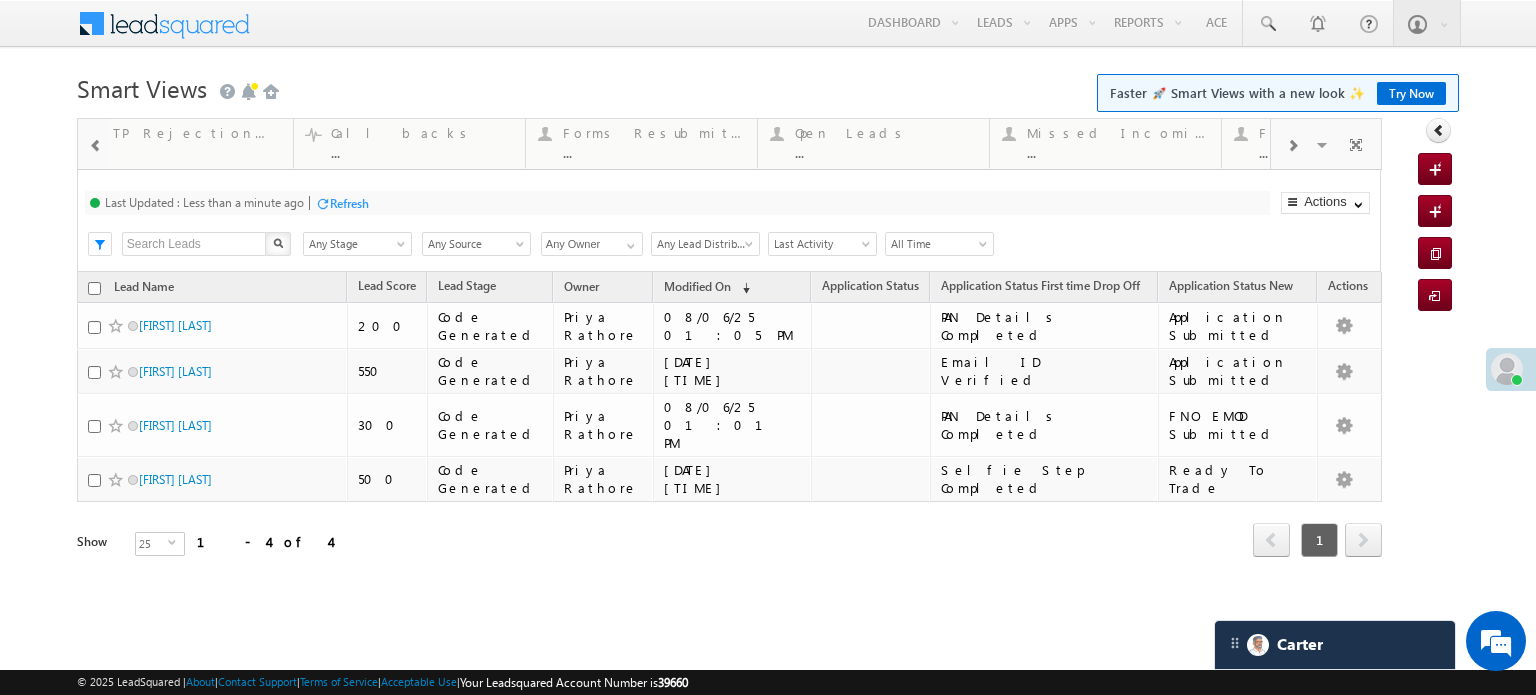 click at bounding box center (1292, 146) 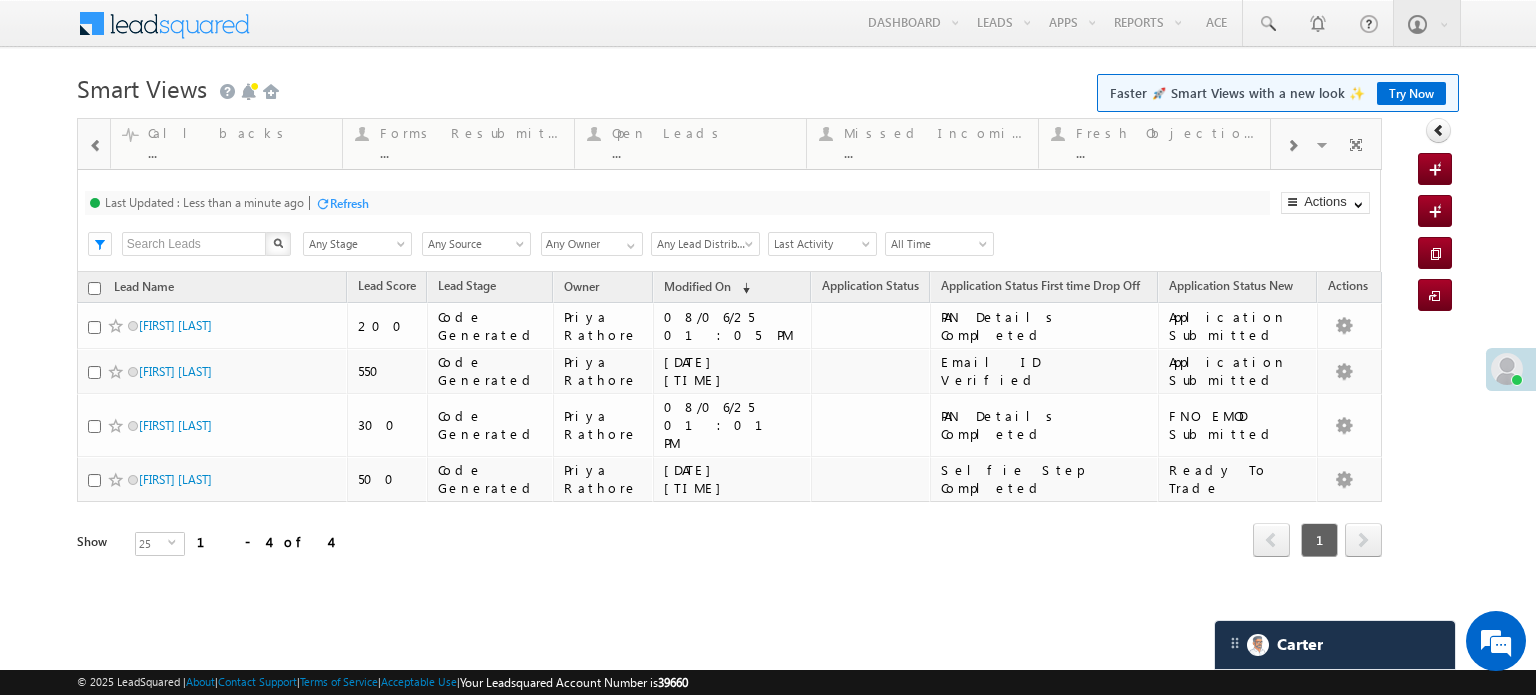 click at bounding box center [1292, 146] 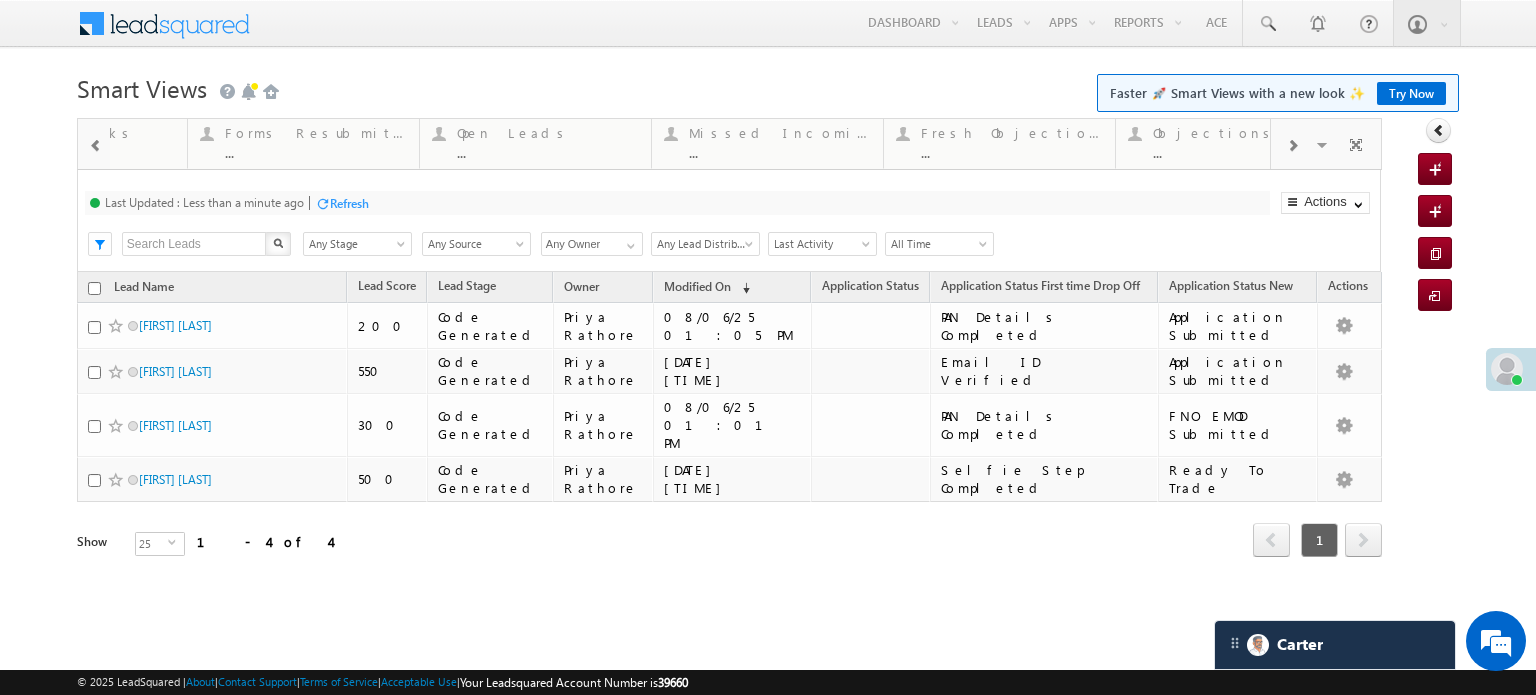 click at bounding box center [1292, 146] 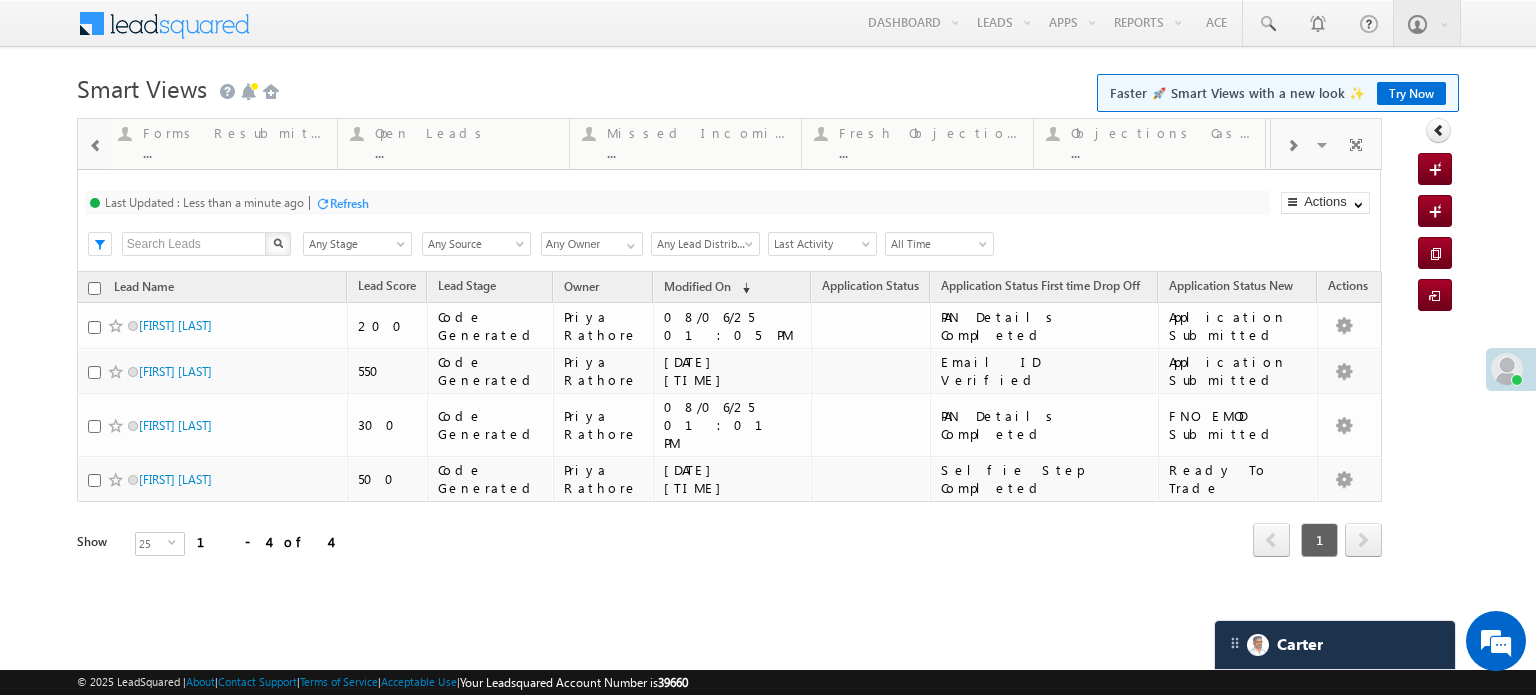 click at bounding box center [1292, 146] 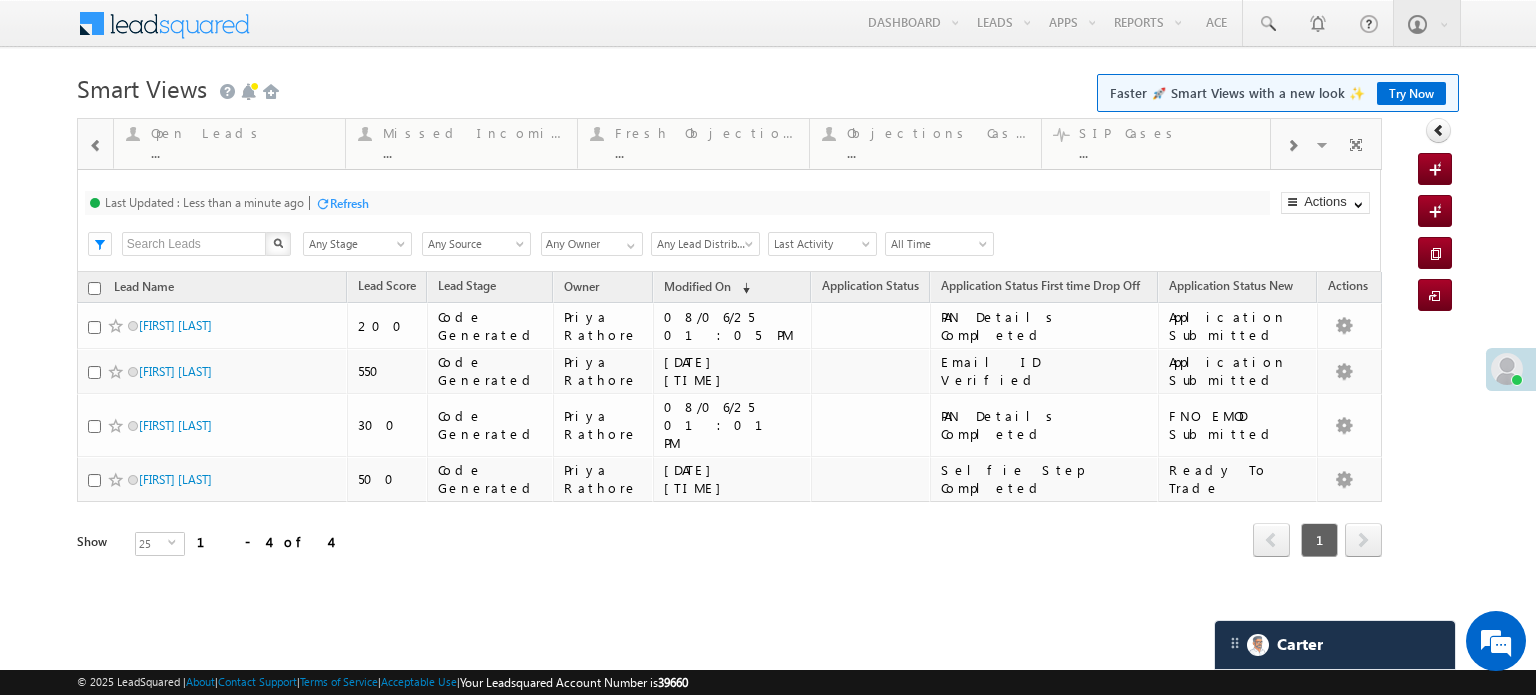click at bounding box center [1292, 146] 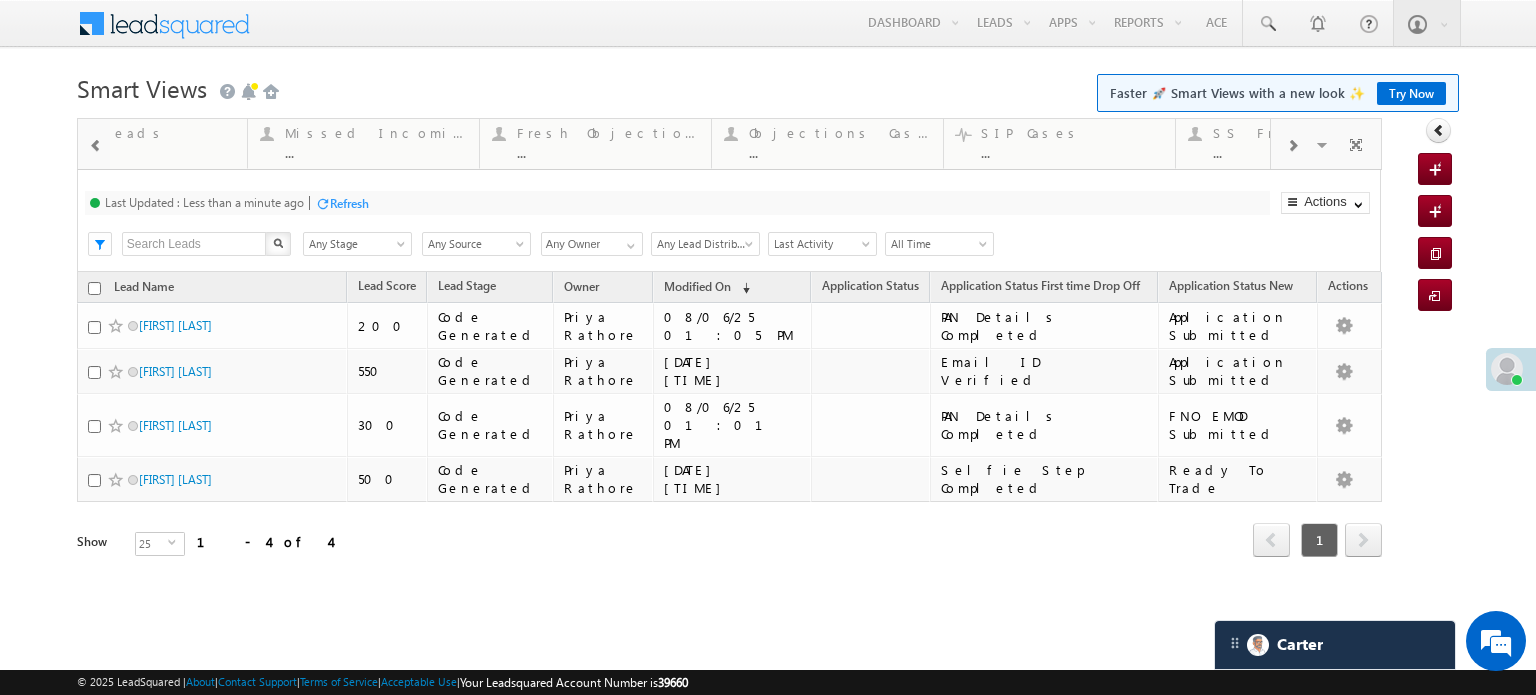 click at bounding box center (1292, 146) 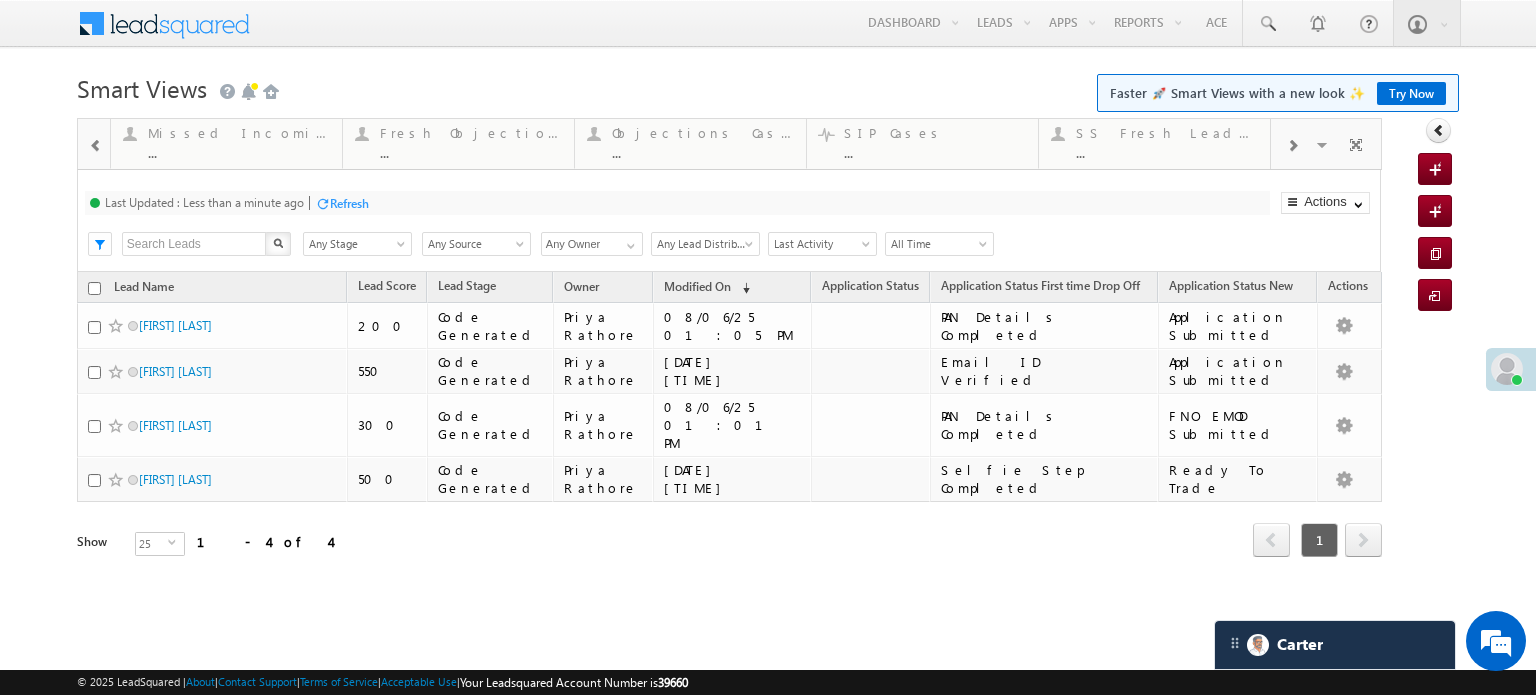 click at bounding box center (1292, 146) 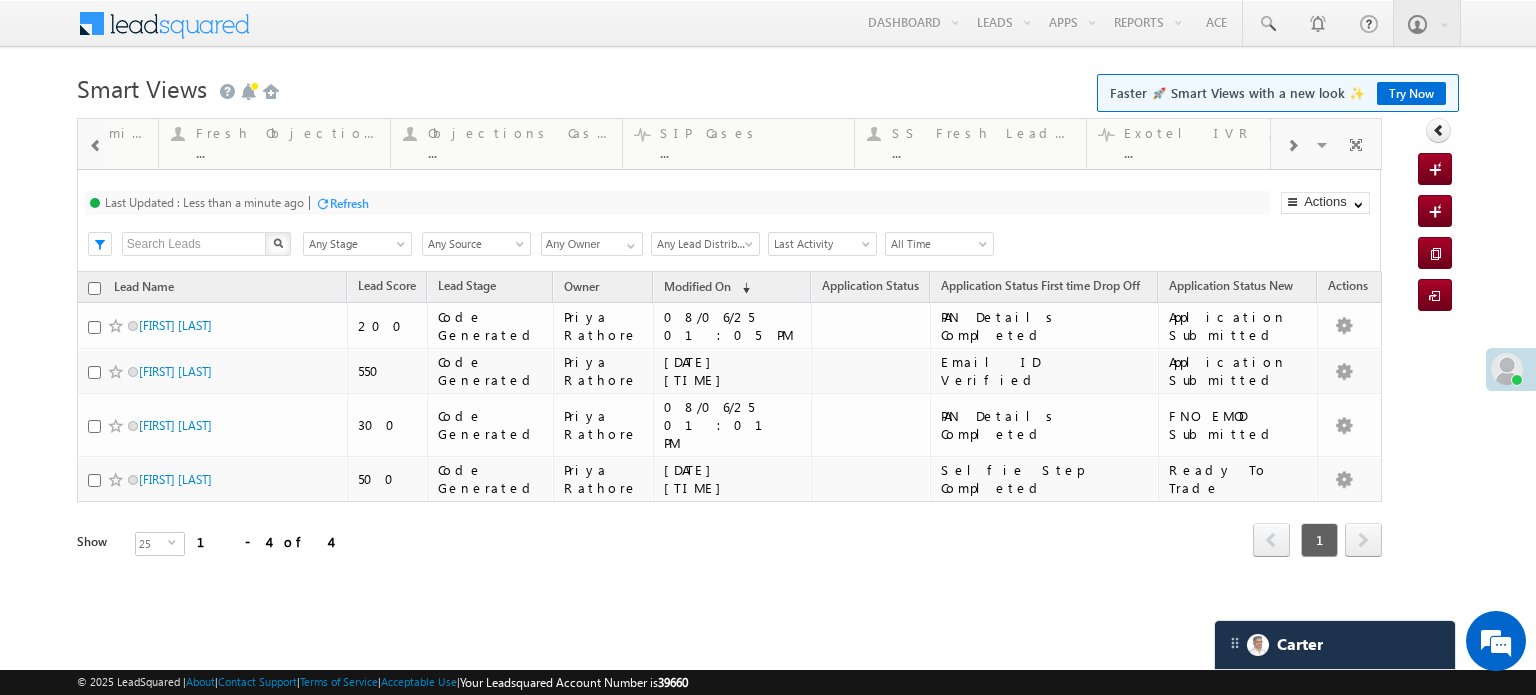click at bounding box center (1292, 146) 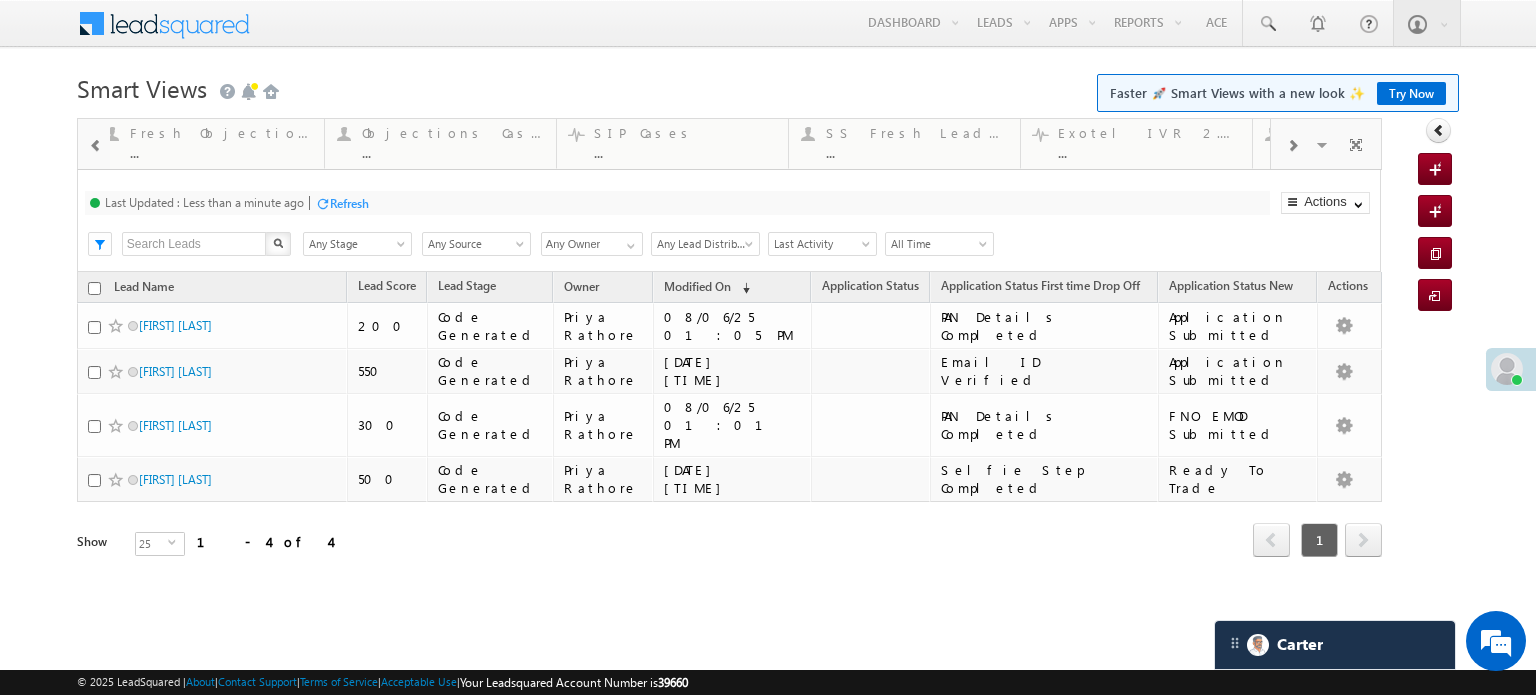 click at bounding box center [1292, 146] 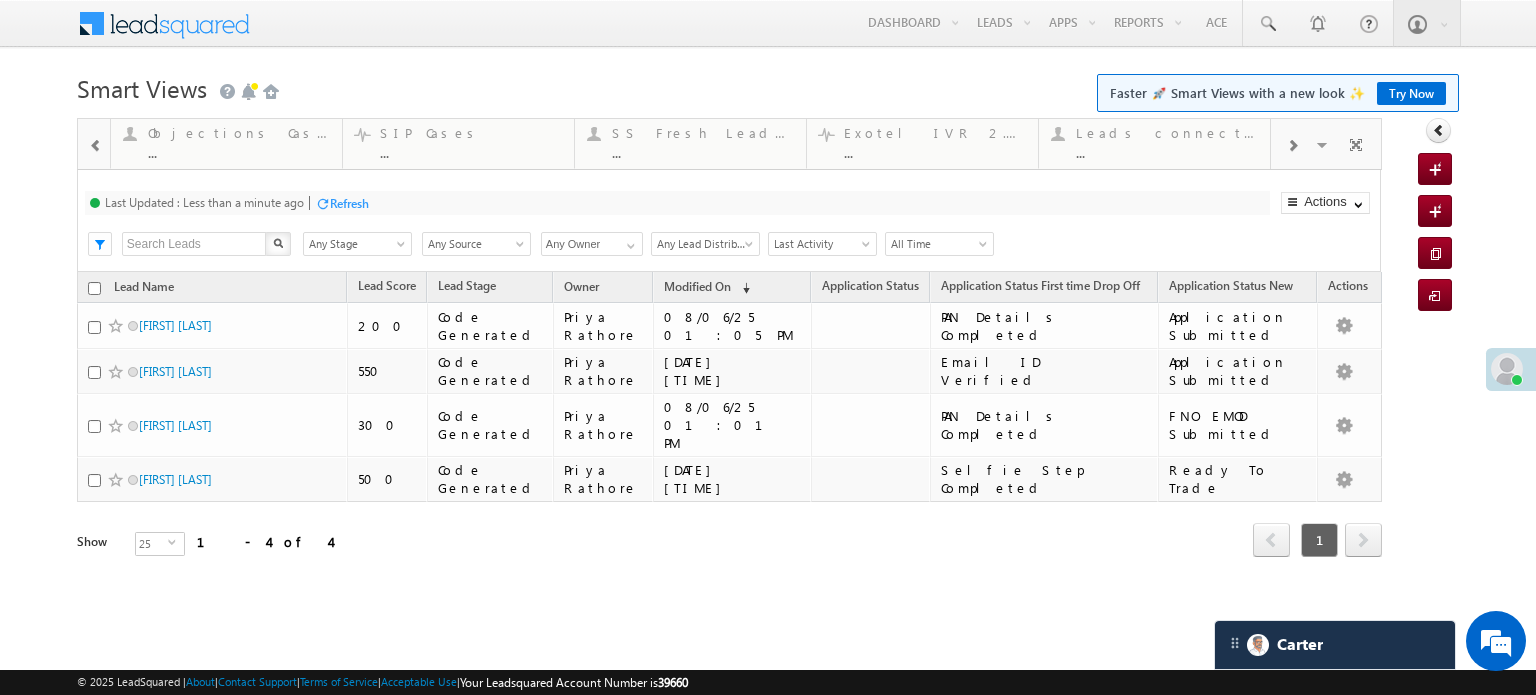 click at bounding box center [1292, 146] 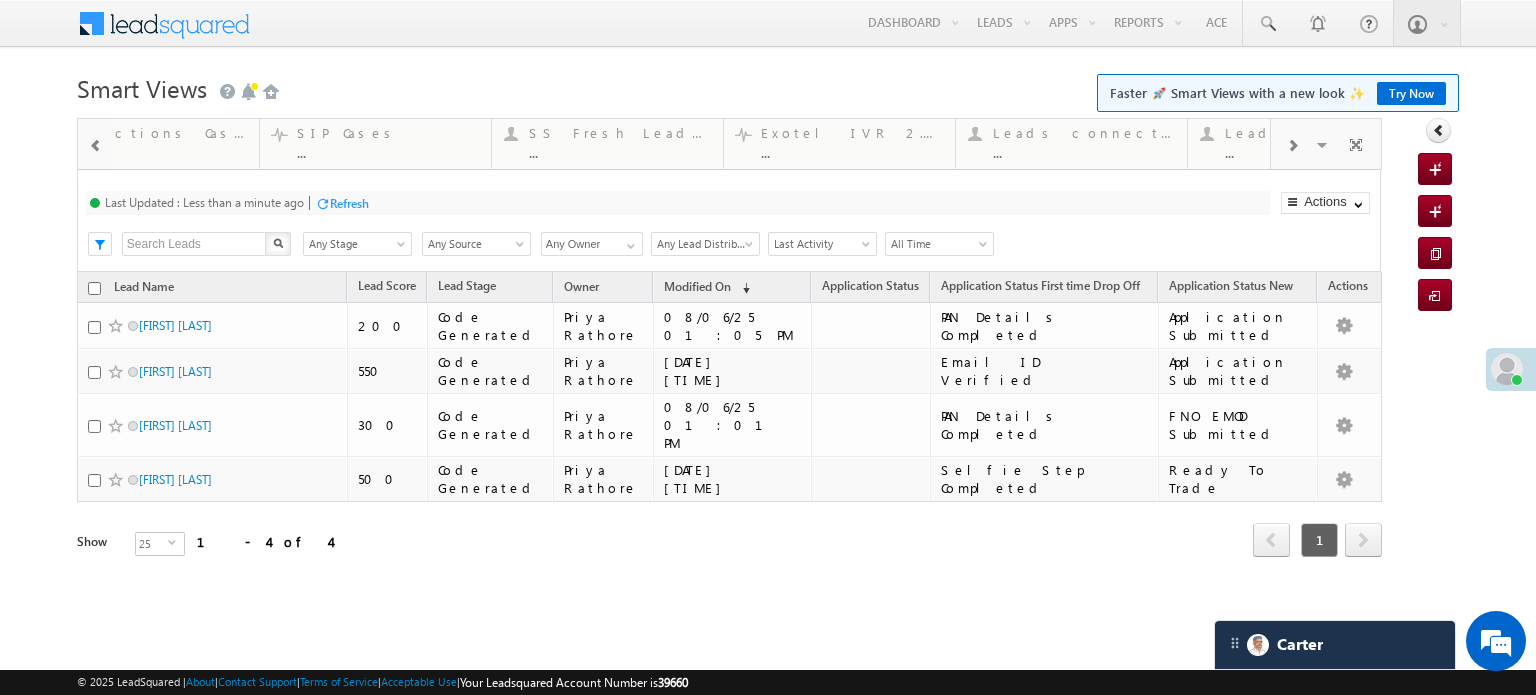 click at bounding box center [1292, 146] 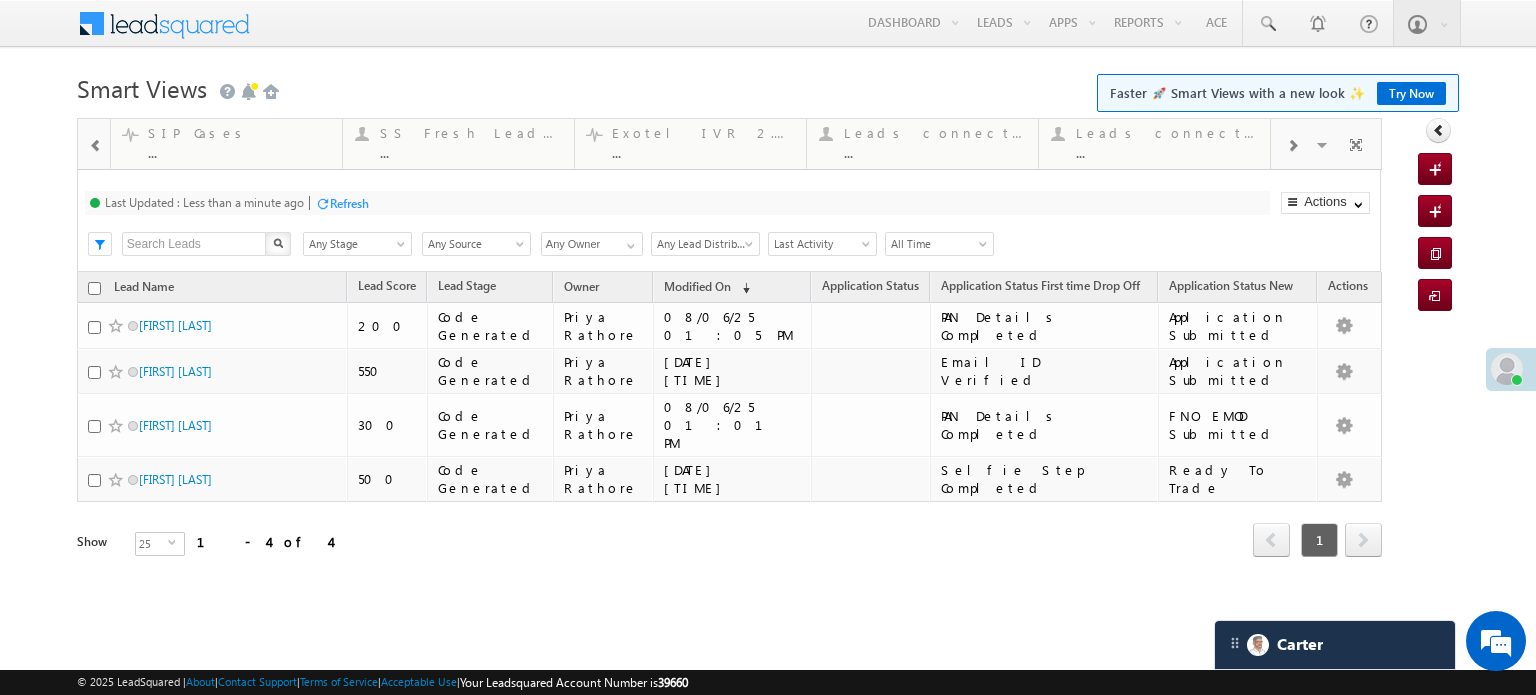 click at bounding box center (1292, 146) 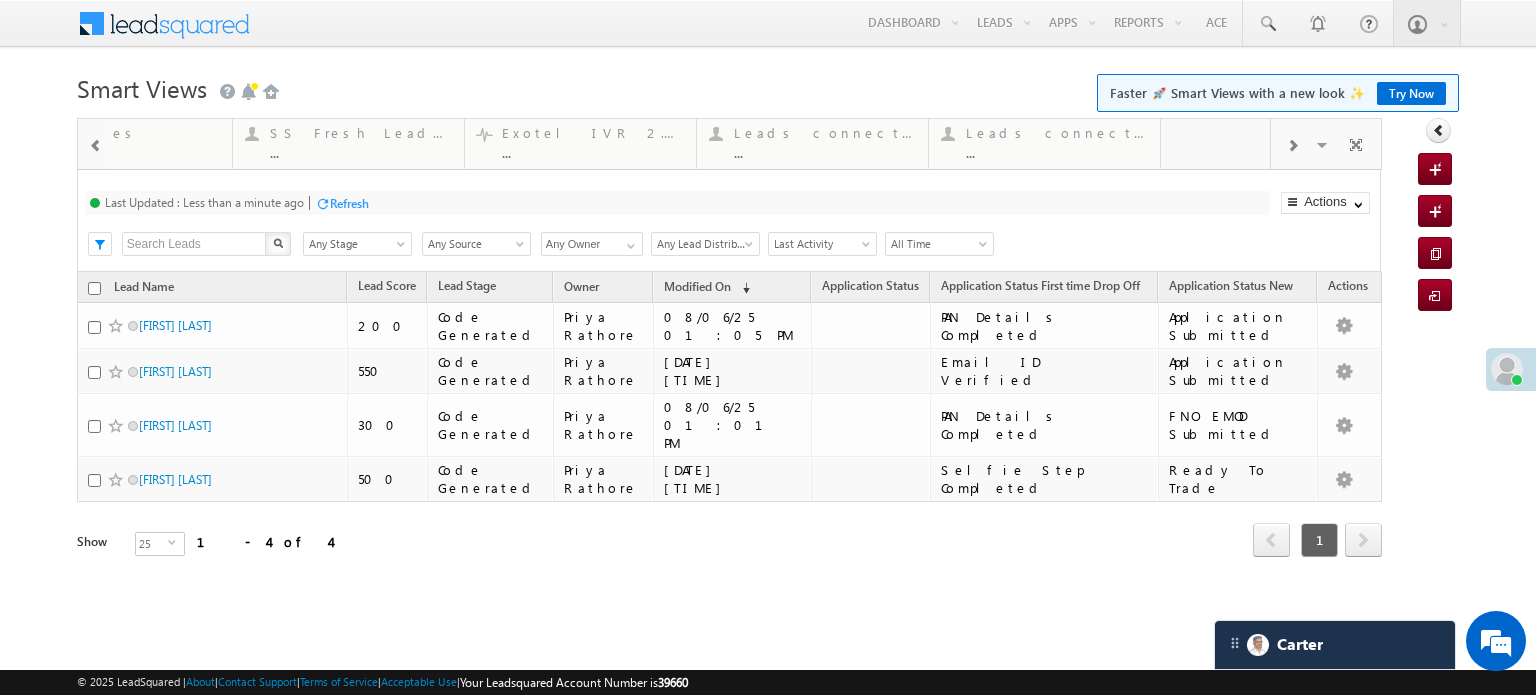 click at bounding box center (1292, 146) 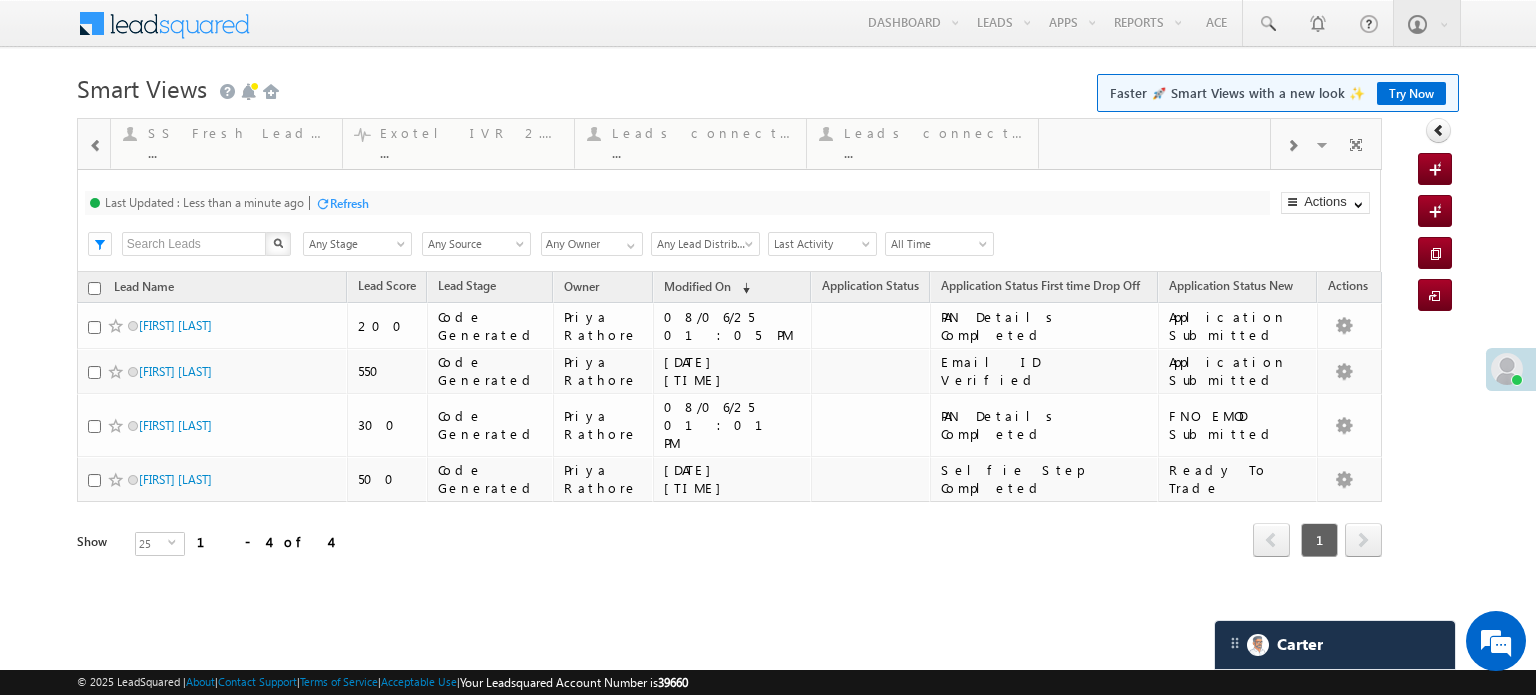 click at bounding box center (1292, 146) 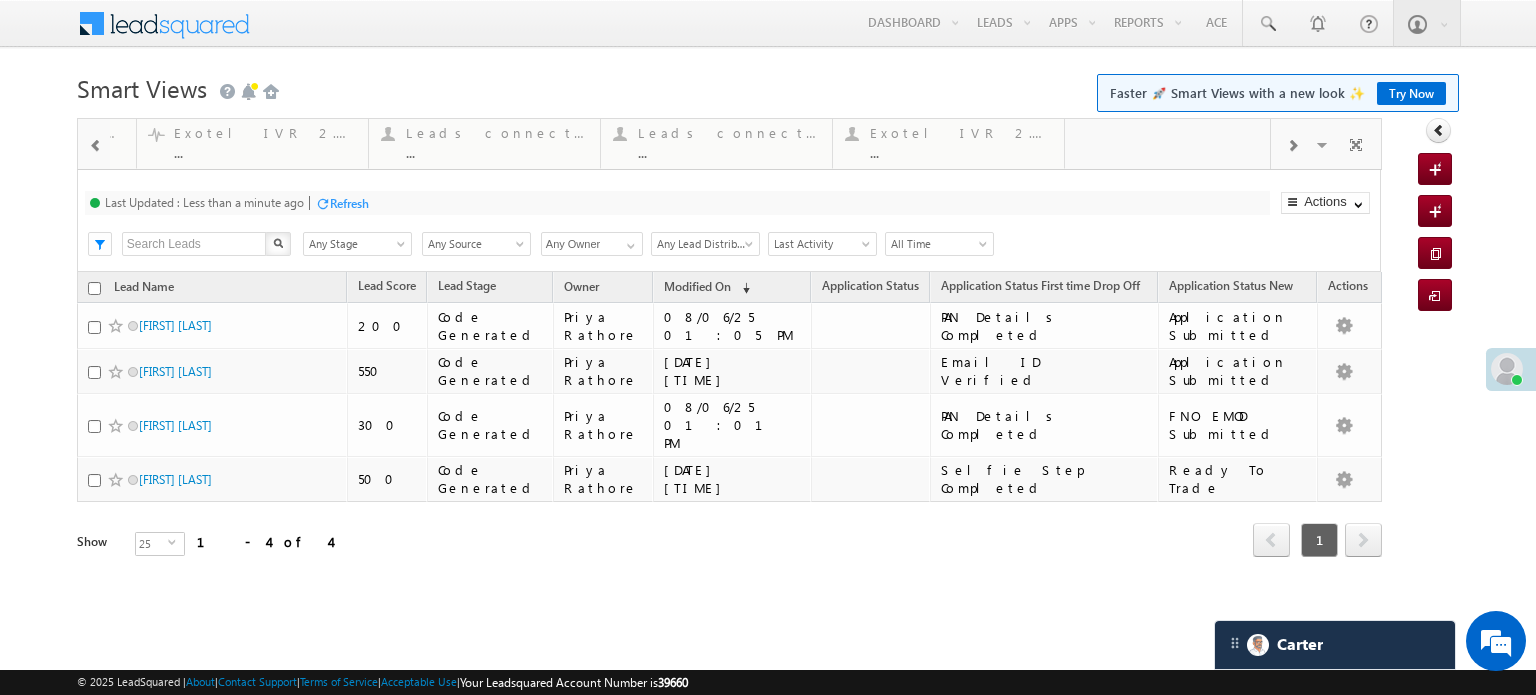 click on "Visible Tabs Coded Today Default Coded MTD Default Lead Type Default Coded but no Recording Default Thankyou Page leads Default STP Rejection Reason Default Call backs Default Forms Resubmitted Default Open Leads Default Missed Incoming Calls Default Fresh Objection Cases Default Objections Cases Default SIP Cases Default SS Fresh Lead Distribution Default Exotel IVR 2.1 Default Leads connected post coding Default Leads connected pre coding Default Exotel IVR 2.0 Default Fresh Leads Default RESTORE DEFAULT TABS ADD NEW TAB" at bounding box center (1326, 143) 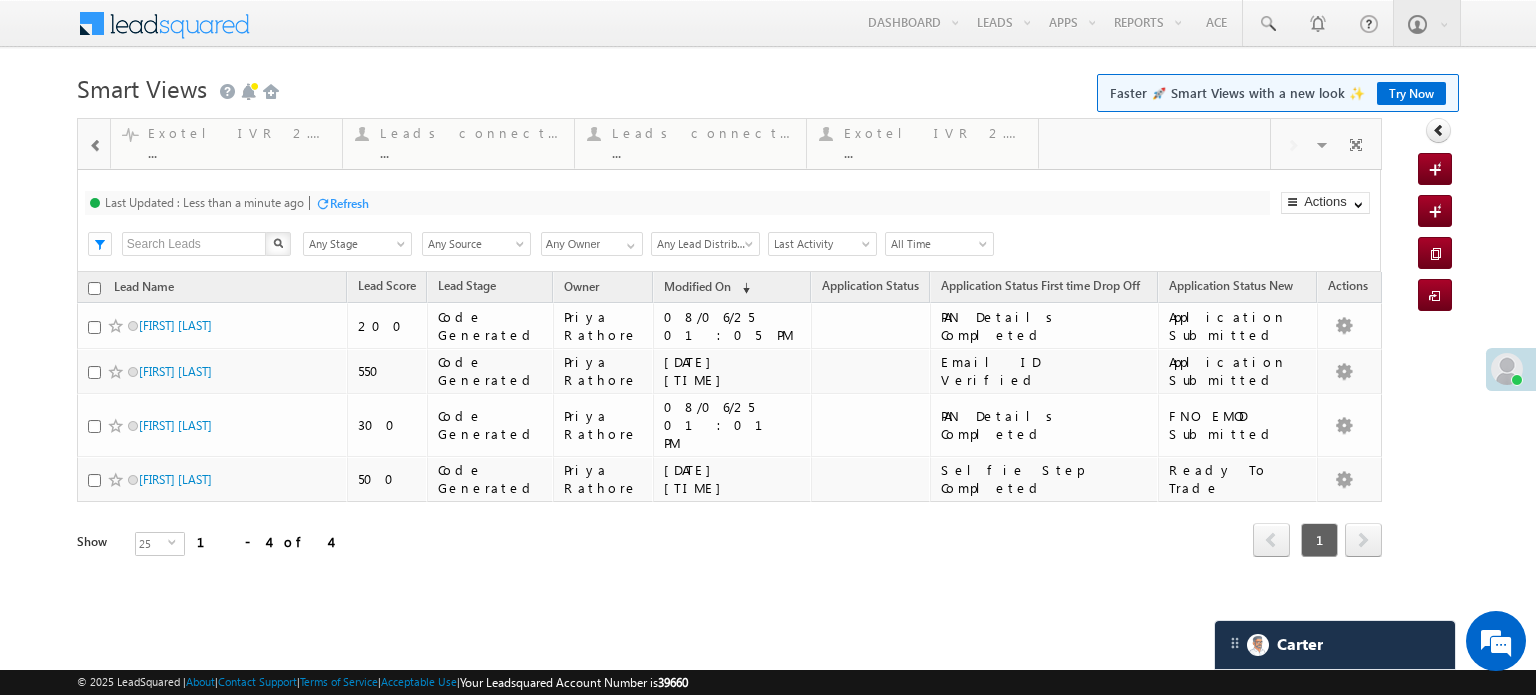 click on "Visible Tabs Coded Today Default Coded MTD Default Lead Type Default Coded but no Recording Default Thankyou Page leads Default STP Rejection Reason Default Call backs Default Forms Resubmitted Default Open Leads Default Missed Incoming Calls Default Fresh Objection Cases Default Objections Cases Default SIP Cases Default SS Fresh Lead Distribution Default Exotel IVR 2.1 Default Leads connected post coding Default Leads connected pre coding Default Exotel IVR 2.0 Default Fresh Leads Default RESTORE DEFAULT TABS ADD NEW TAB" at bounding box center (1326, 143) 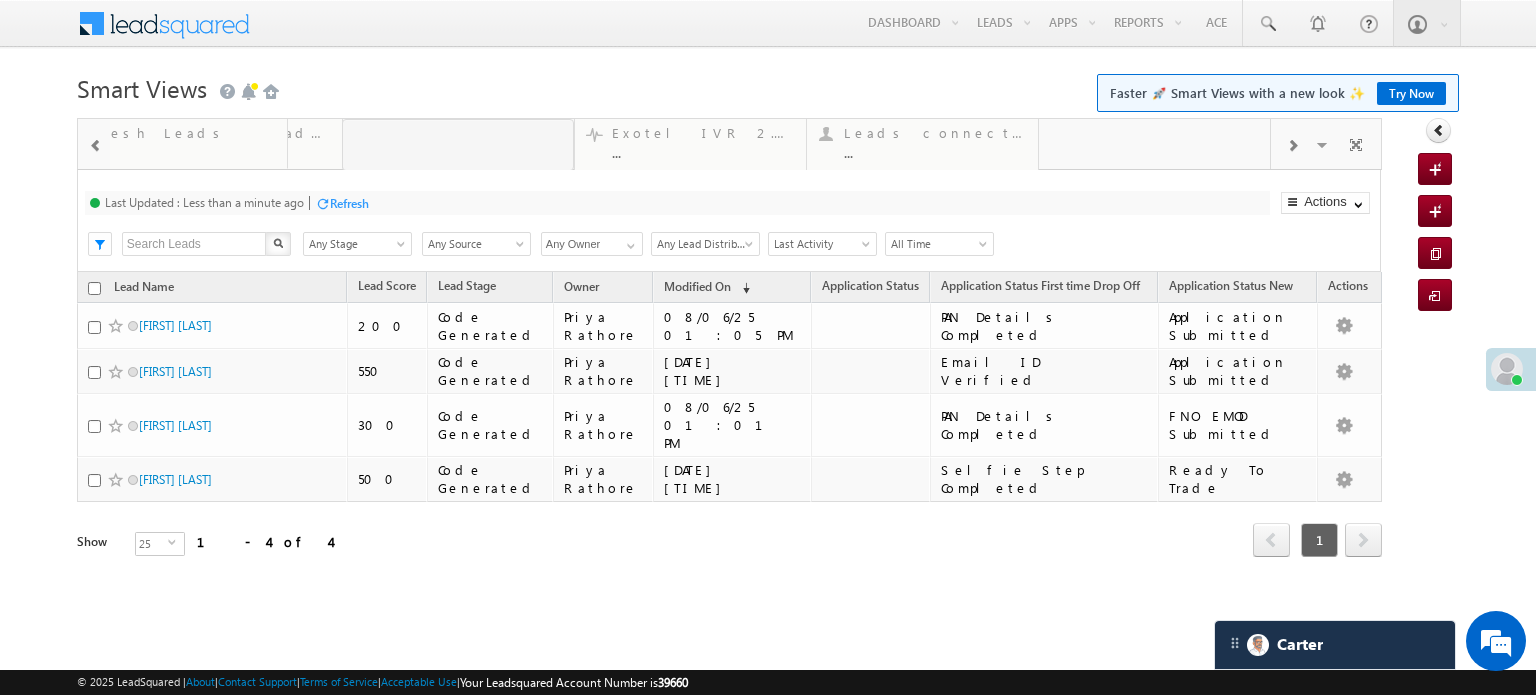 drag, startPoint x: 1214, startPoint y: 154, endPoint x: 0, endPoint y: 217, distance: 1215.6335 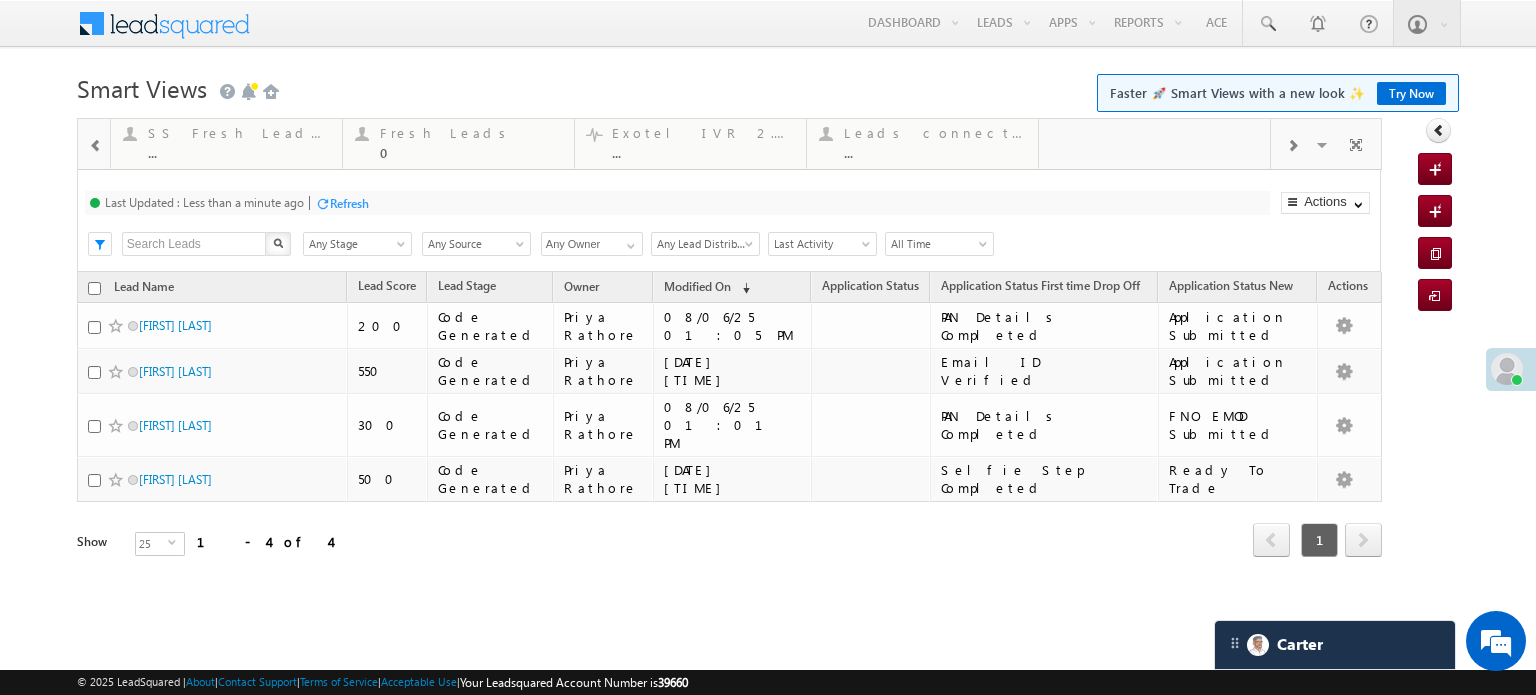 click at bounding box center (95, 144) 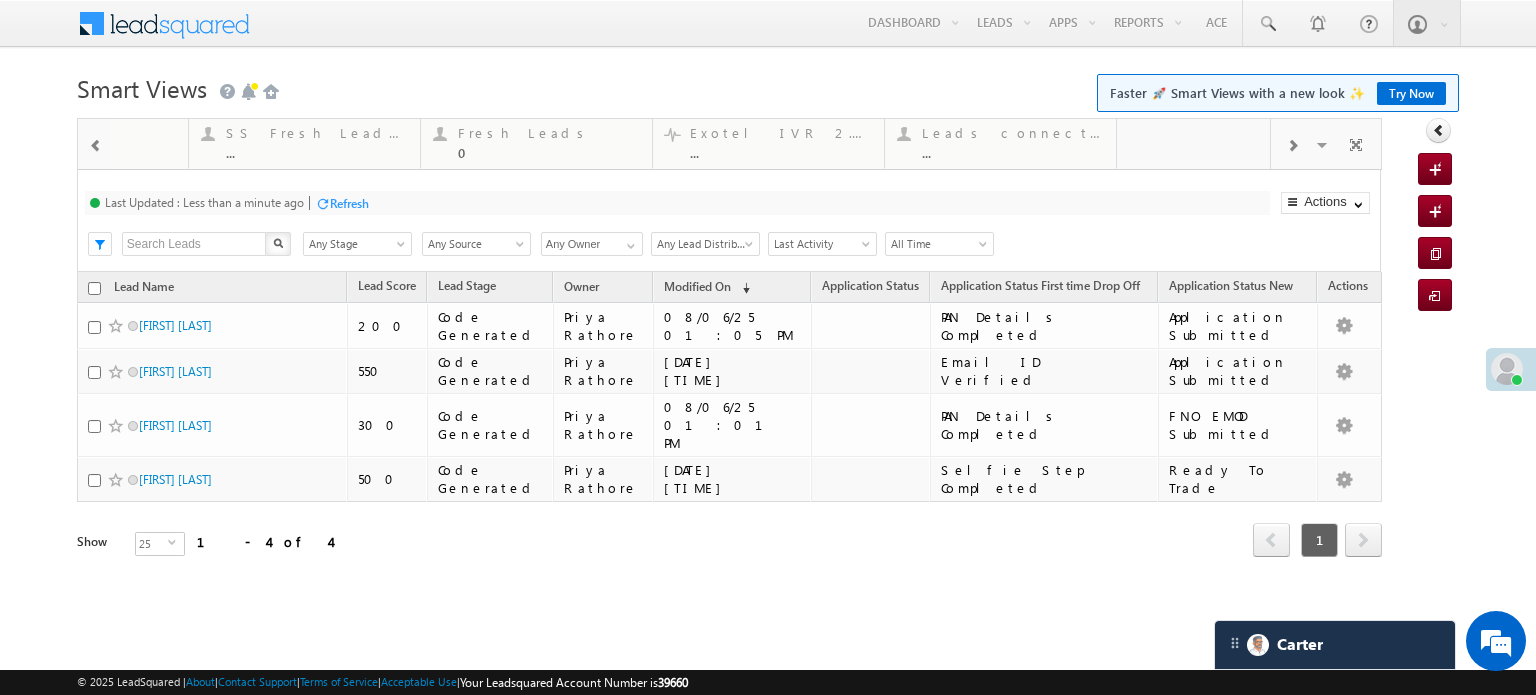 click at bounding box center (95, 144) 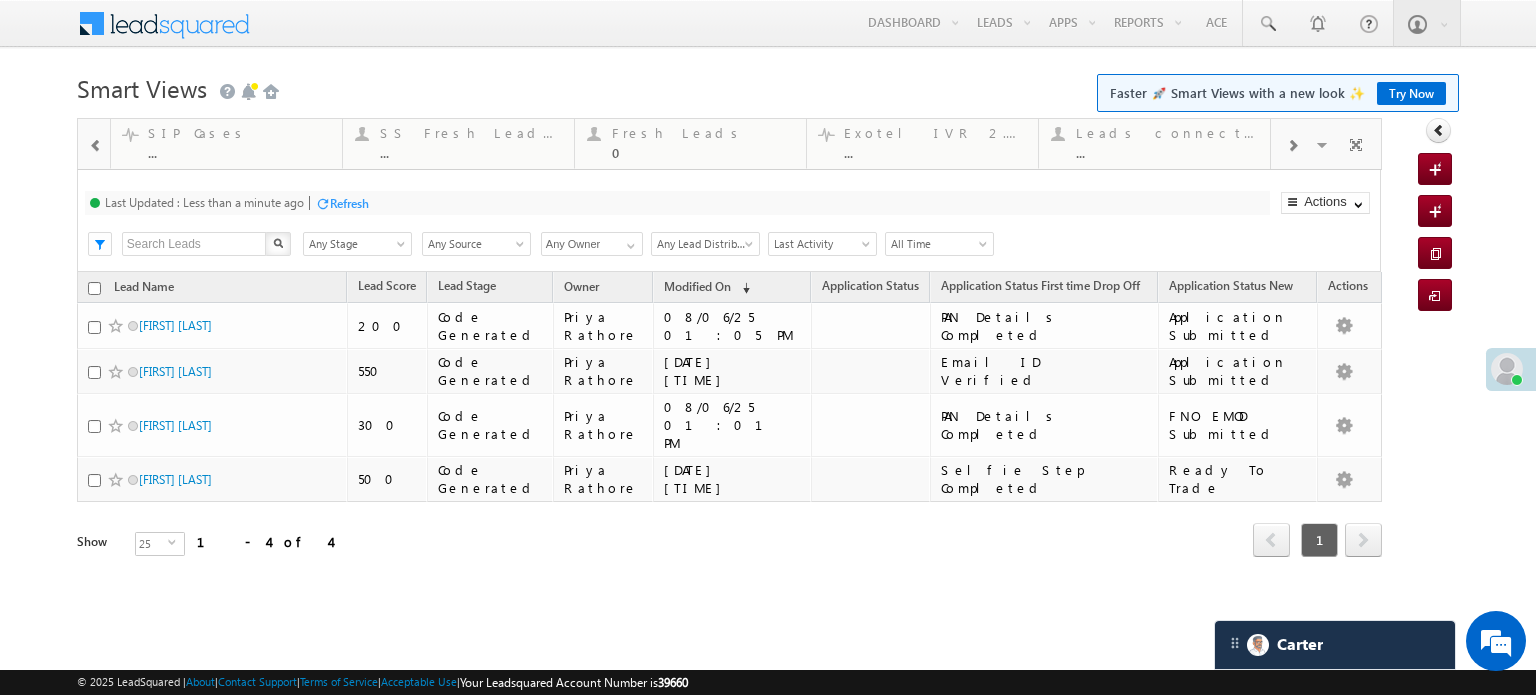click at bounding box center [95, 144] 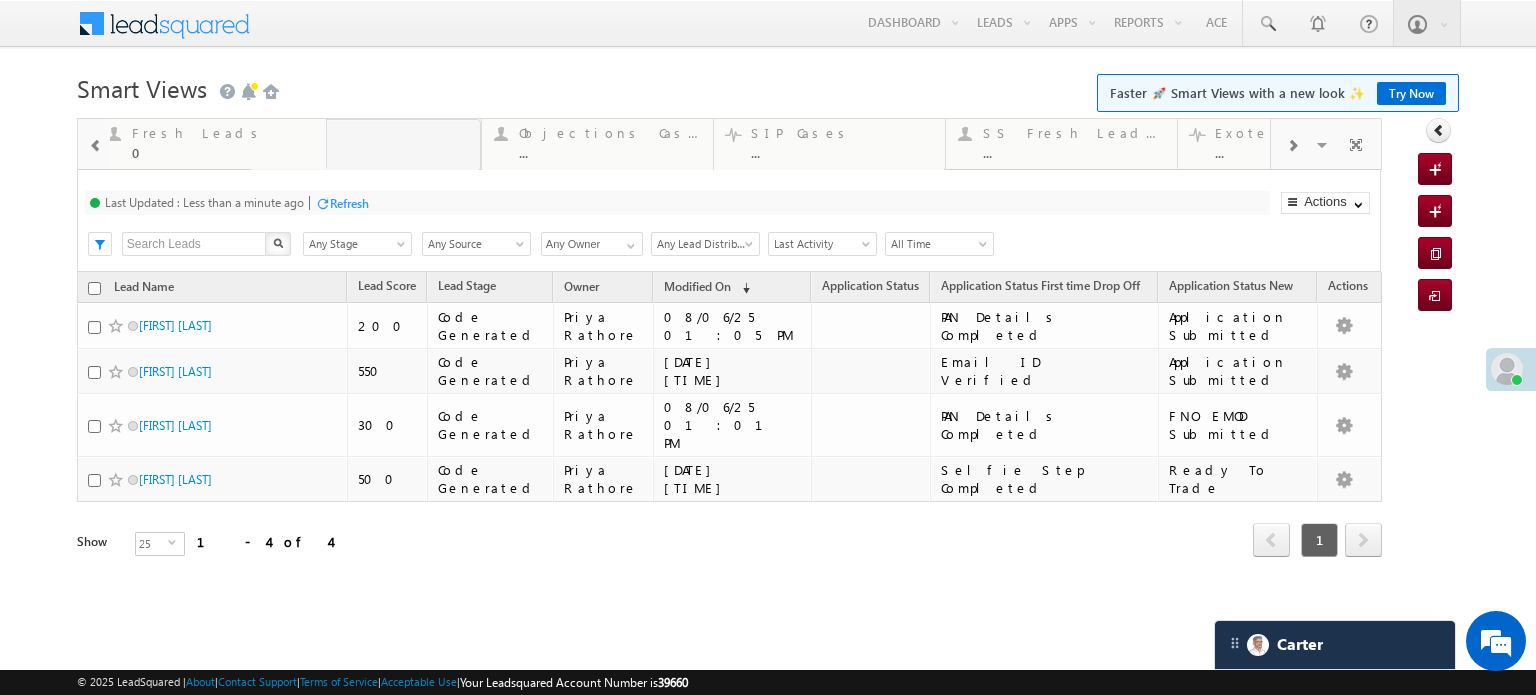 drag, startPoint x: 851, startPoint y: 153, endPoint x: 0, endPoint y: 227, distance: 854.2113 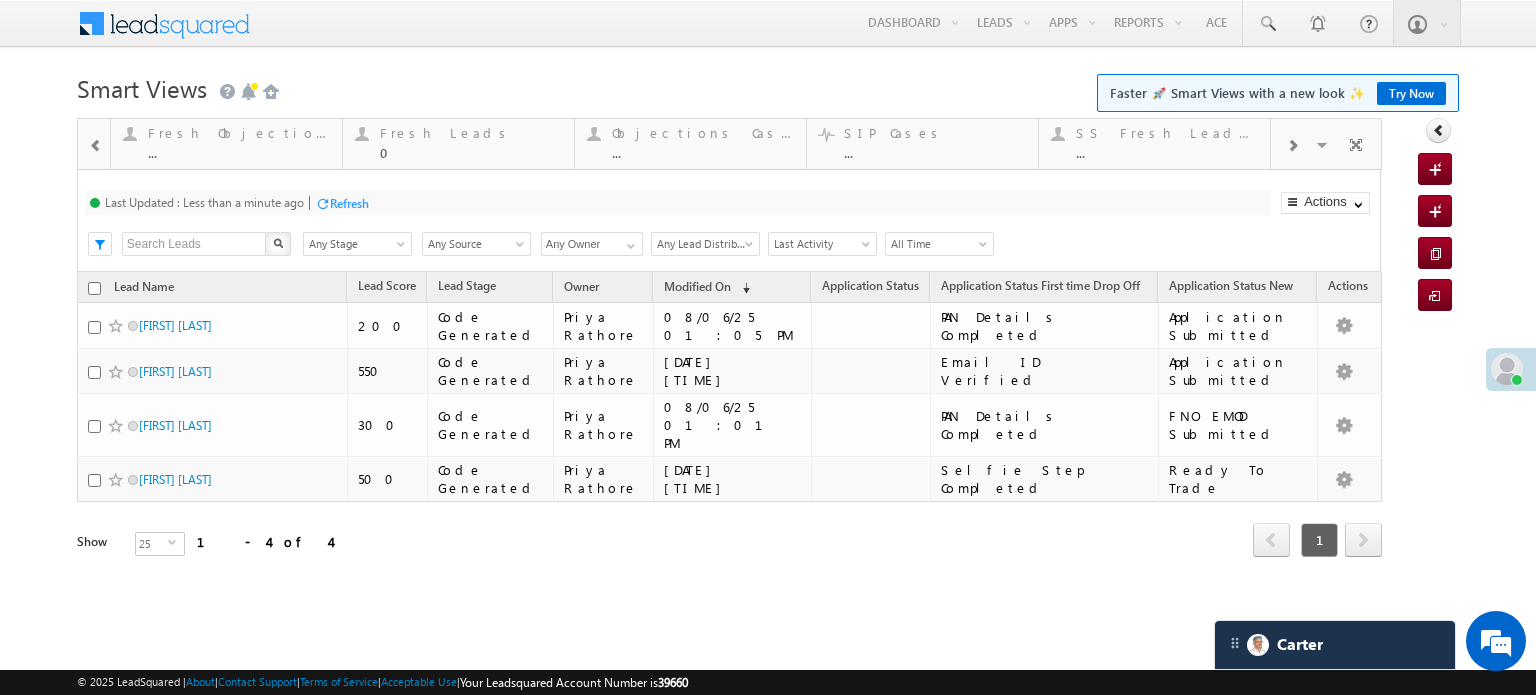 click at bounding box center (95, 144) 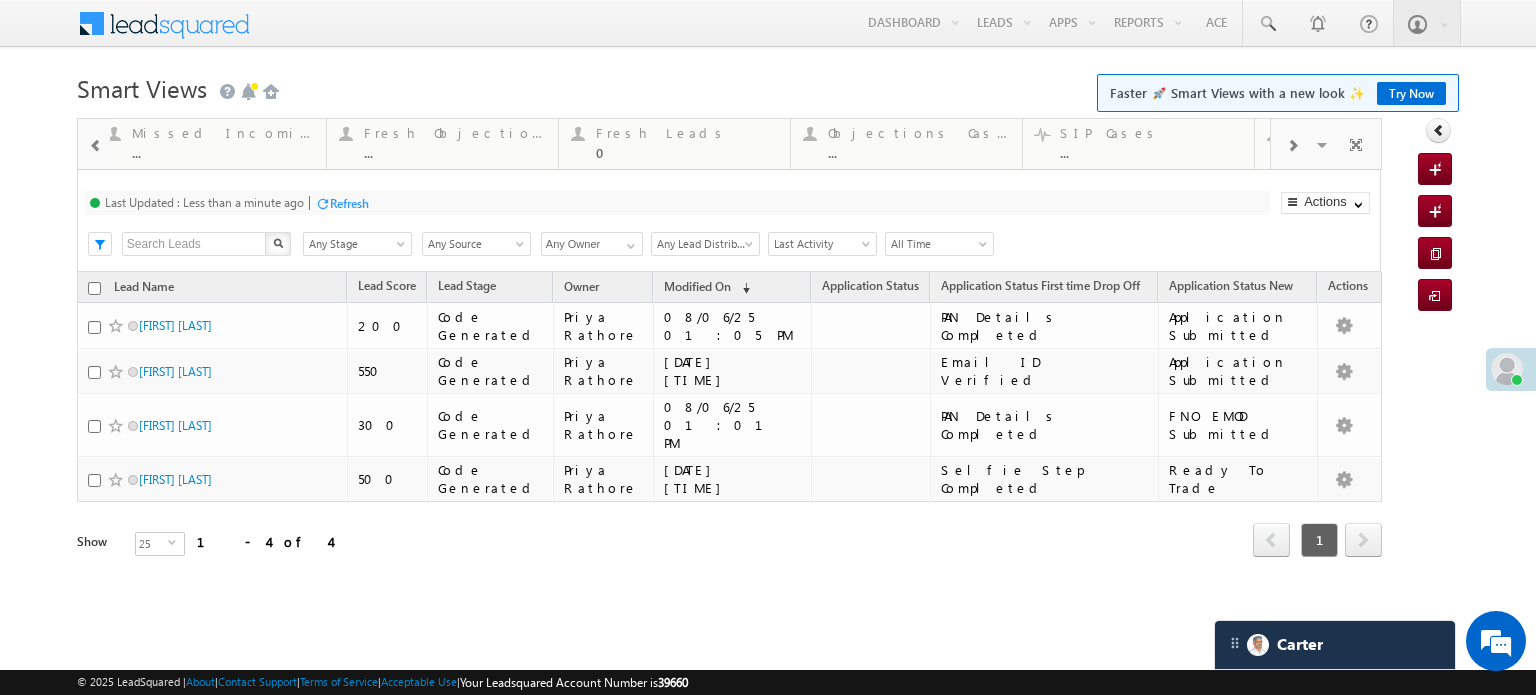 click at bounding box center [95, 144] 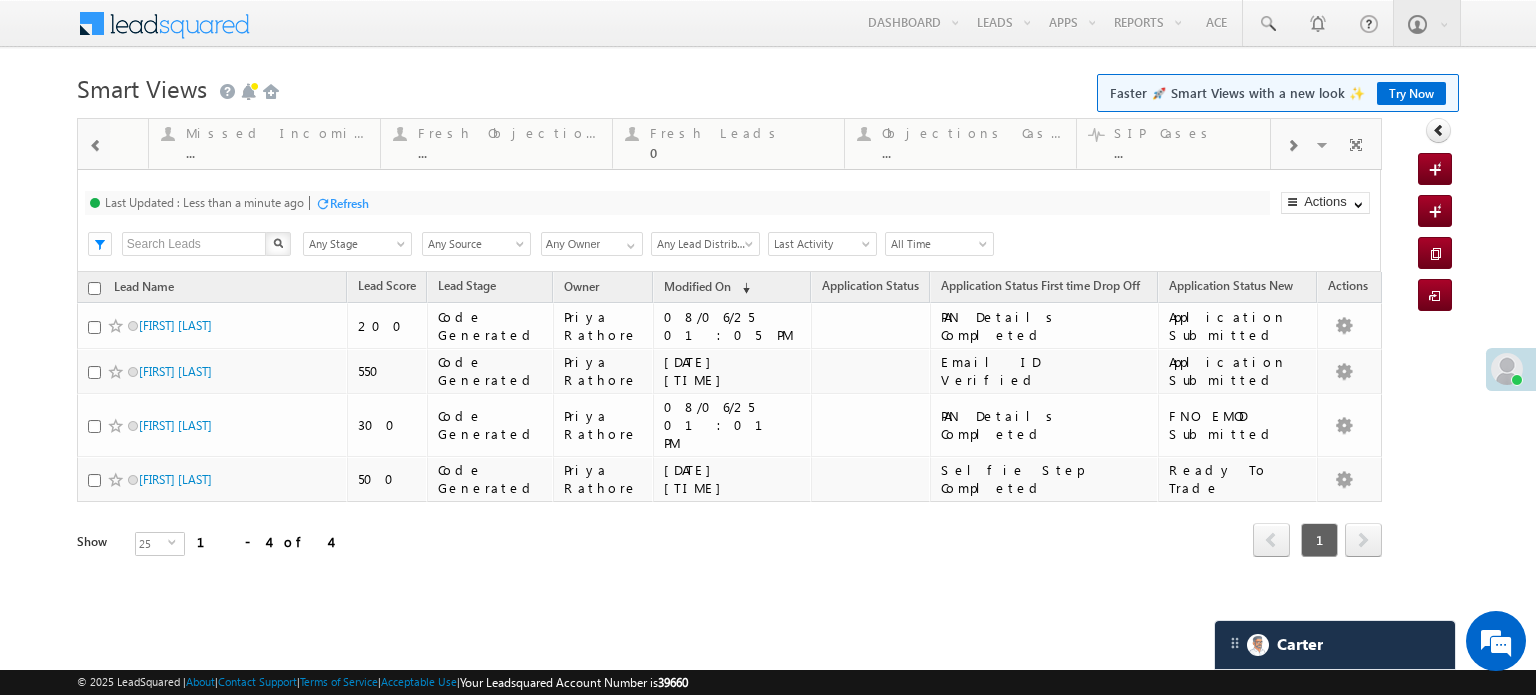 click at bounding box center (95, 144) 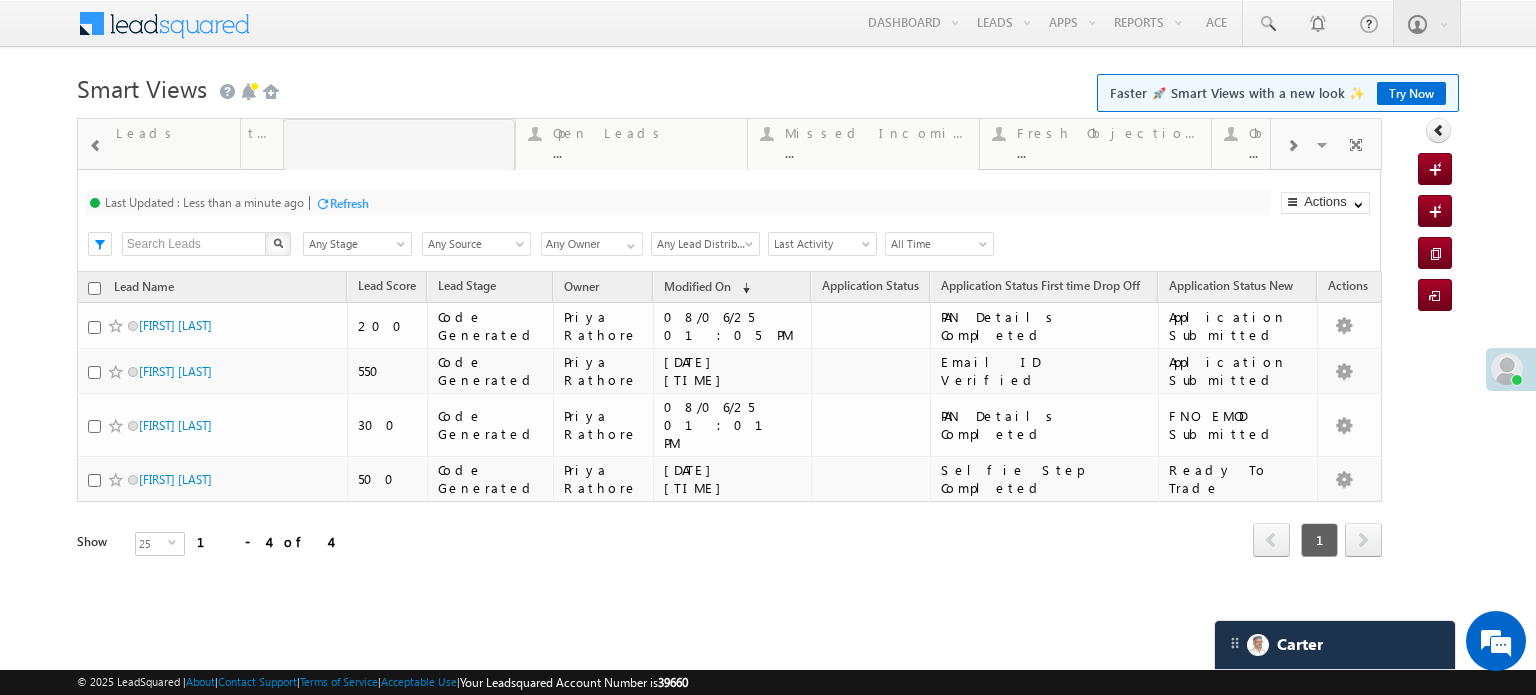 drag, startPoint x: 971, startPoint y: 142, endPoint x: 0, endPoint y: 242, distance: 976.13574 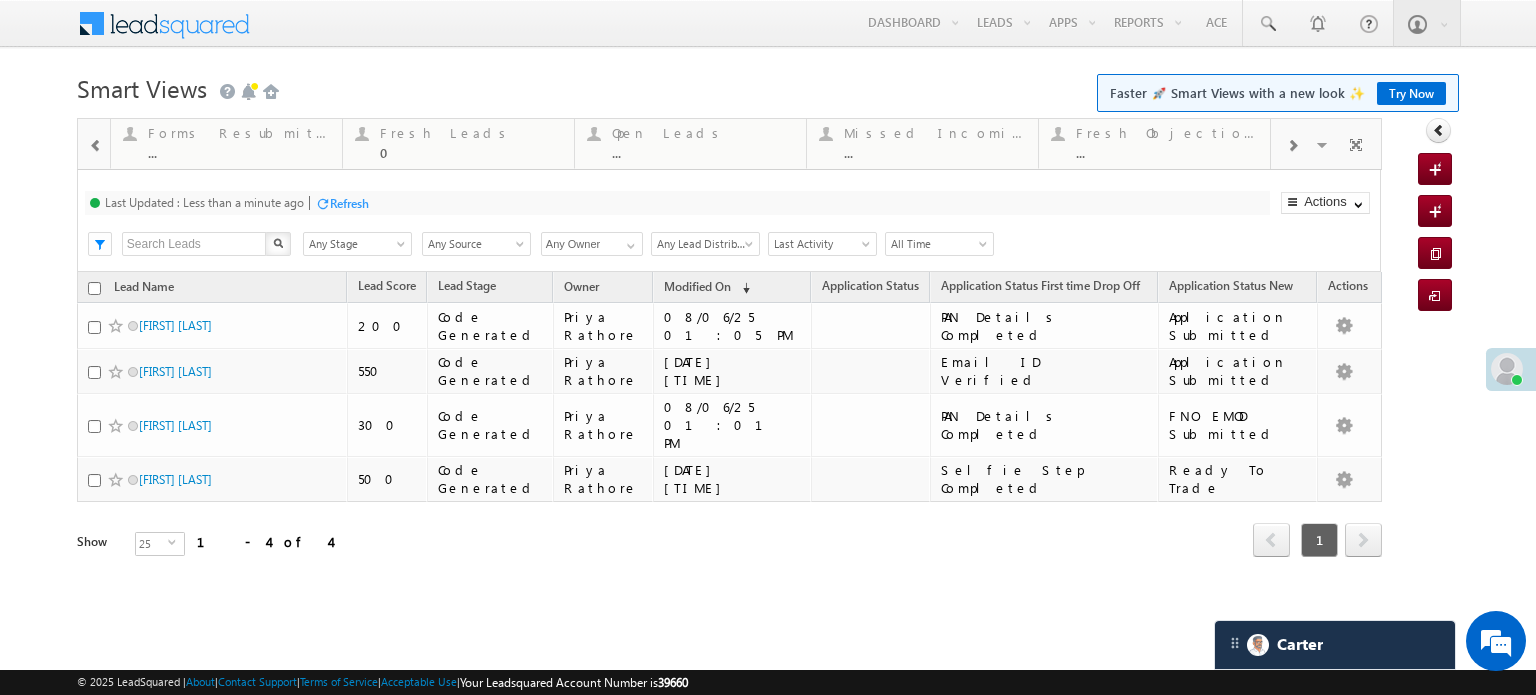 click at bounding box center [96, 146] 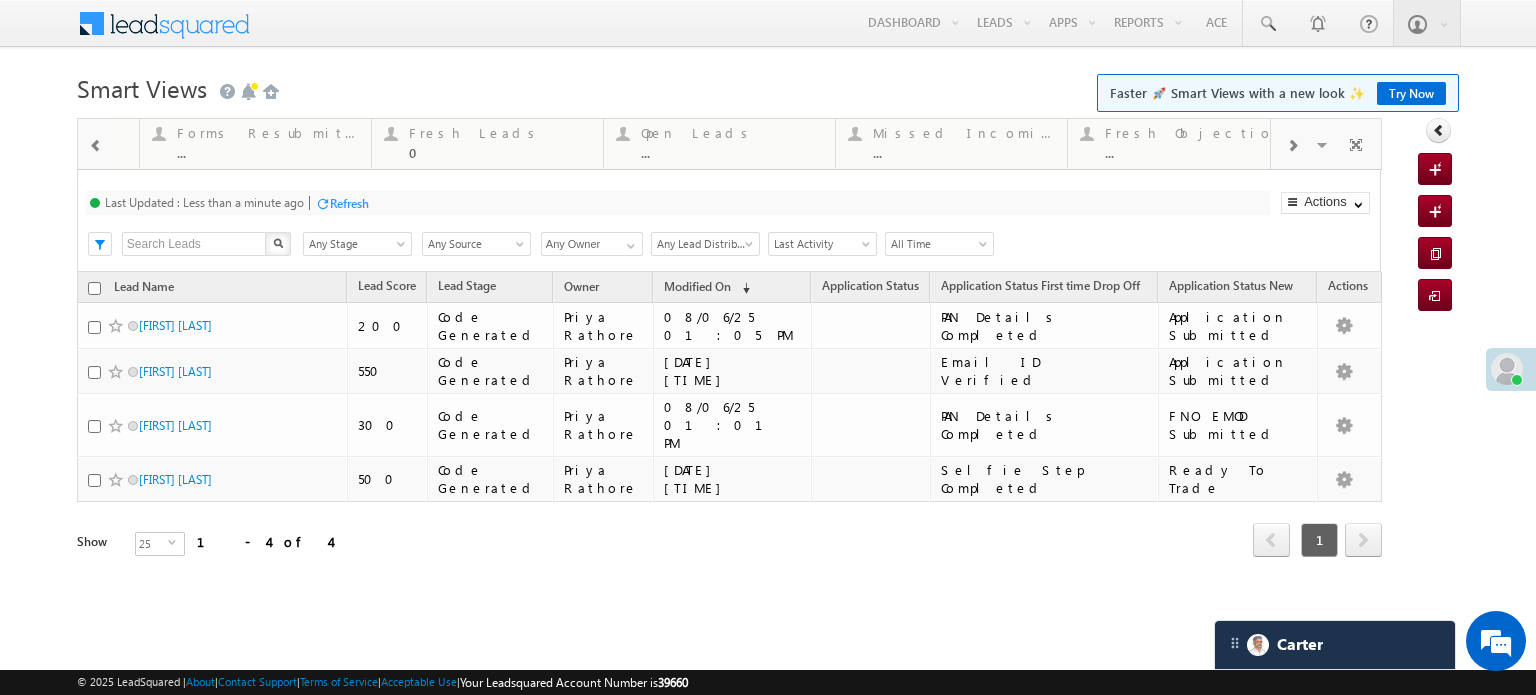 click at bounding box center (96, 146) 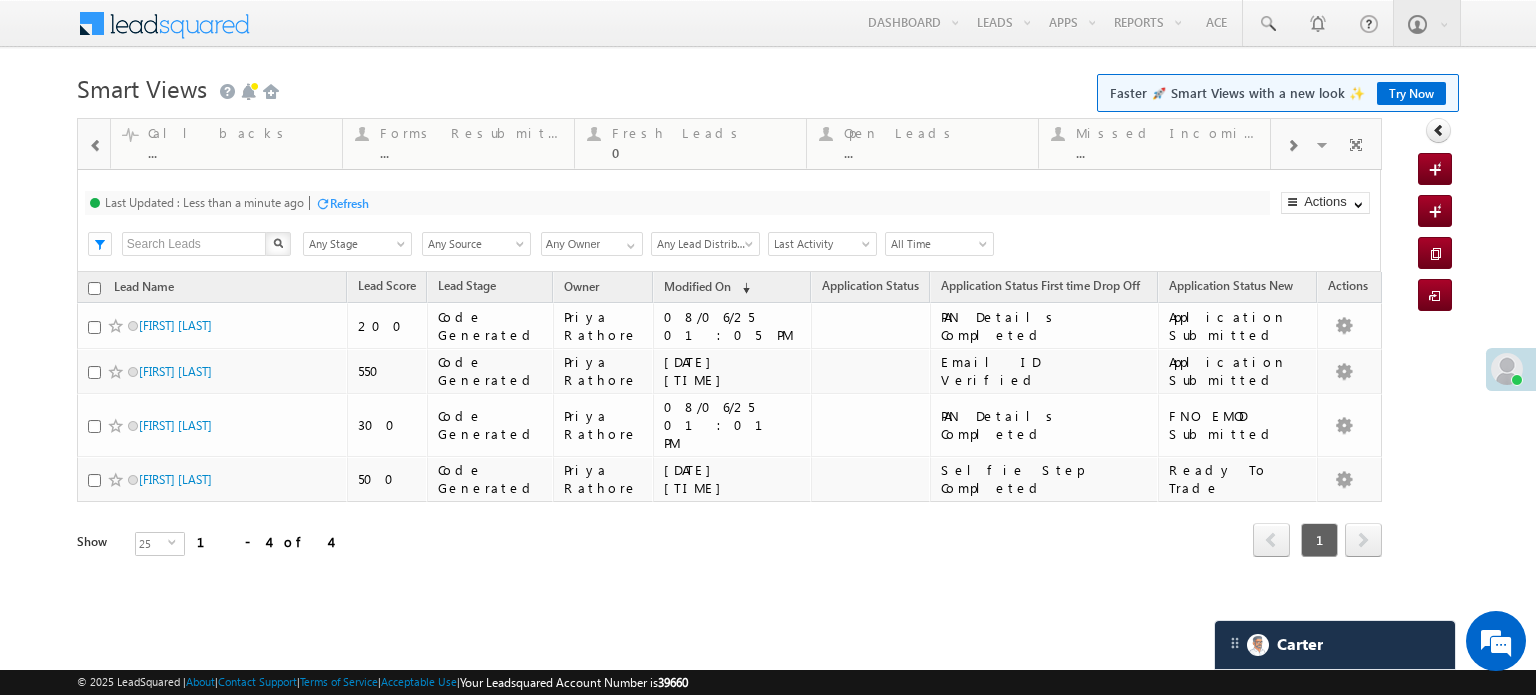 click at bounding box center [96, 146] 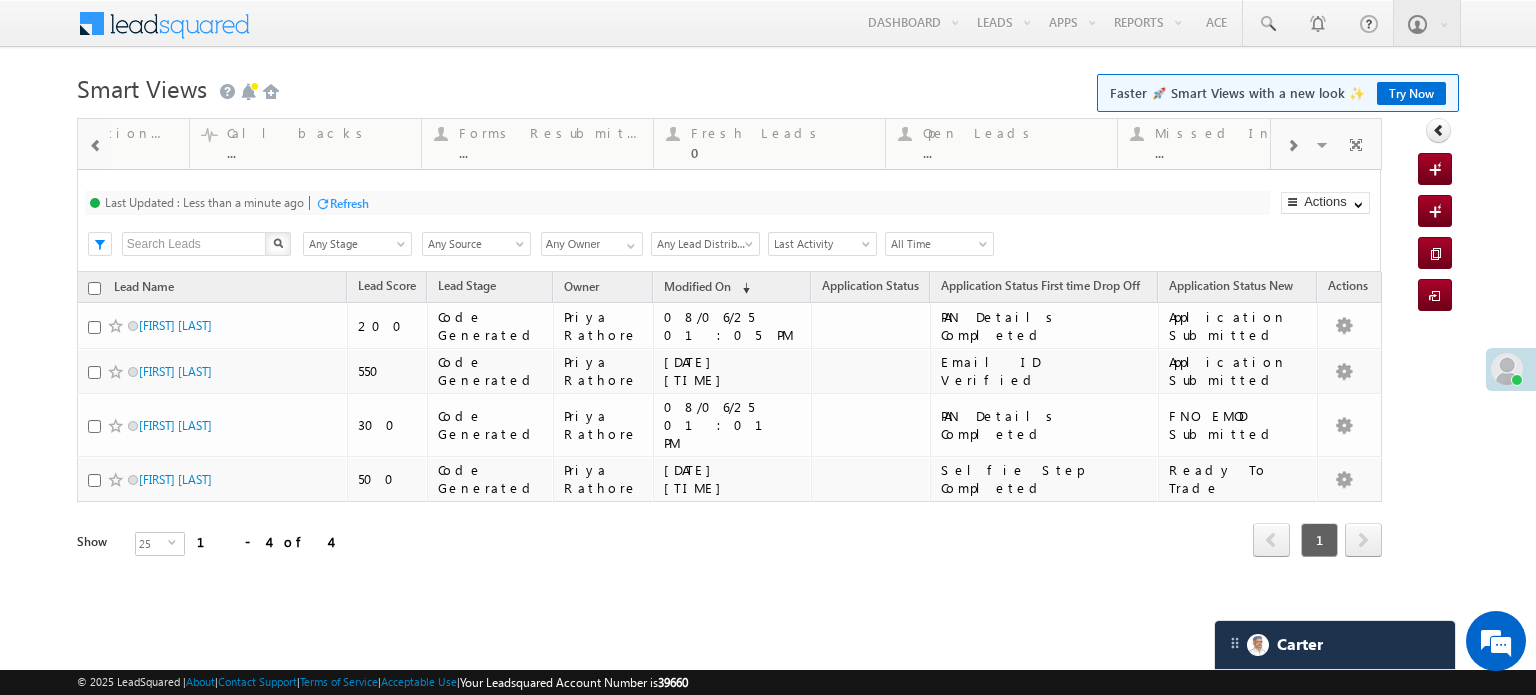 click at bounding box center [96, 146] 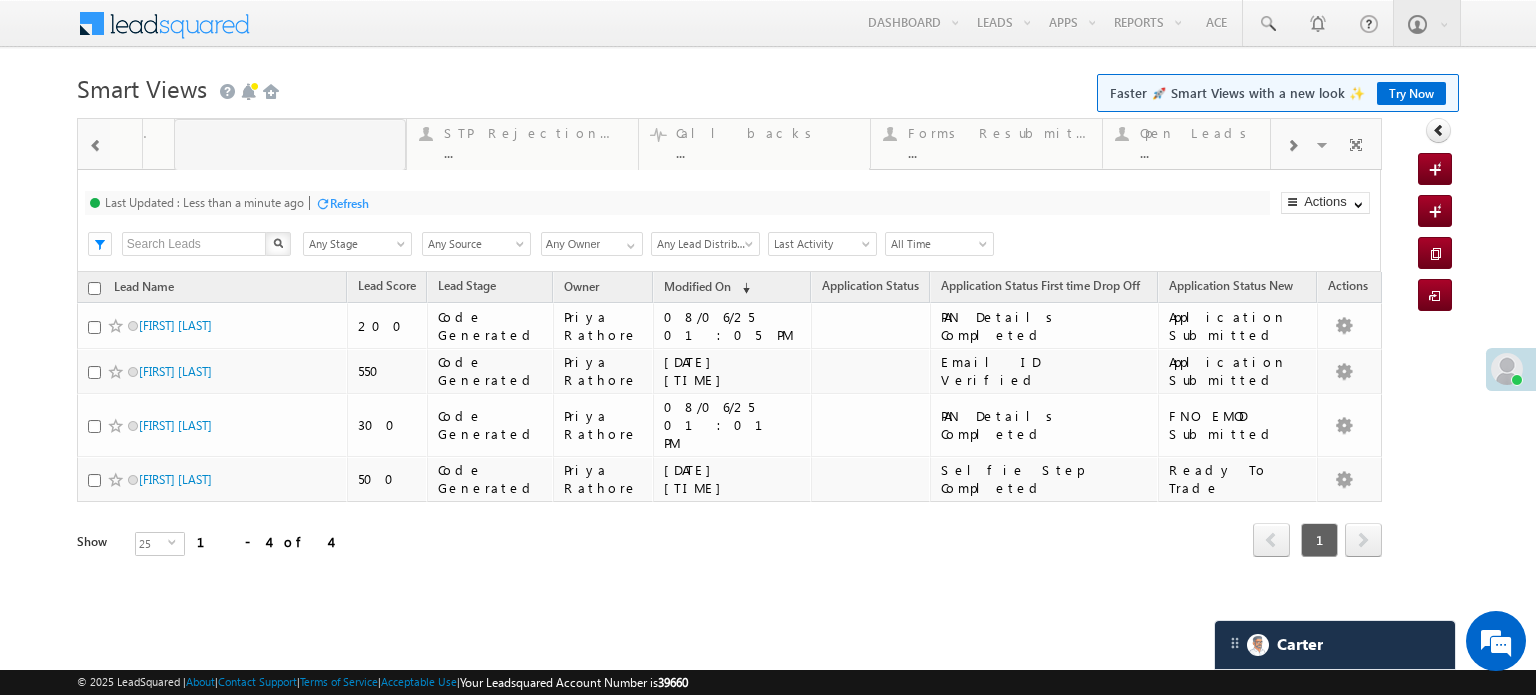 drag, startPoint x: 960, startPoint y: 143, endPoint x: 0, endPoint y: 262, distance: 967.3474 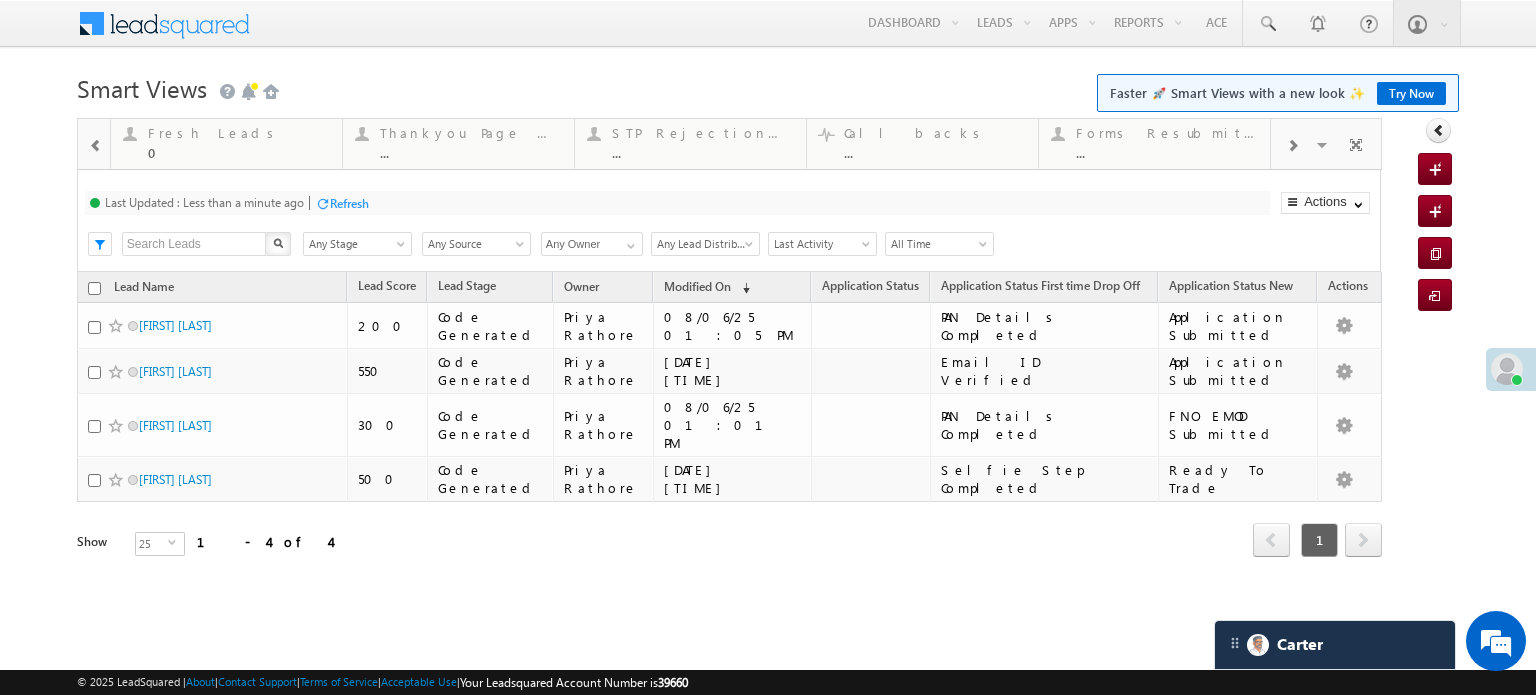 click at bounding box center (95, 144) 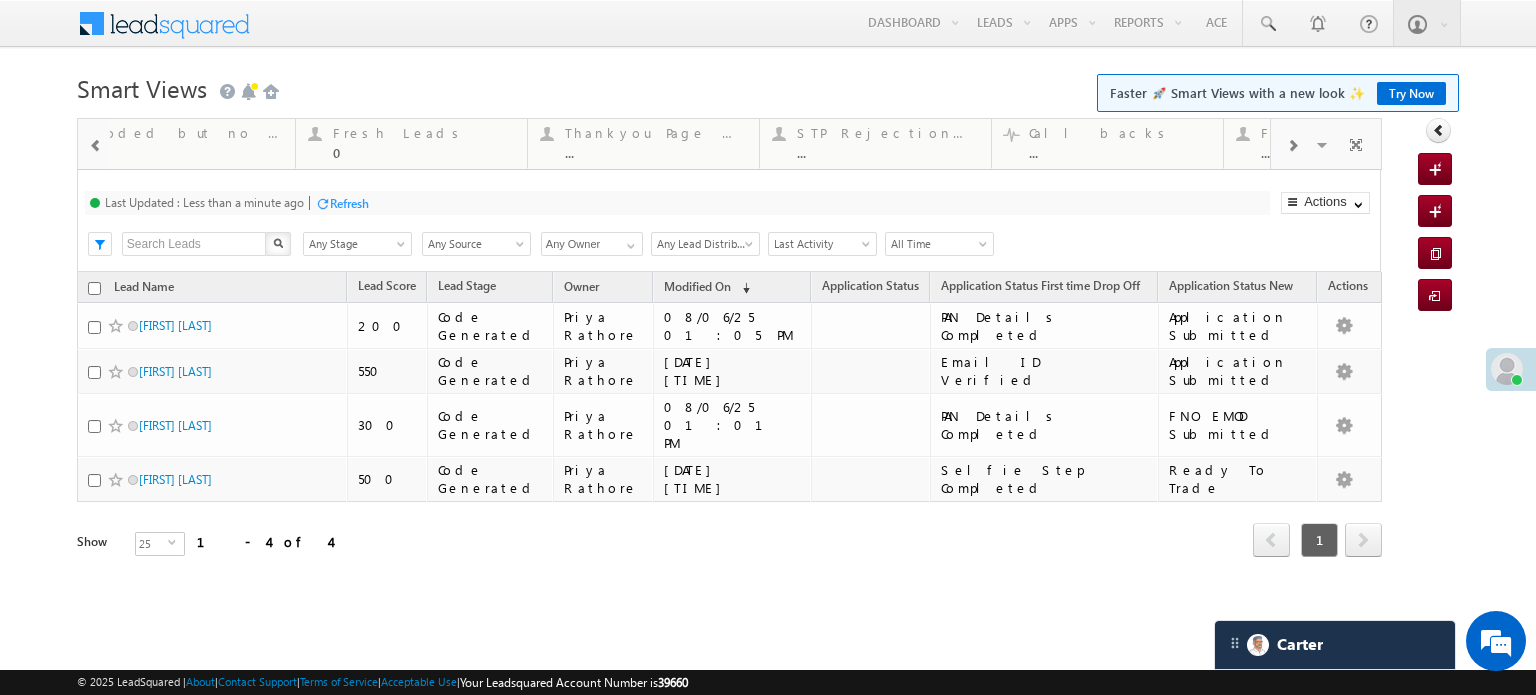 click at bounding box center (95, 144) 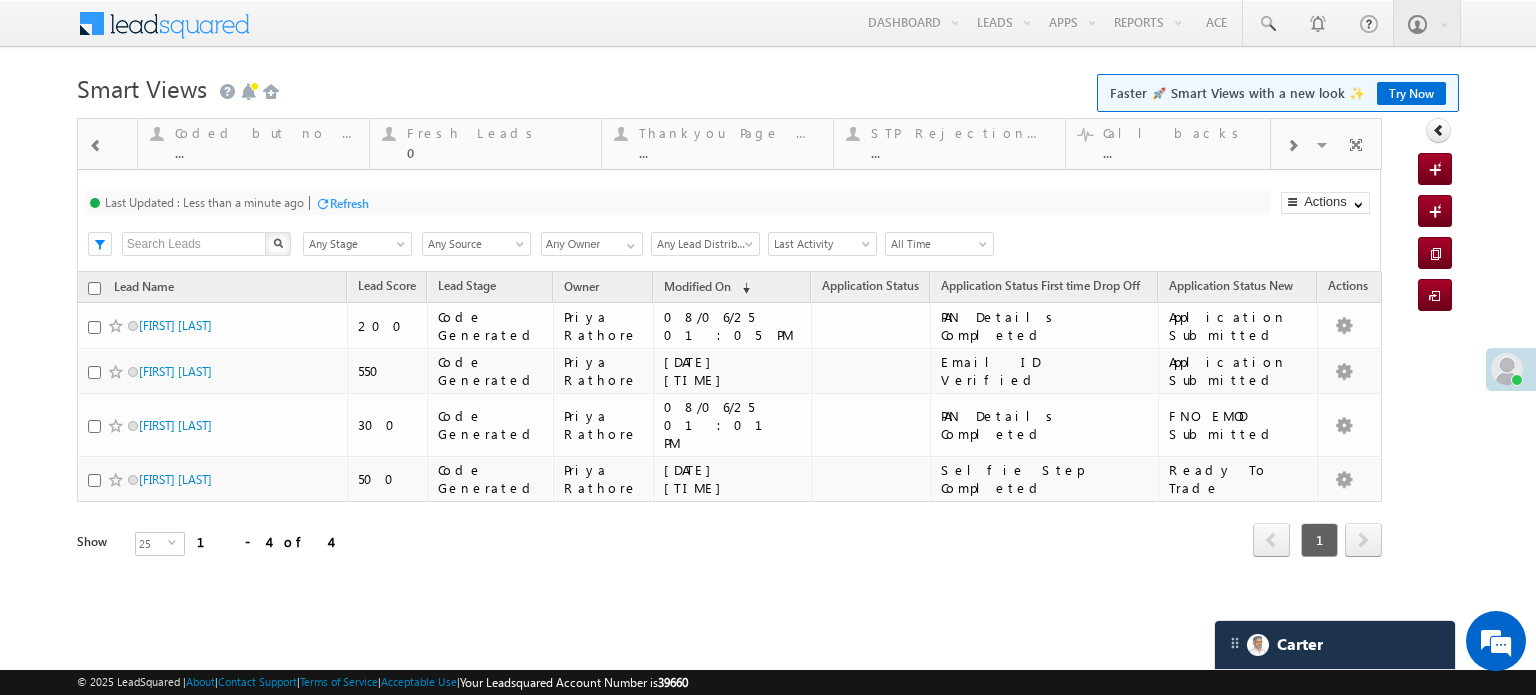 click at bounding box center (95, 144) 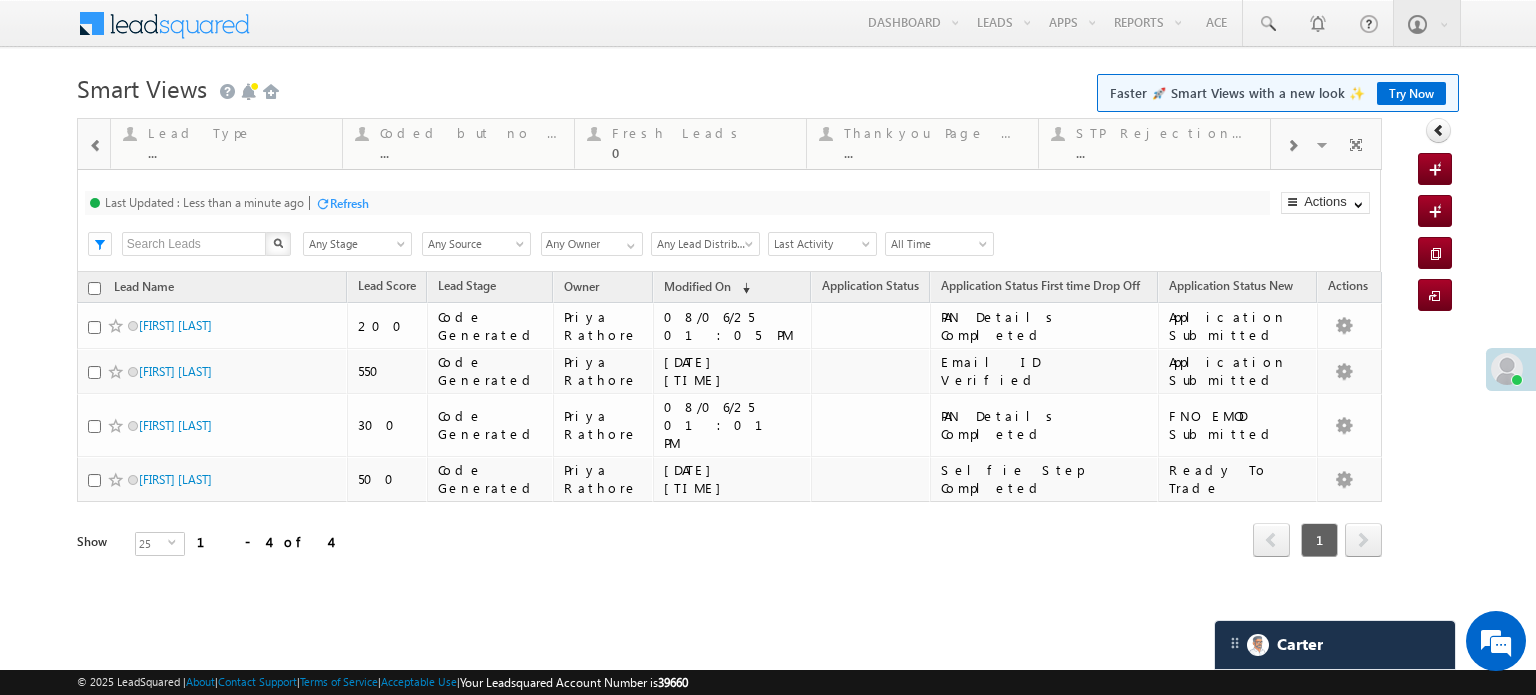 click at bounding box center [95, 144] 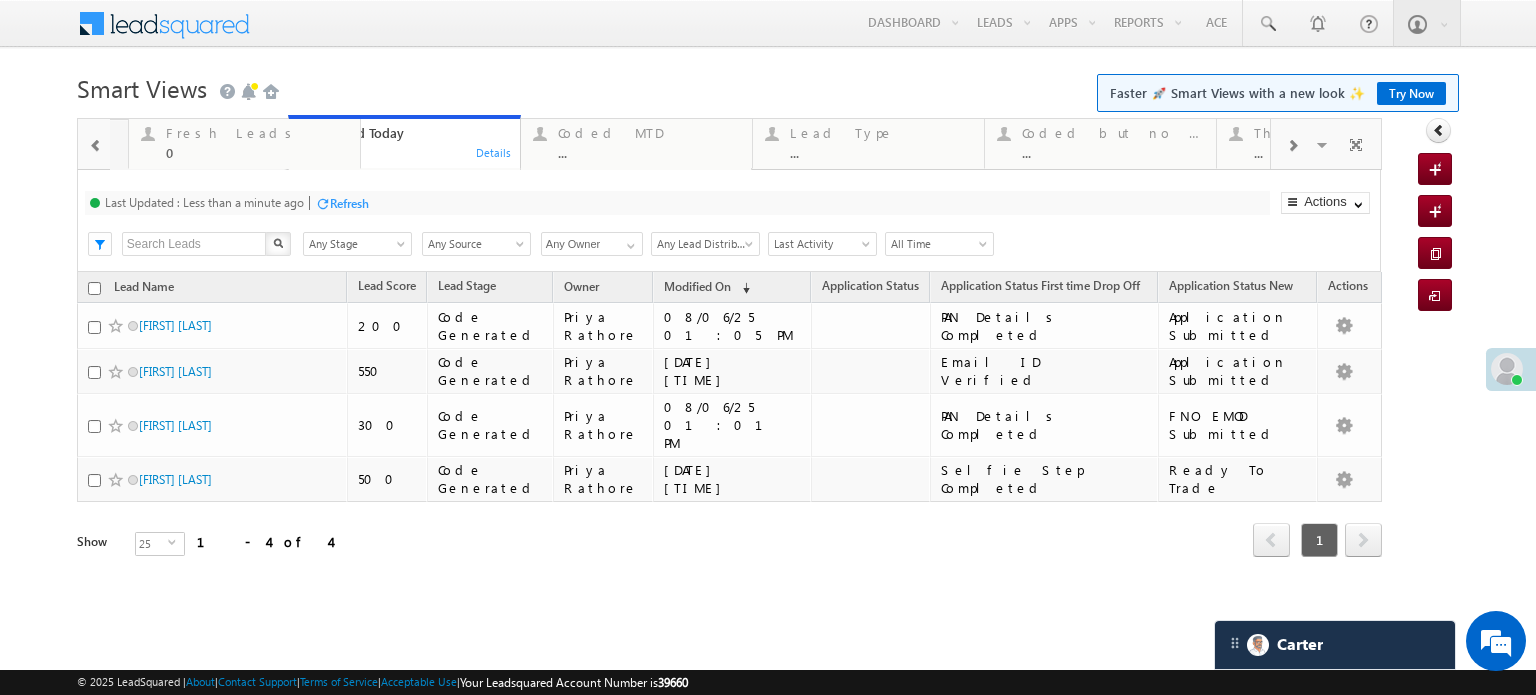drag, startPoint x: 856, startPoint y: 158, endPoint x: 0, endPoint y: 206, distance: 857.3447 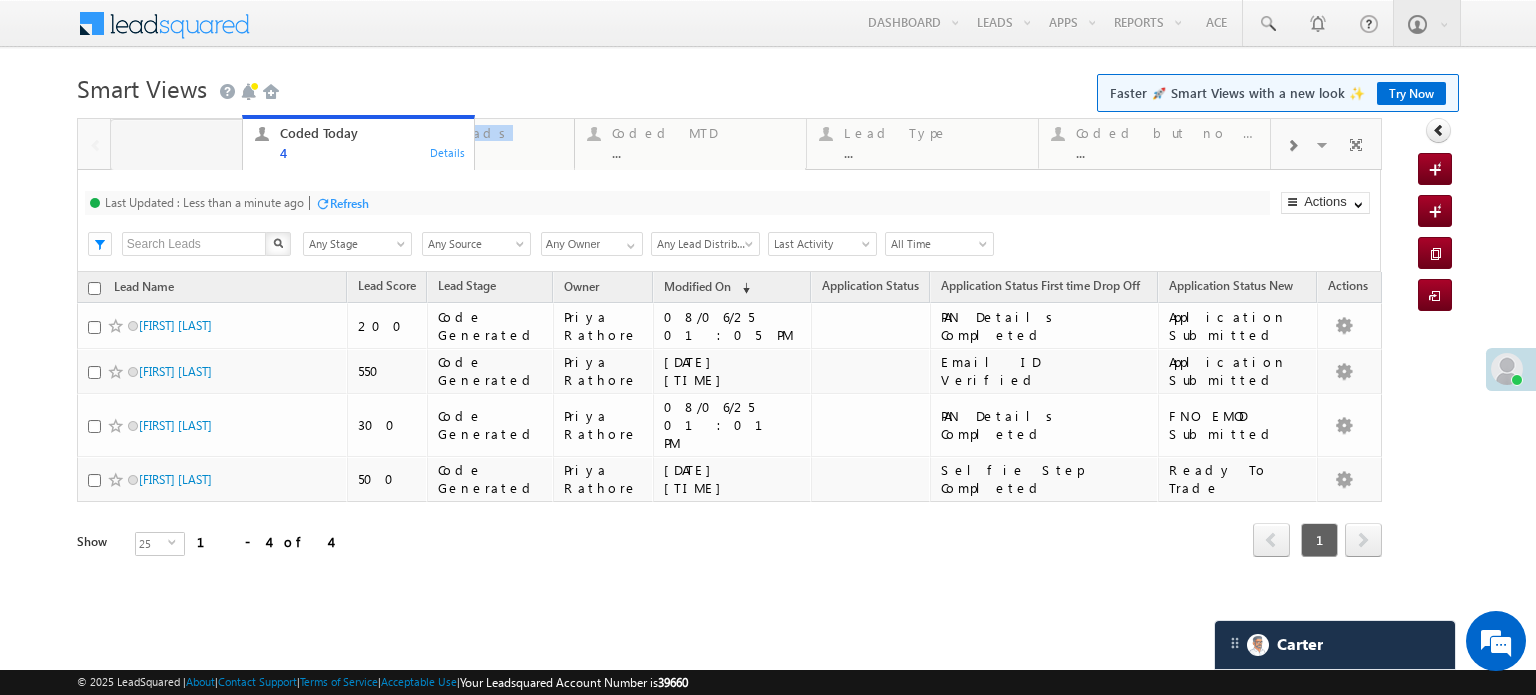 drag, startPoint x: 411, startPoint y: 141, endPoint x: 320, endPoint y: 137, distance: 91.08787 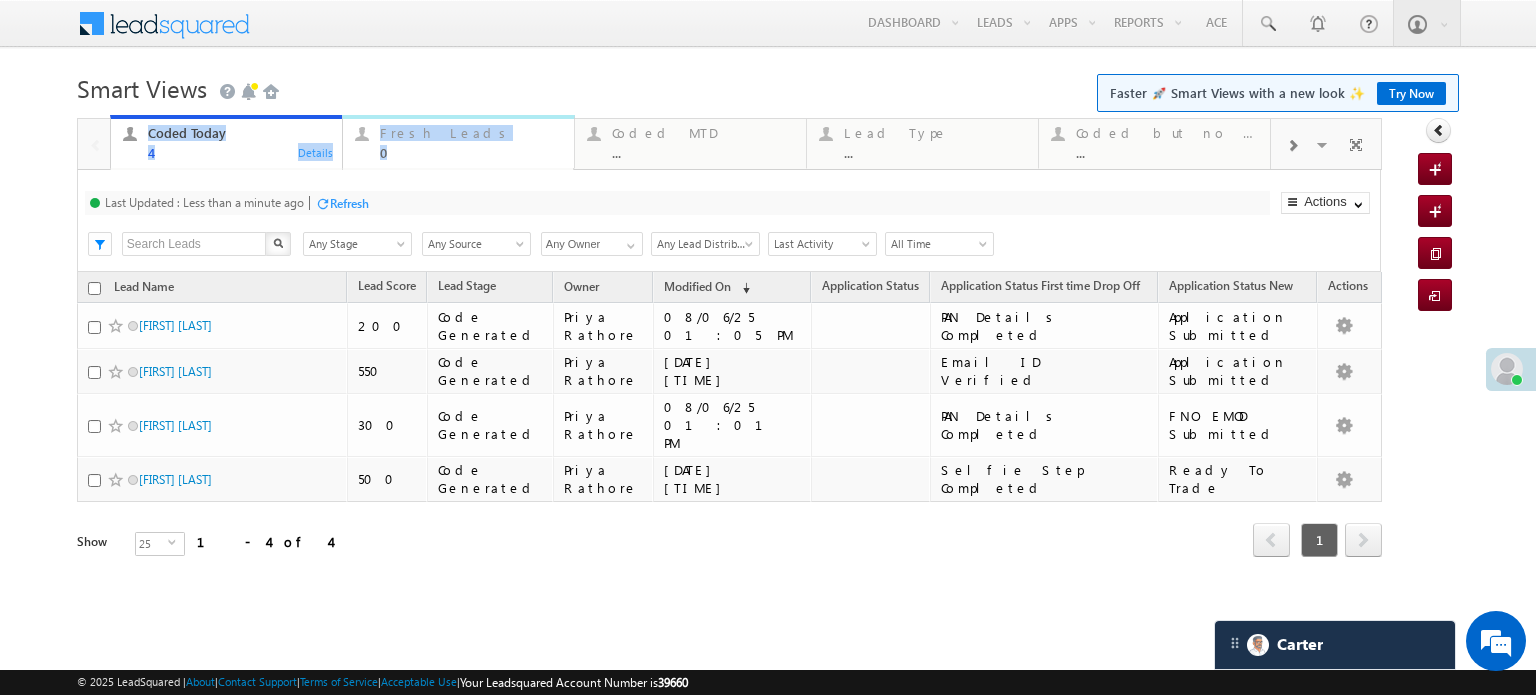 click on "Fresh Leads 0" at bounding box center [471, 140] 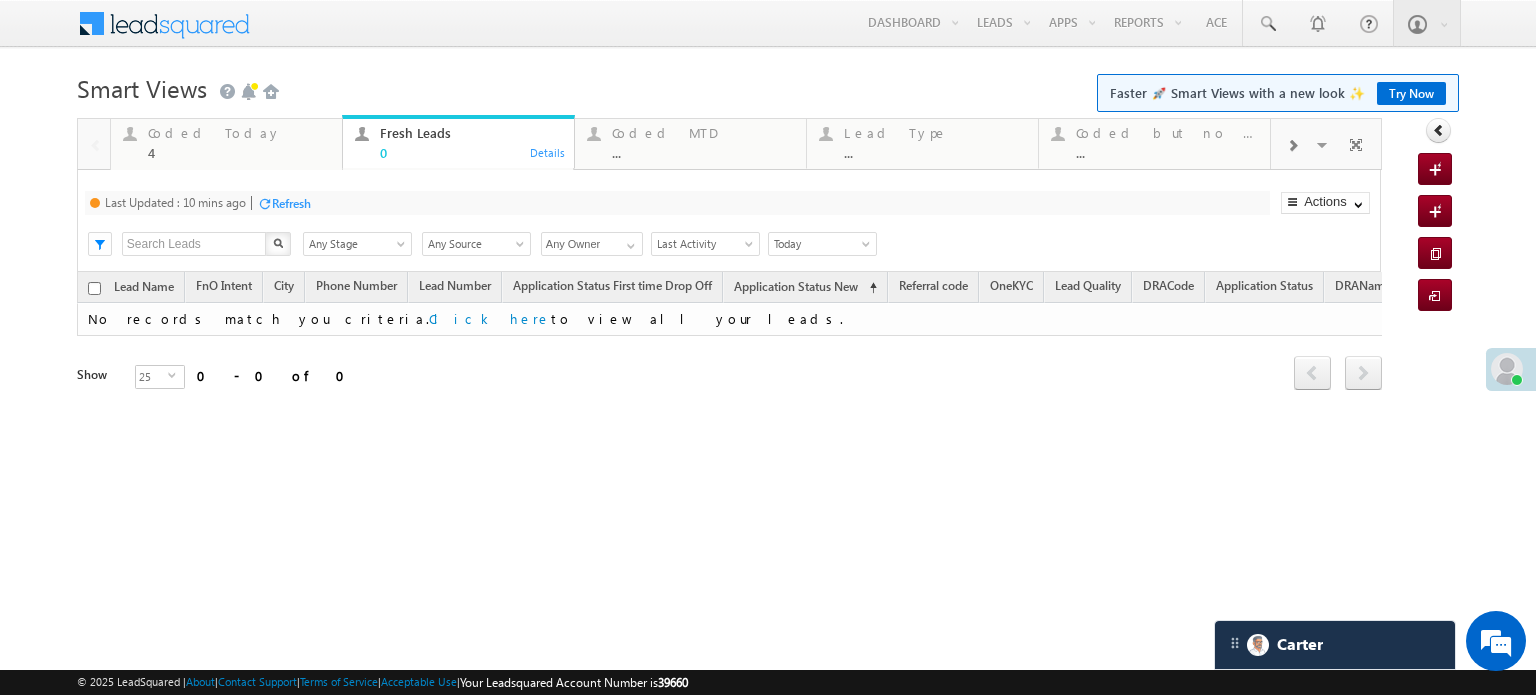 click on "Refresh" at bounding box center (291, 203) 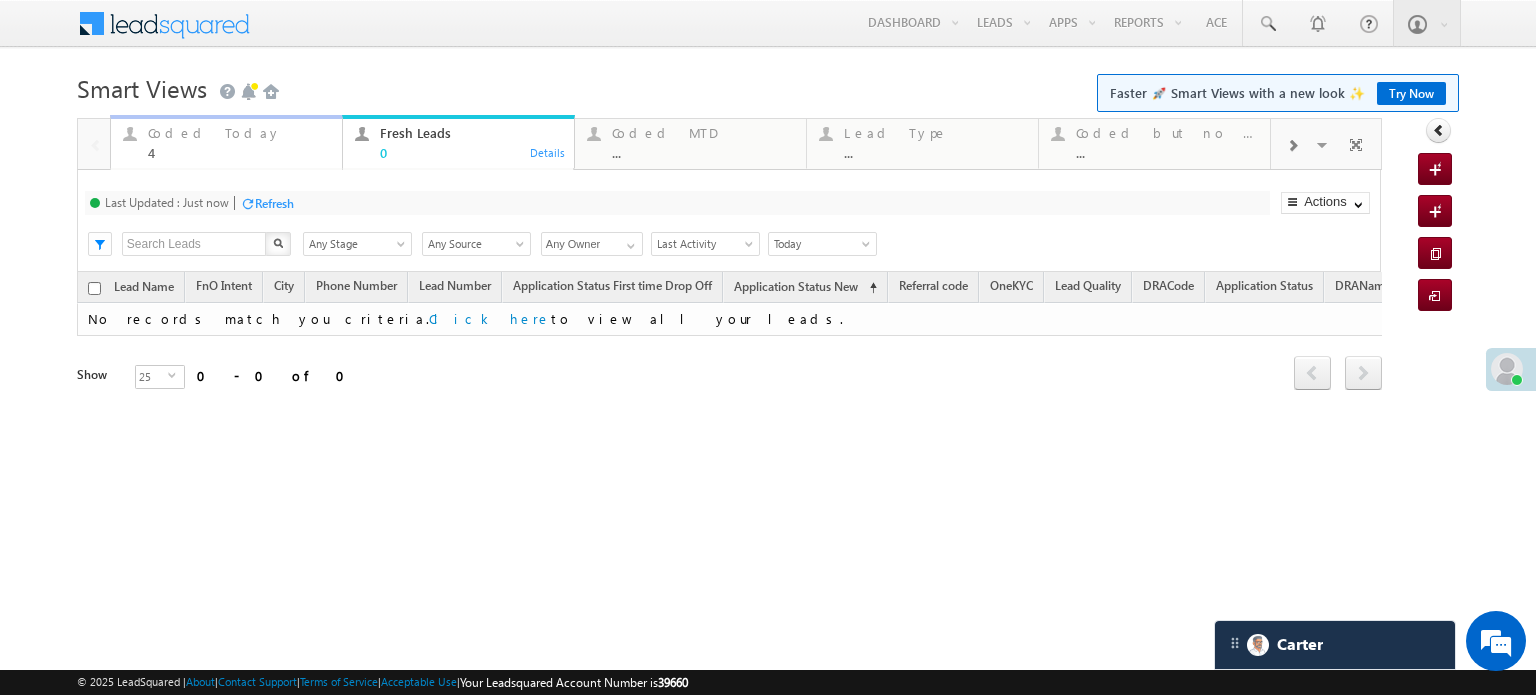 click on "4" at bounding box center (239, 152) 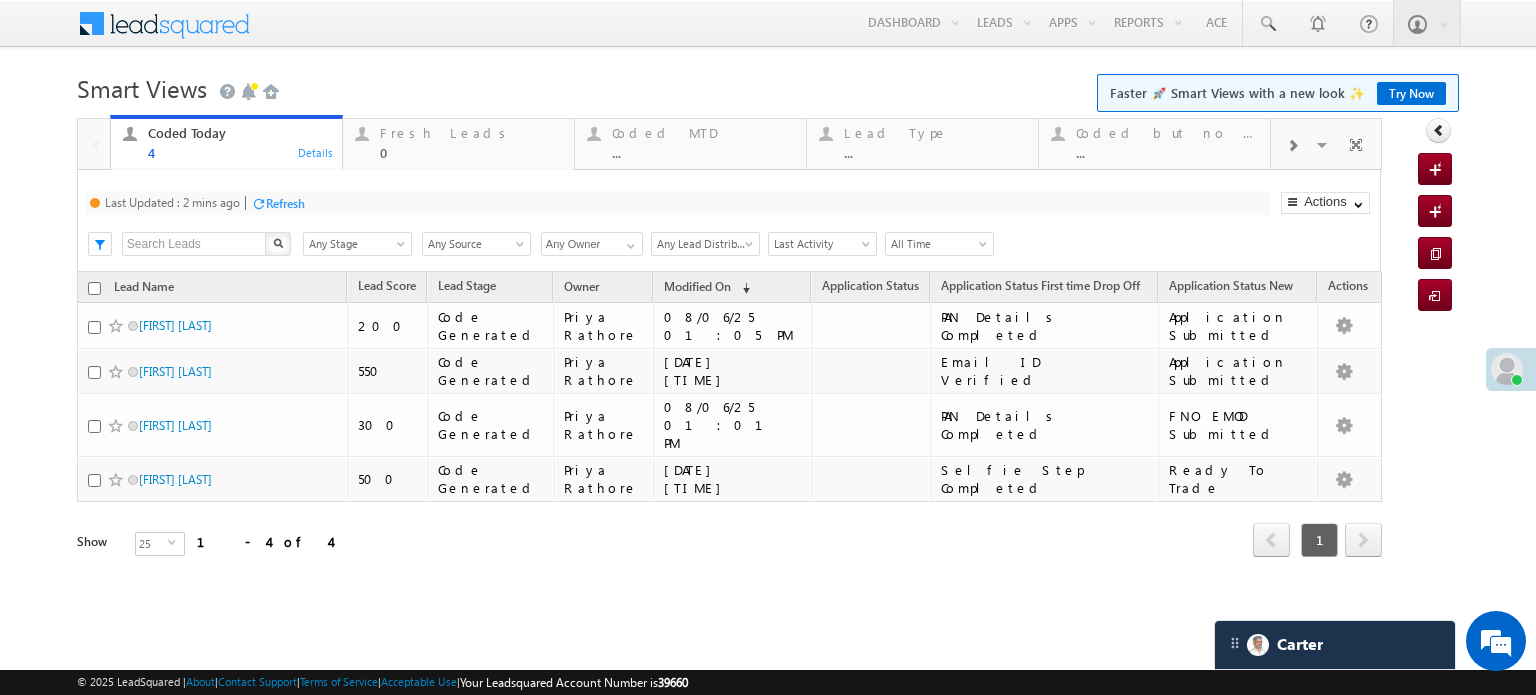 click on "Refresh" at bounding box center (285, 203) 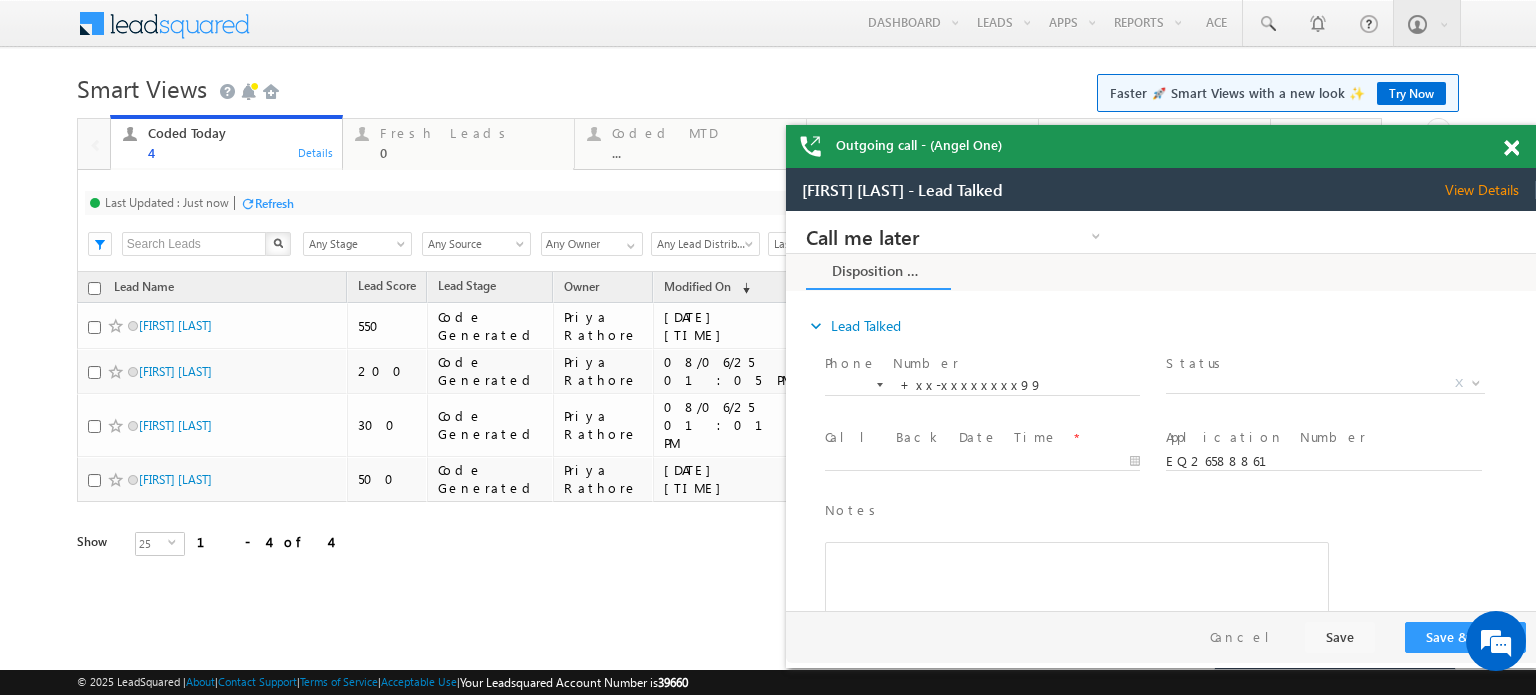 scroll, scrollTop: 0, scrollLeft: 0, axis: both 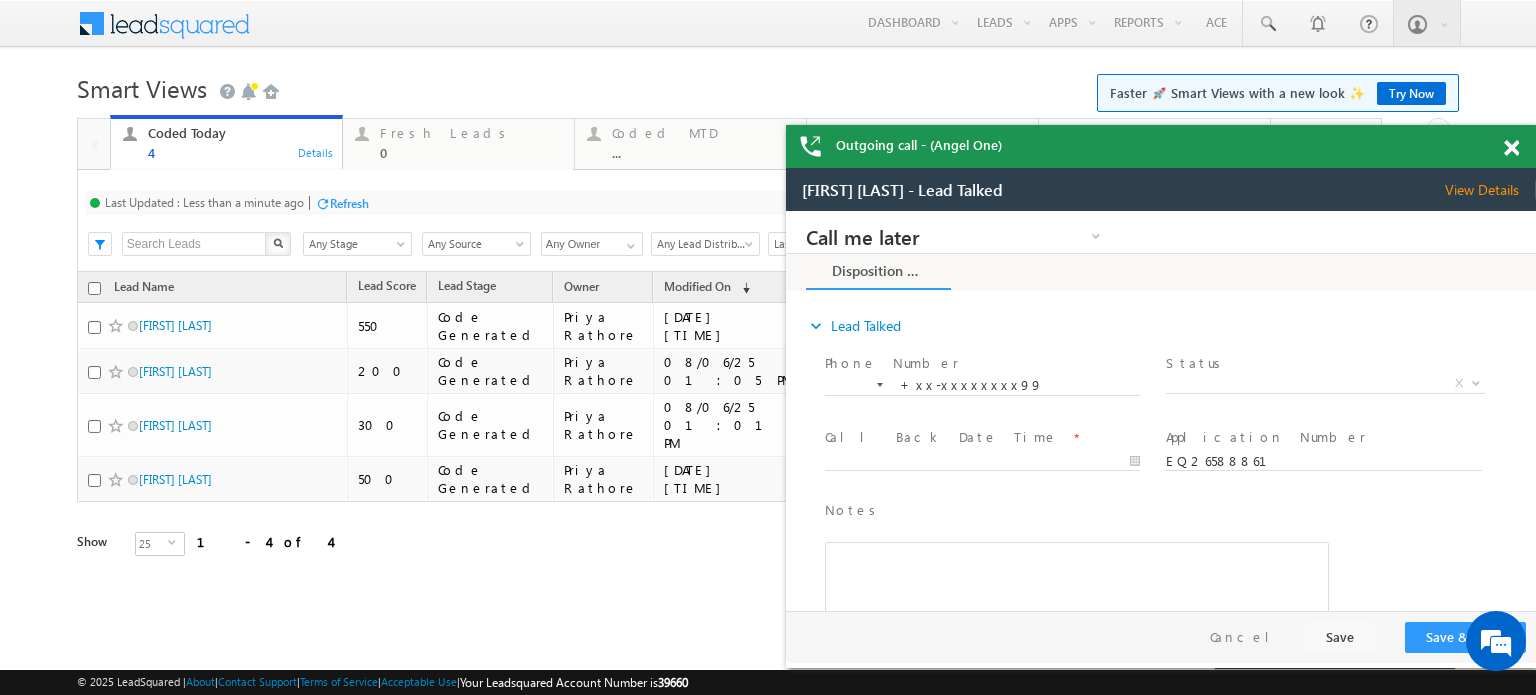 click on "Refresh" at bounding box center (349, 203) 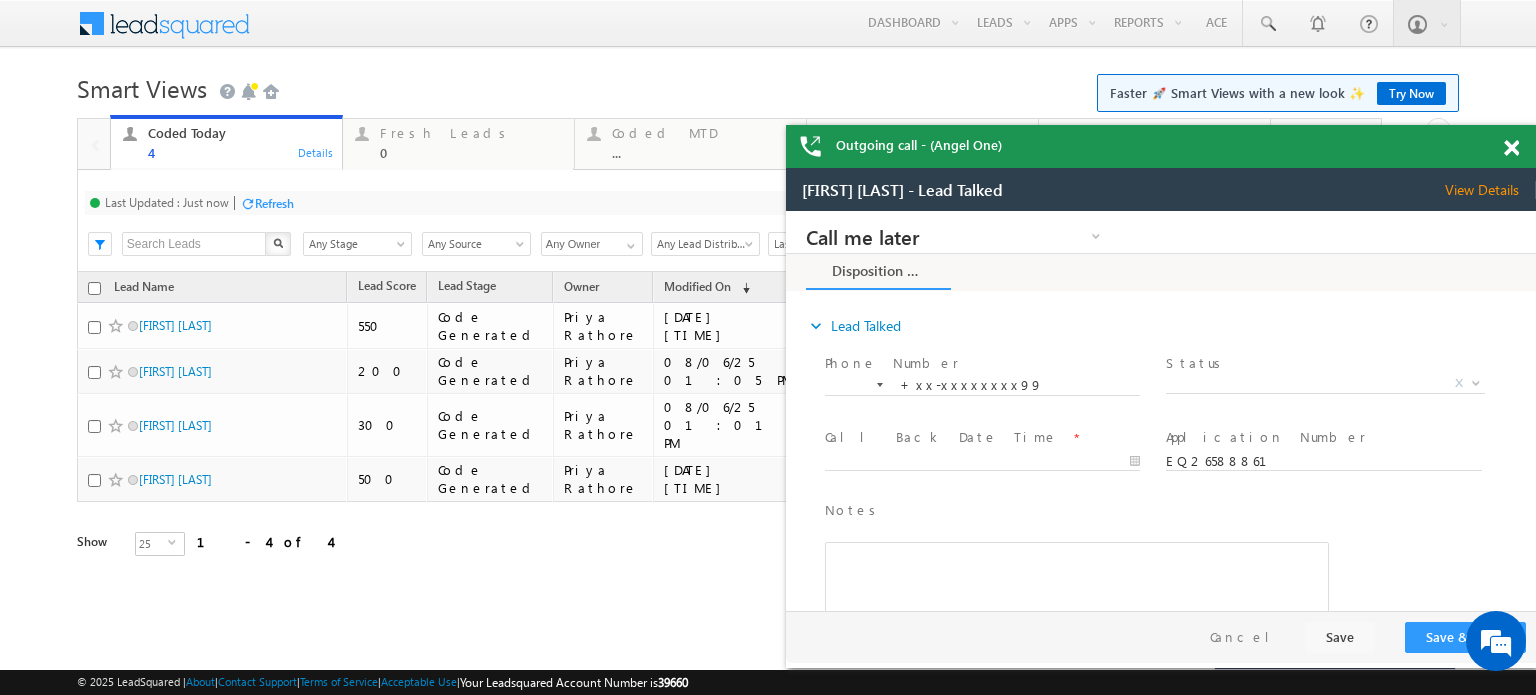 click at bounding box center [247, 203] 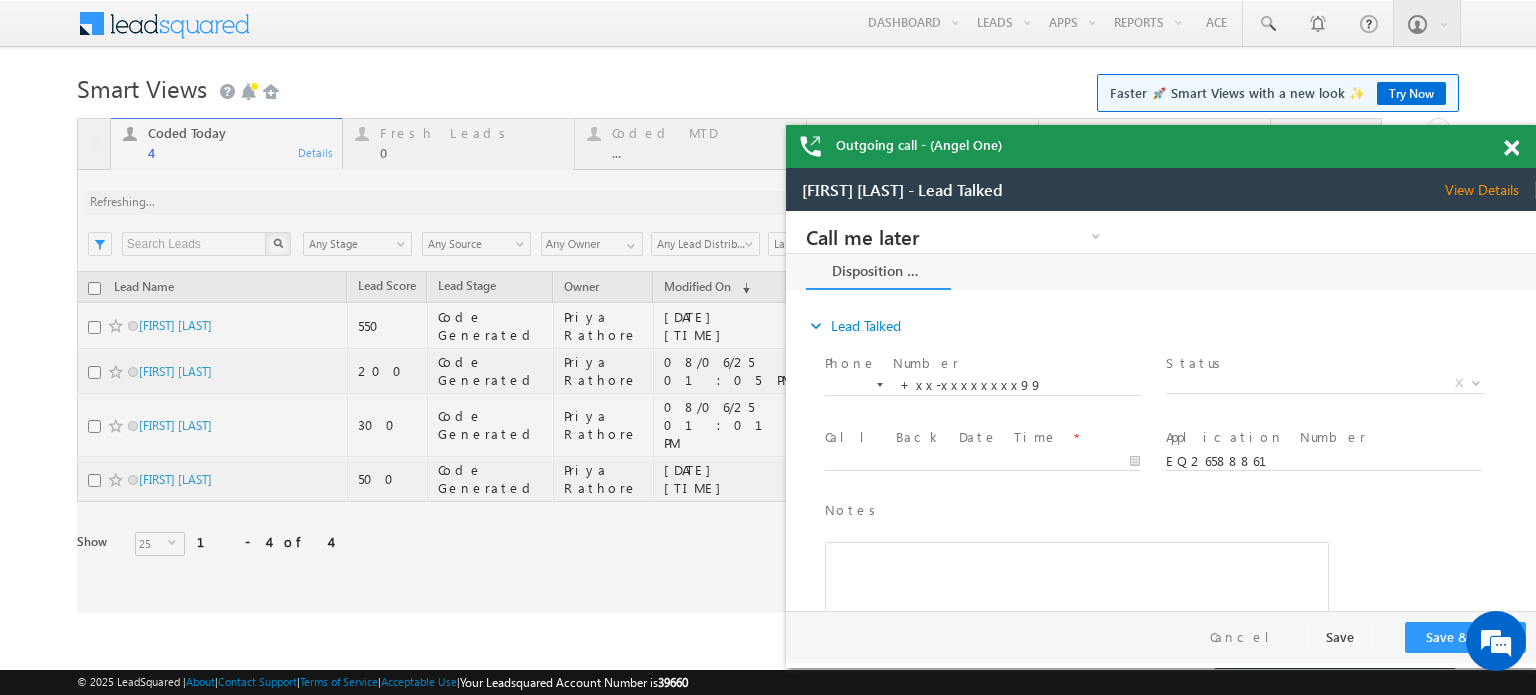click at bounding box center [1511, 148] 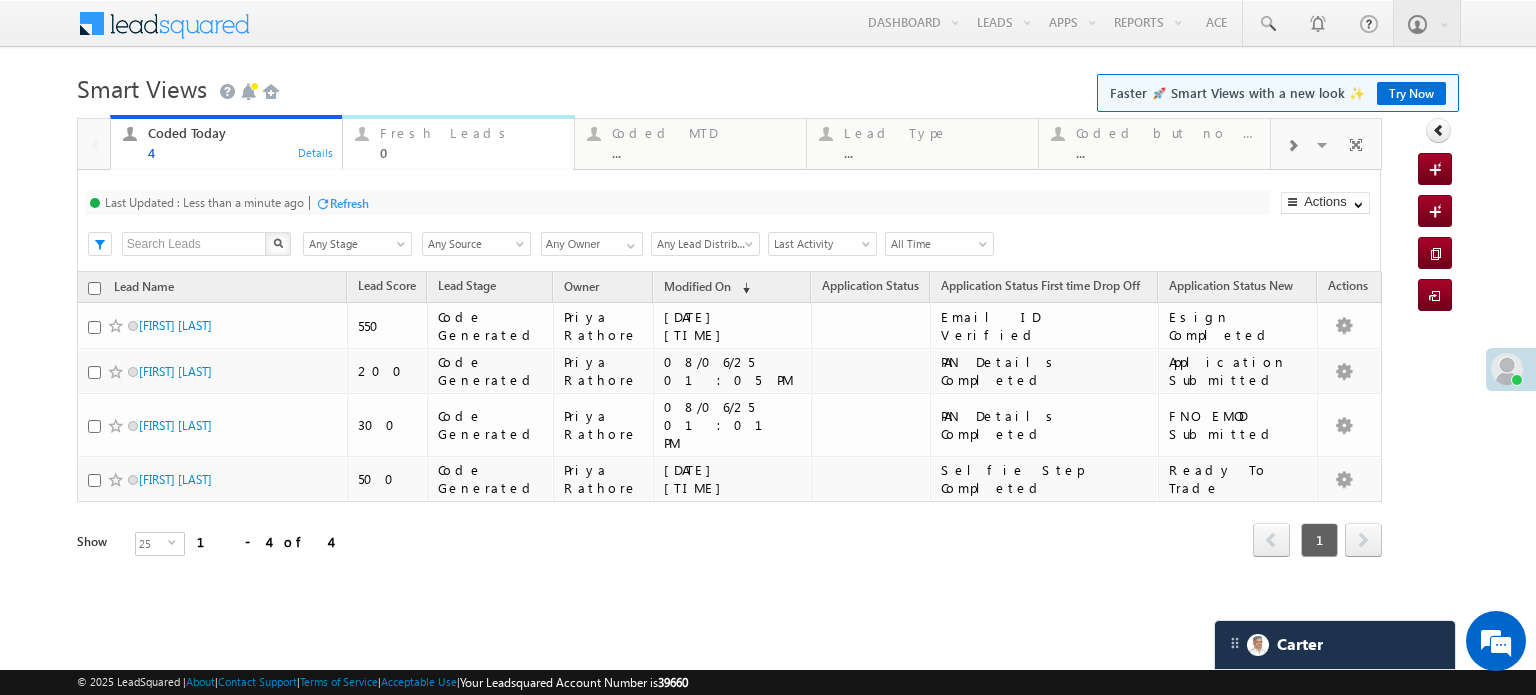 click on "Fresh Leads" at bounding box center (471, 133) 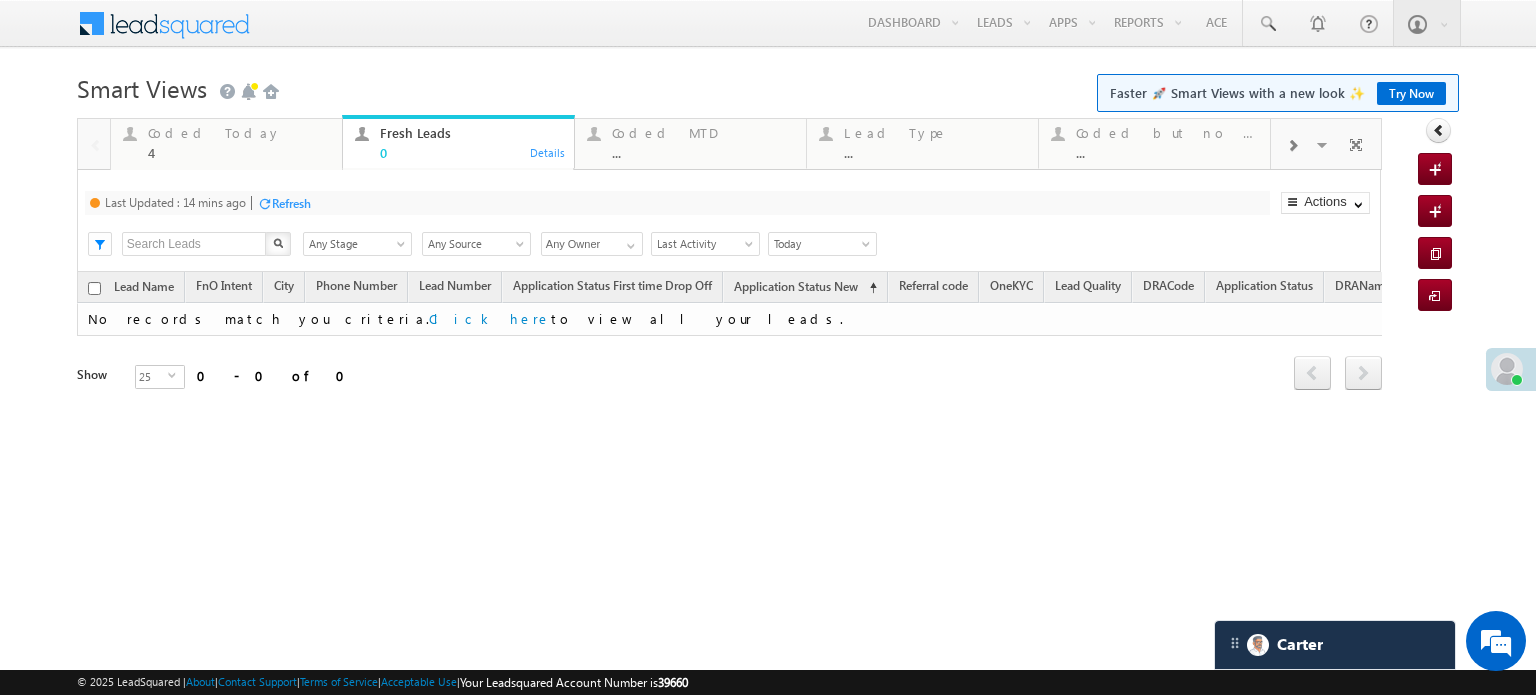 click at bounding box center (264, 203) 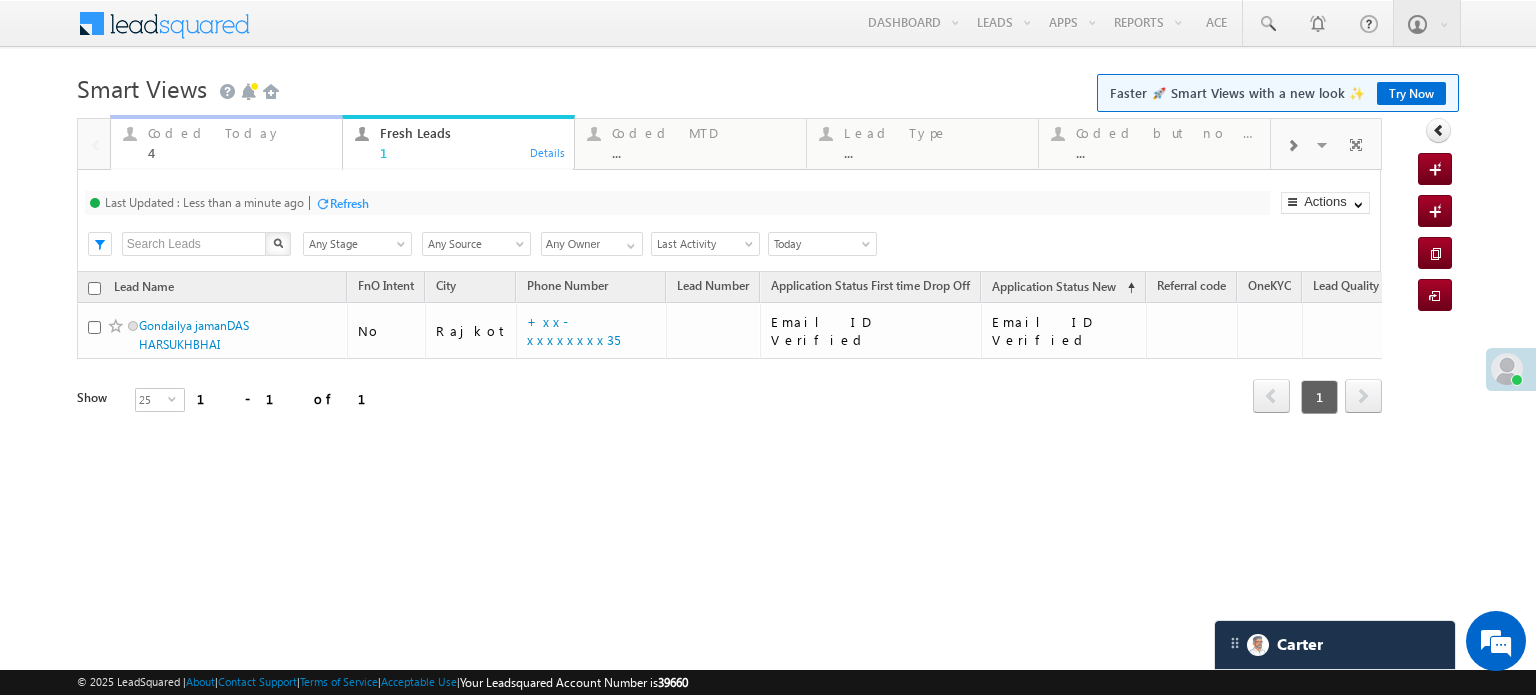click on "4" at bounding box center [239, 152] 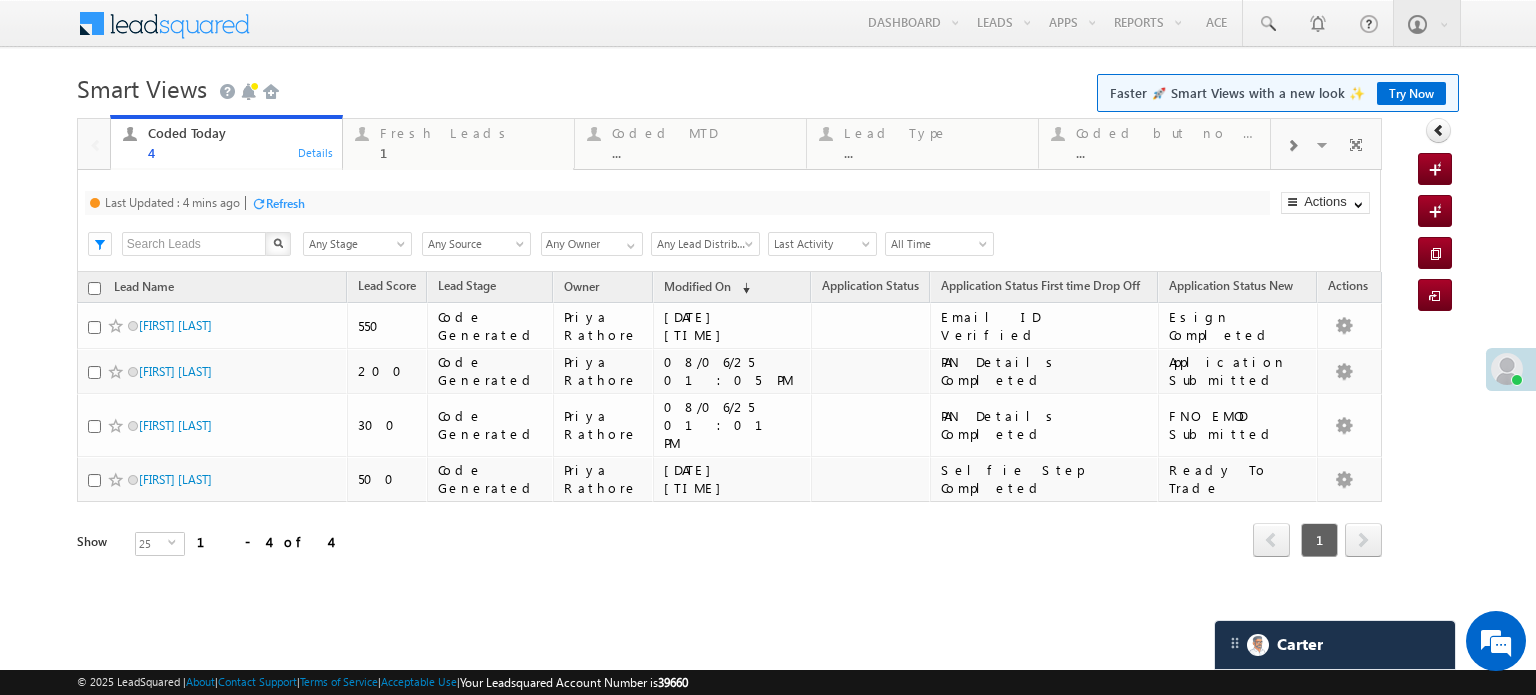 click on "Refresh" at bounding box center (285, 203) 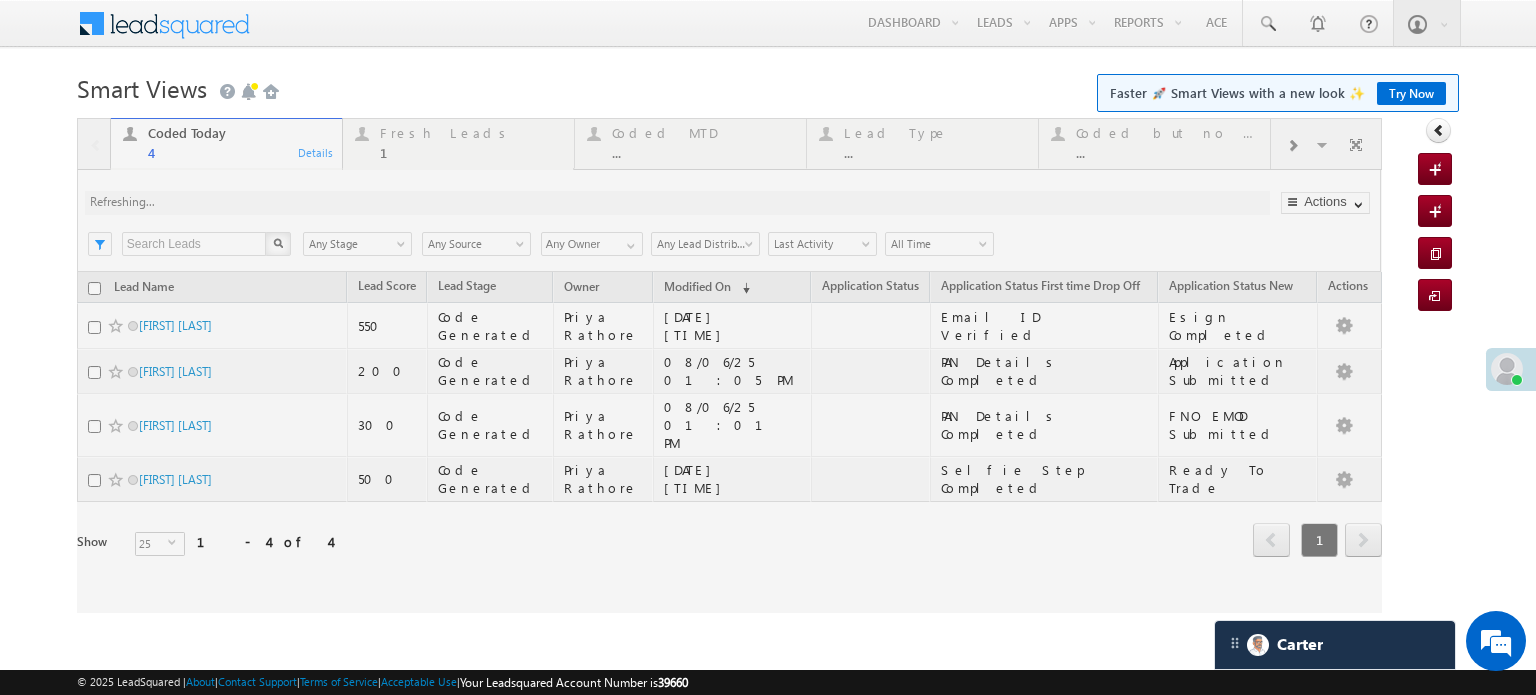 click at bounding box center [729, 365] 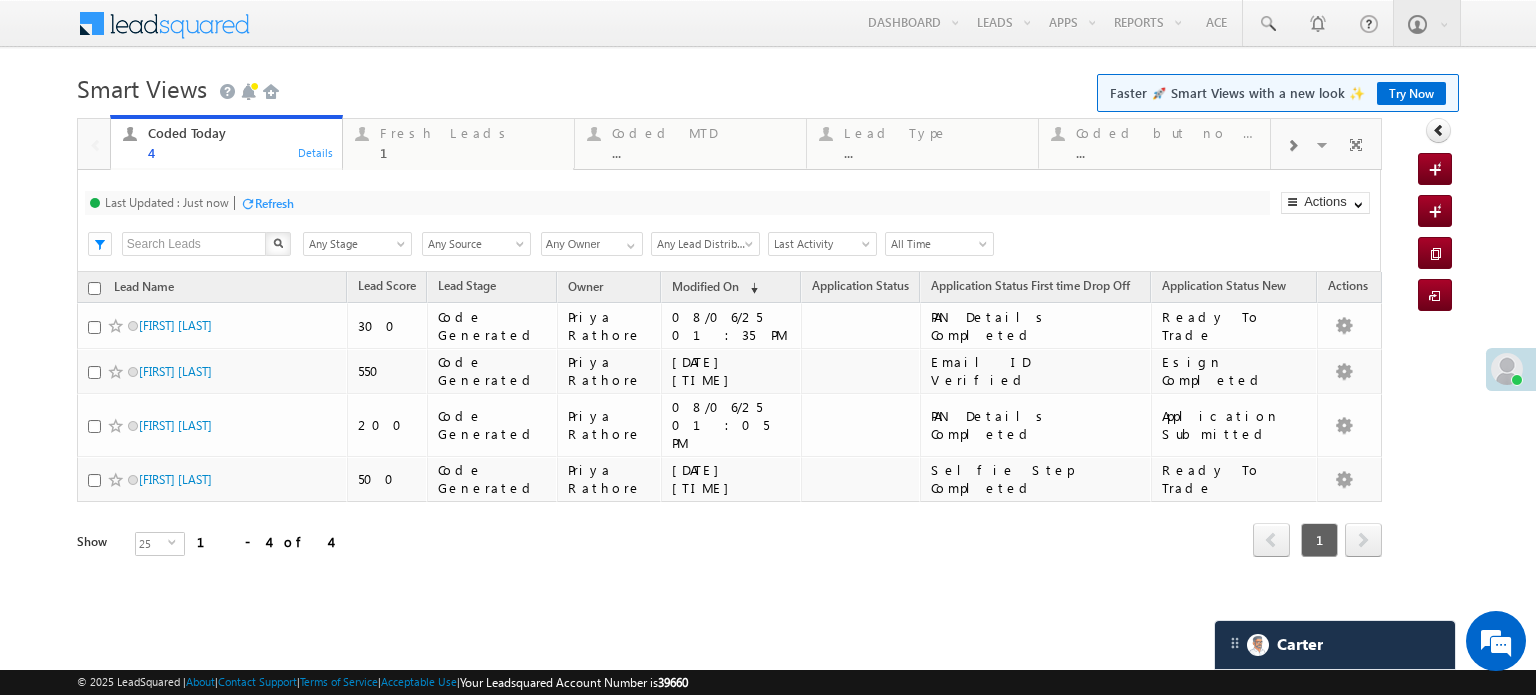 drag, startPoint x: 299, startPoint y: 209, endPoint x: 288, endPoint y: 207, distance: 11.18034 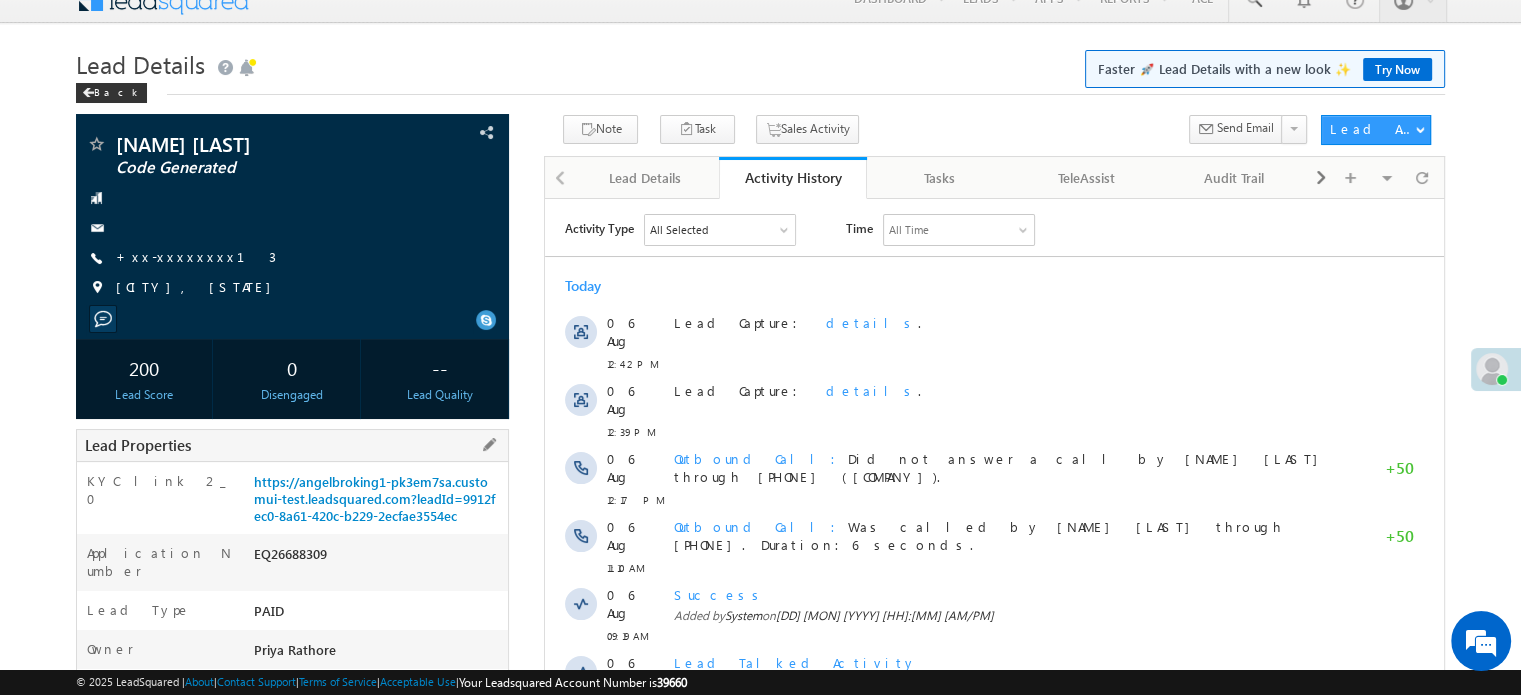 scroll, scrollTop: 0, scrollLeft: 0, axis: both 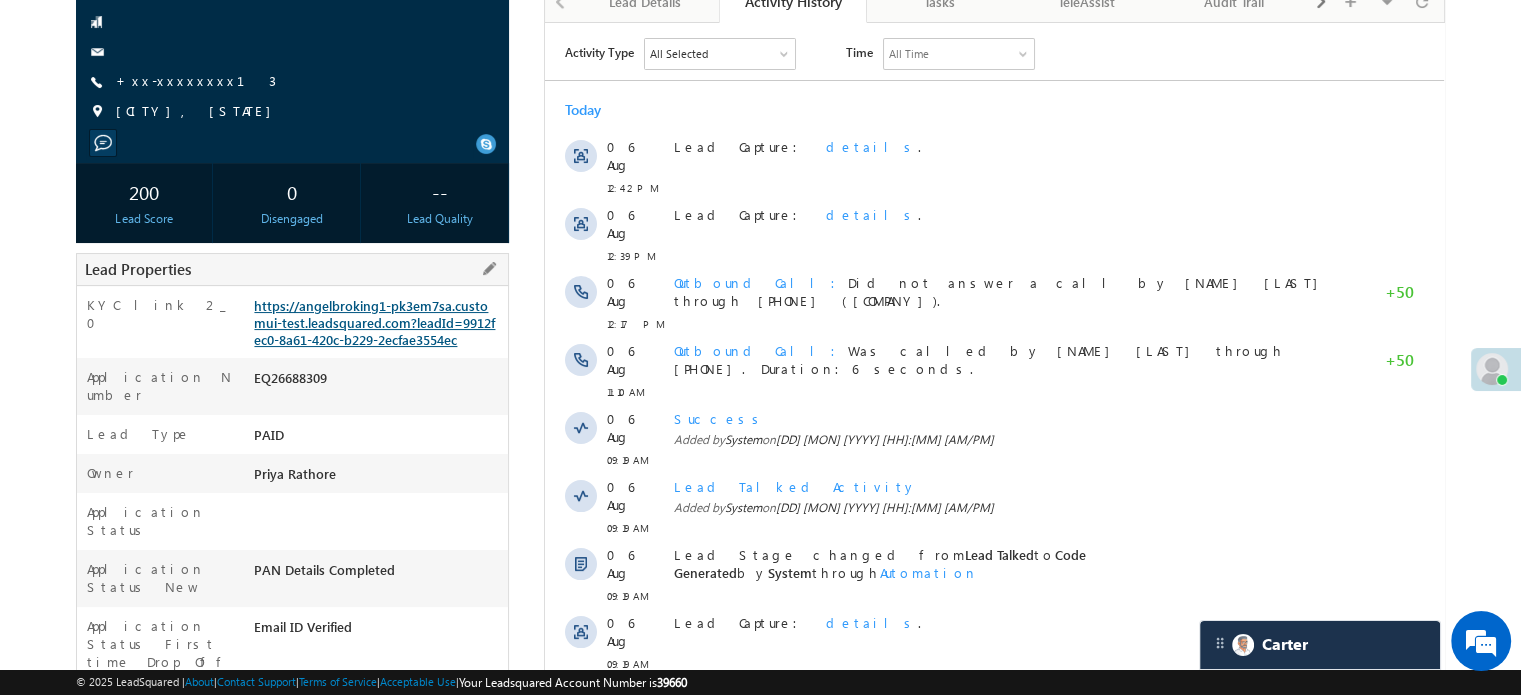click on "https://angelbroking1-pk3em7sa.customui-test.leadsquared.com?leadId=9912fec0-8a61-420c-b229-2ecfae3554ec" at bounding box center (374, 322) 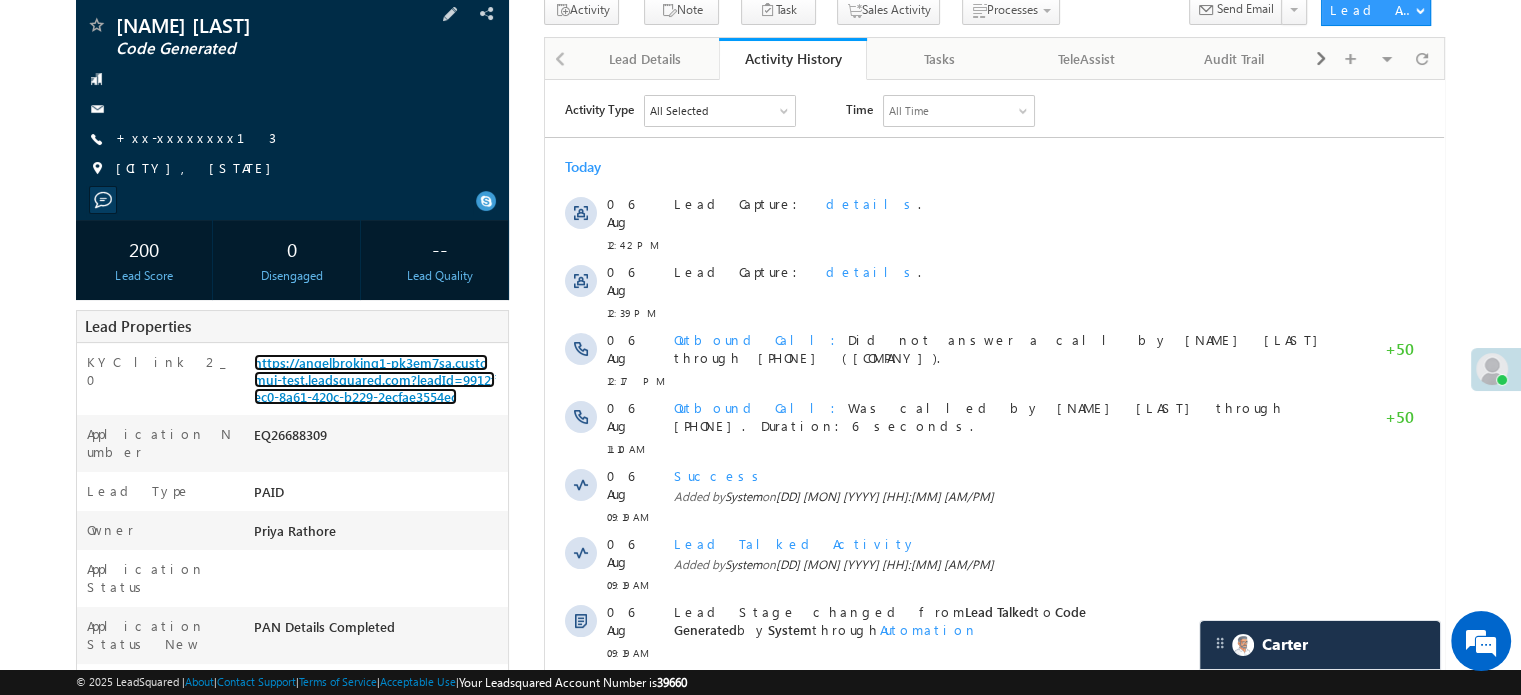 scroll, scrollTop: 100, scrollLeft: 0, axis: vertical 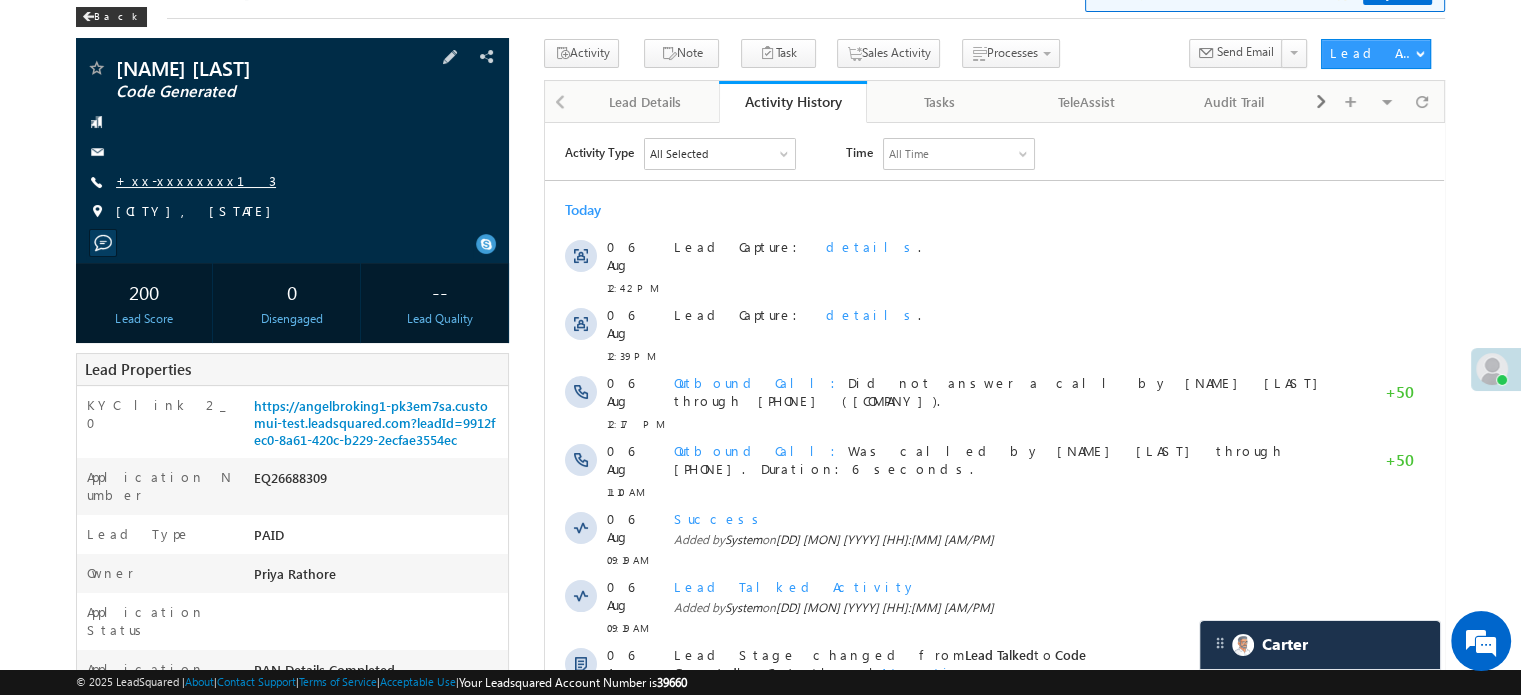 click on "+xx-xxxxxxxx13" at bounding box center (196, 180) 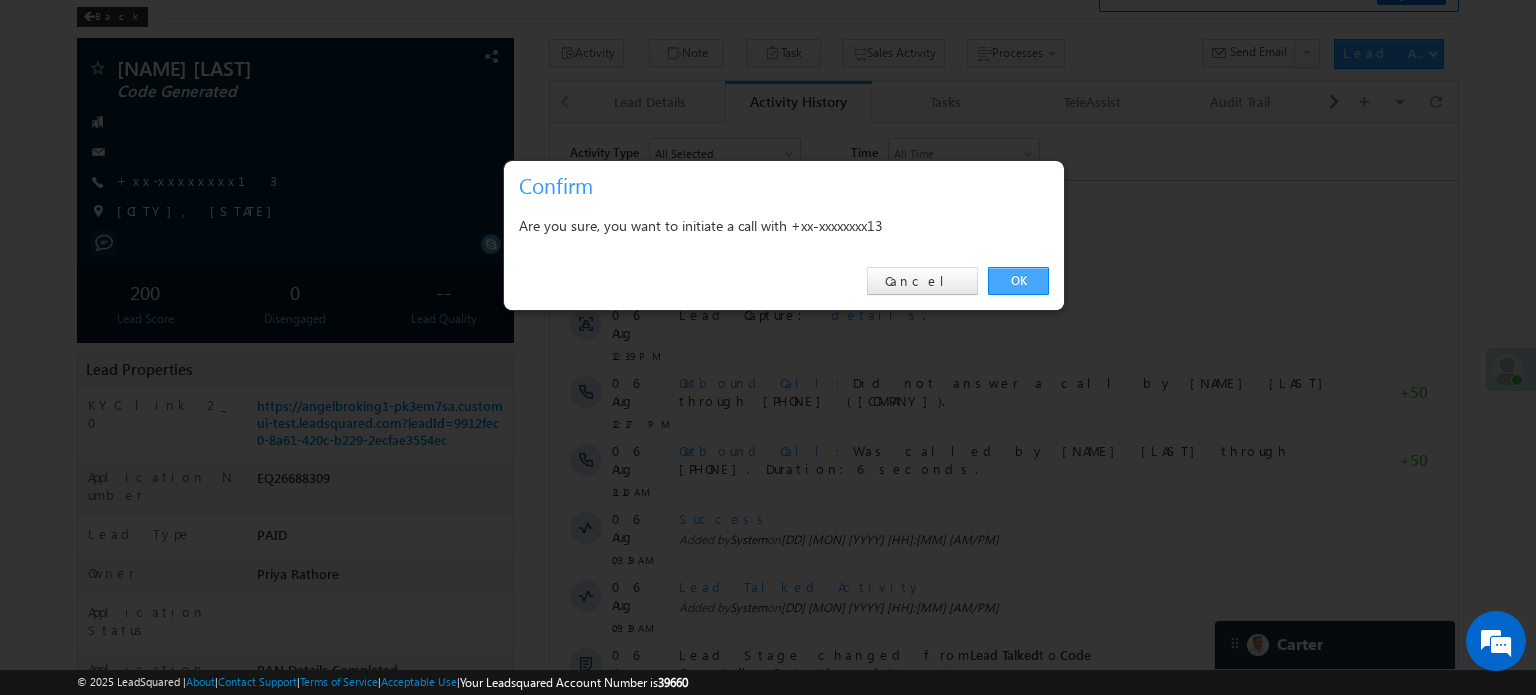 click on "OK" at bounding box center (1018, 281) 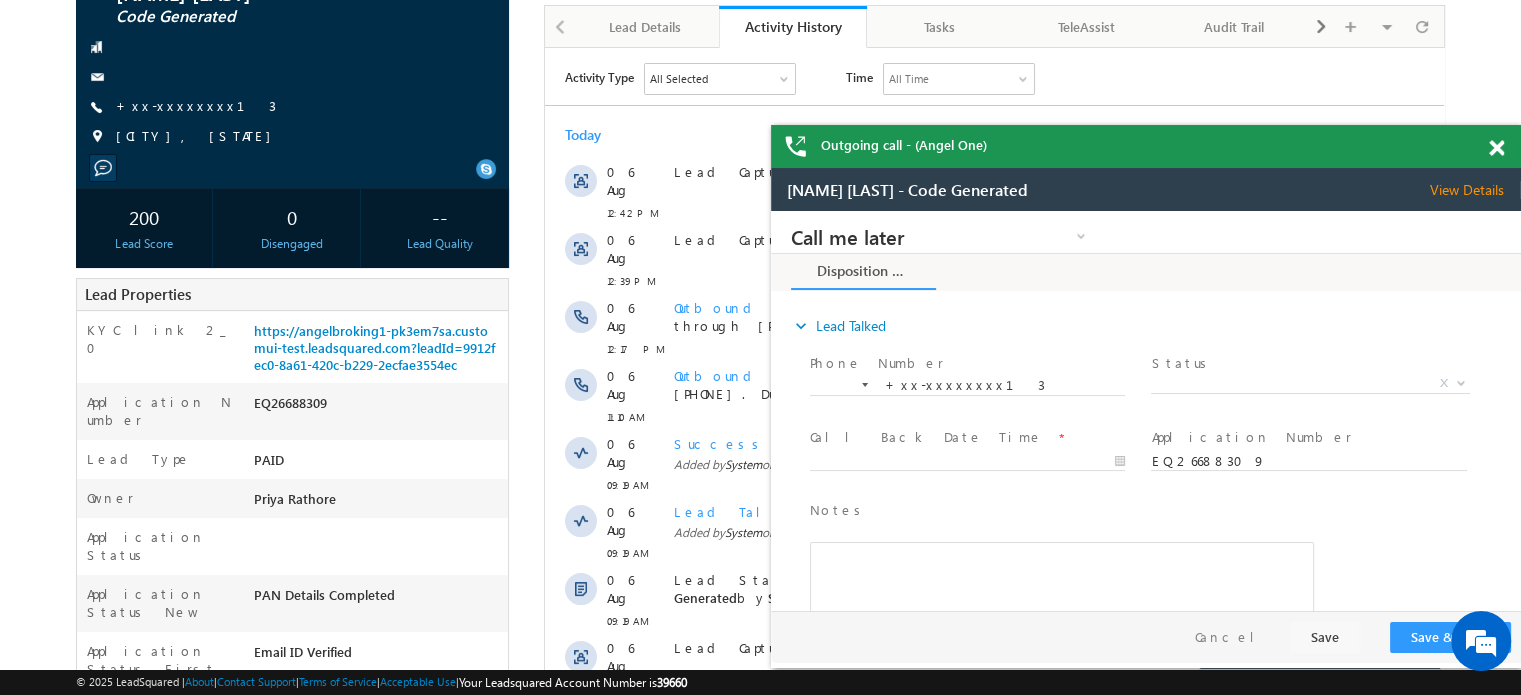 scroll, scrollTop: 500, scrollLeft: 0, axis: vertical 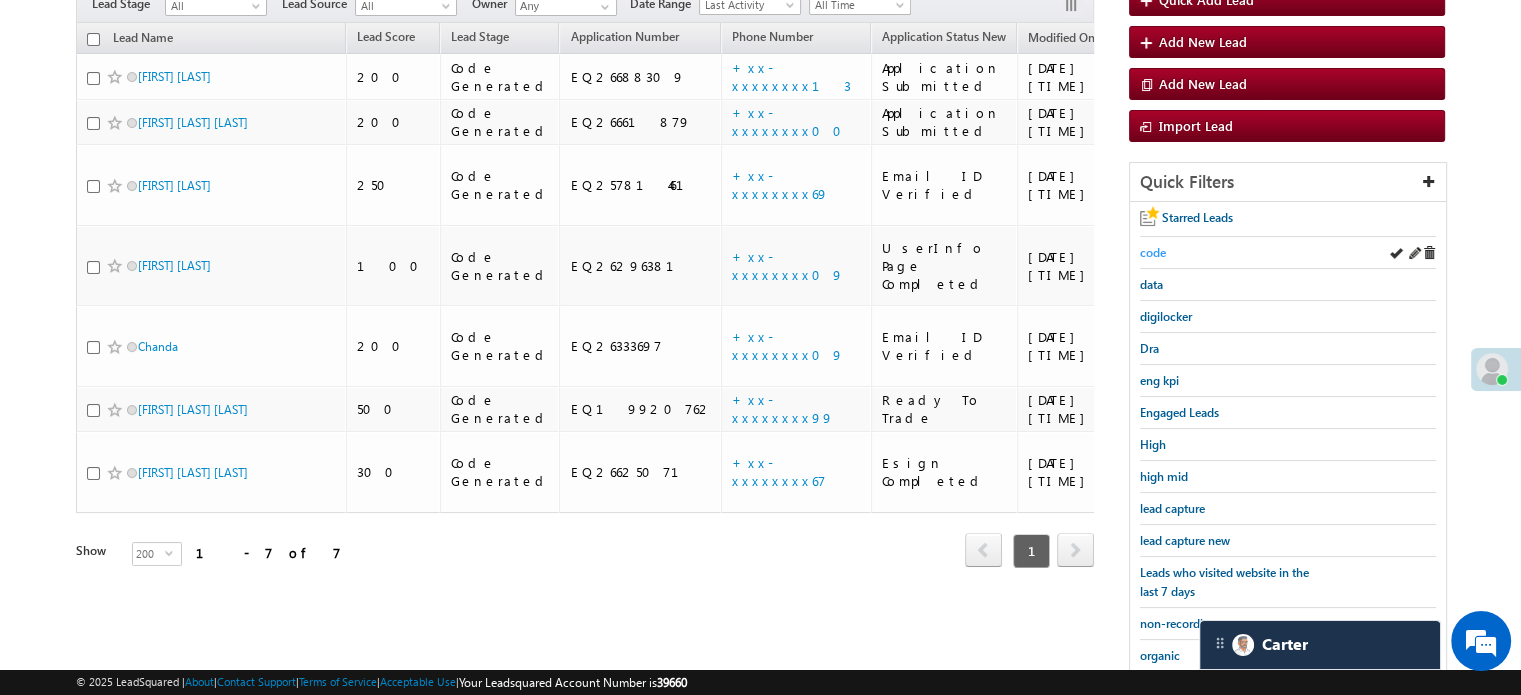 click on "code" at bounding box center (1153, 252) 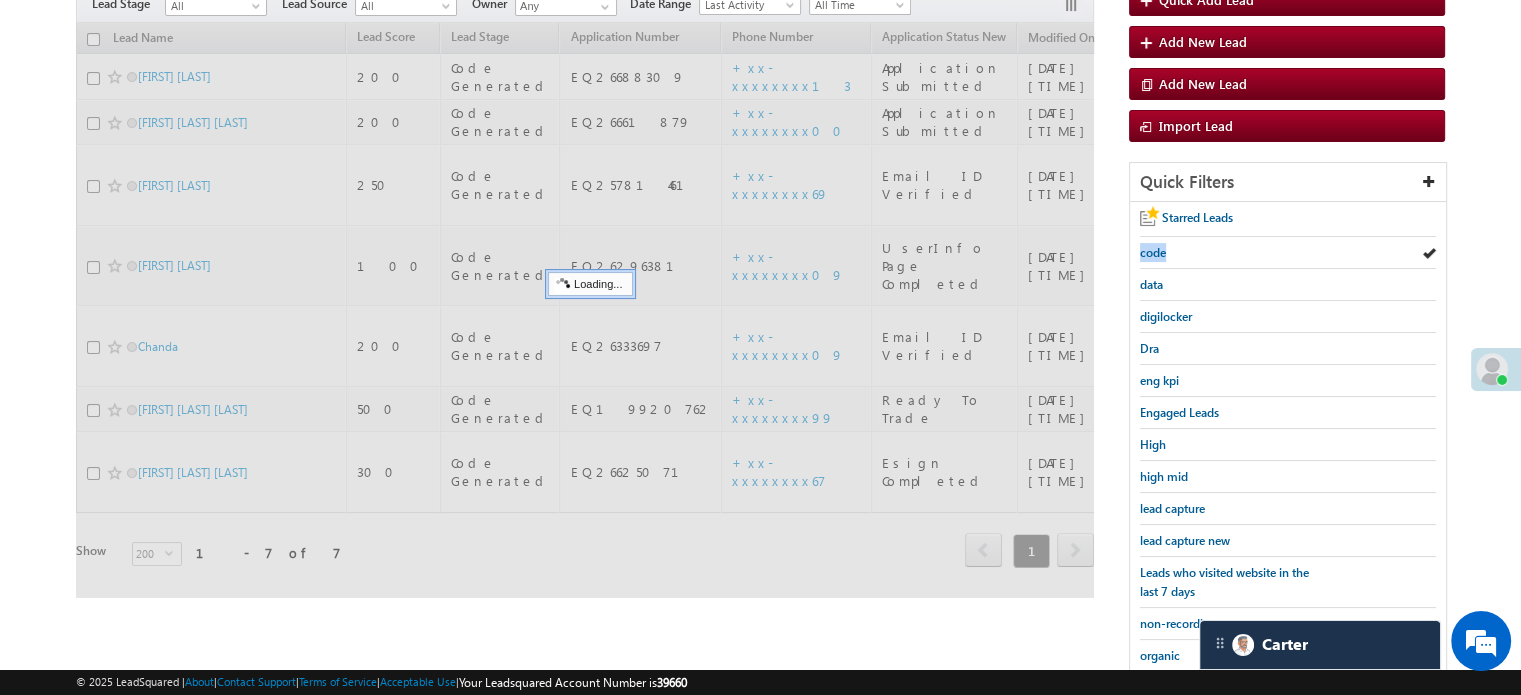 click on "code" at bounding box center (1153, 252) 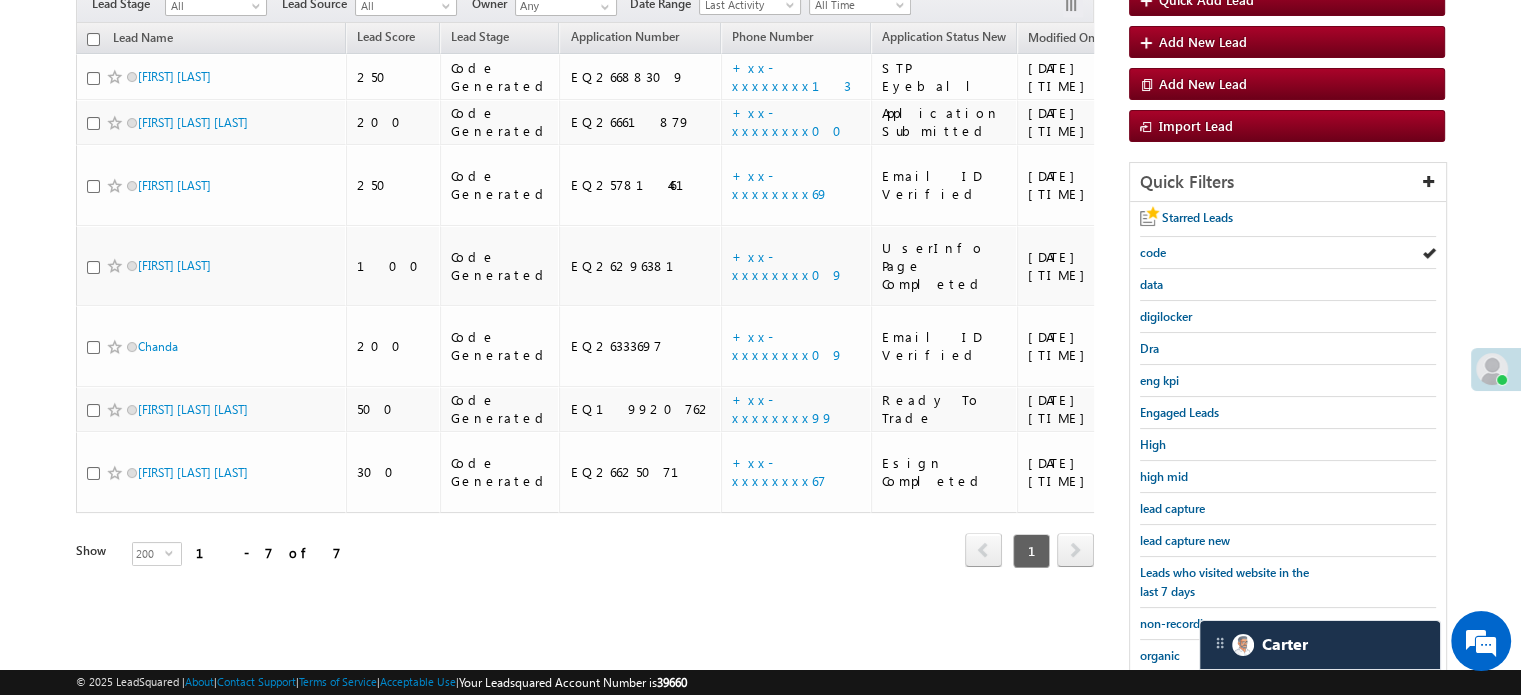 click on "code" at bounding box center (1153, 252) 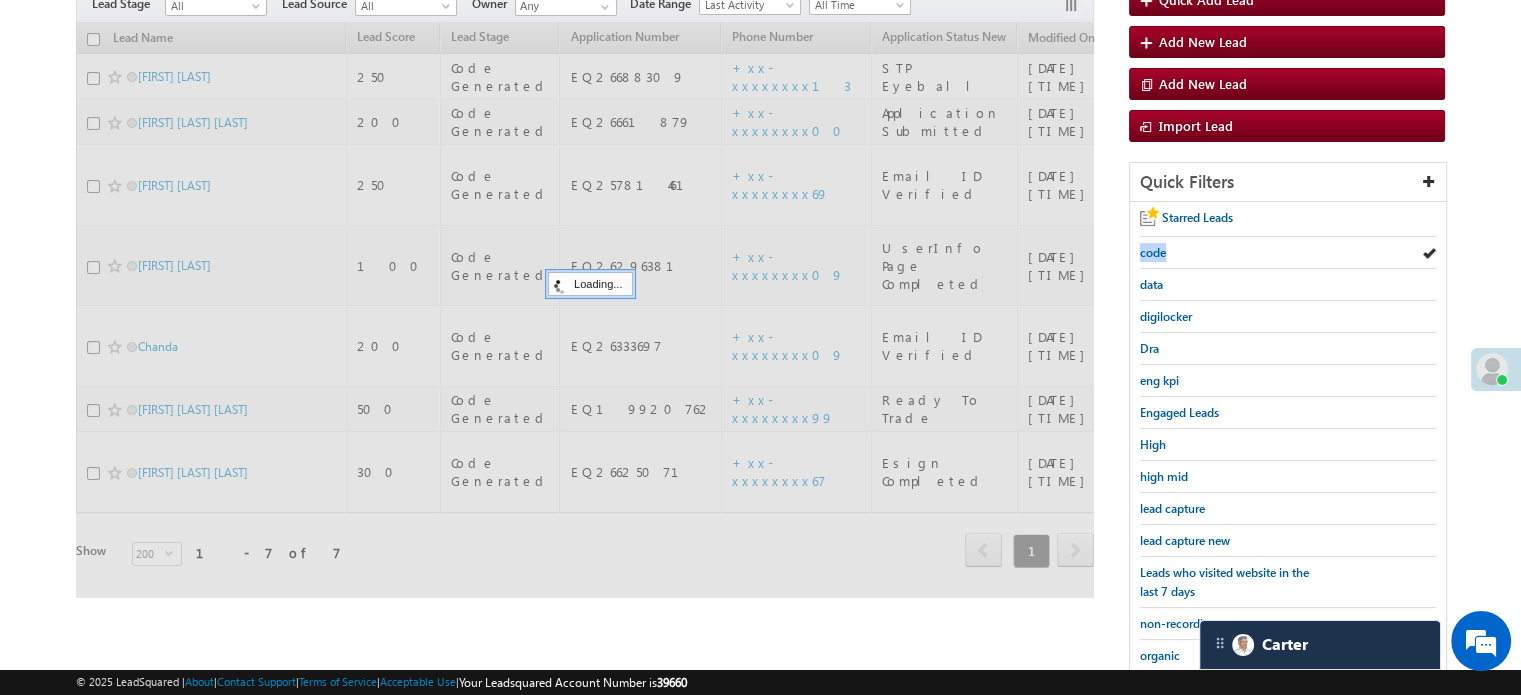 click on "code" at bounding box center [1153, 252] 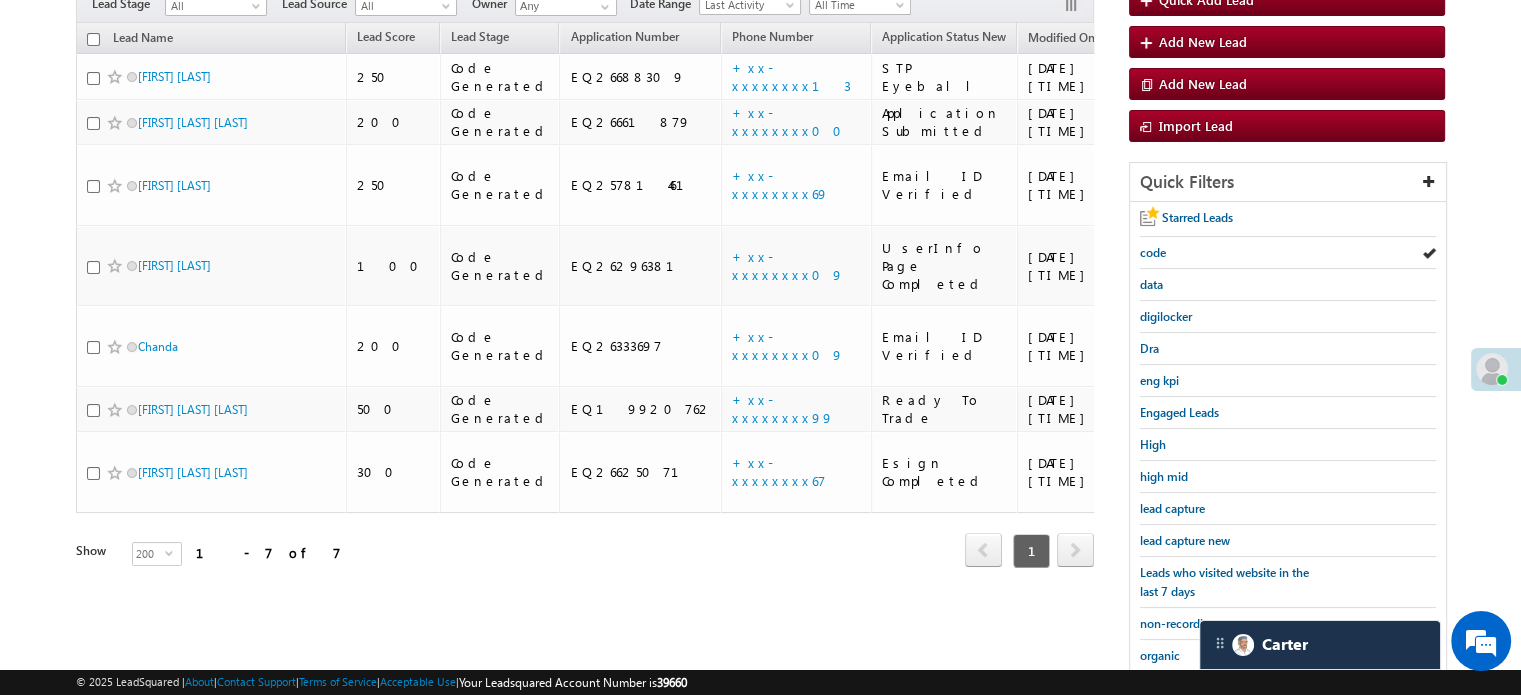 click on "code" at bounding box center [1153, 252] 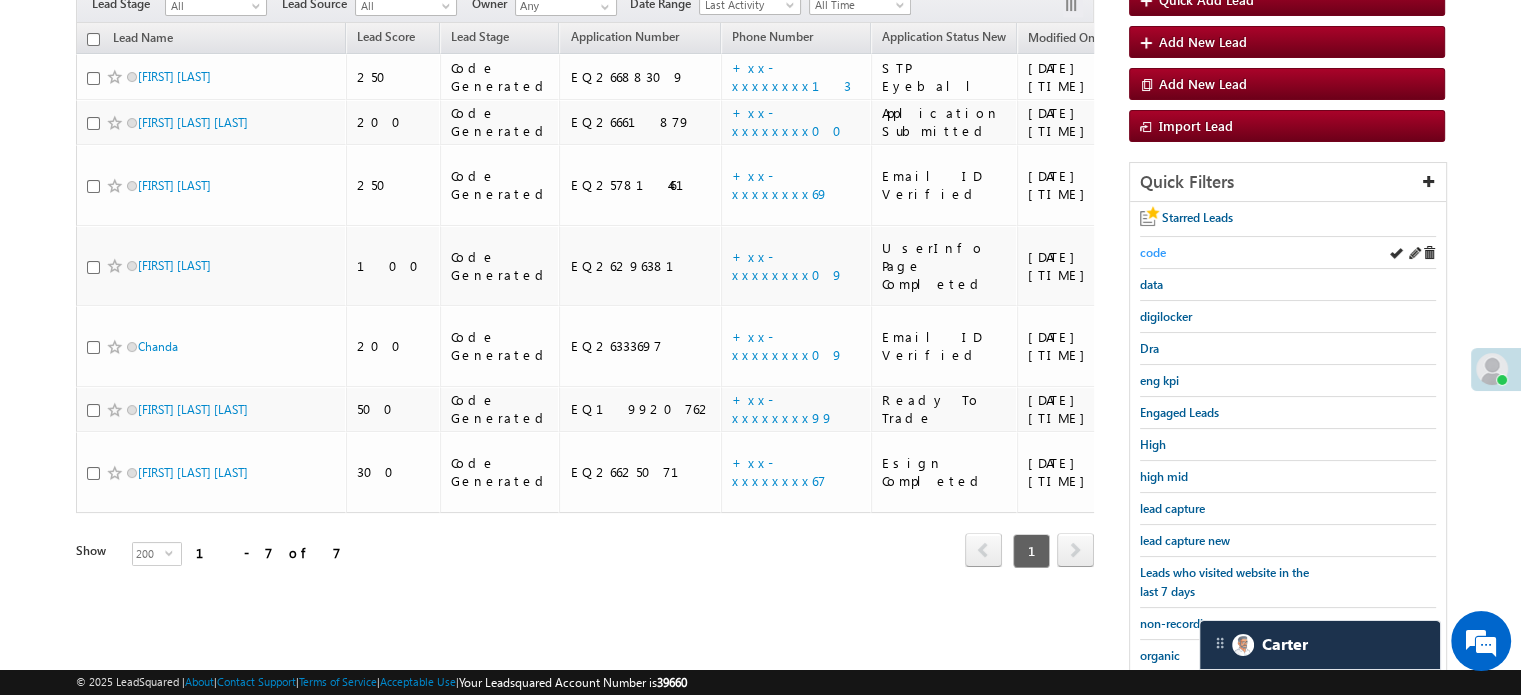 click on "code" at bounding box center [1153, 252] 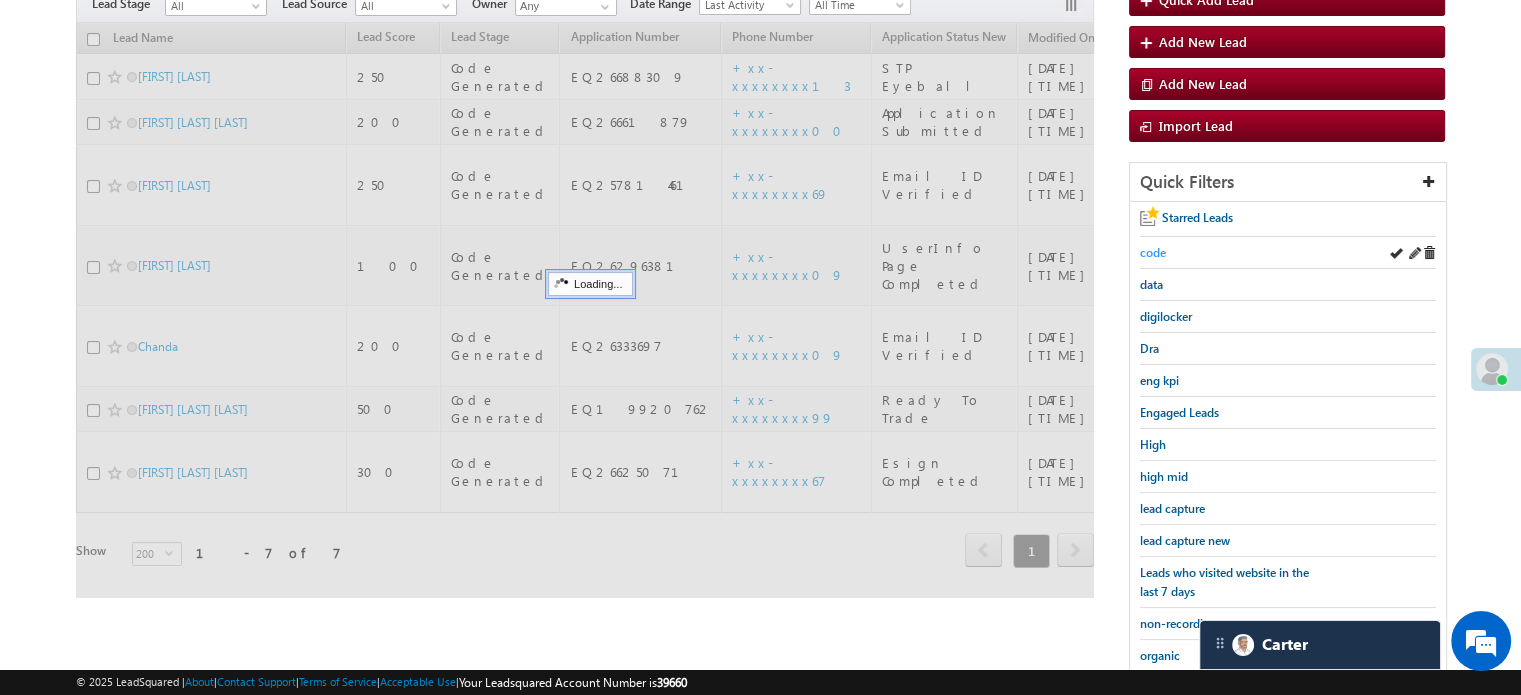 click on "code" at bounding box center (1153, 252) 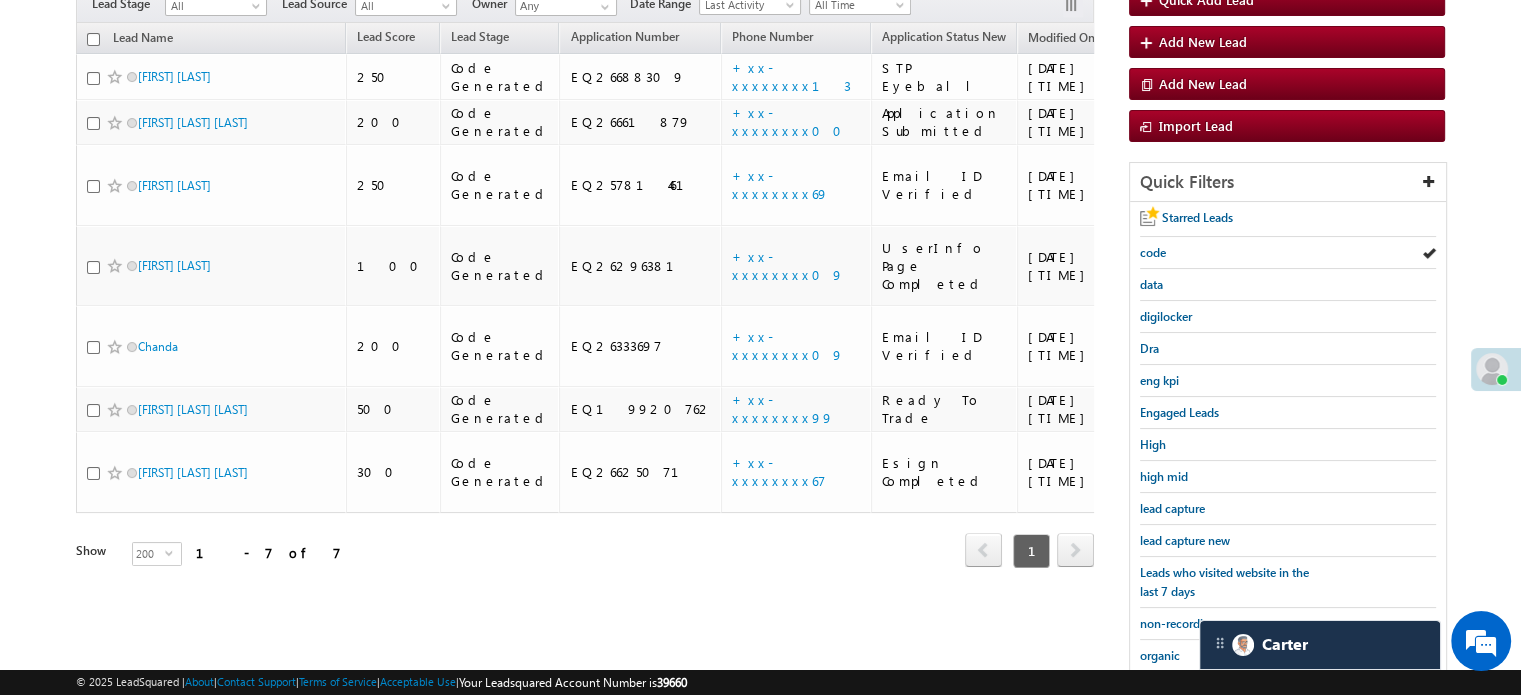 click on "code" at bounding box center [1153, 252] 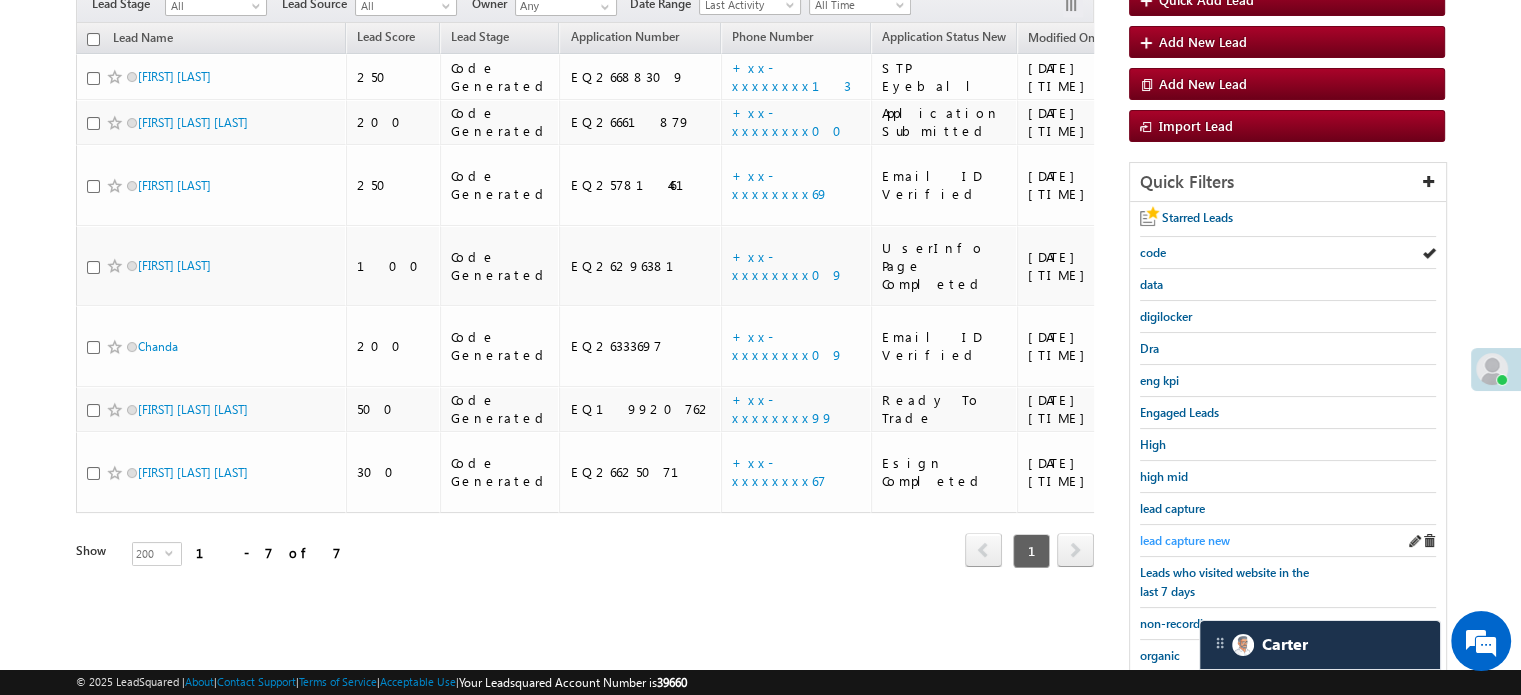 click on "lead capture new" at bounding box center [1185, 540] 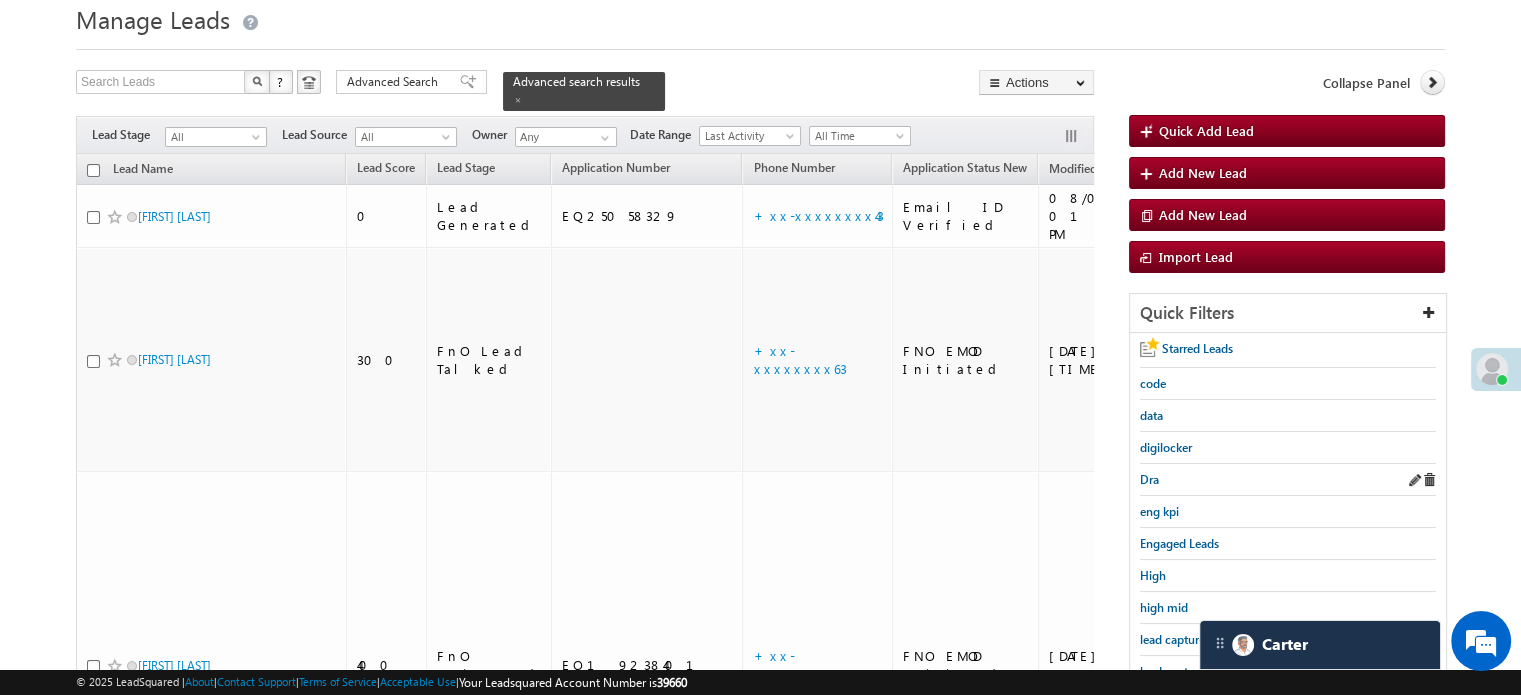 scroll, scrollTop: 200, scrollLeft: 0, axis: vertical 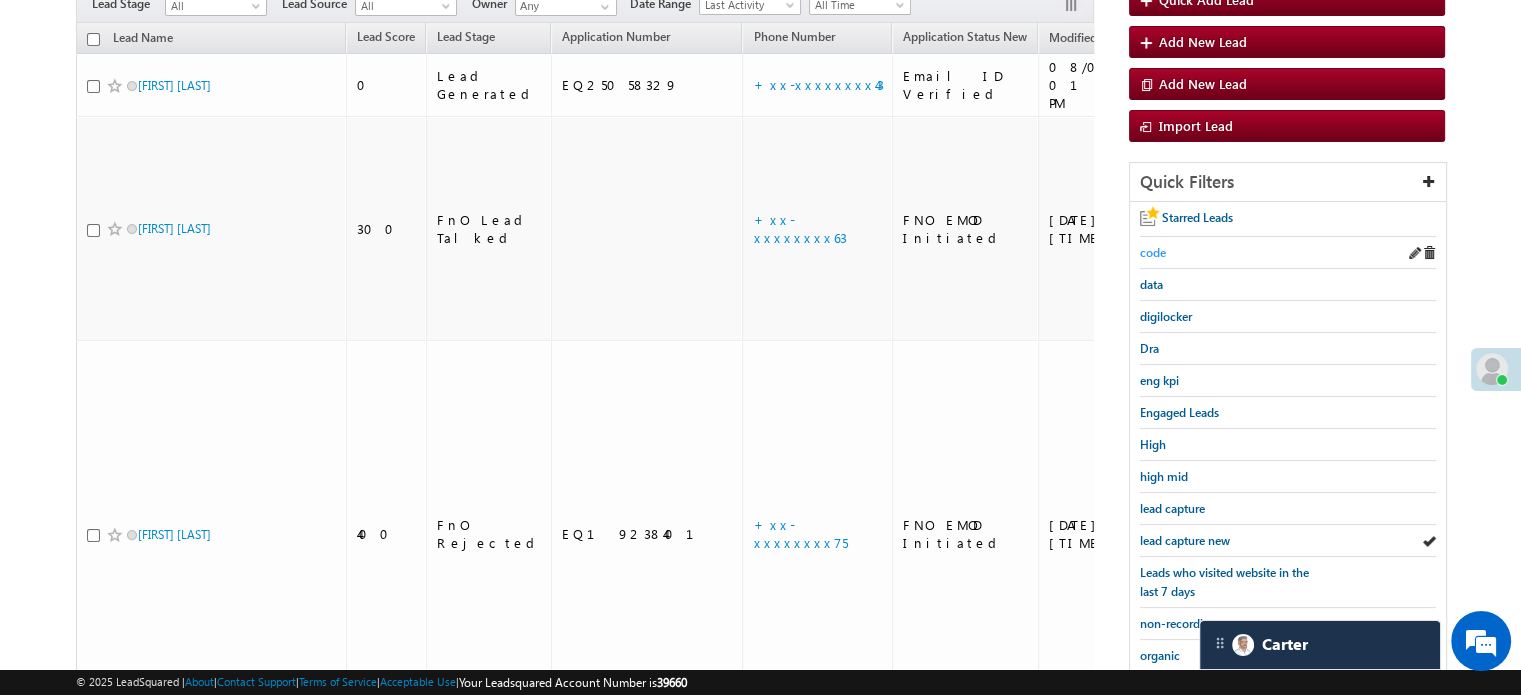 click on "code" at bounding box center (1153, 252) 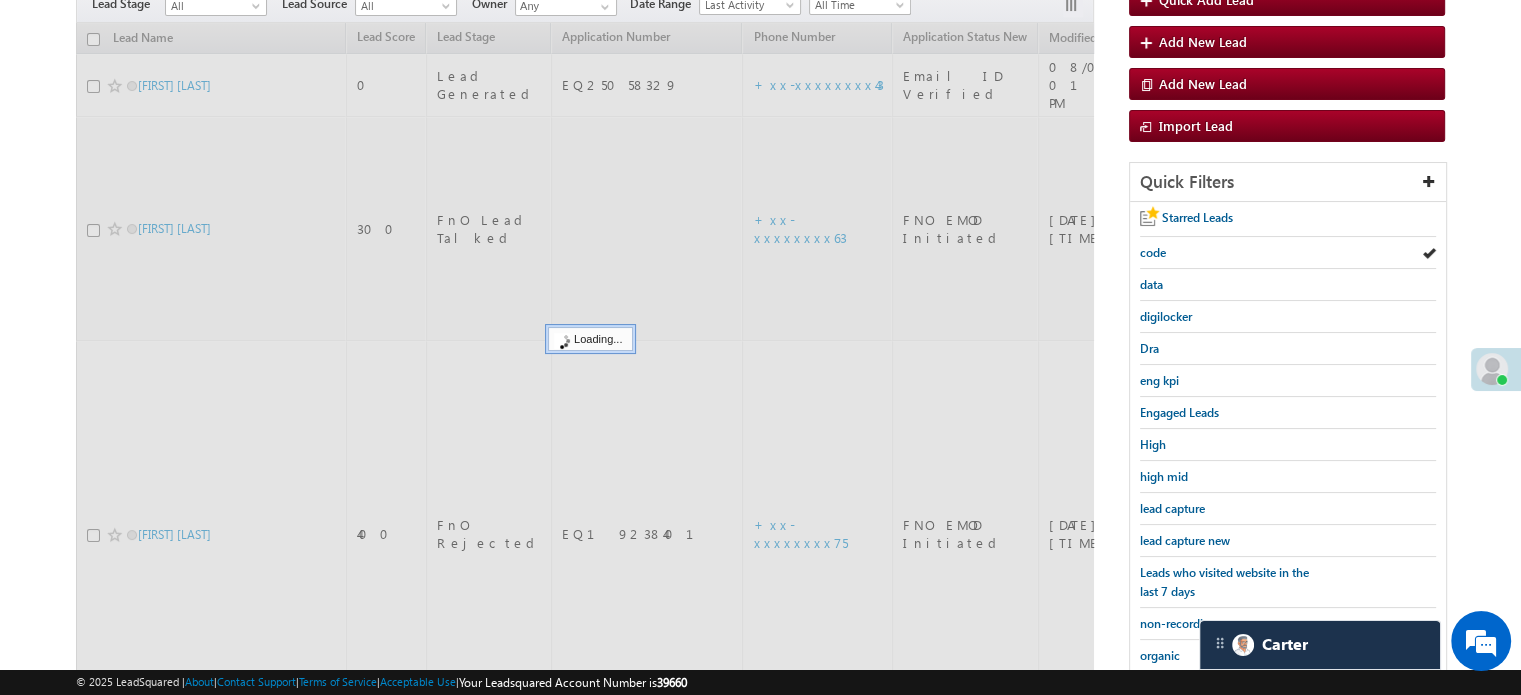 click on "code" at bounding box center [1153, 252] 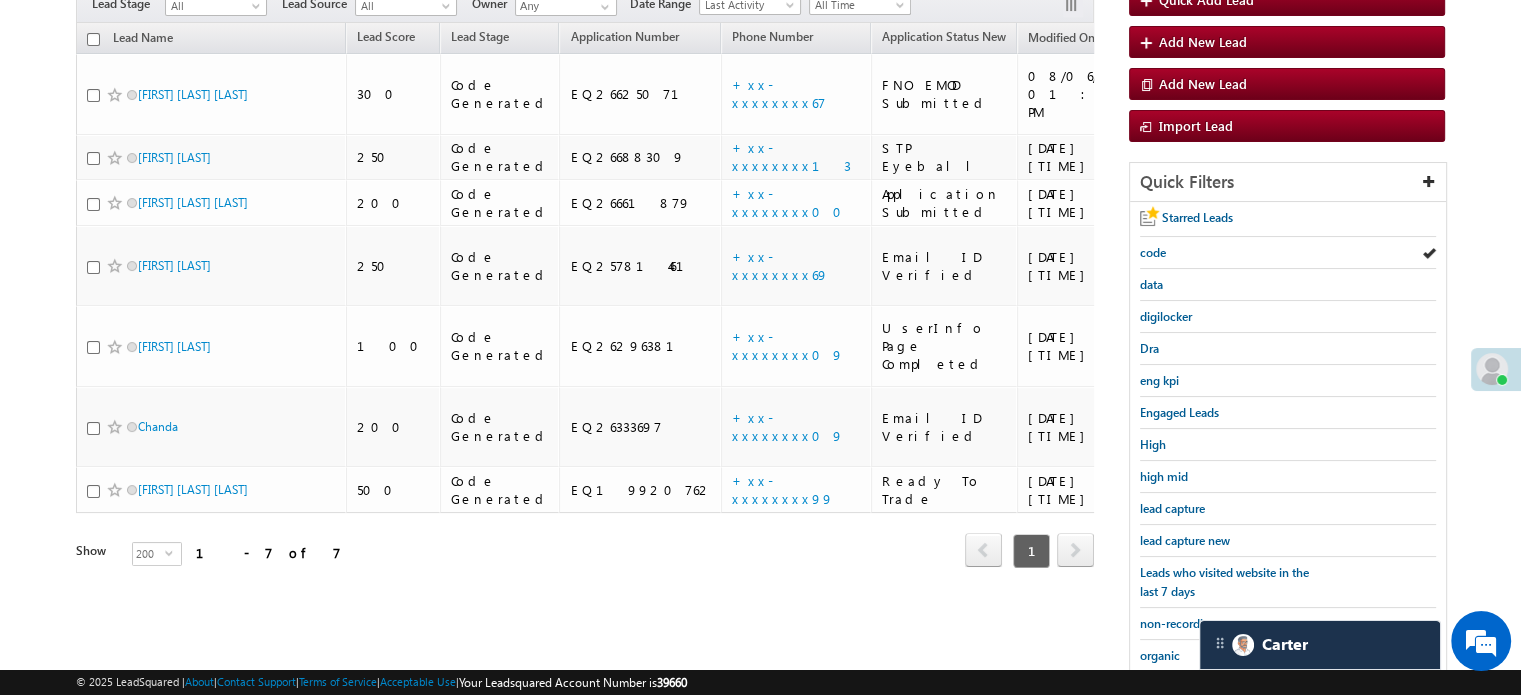 click on "code" at bounding box center (1153, 252) 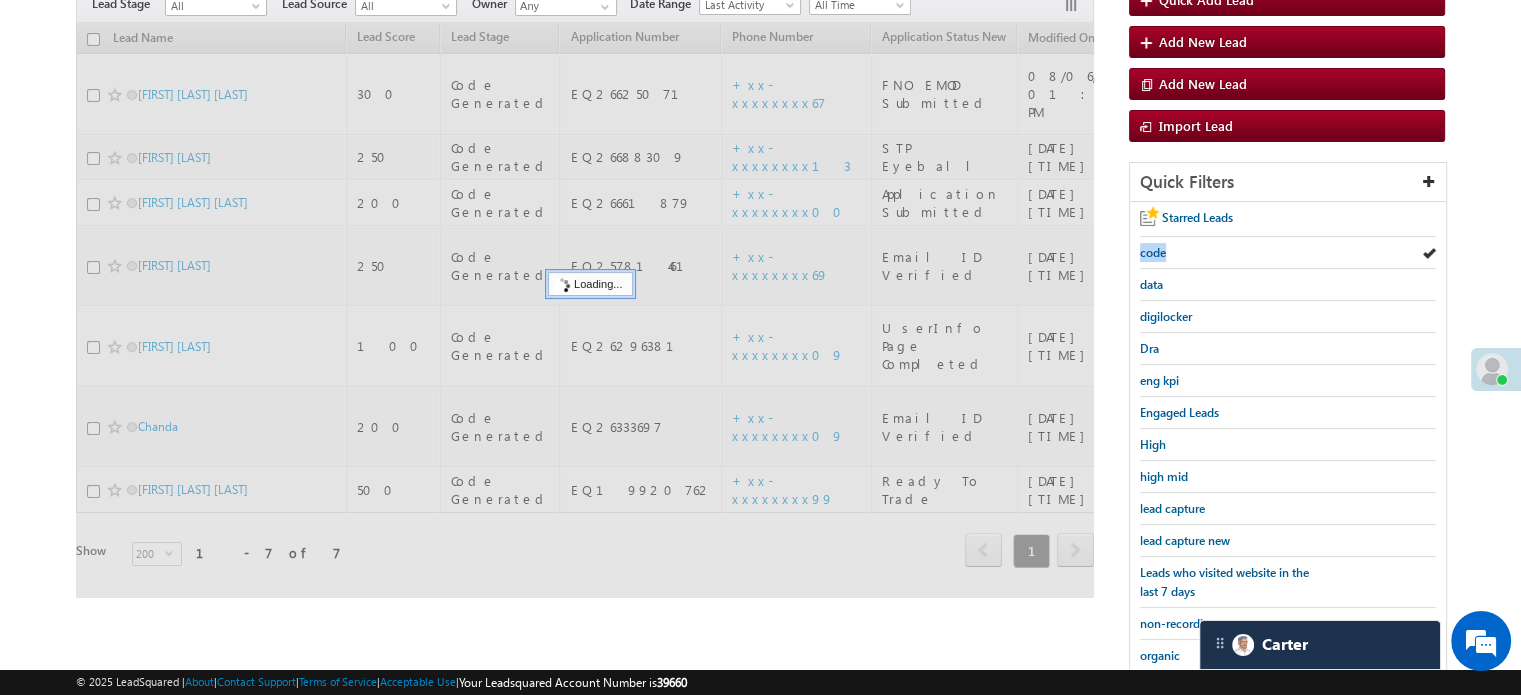 click on "code" at bounding box center (1153, 252) 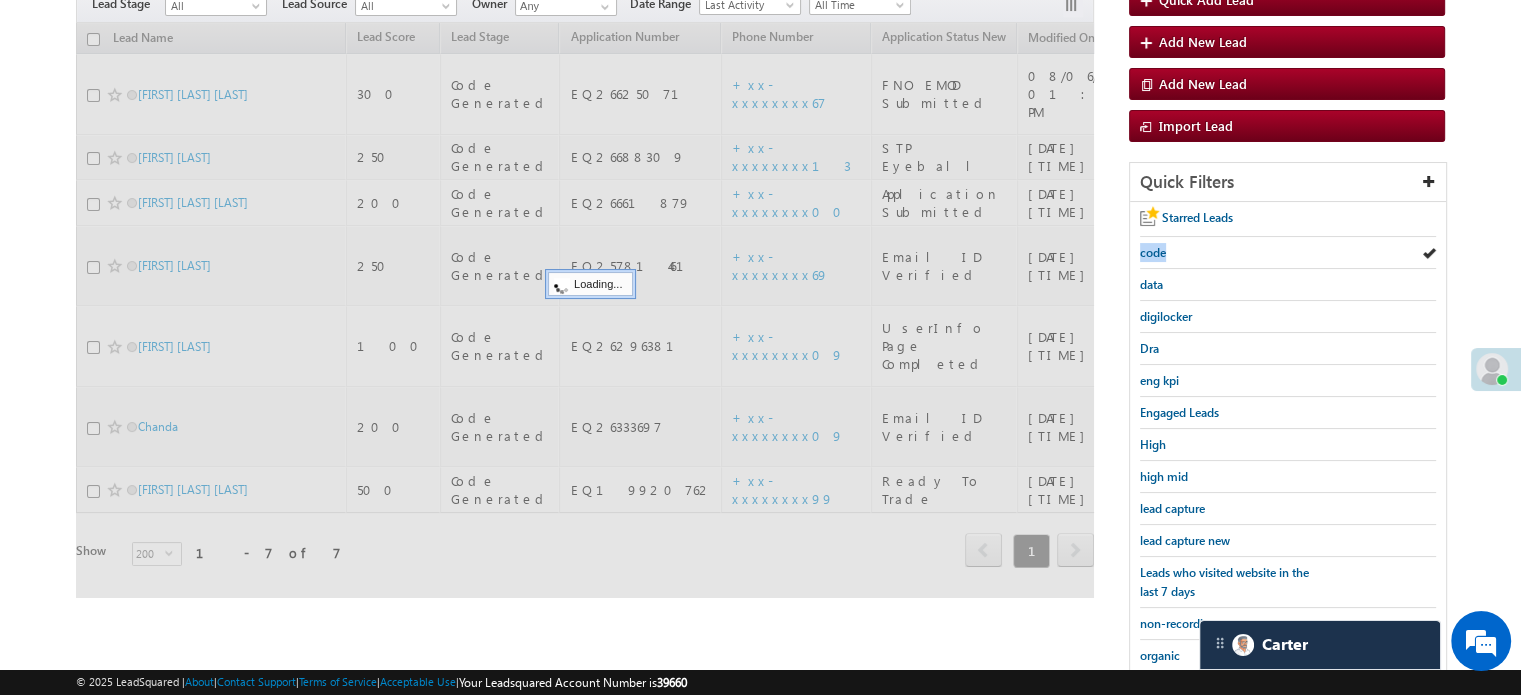 click on "code" at bounding box center (1153, 252) 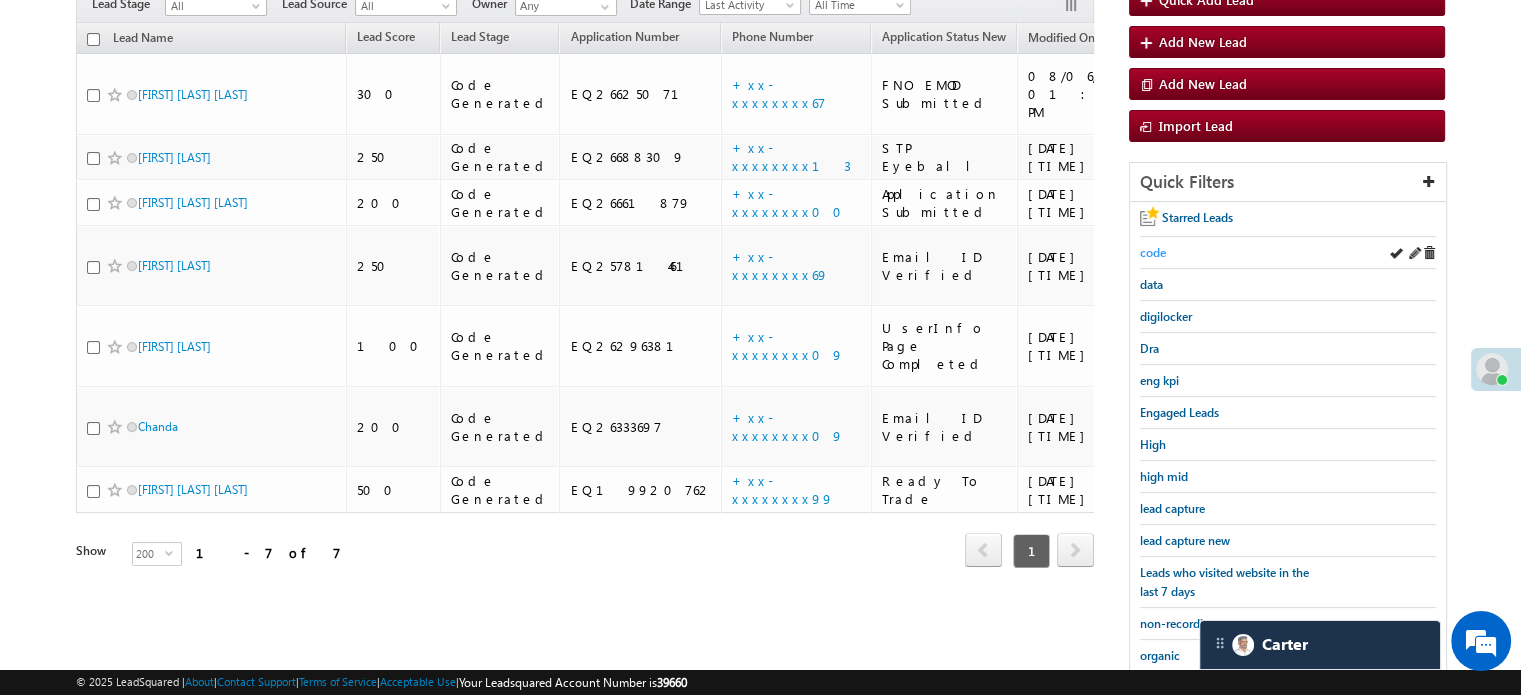 click on "code" at bounding box center [1153, 252] 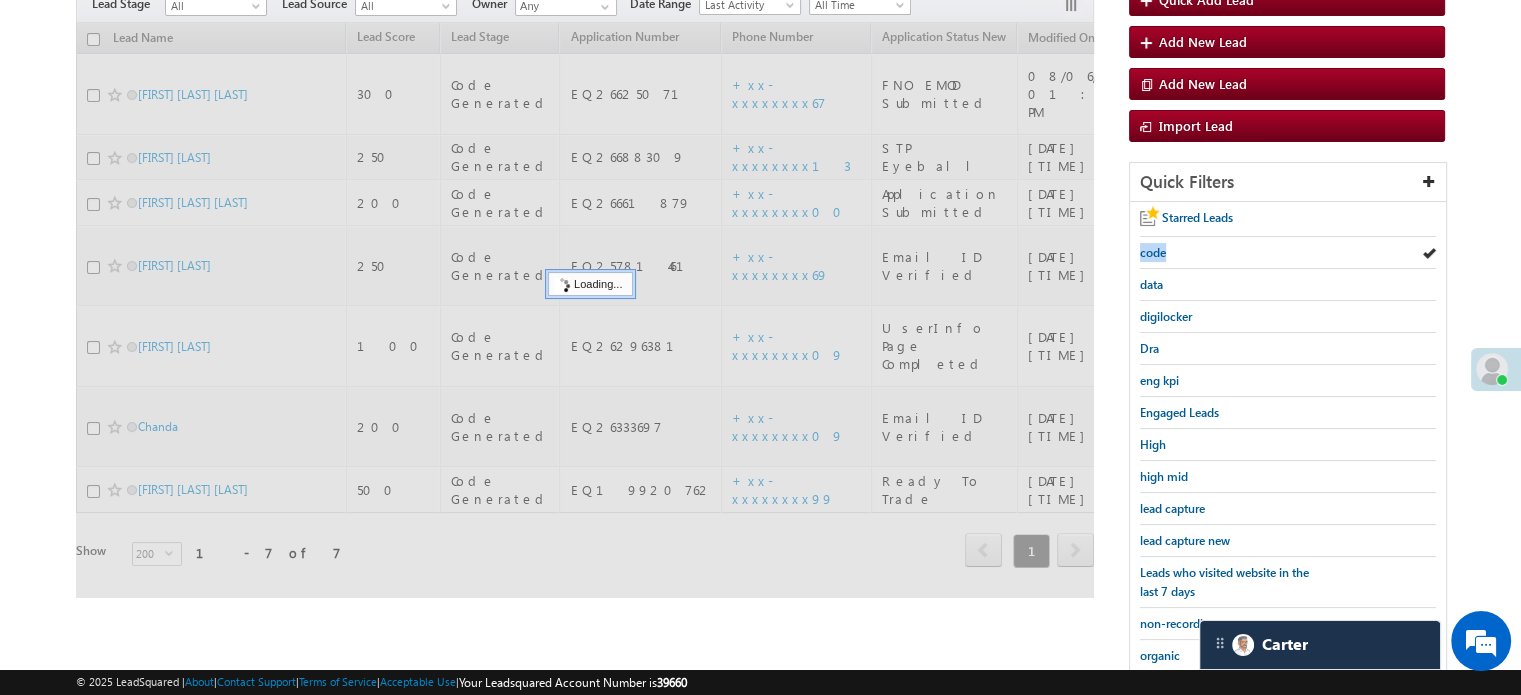 click on "code" at bounding box center [1153, 252] 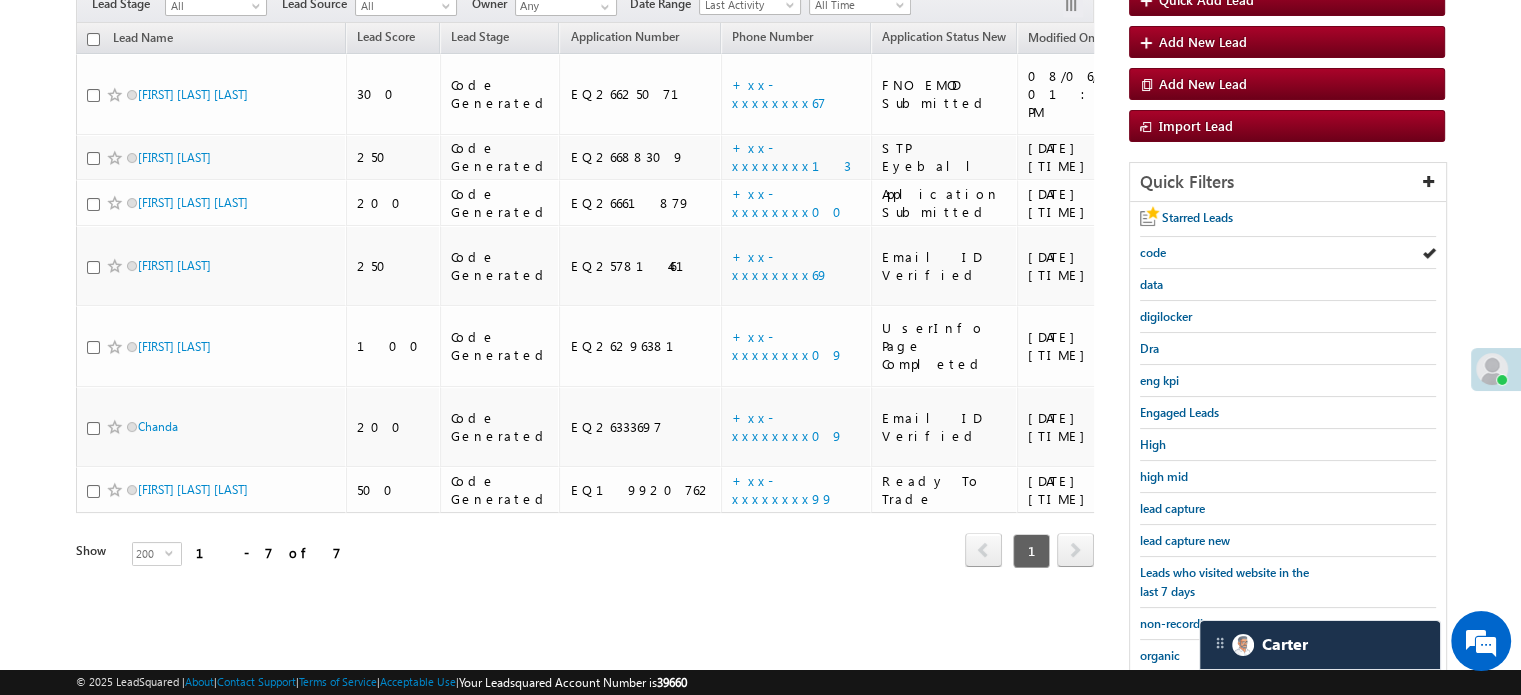 click on "code" at bounding box center [1153, 252] 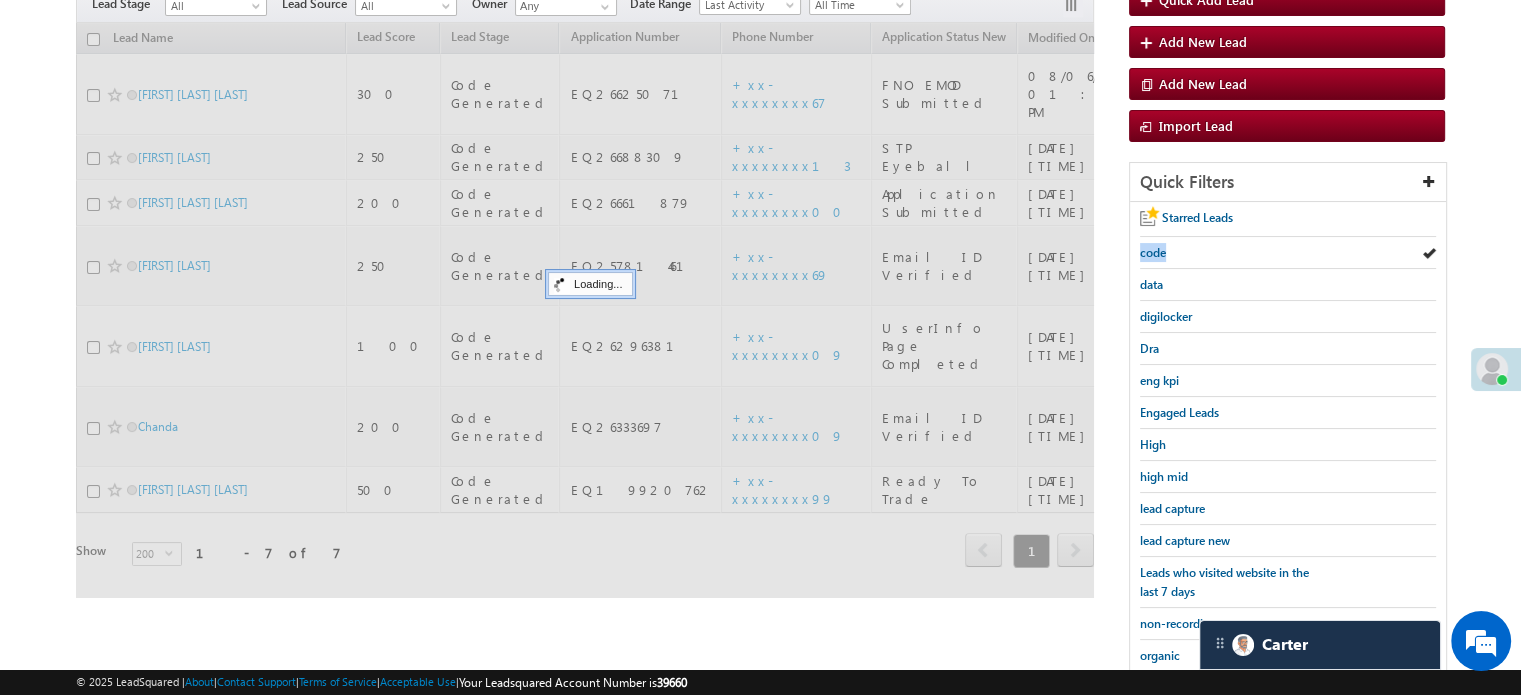 click on "code" at bounding box center (1153, 252) 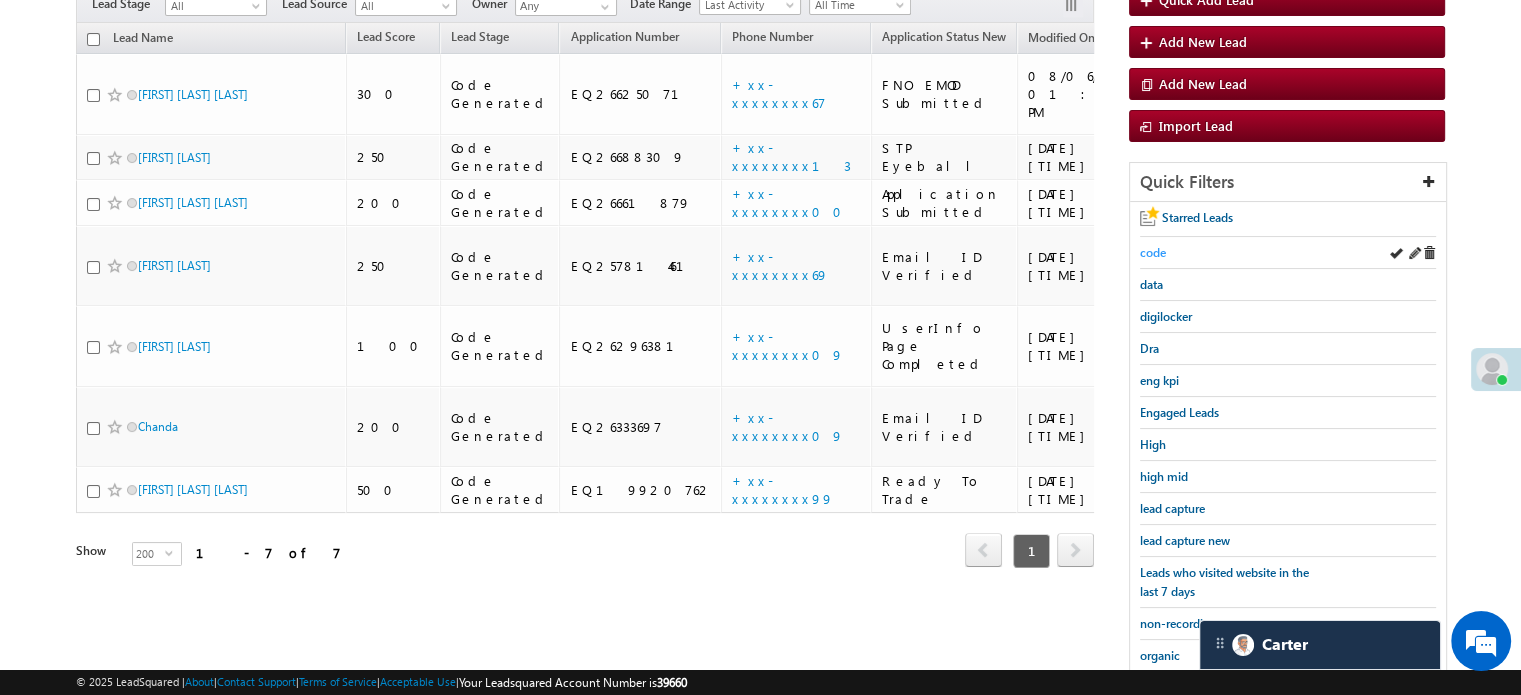 click on "code" at bounding box center (1153, 252) 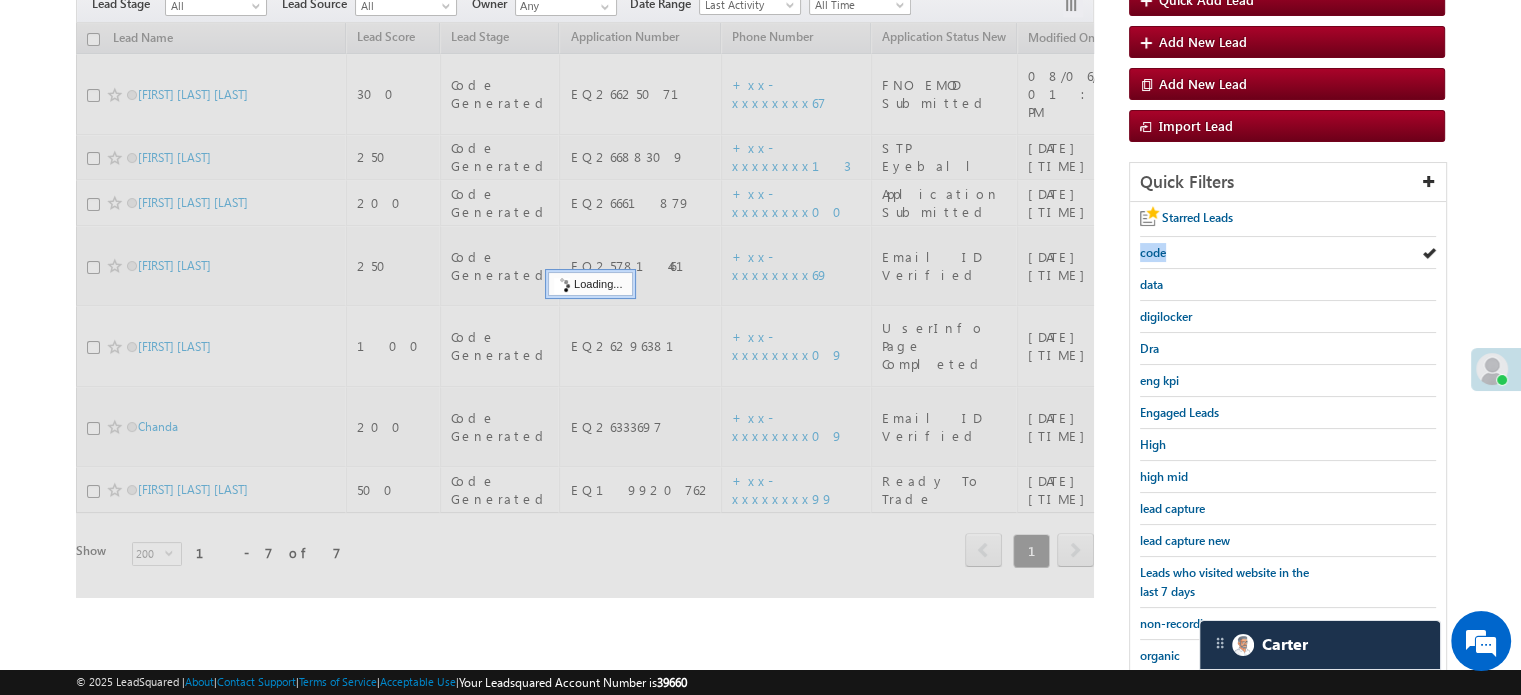 click on "code" at bounding box center [1153, 252] 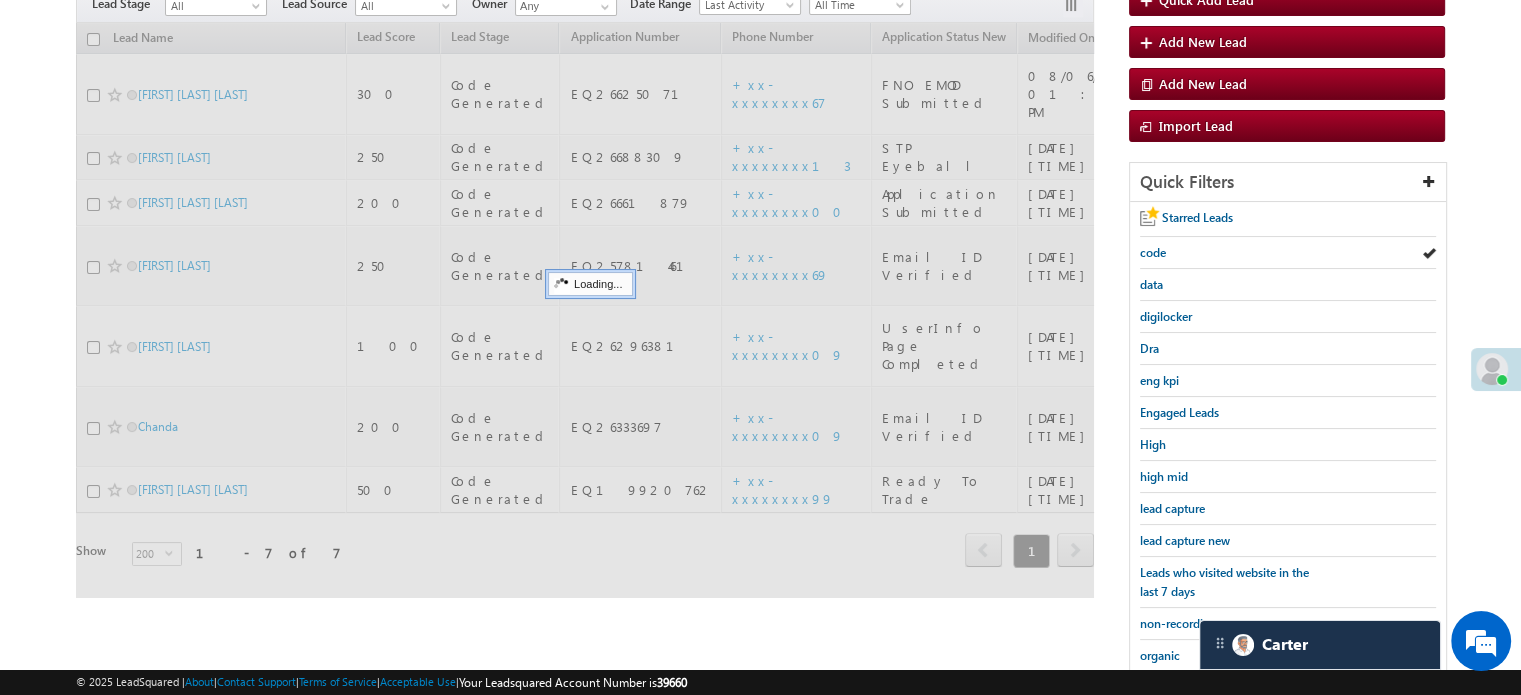 click on "code" at bounding box center (1153, 252) 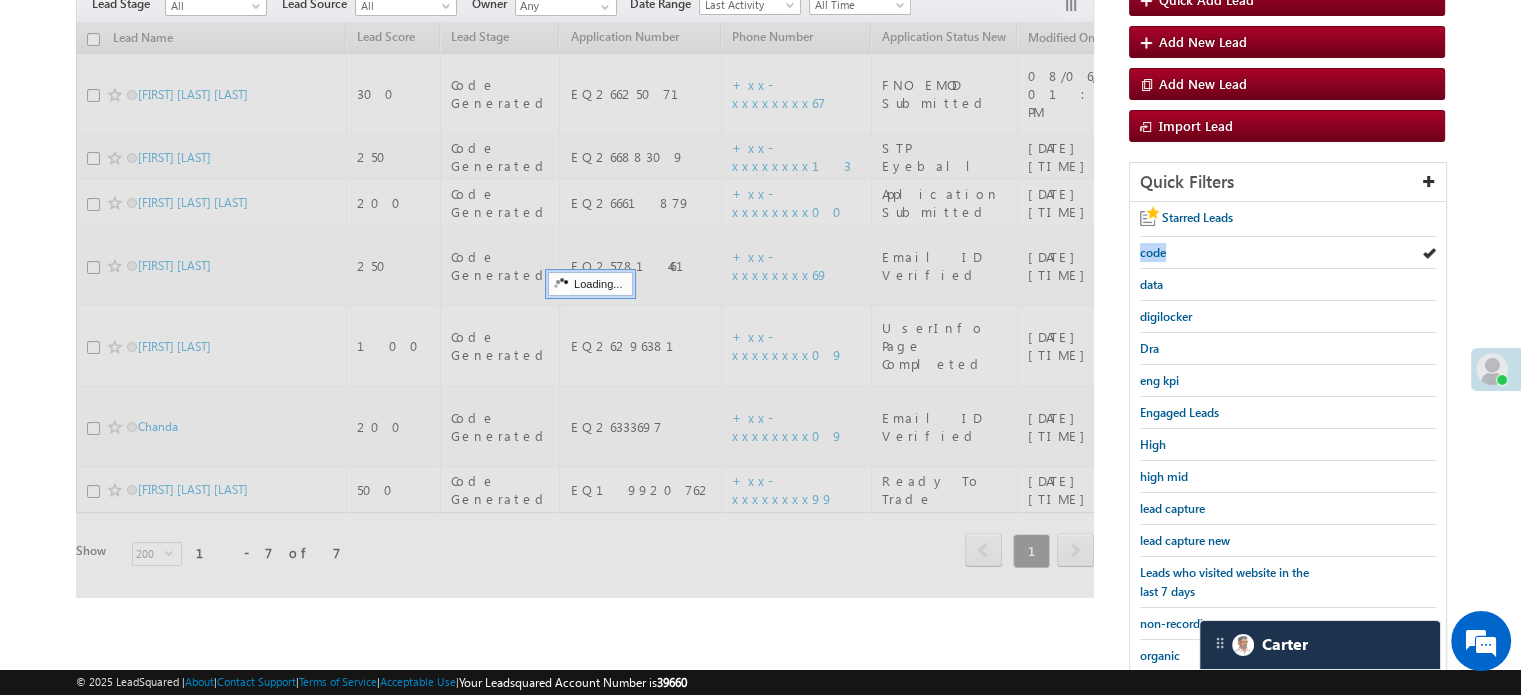 click on "code" at bounding box center [1153, 252] 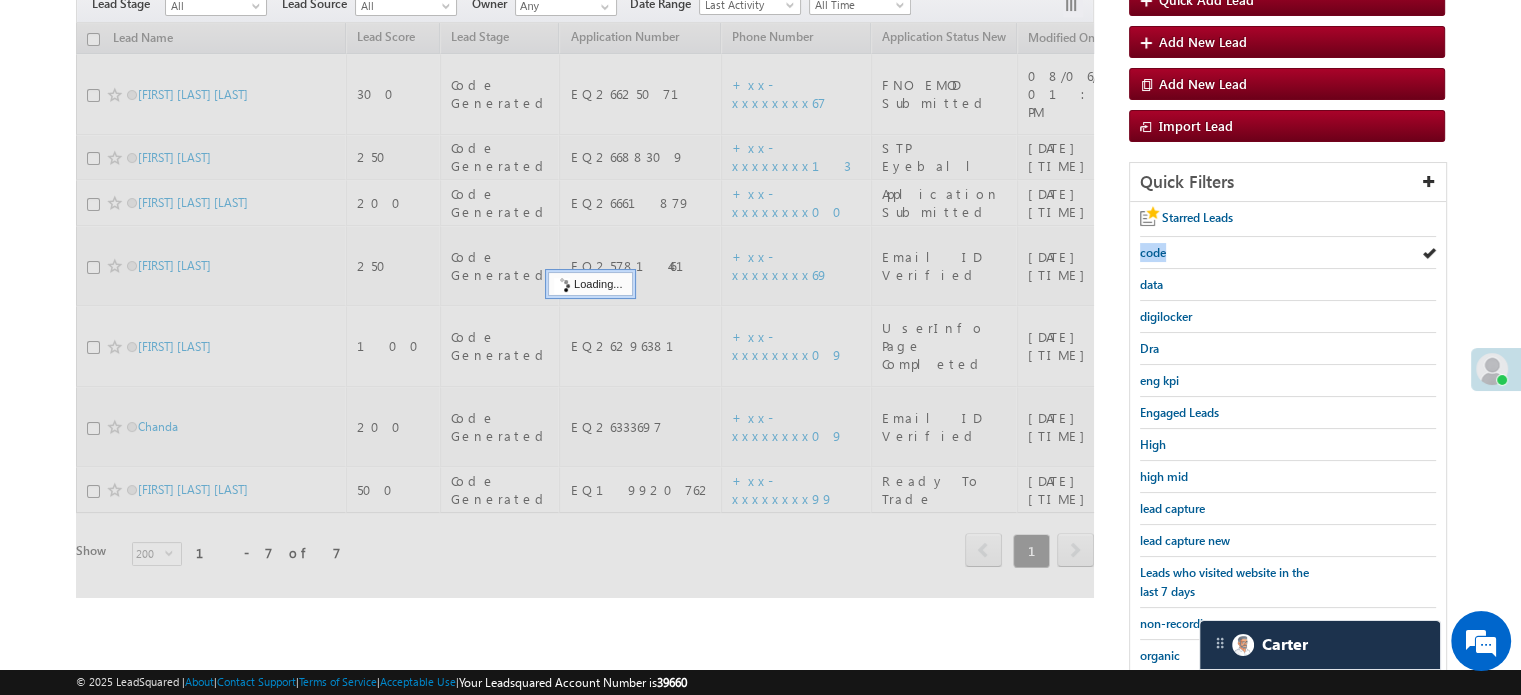 click on "code" at bounding box center (1153, 252) 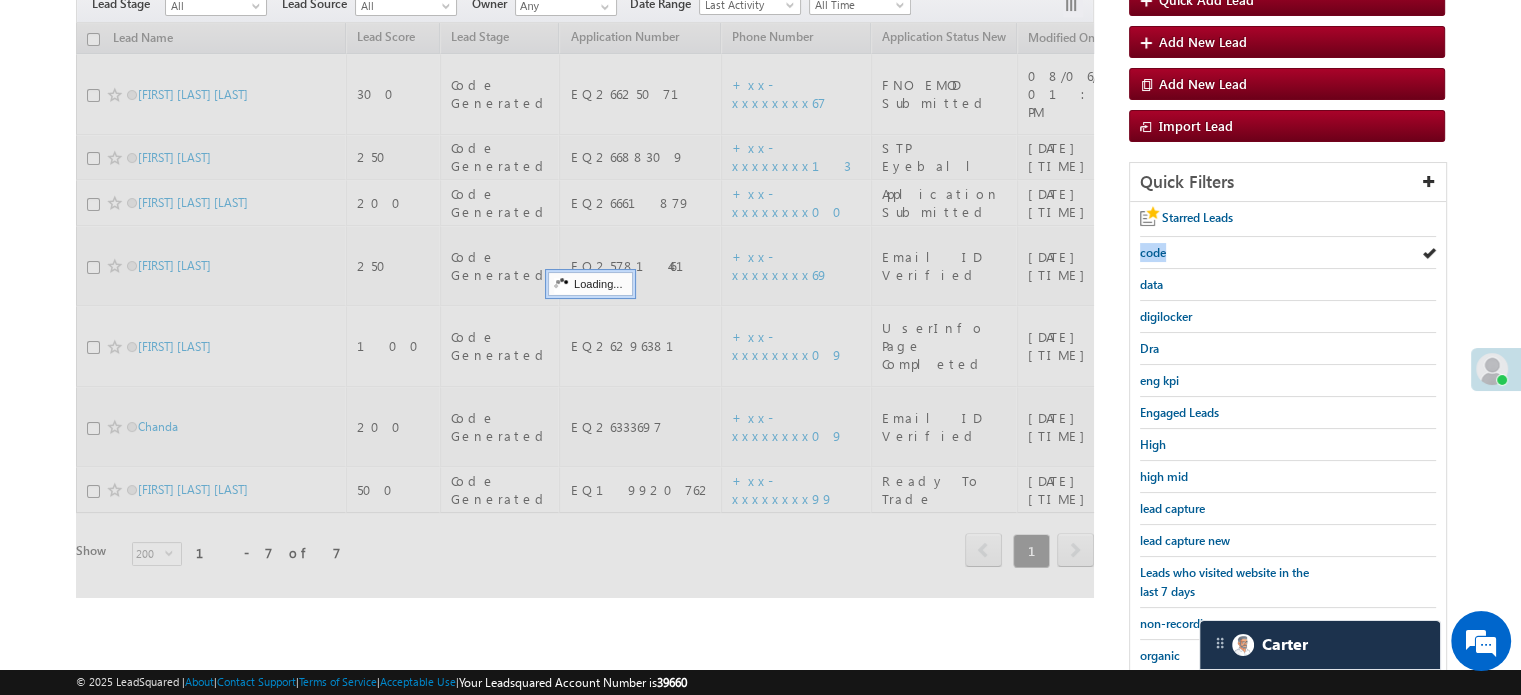 click on "code" at bounding box center (1153, 252) 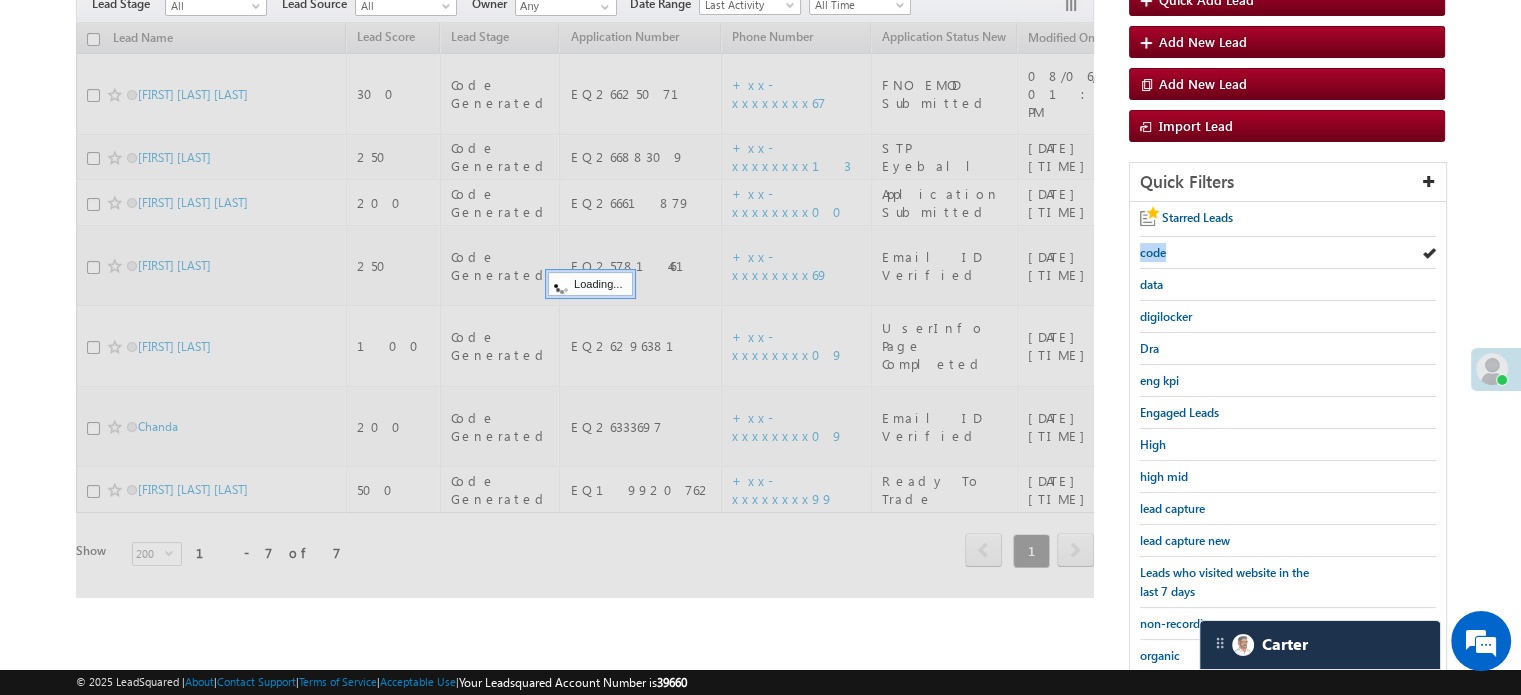 click on "code" at bounding box center (1153, 252) 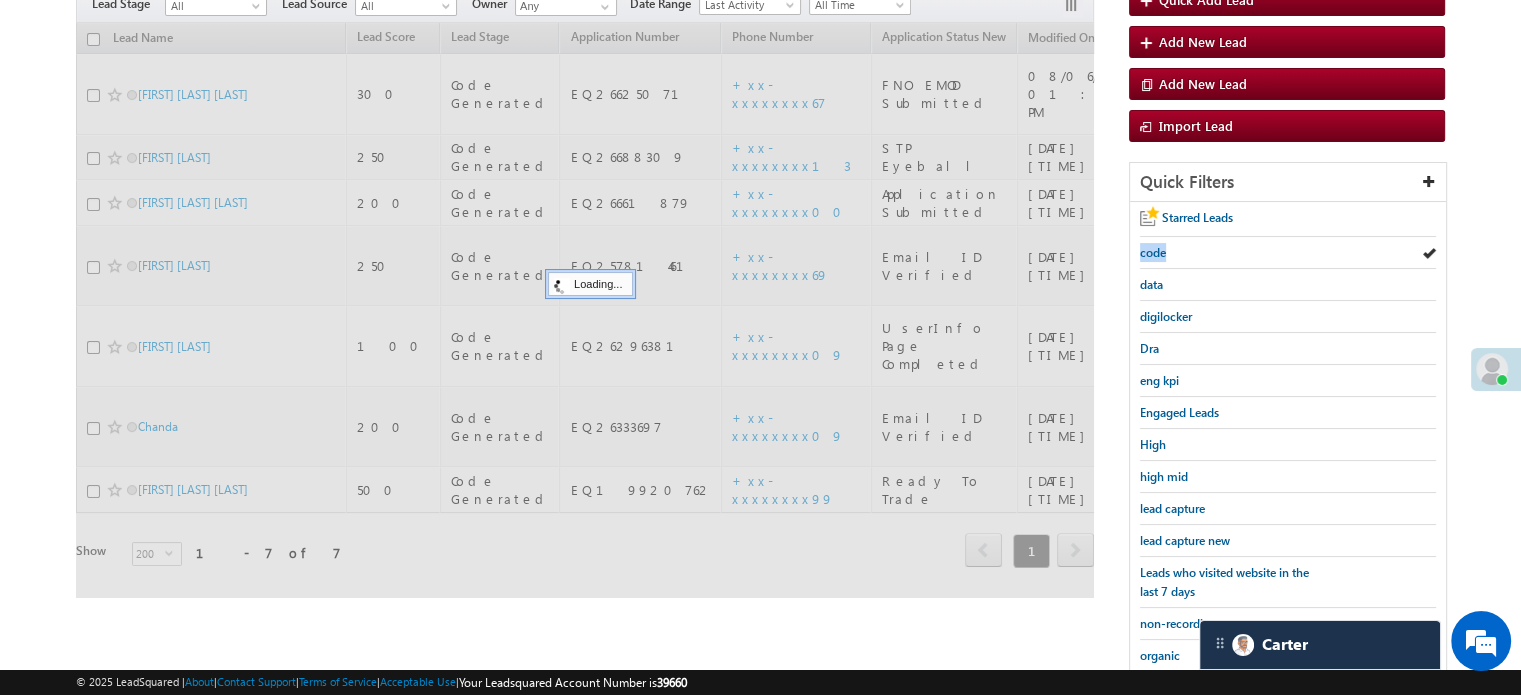 click on "code" at bounding box center [1153, 252] 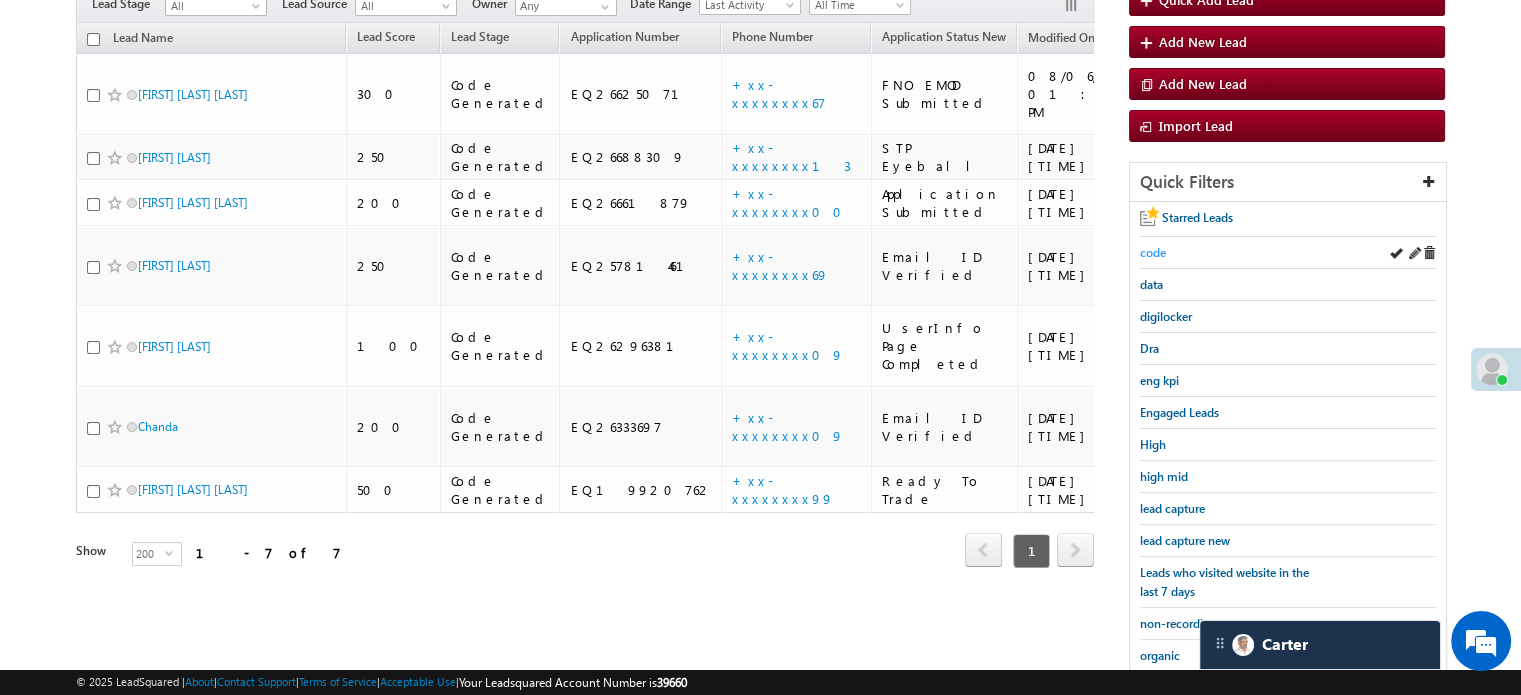 click on "code" at bounding box center (1153, 252) 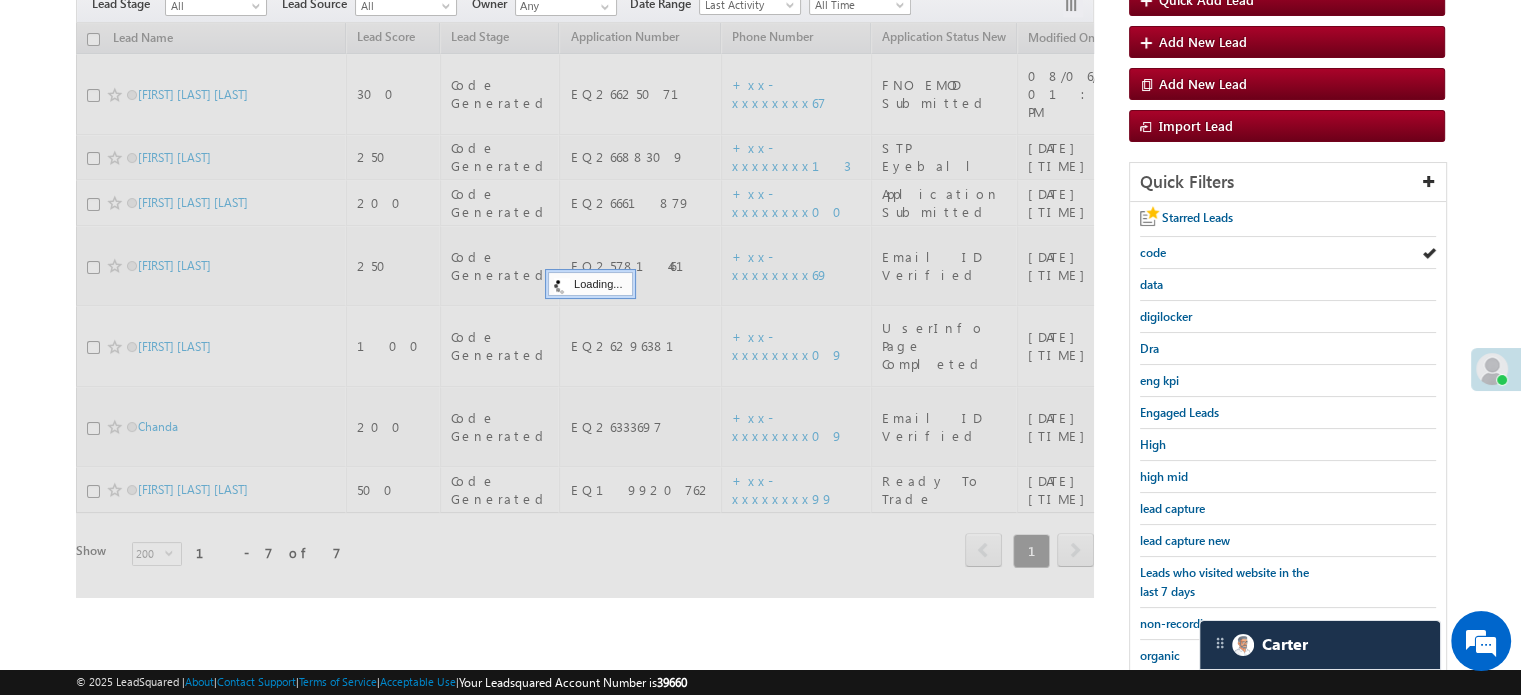 click on "code" at bounding box center (1153, 252) 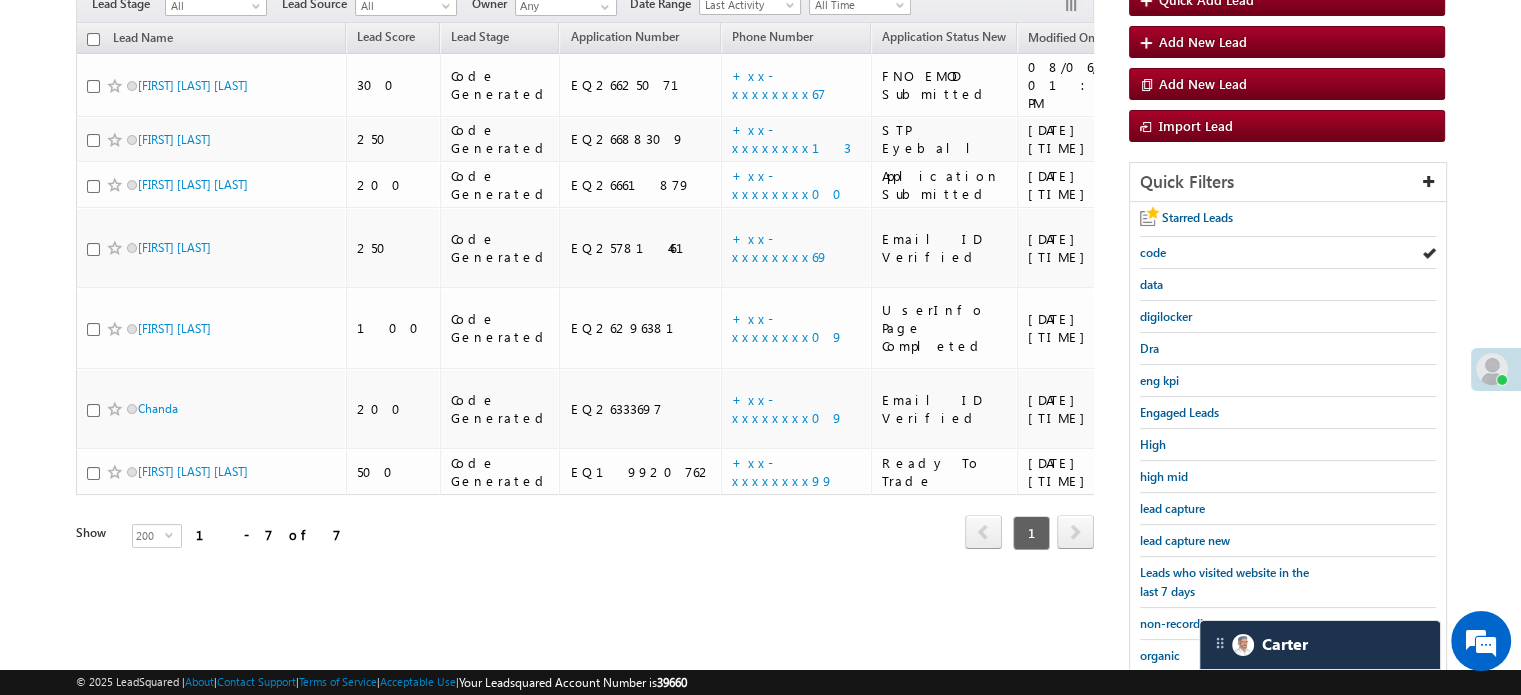 click on "code" at bounding box center (1153, 252) 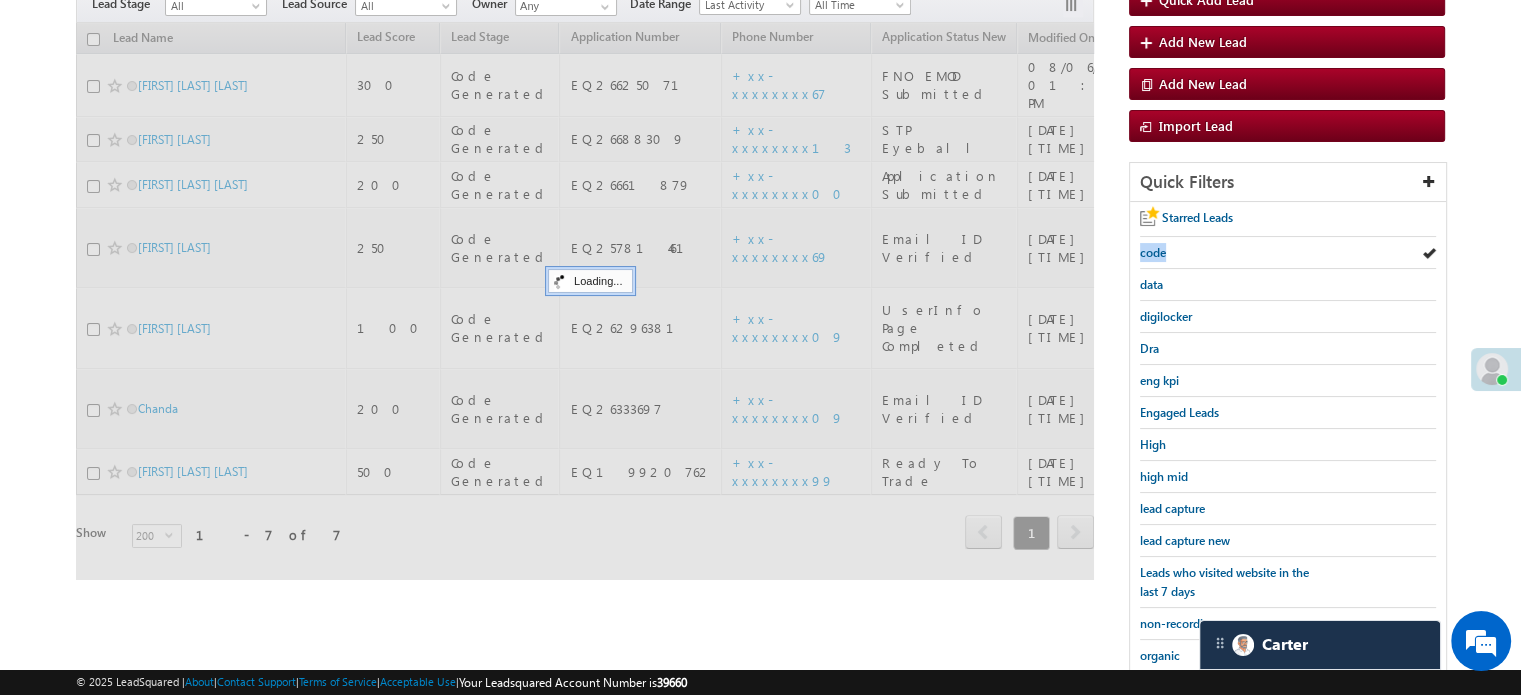 click on "code" at bounding box center [1153, 252] 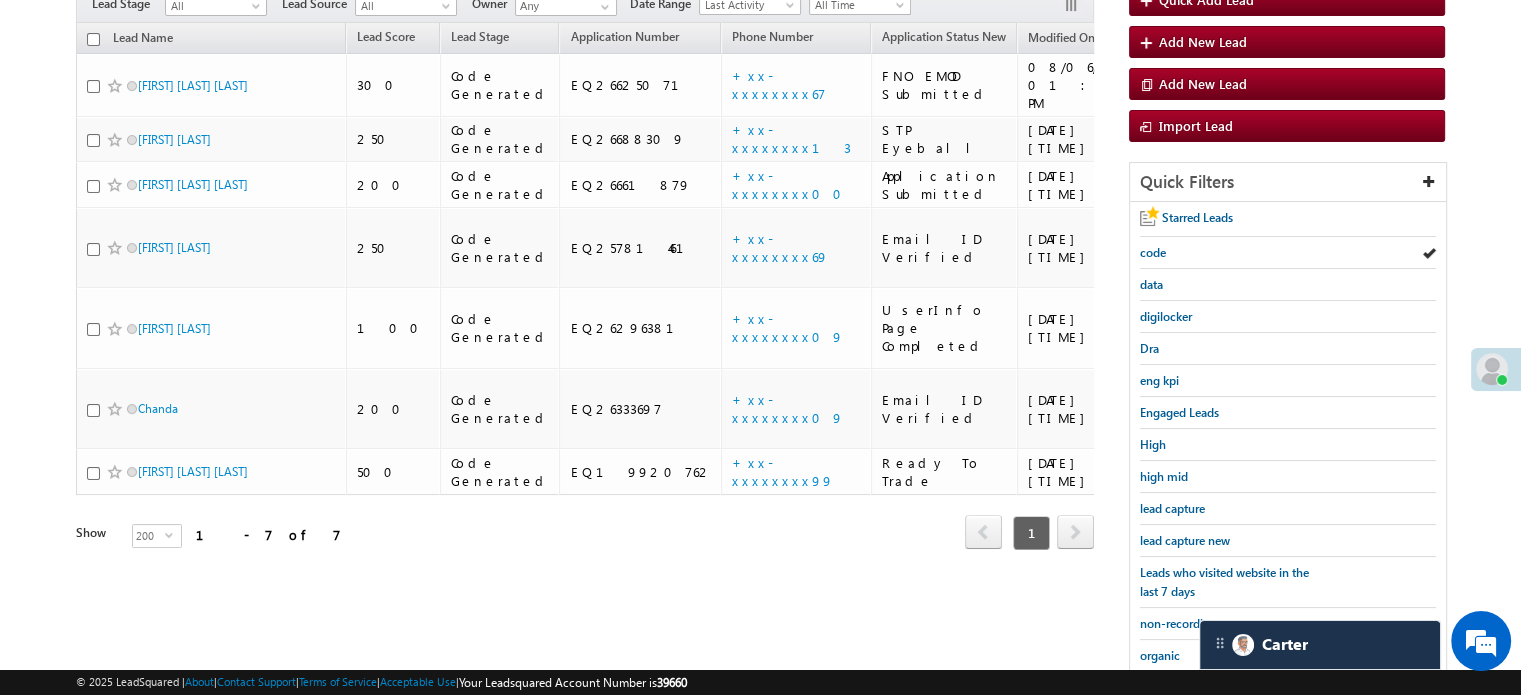 click on "code" at bounding box center [1153, 252] 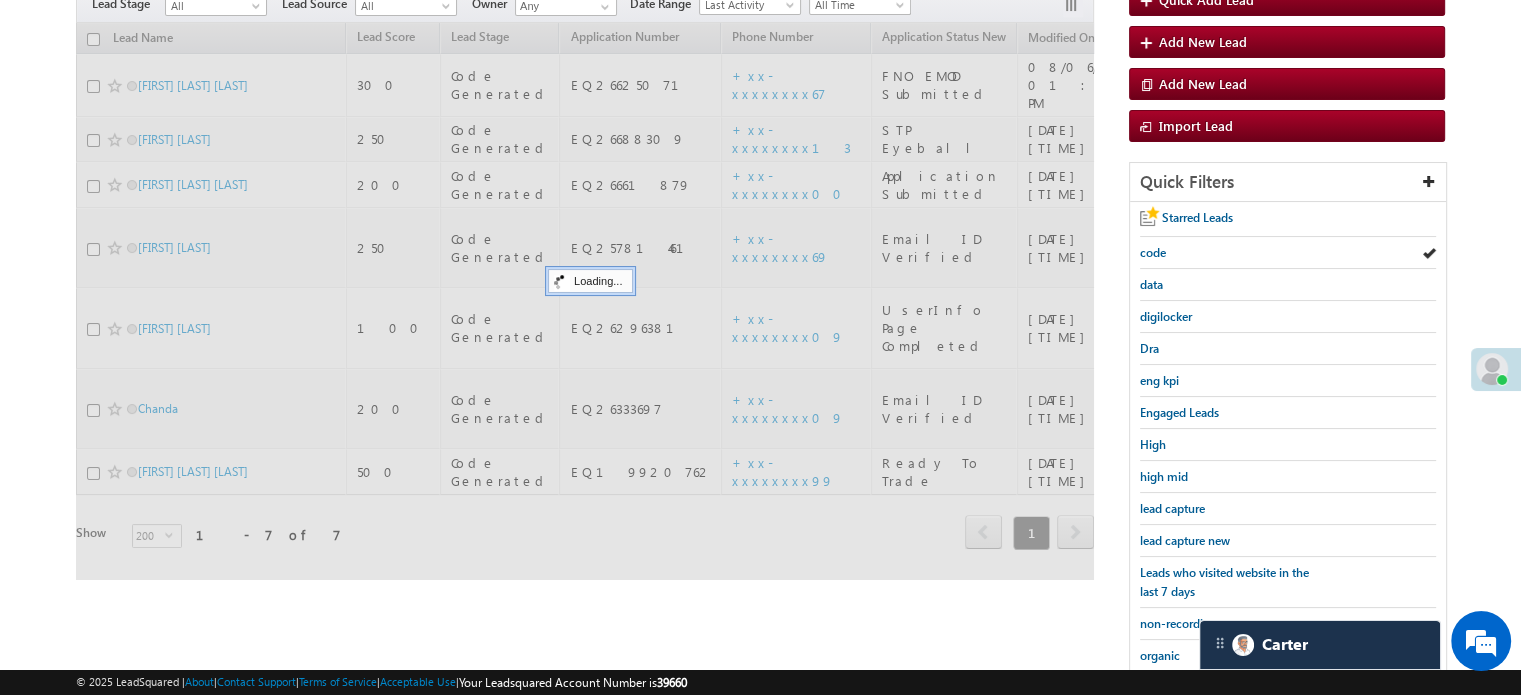 click on "code" at bounding box center [1153, 252] 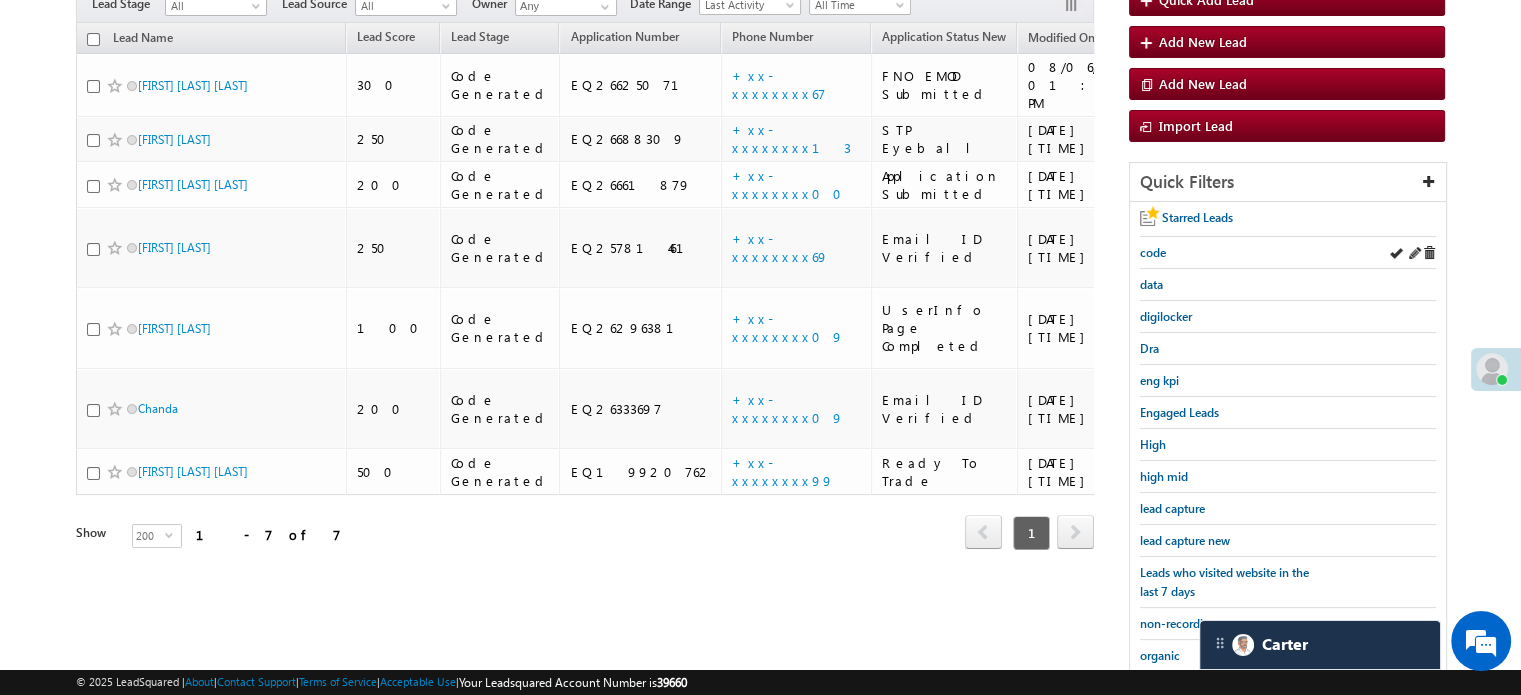click on "code" at bounding box center [1288, 253] 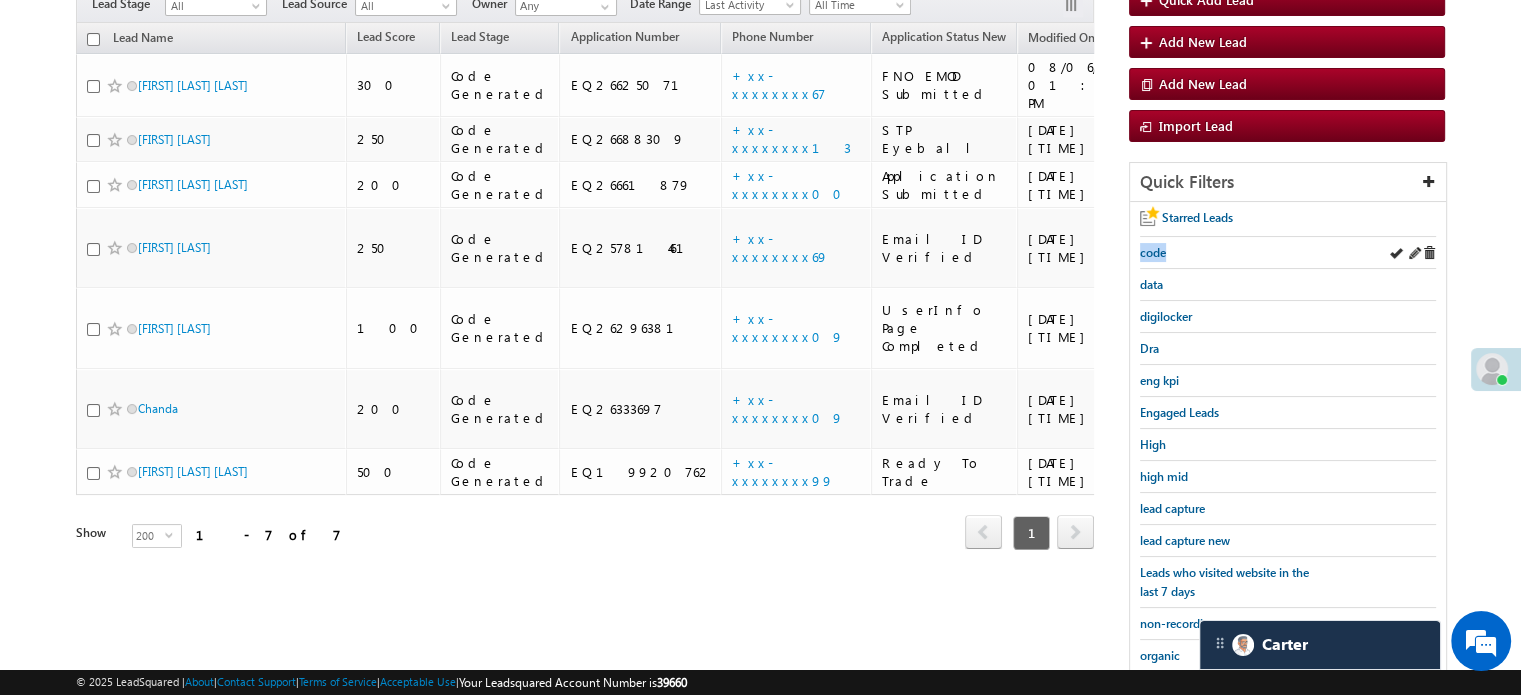 click on "code" at bounding box center (1288, 253) 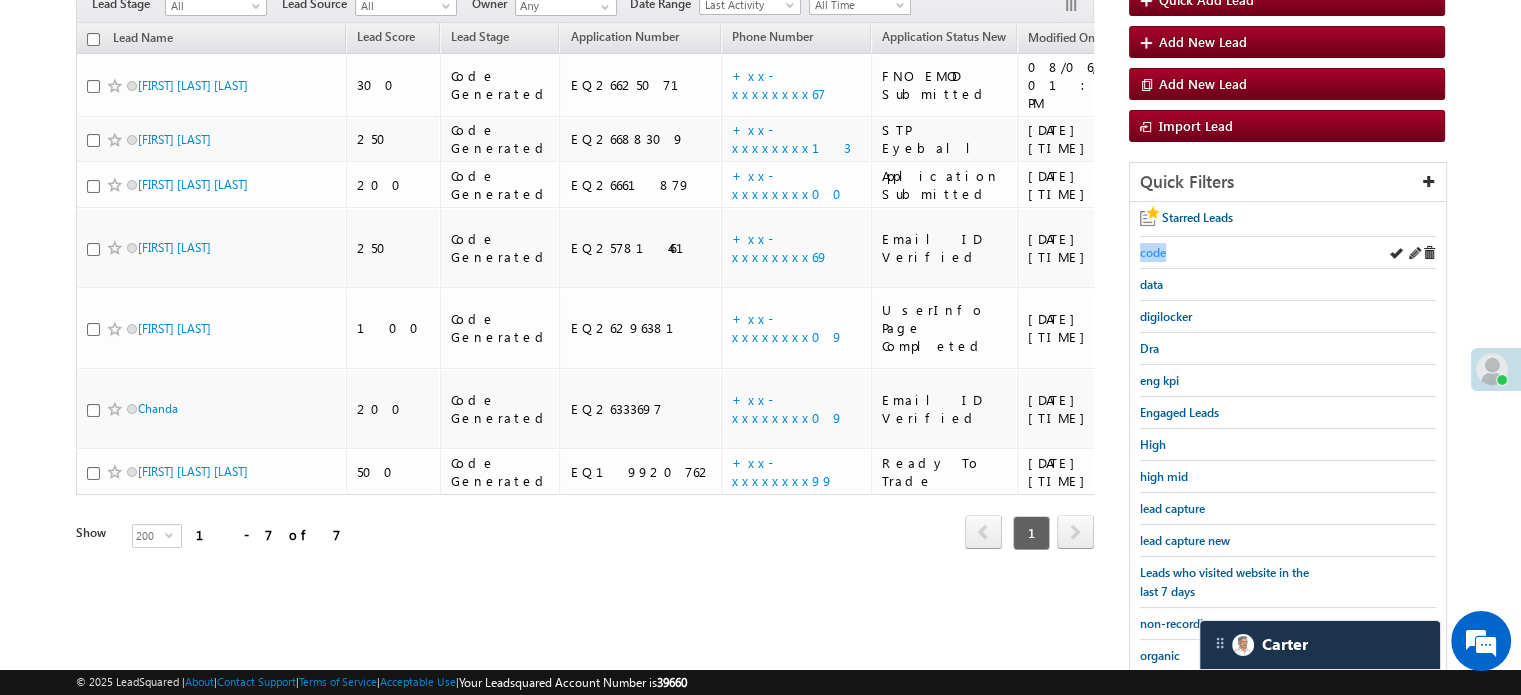 click on "code" at bounding box center [1153, 252] 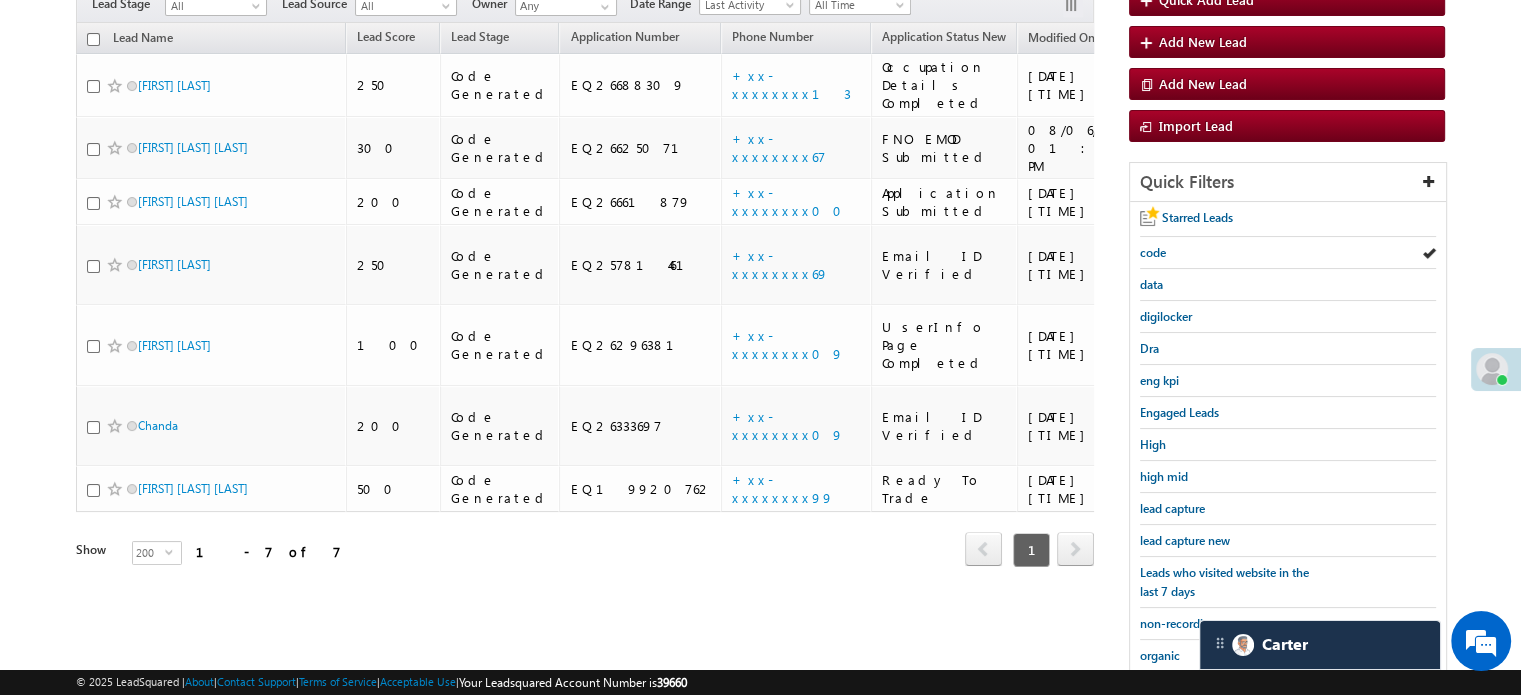 click on "code" at bounding box center (1153, 252) 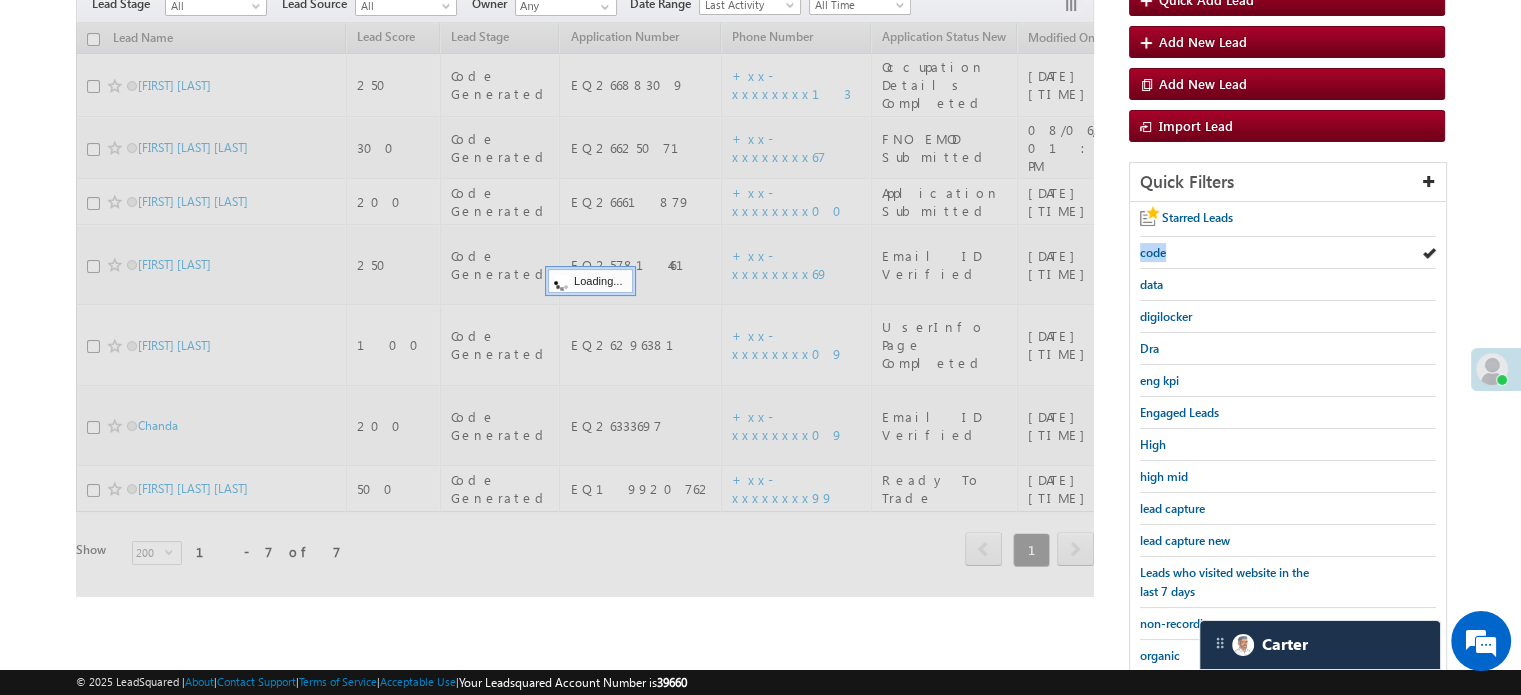 click on "code" at bounding box center (1153, 252) 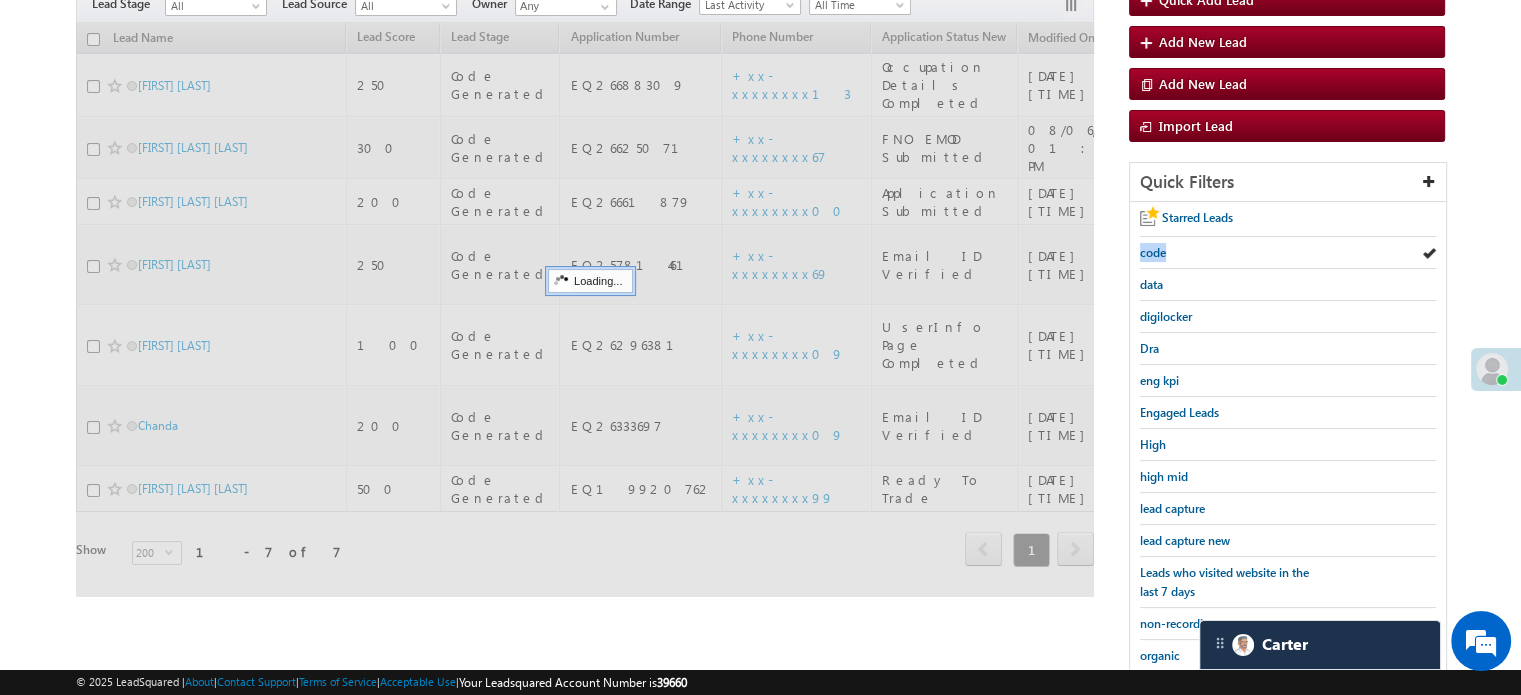 click on "code" at bounding box center (1153, 252) 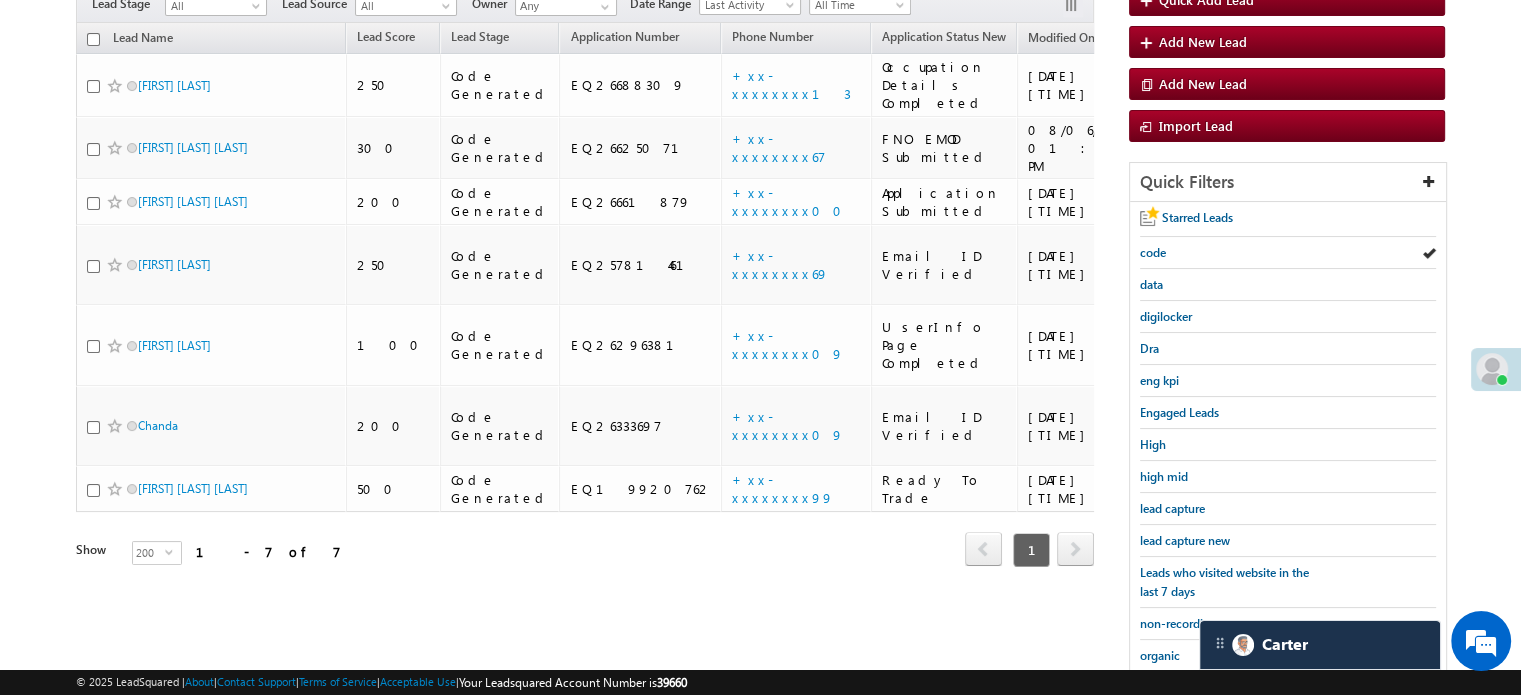 click on "code" at bounding box center [1153, 252] 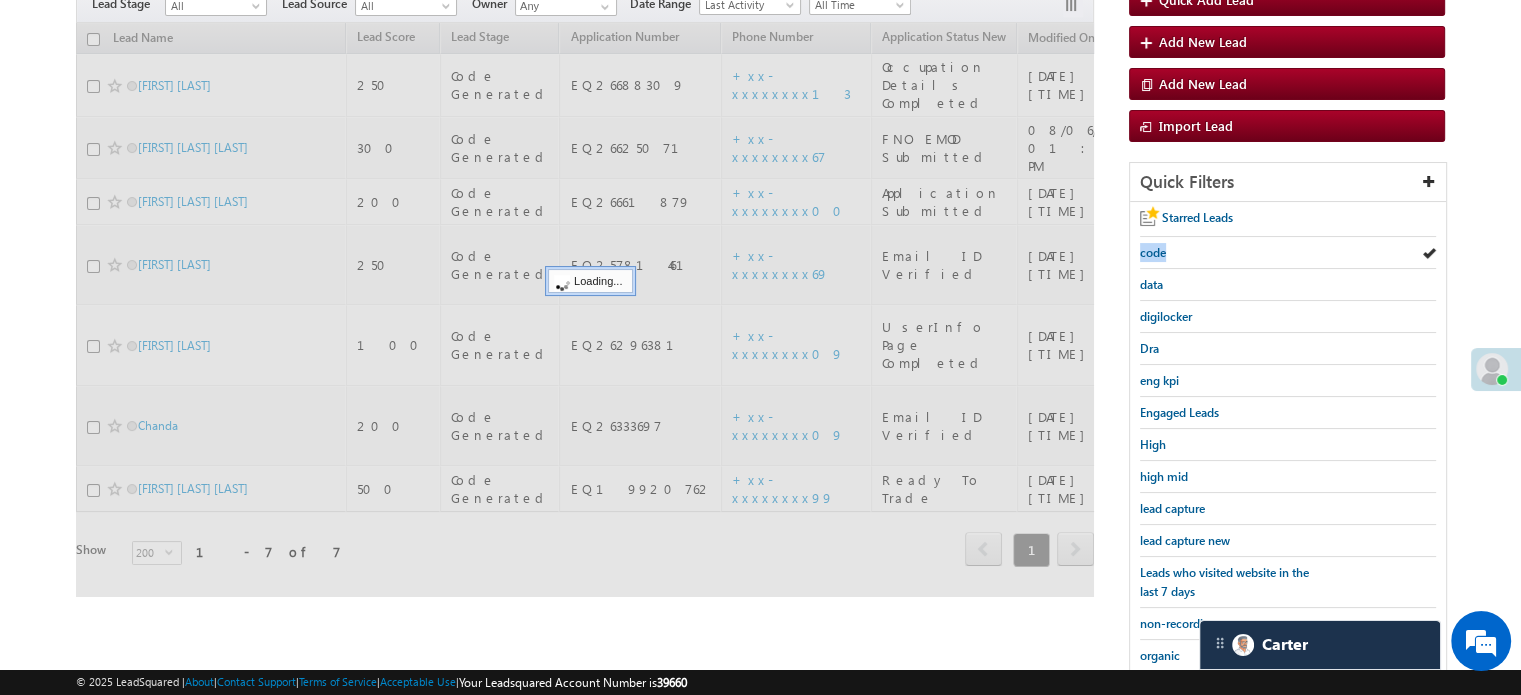 click on "code" at bounding box center [1153, 252] 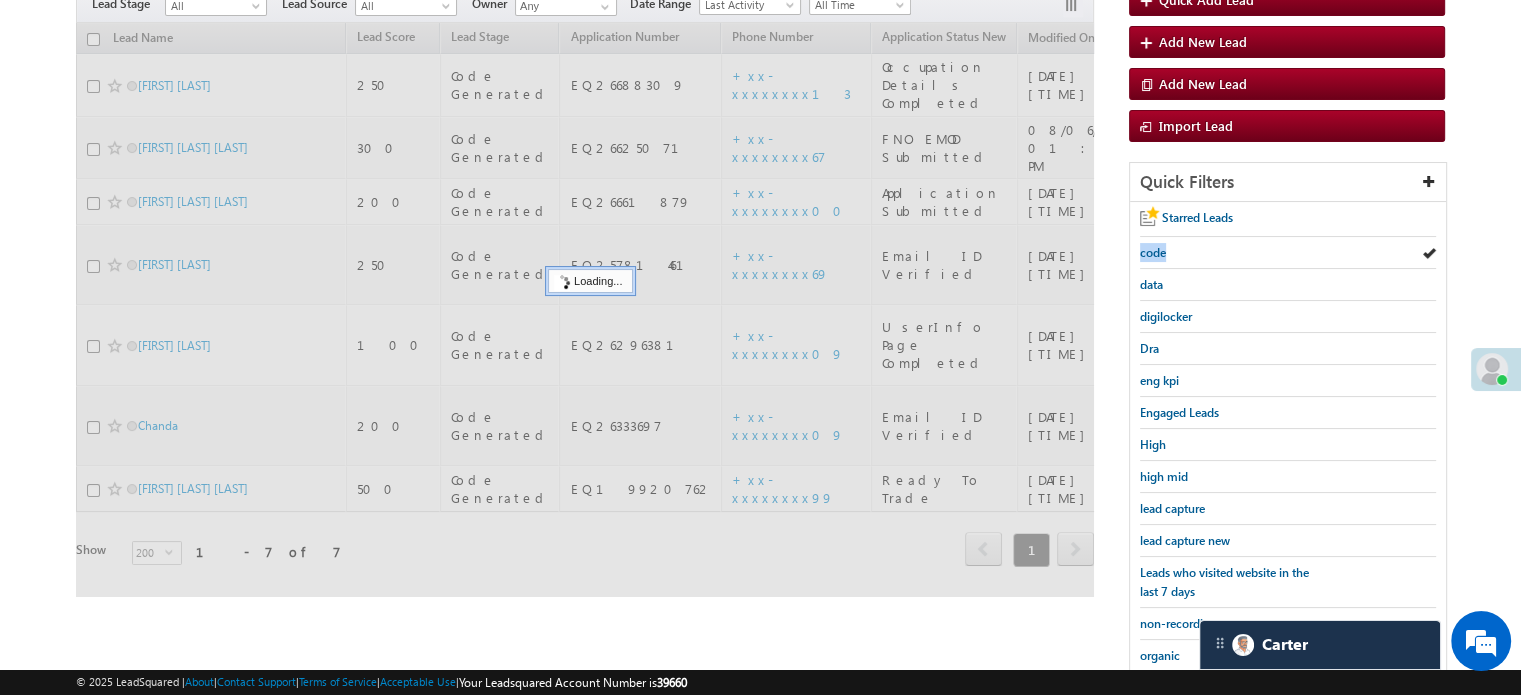 click on "code" at bounding box center (1153, 252) 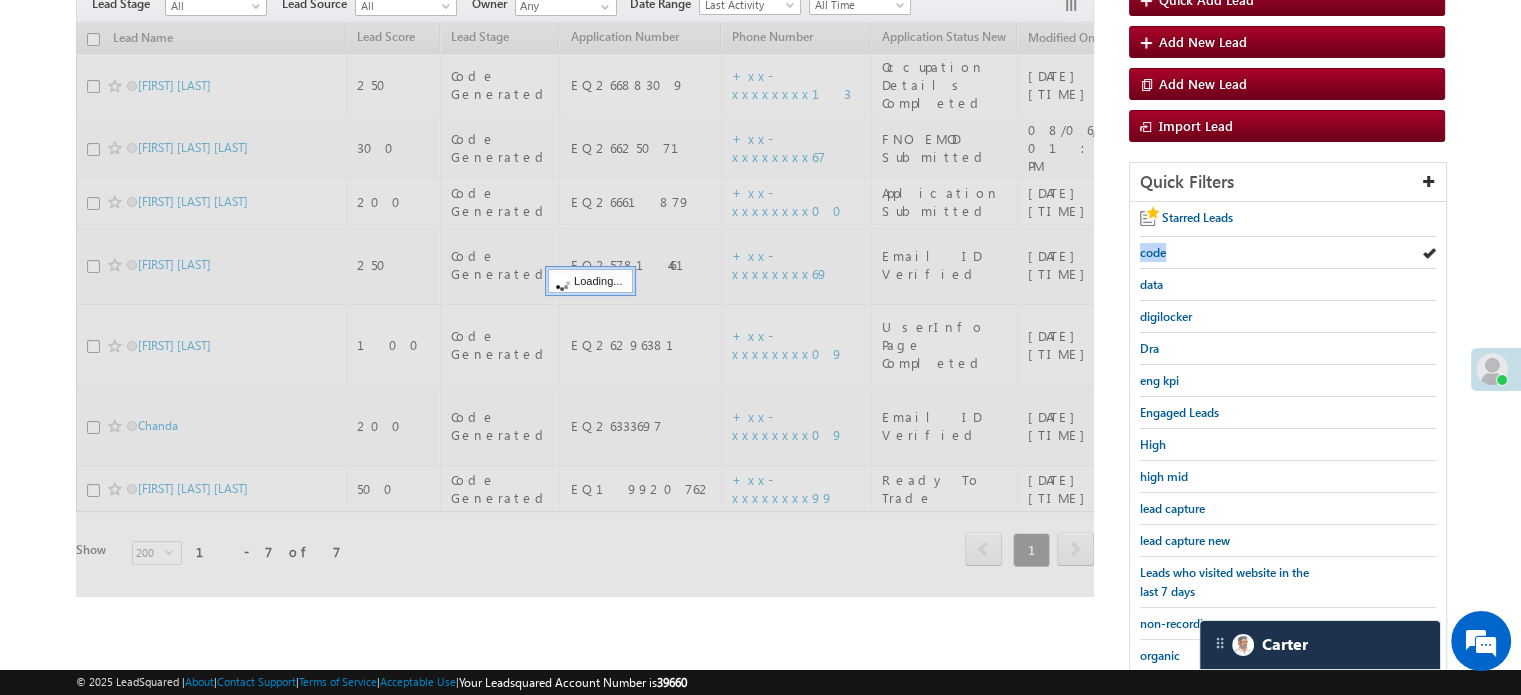 click on "code" at bounding box center (1153, 252) 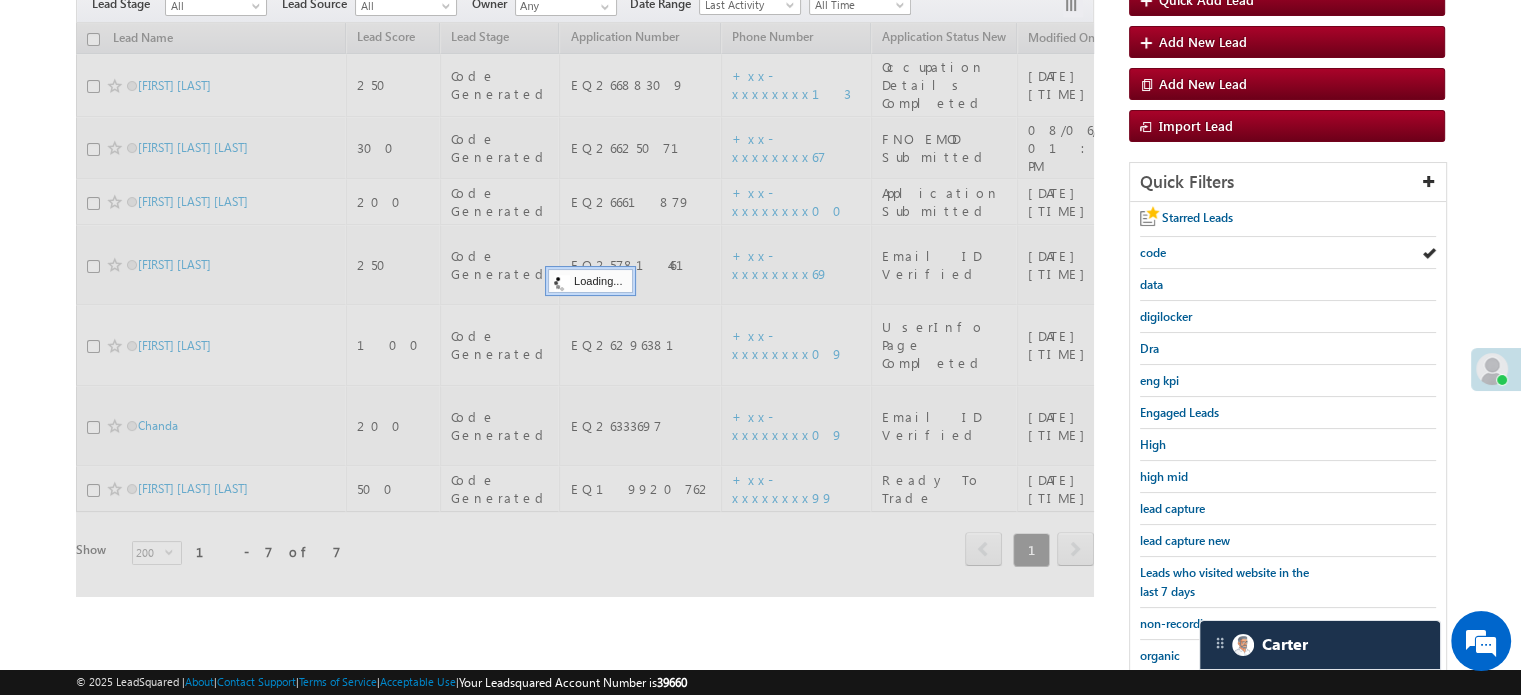 click on "code" at bounding box center [1153, 252] 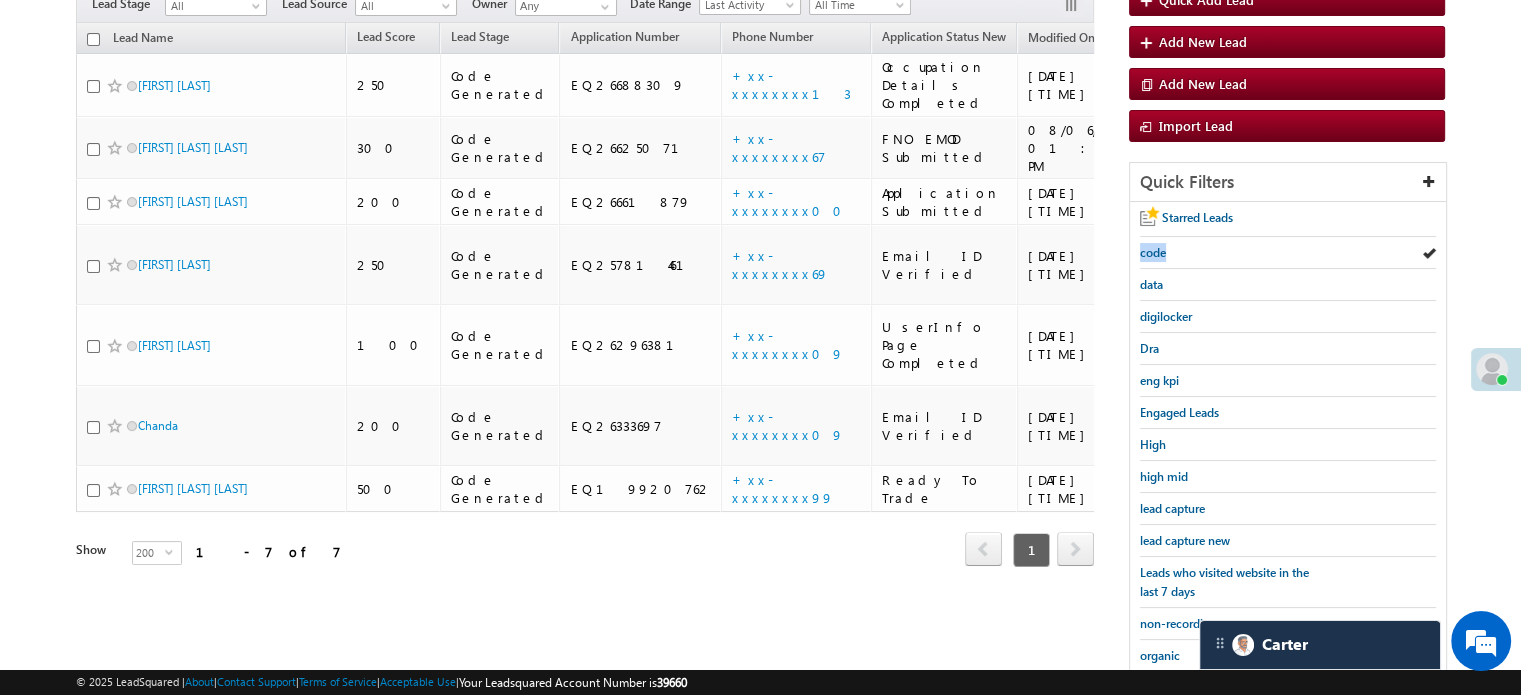 click on "code" at bounding box center (1153, 252) 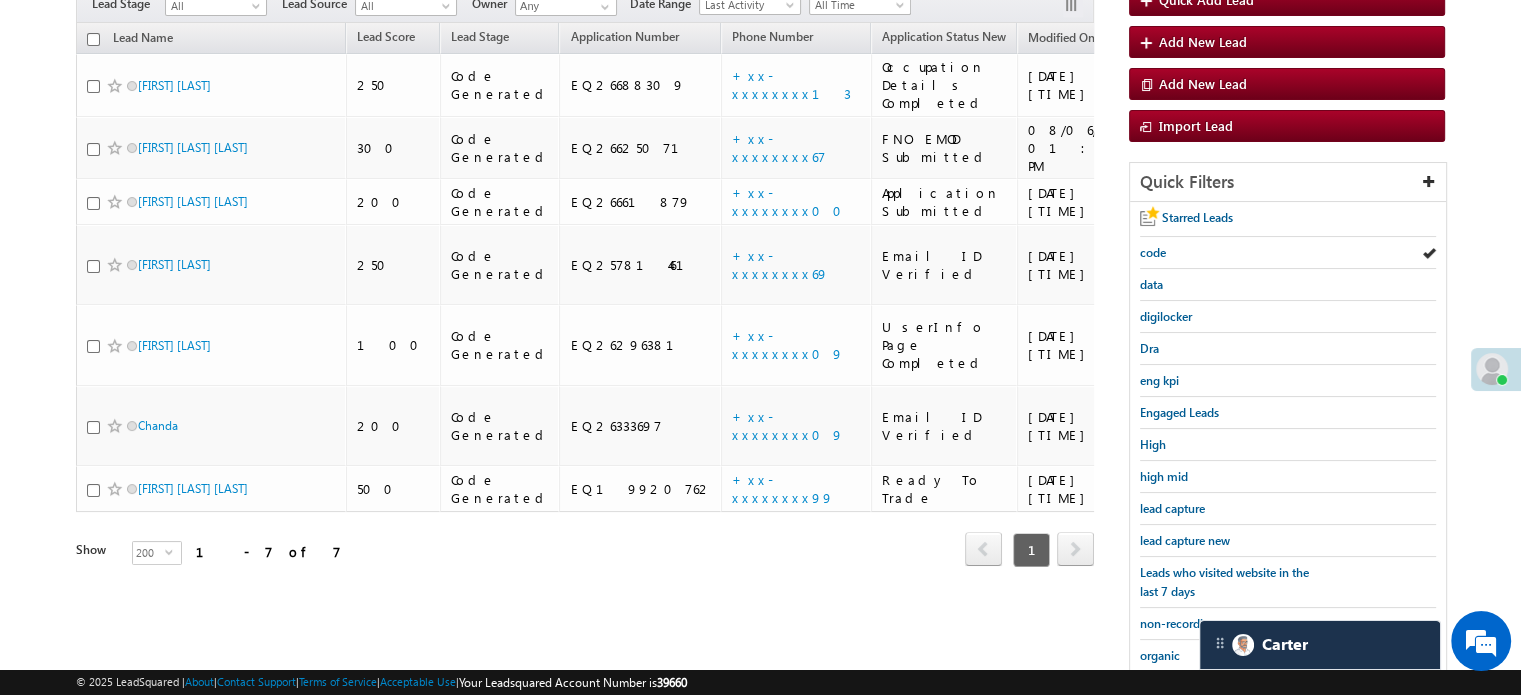 click on "code" at bounding box center [1153, 252] 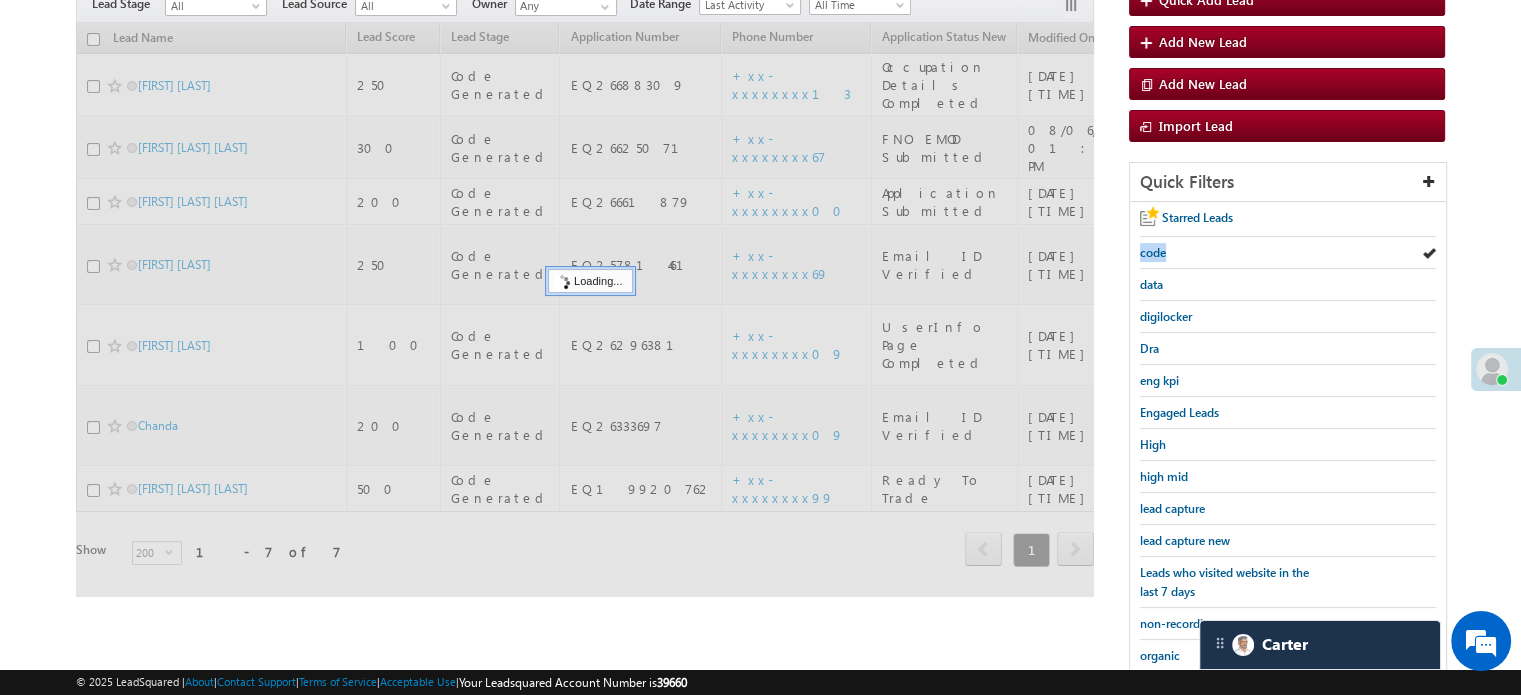 click on "code" at bounding box center (1153, 252) 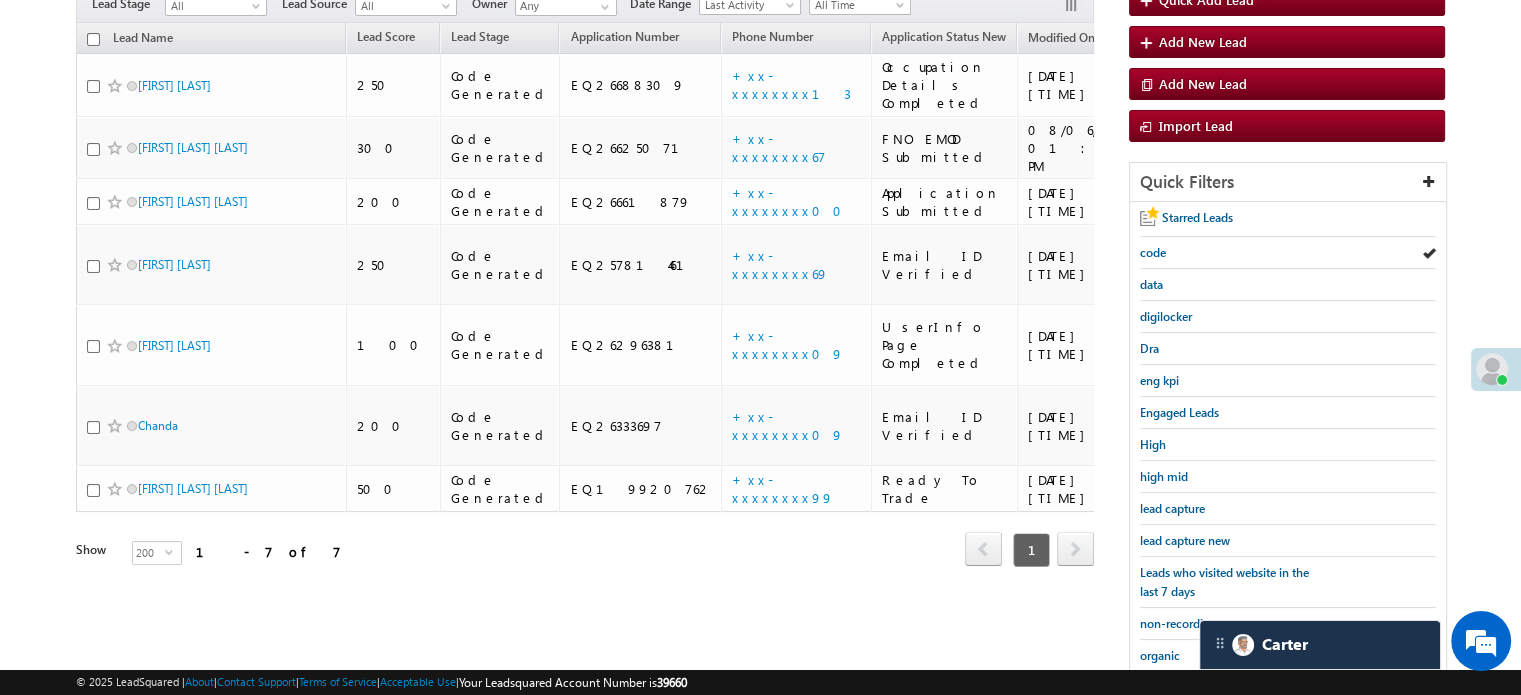 click on "code" at bounding box center (1153, 252) 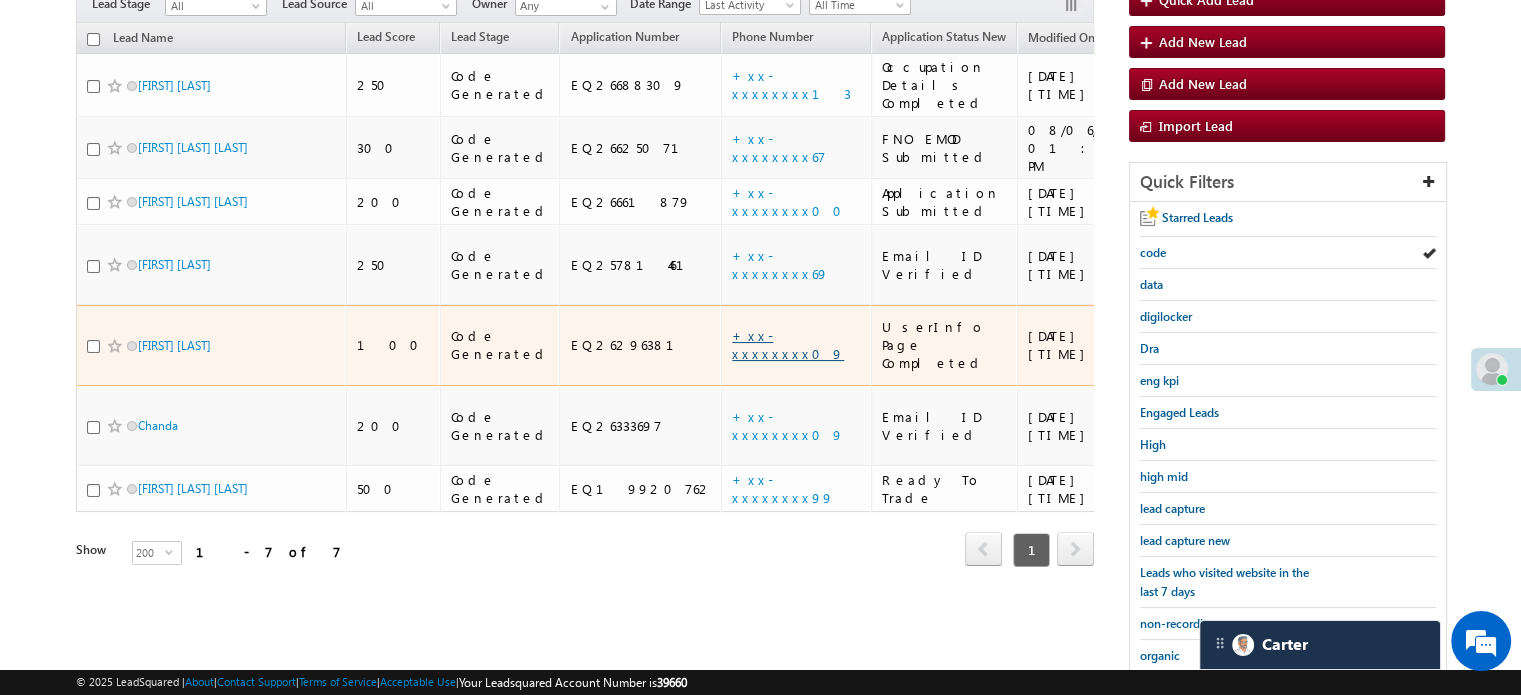 click on "+xx-xxxxxxxx09" at bounding box center [788, 344] 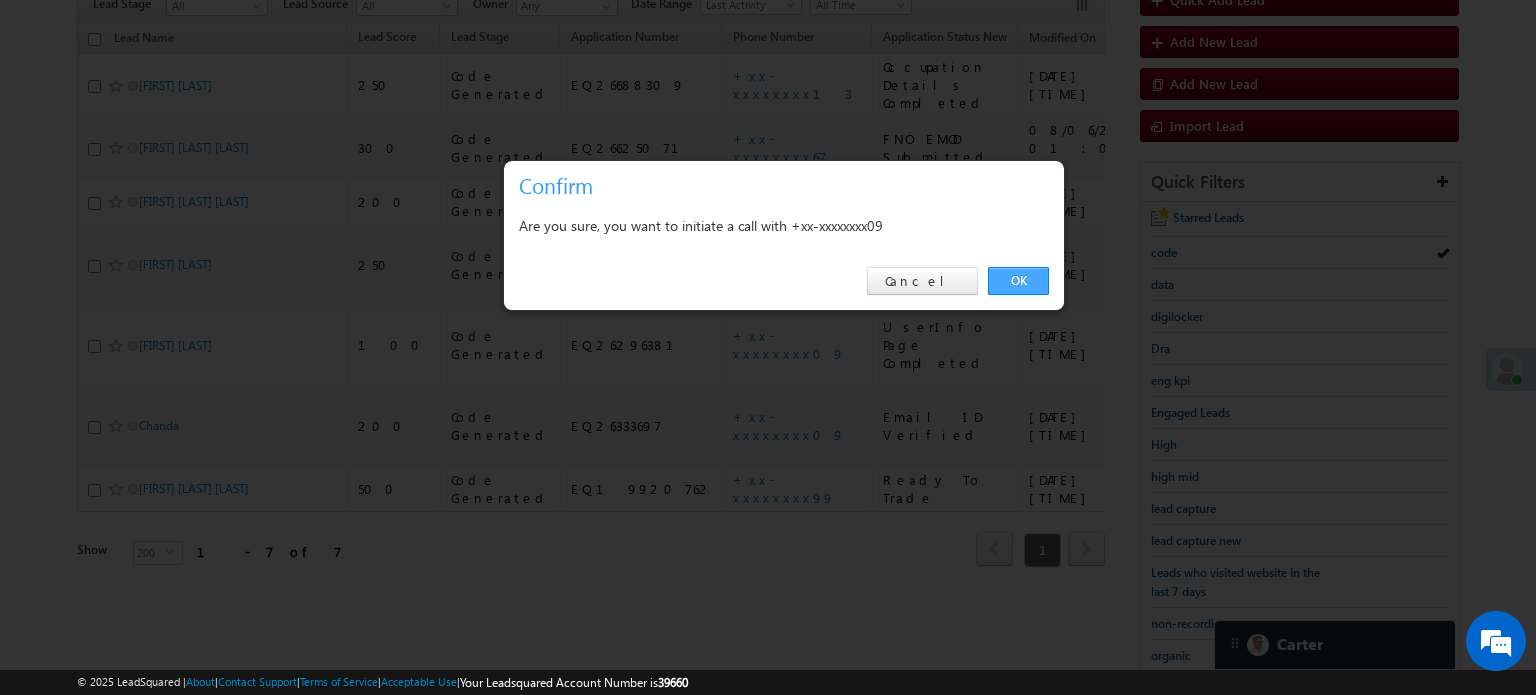 click on "OK" at bounding box center (1018, 281) 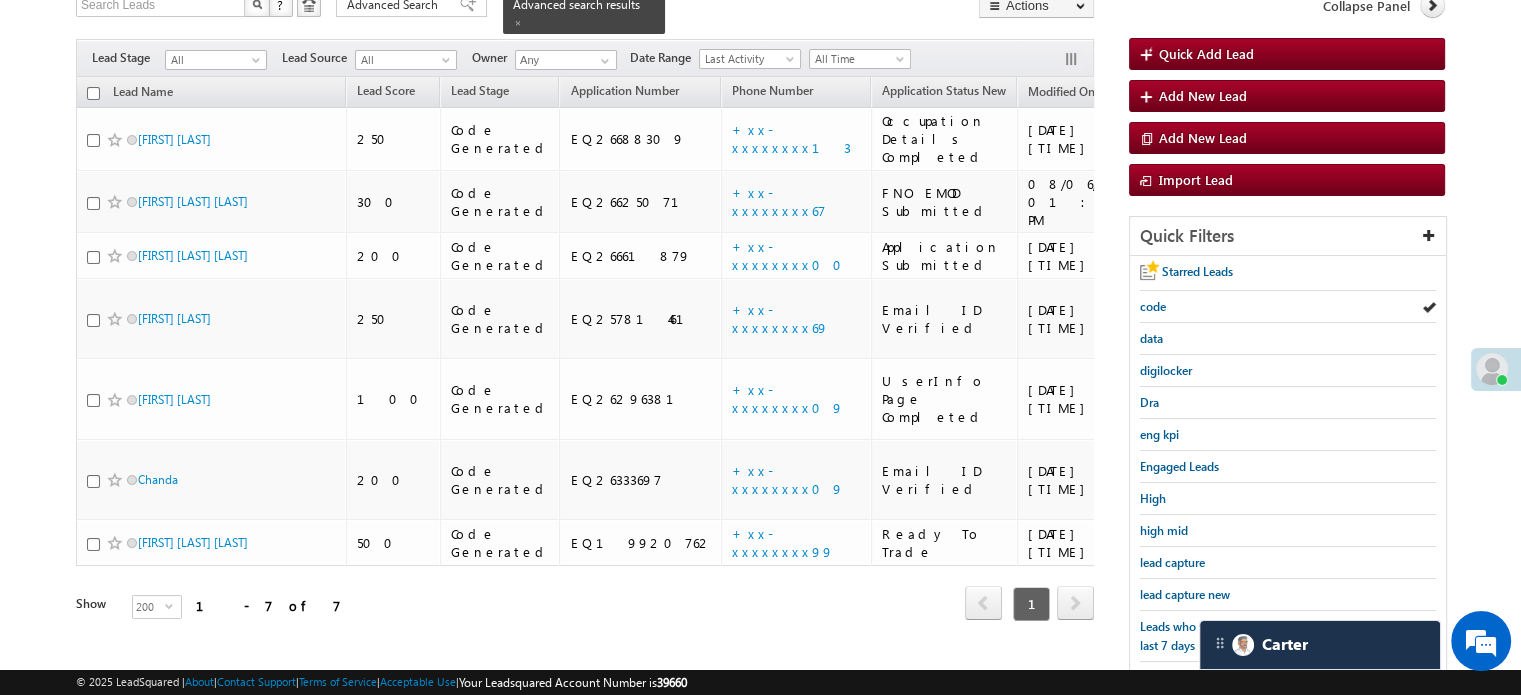 scroll, scrollTop: 253, scrollLeft: 0, axis: vertical 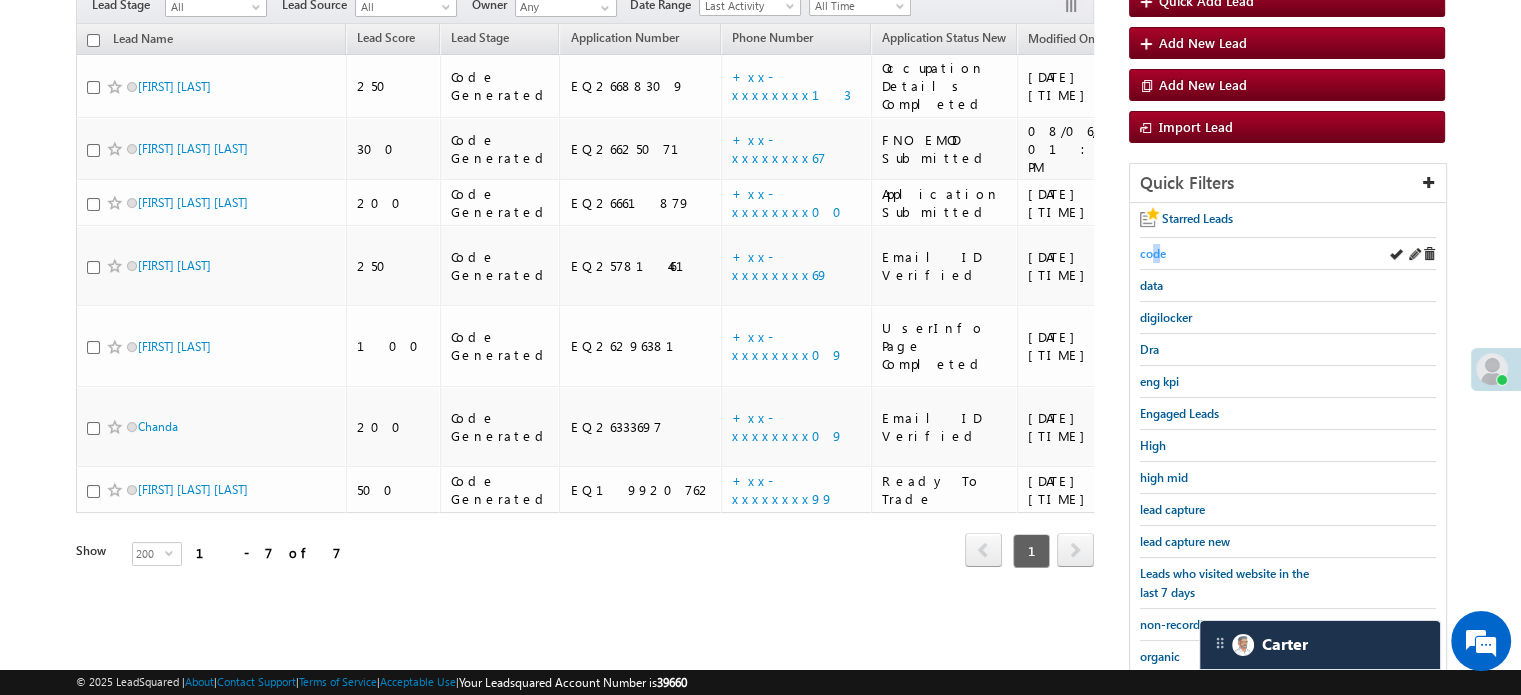 click on "code" at bounding box center [1153, 253] 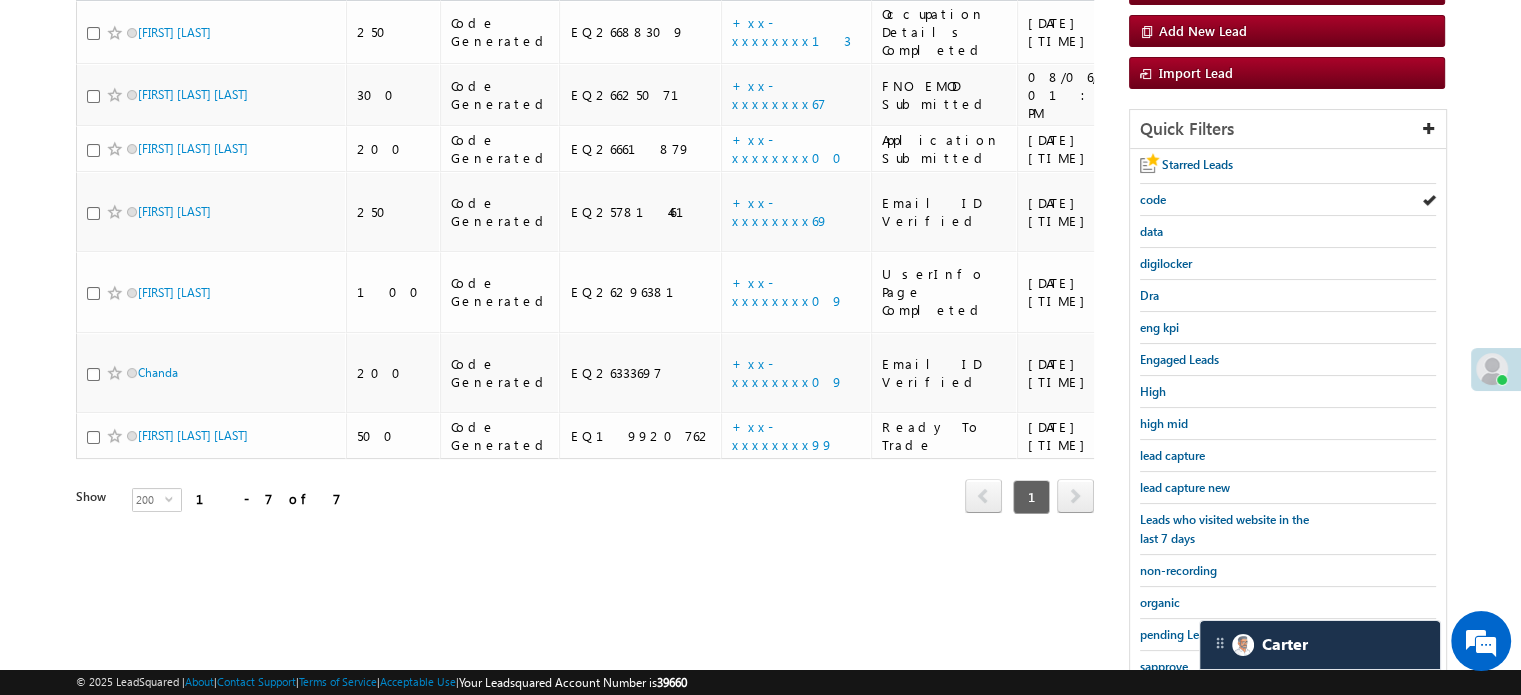 scroll, scrollTop: 200, scrollLeft: 0, axis: vertical 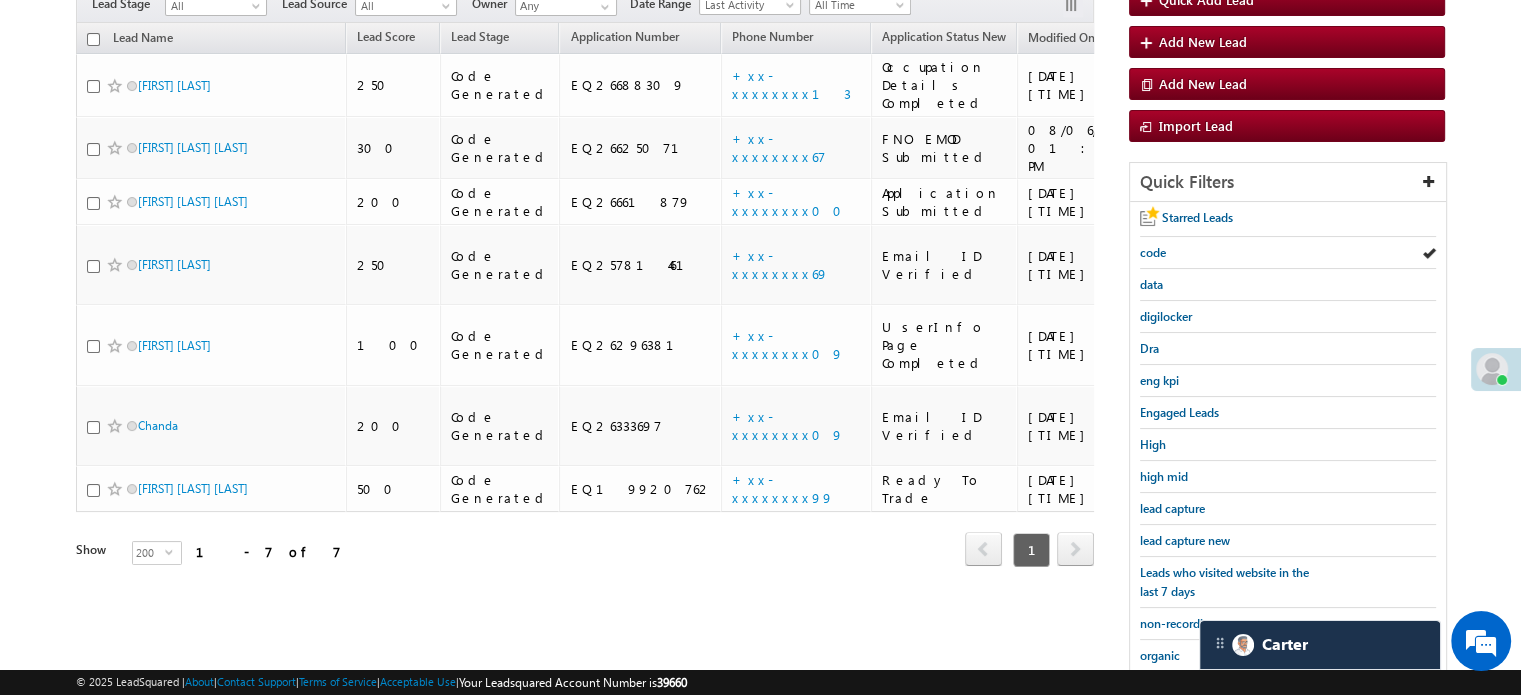 click on "code" at bounding box center [1153, 252] 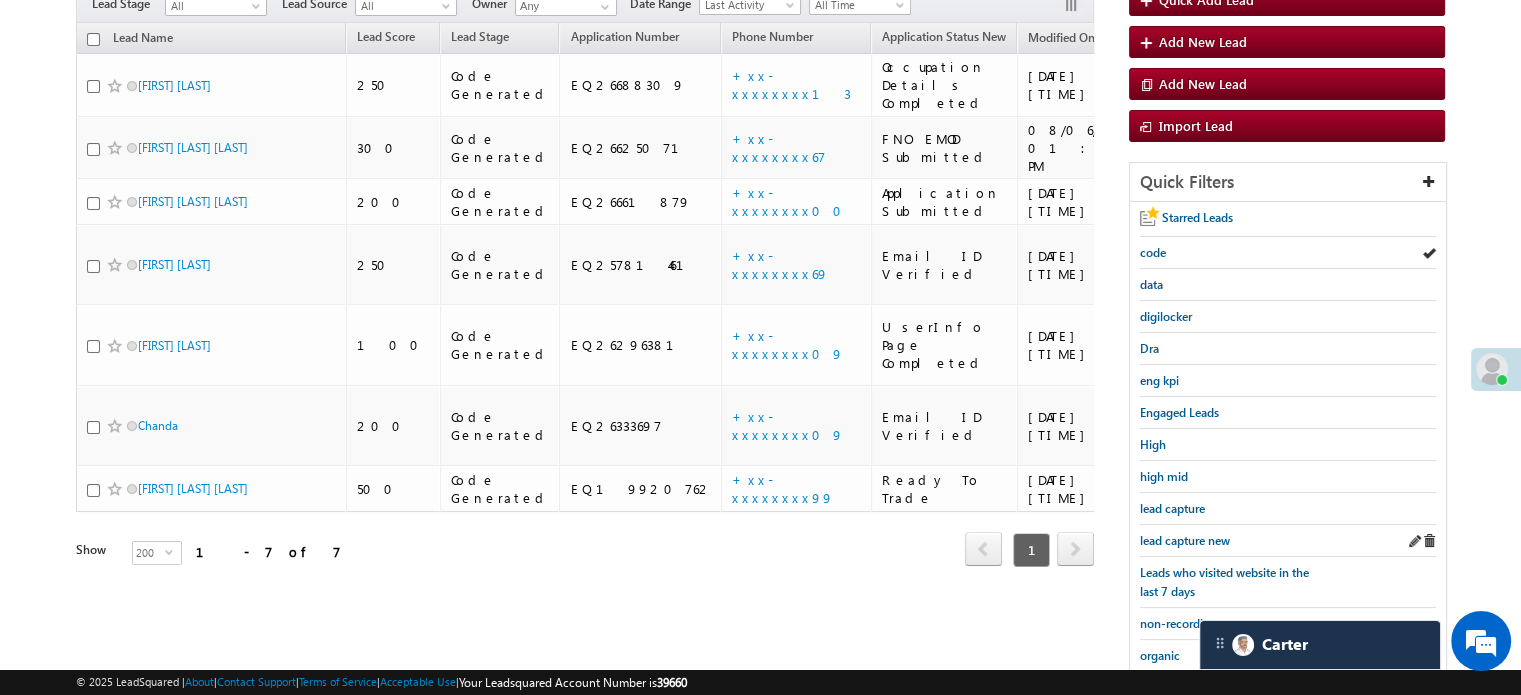 click on "lead capture new" at bounding box center (1288, 541) 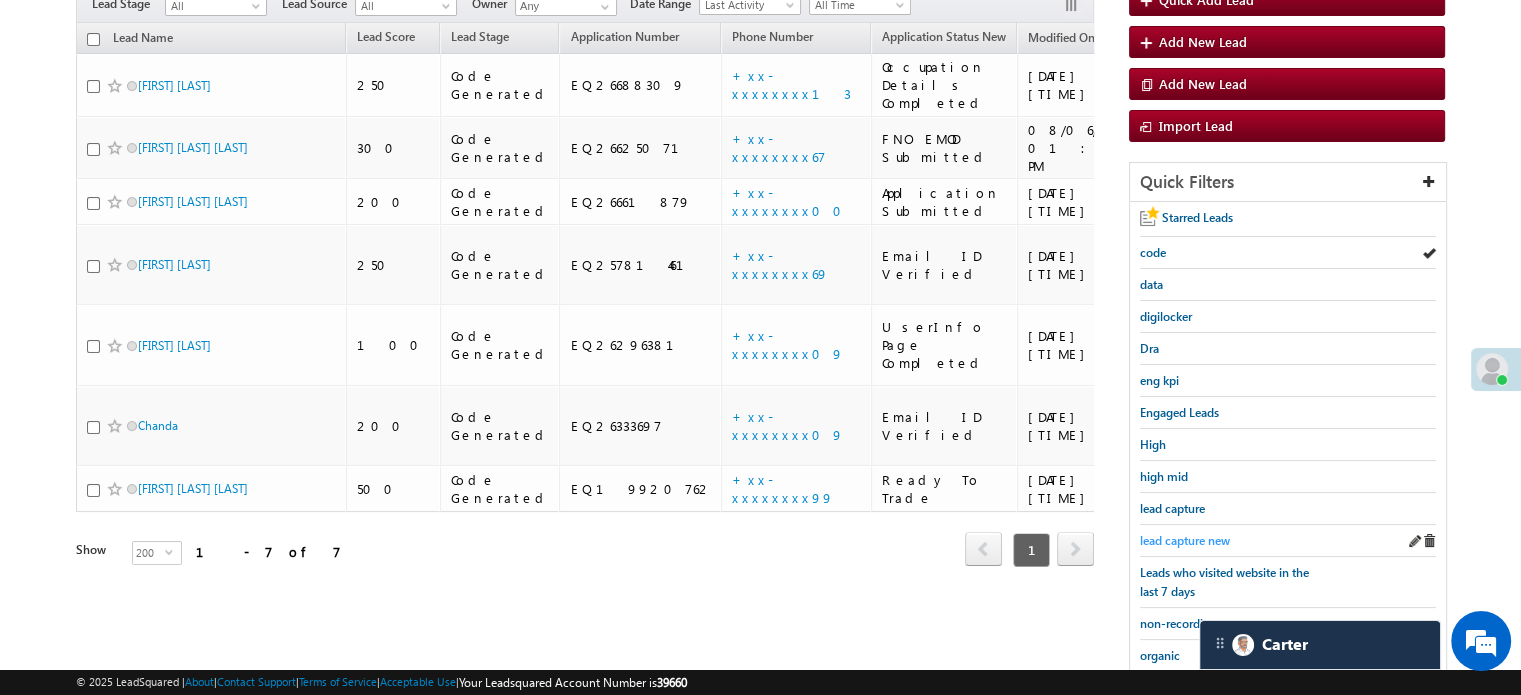 click on "lead capture new" at bounding box center (1185, 540) 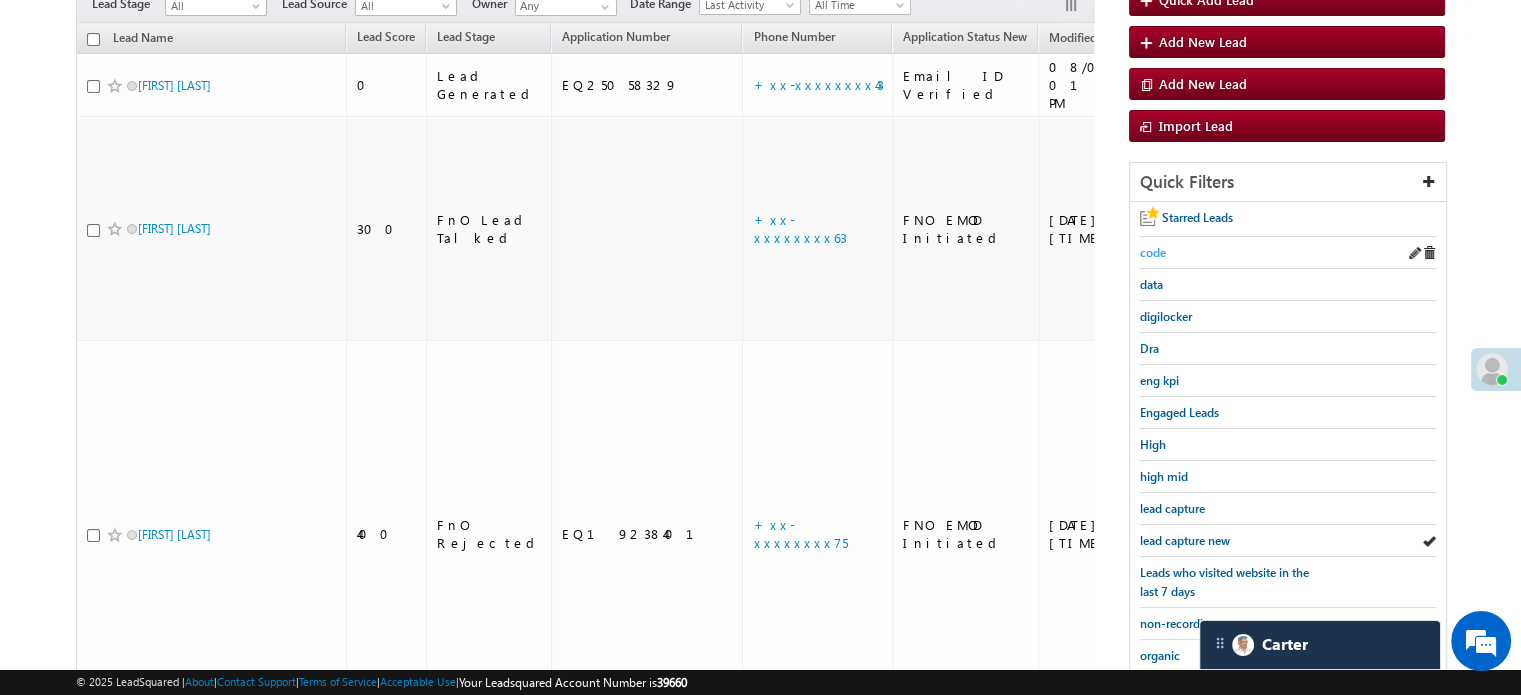 click on "code" at bounding box center (1153, 252) 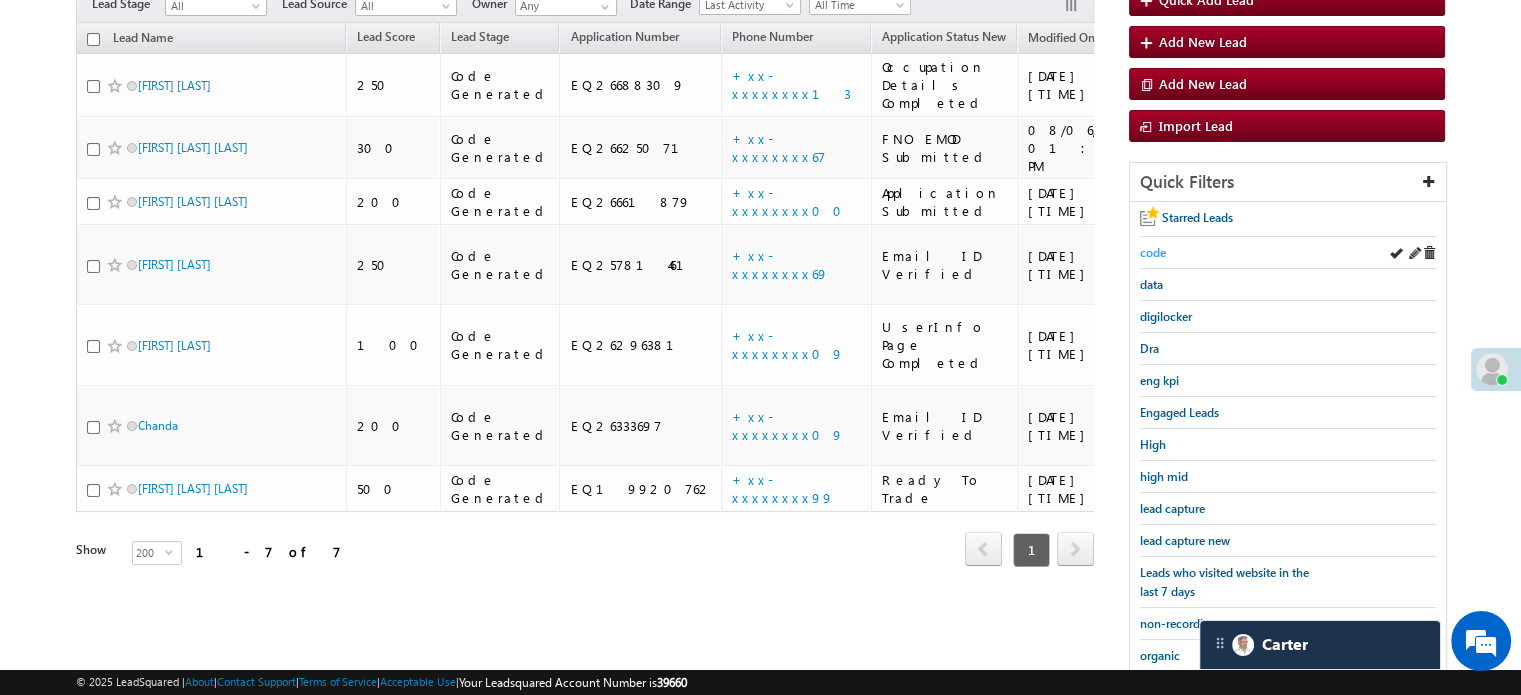 click on "code" at bounding box center (1153, 252) 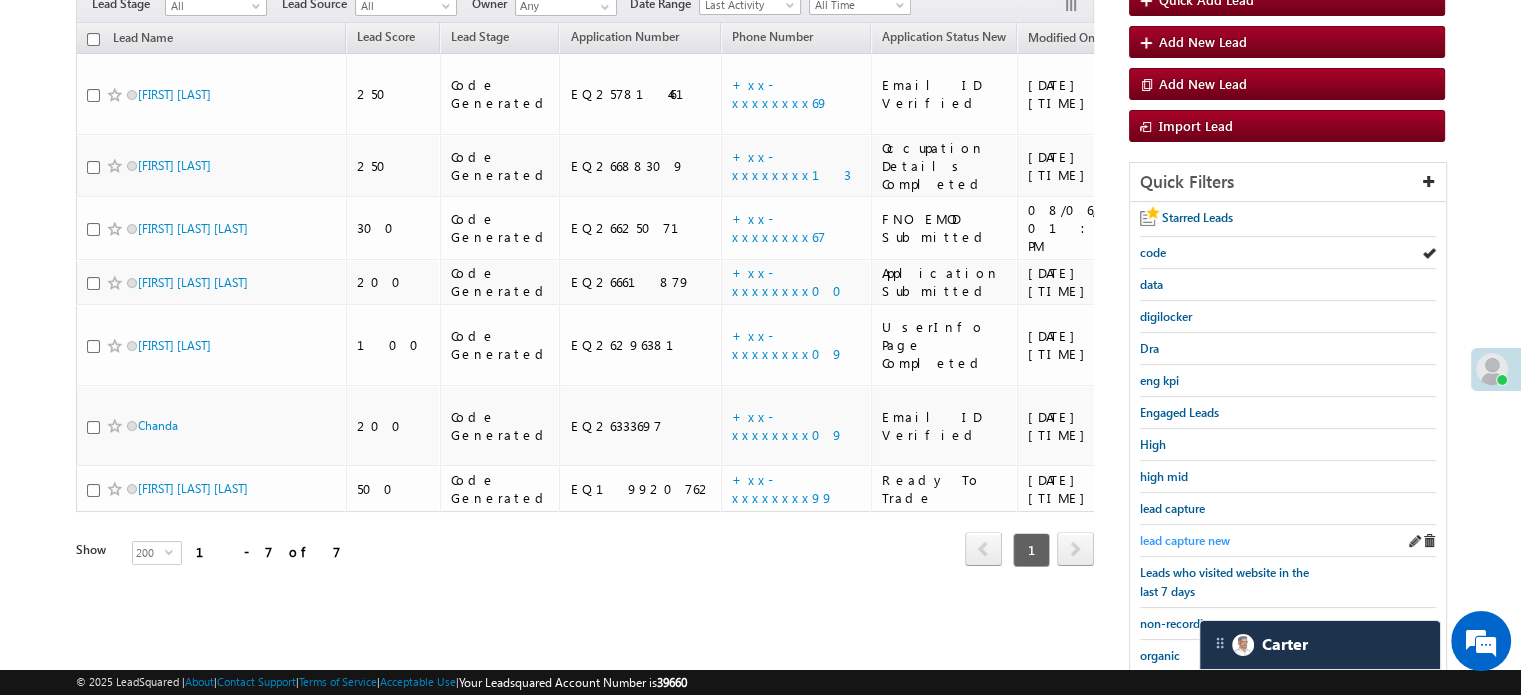 click on "lead capture new" at bounding box center (1185, 540) 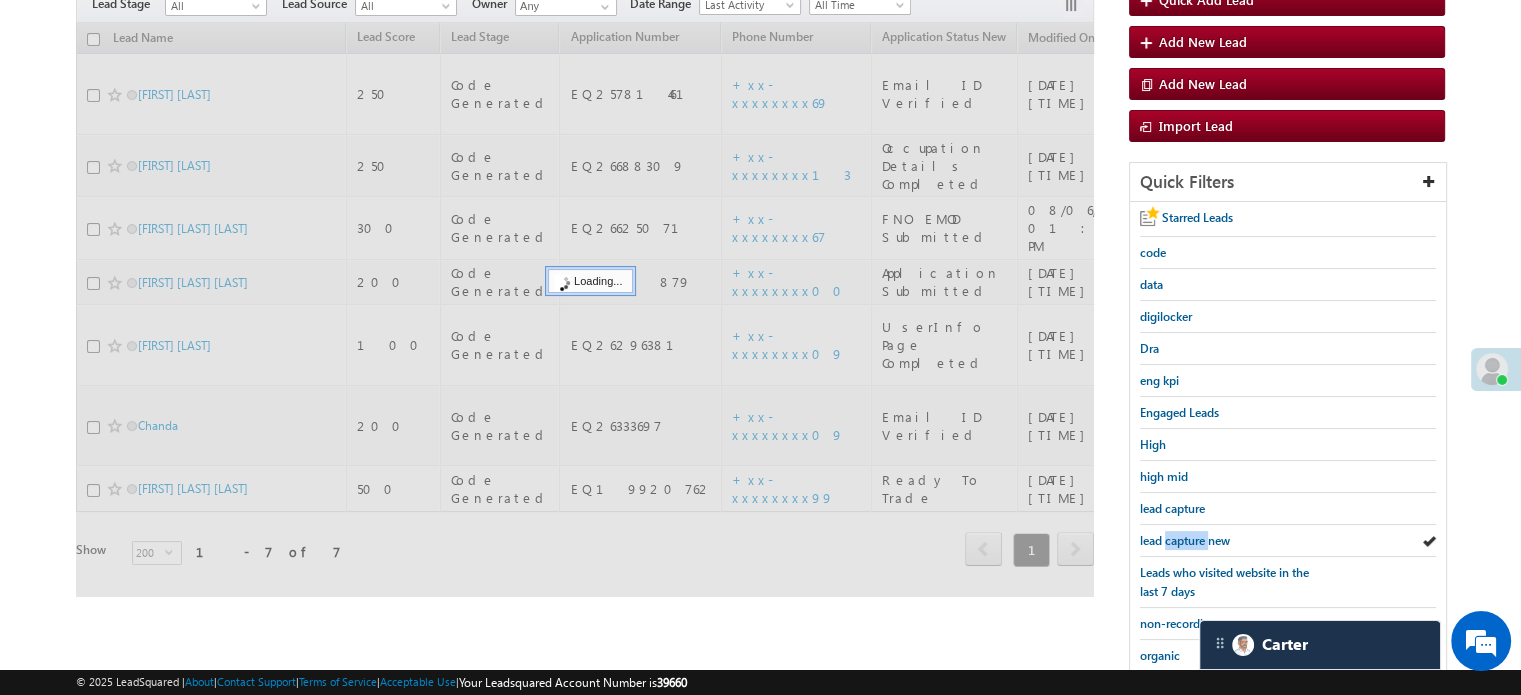 click on "lead capture new" at bounding box center (1185, 540) 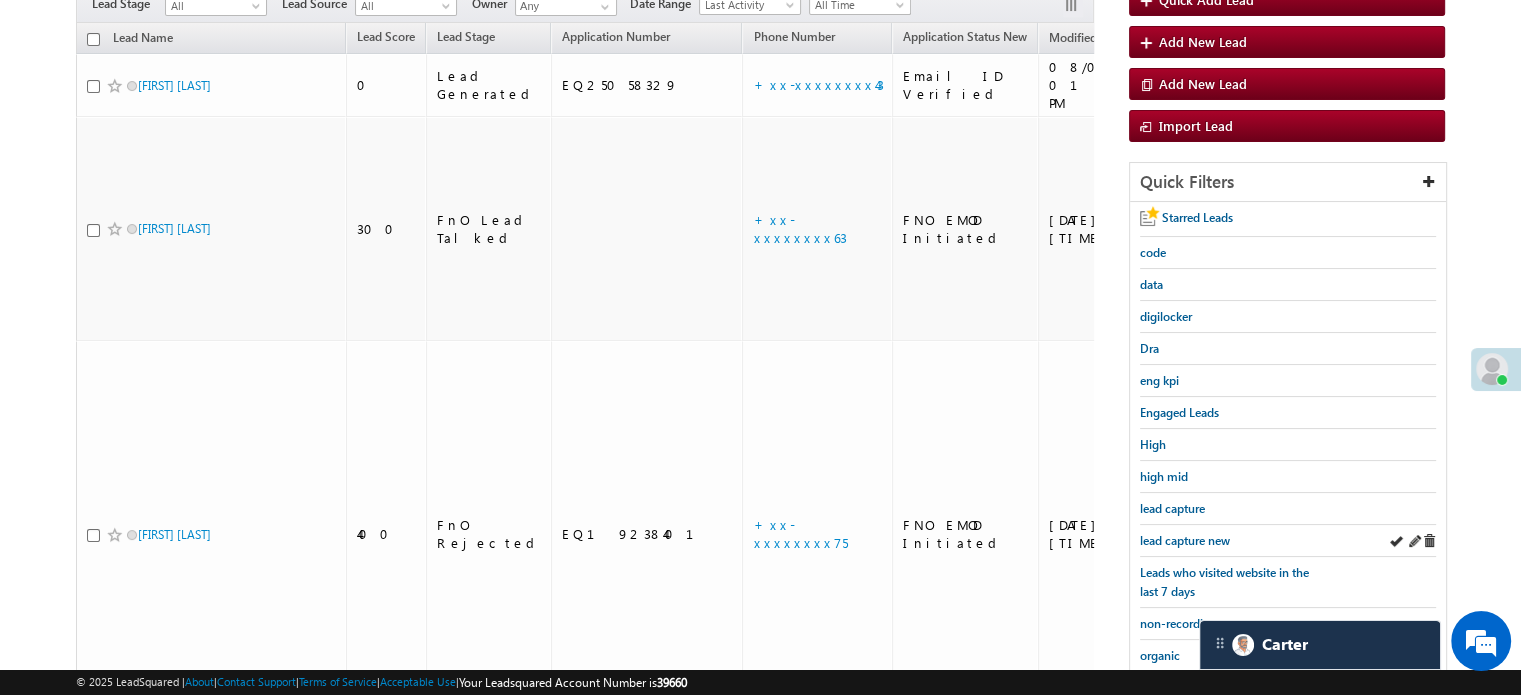 click on "lead capture new" at bounding box center [1288, 541] 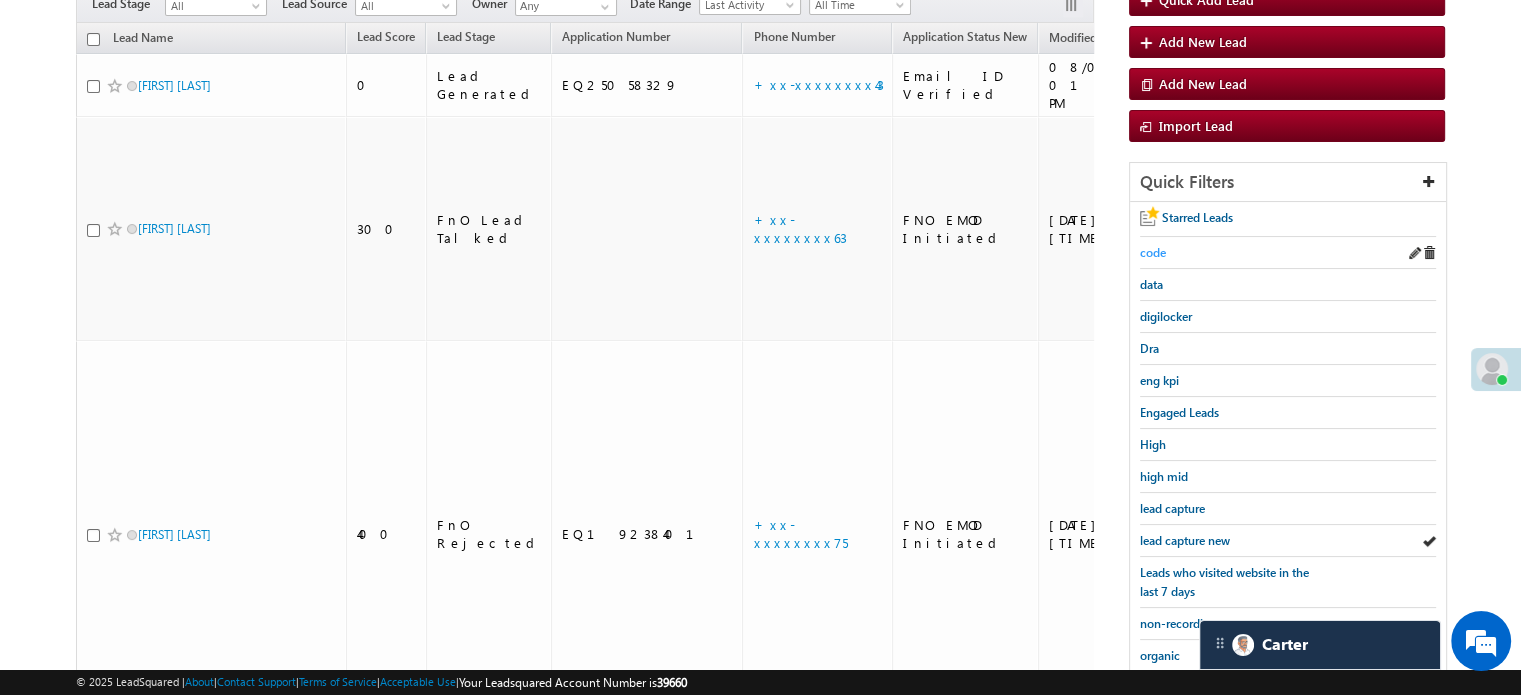 click on "code" at bounding box center (1153, 252) 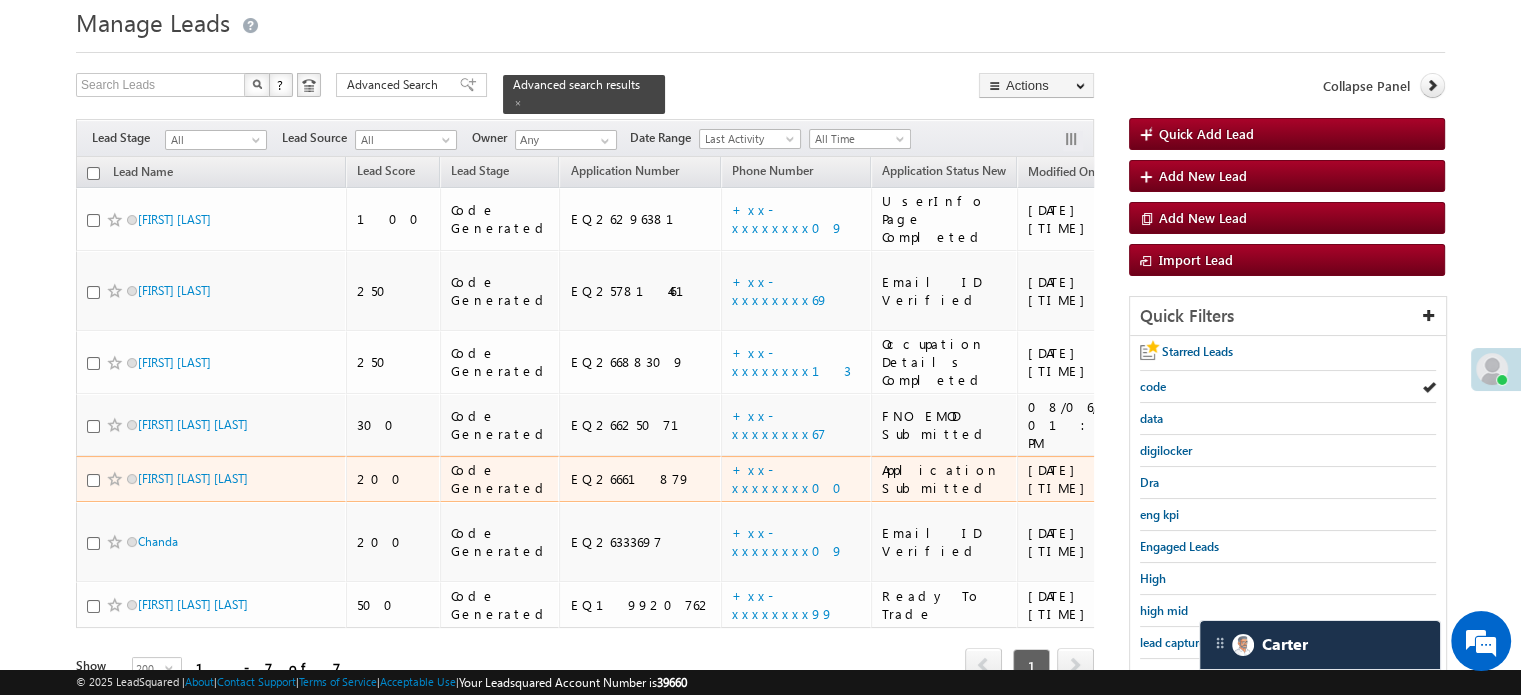 scroll, scrollTop: 100, scrollLeft: 0, axis: vertical 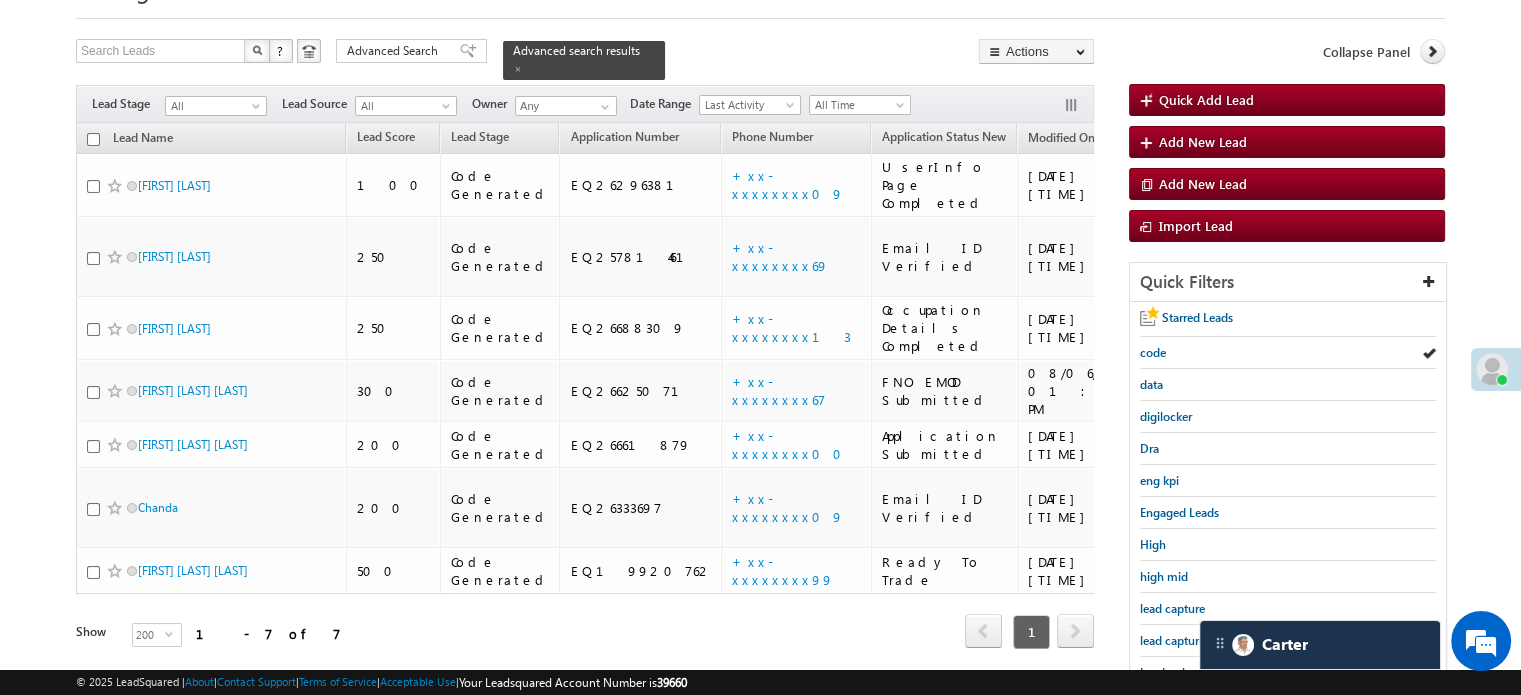 click on "lead capture new" at bounding box center (1288, 641) 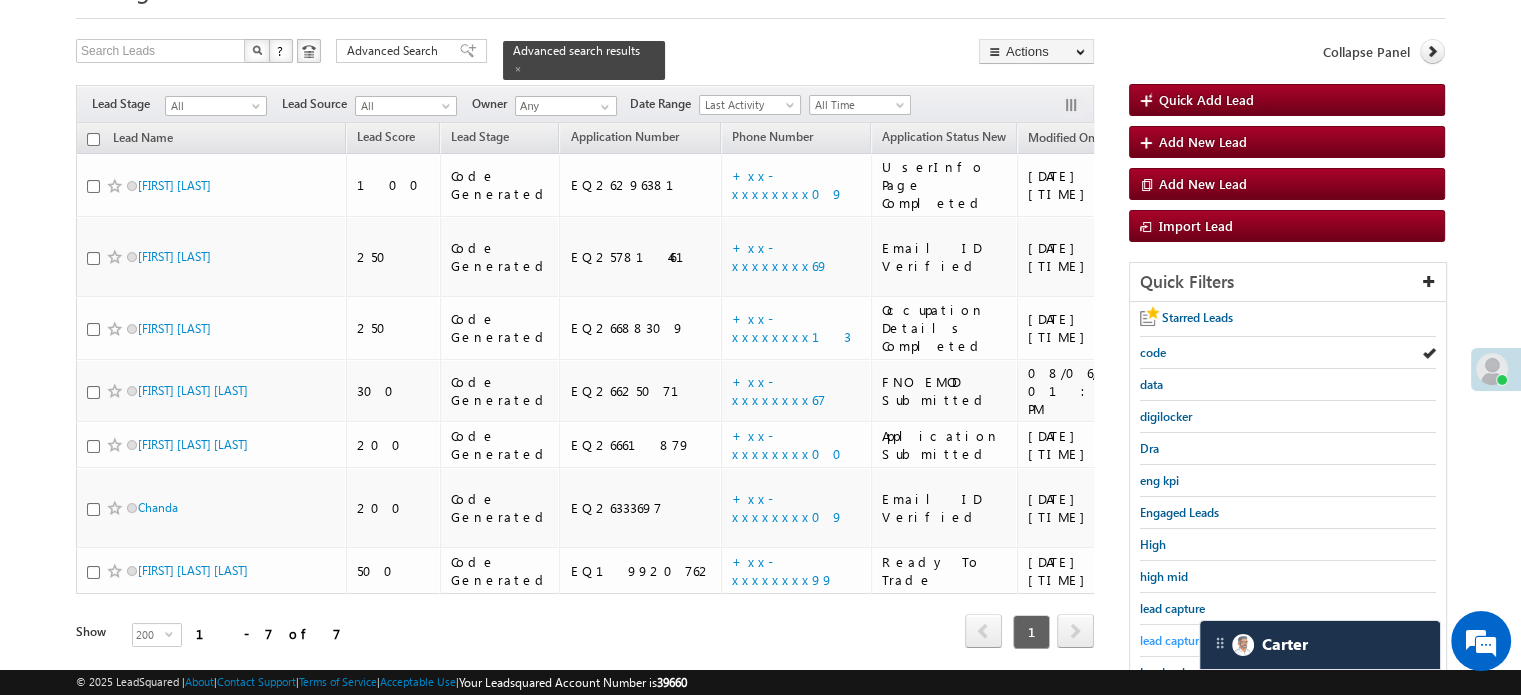 click on "lead capture new" at bounding box center (1185, 640) 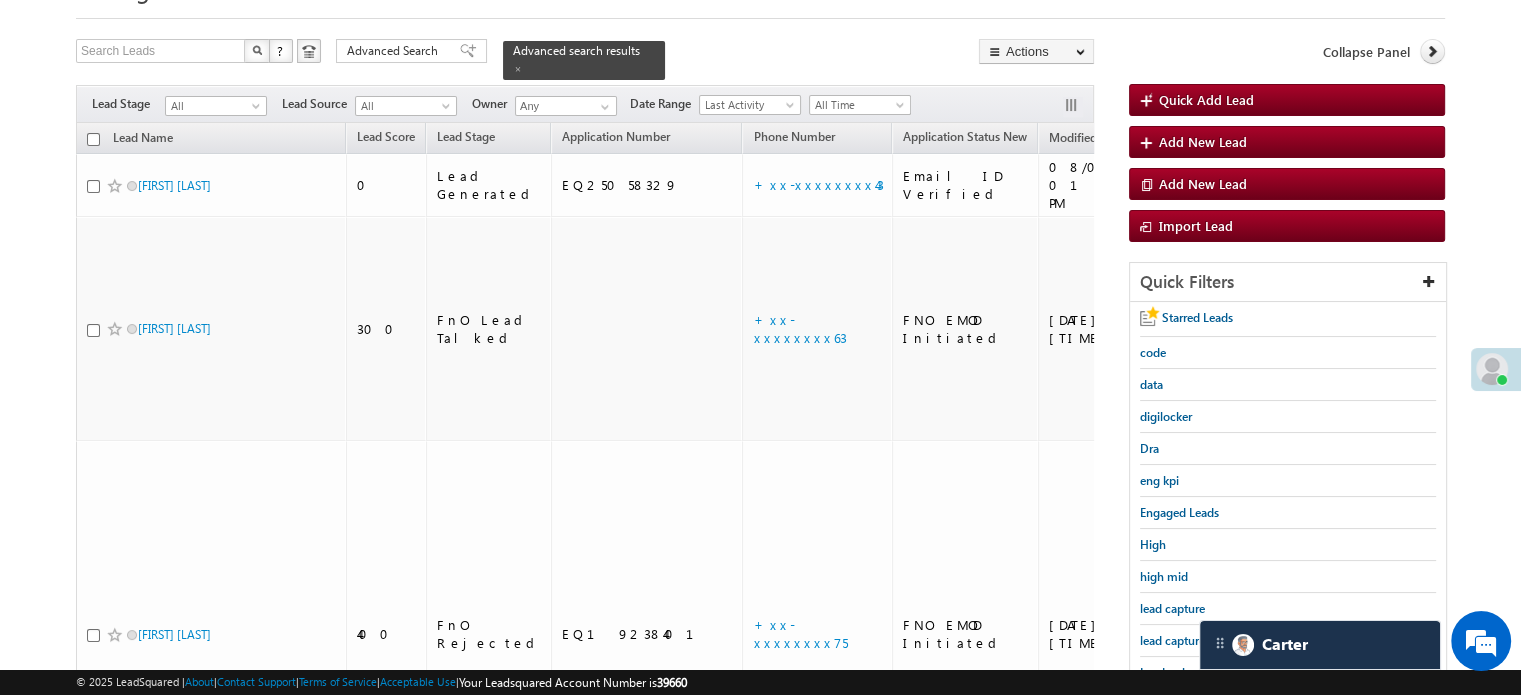 click on "lead capture new" at bounding box center (1185, 640) 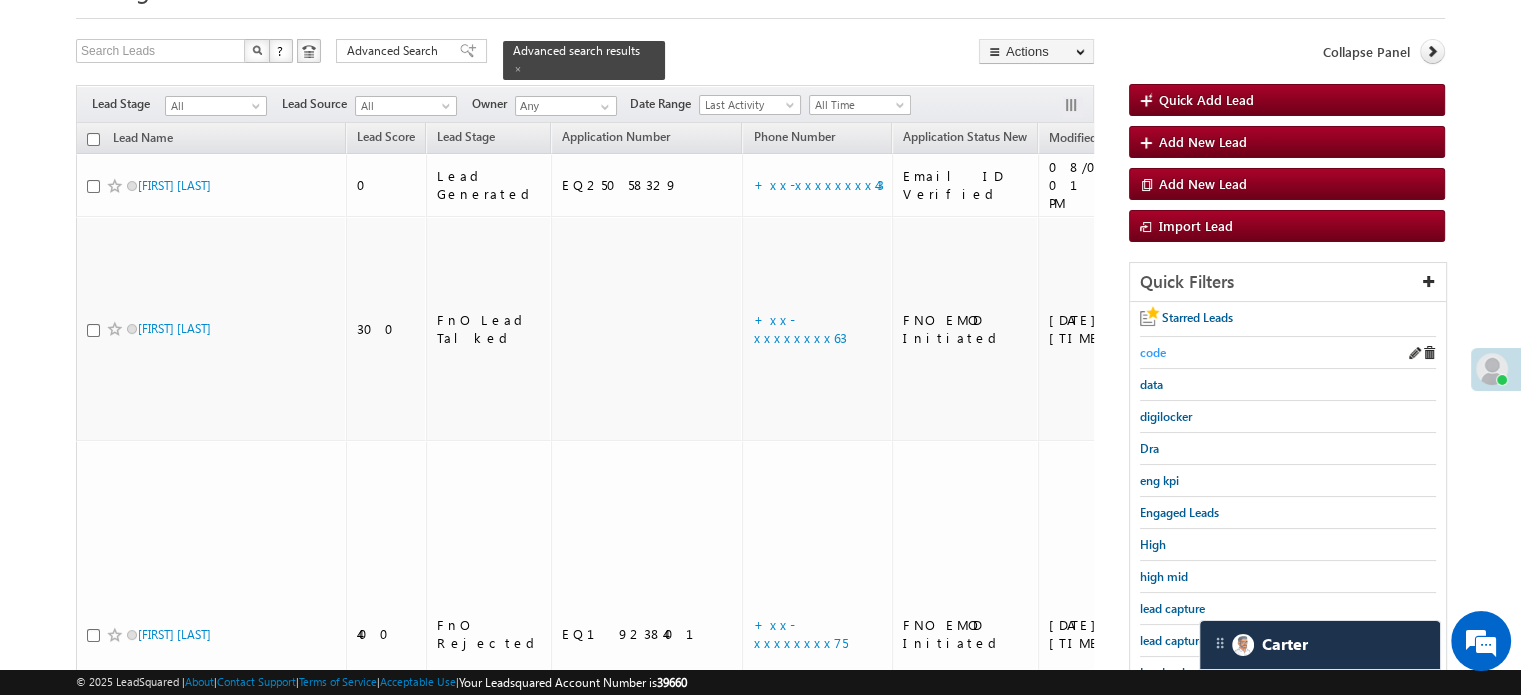 click on "code" at bounding box center (1153, 352) 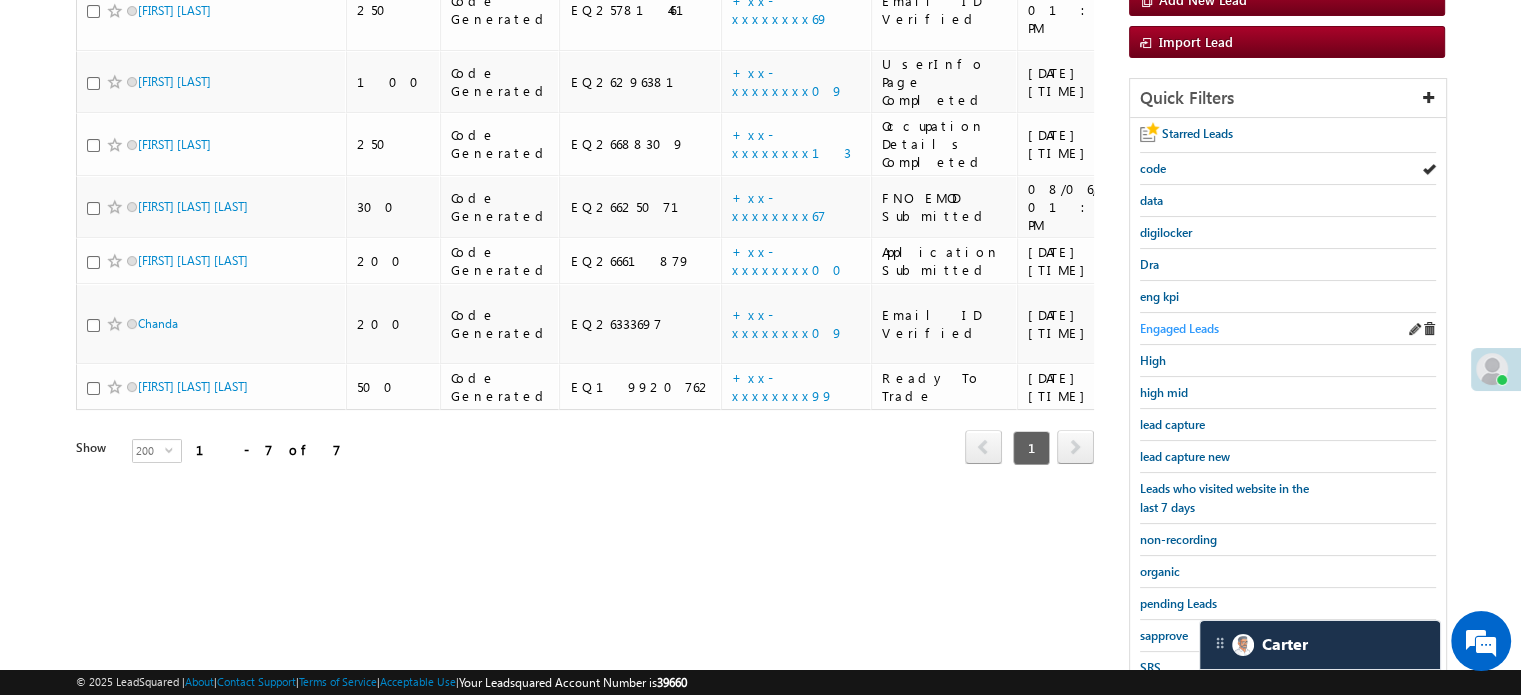 scroll, scrollTop: 300, scrollLeft: 0, axis: vertical 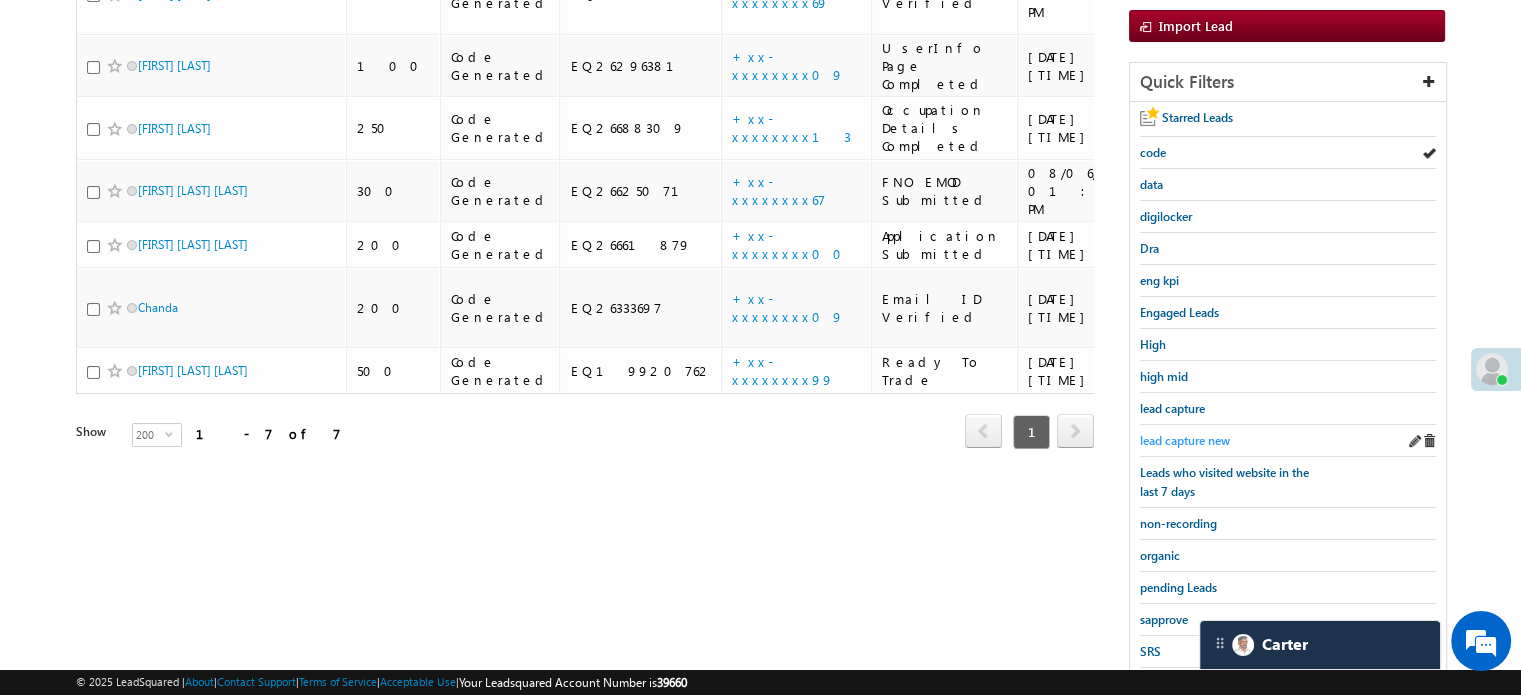 click on "lead capture new" at bounding box center (1185, 440) 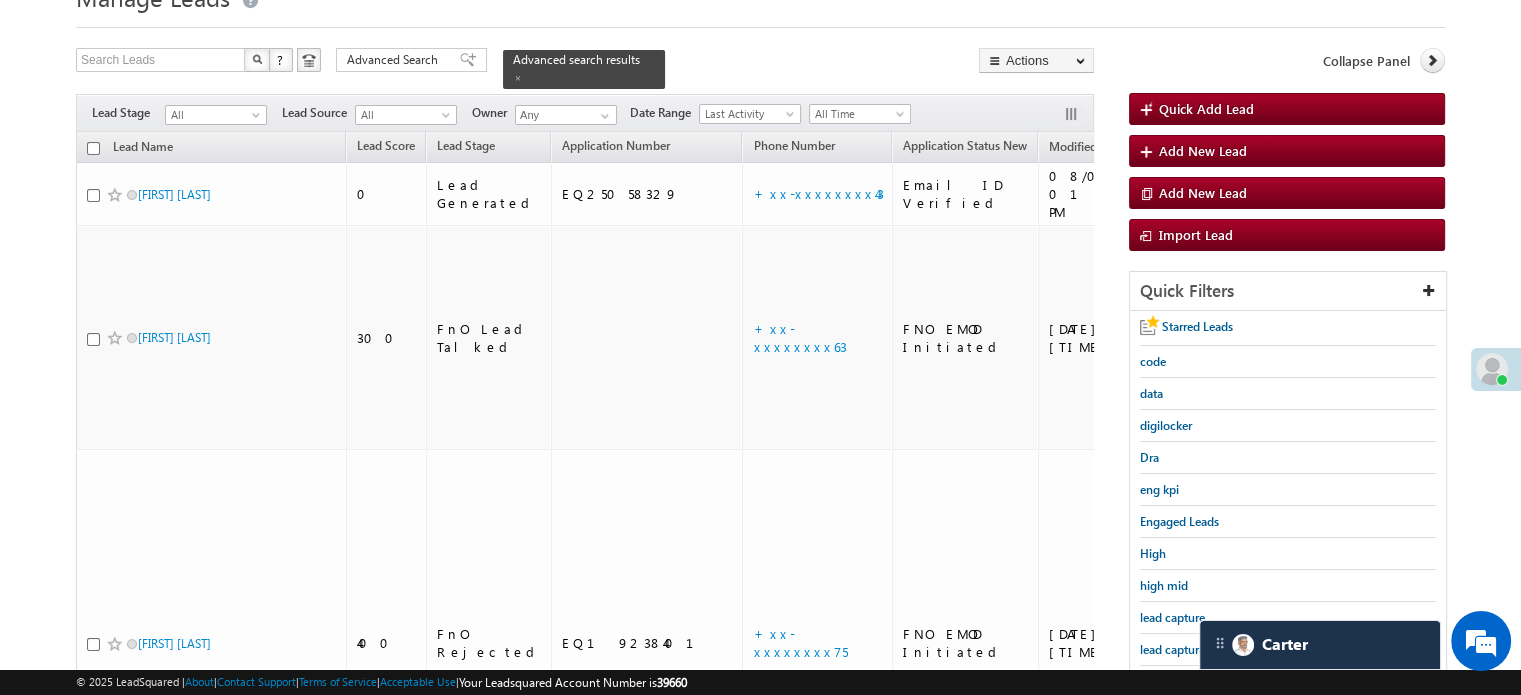 scroll, scrollTop: 100, scrollLeft: 0, axis: vertical 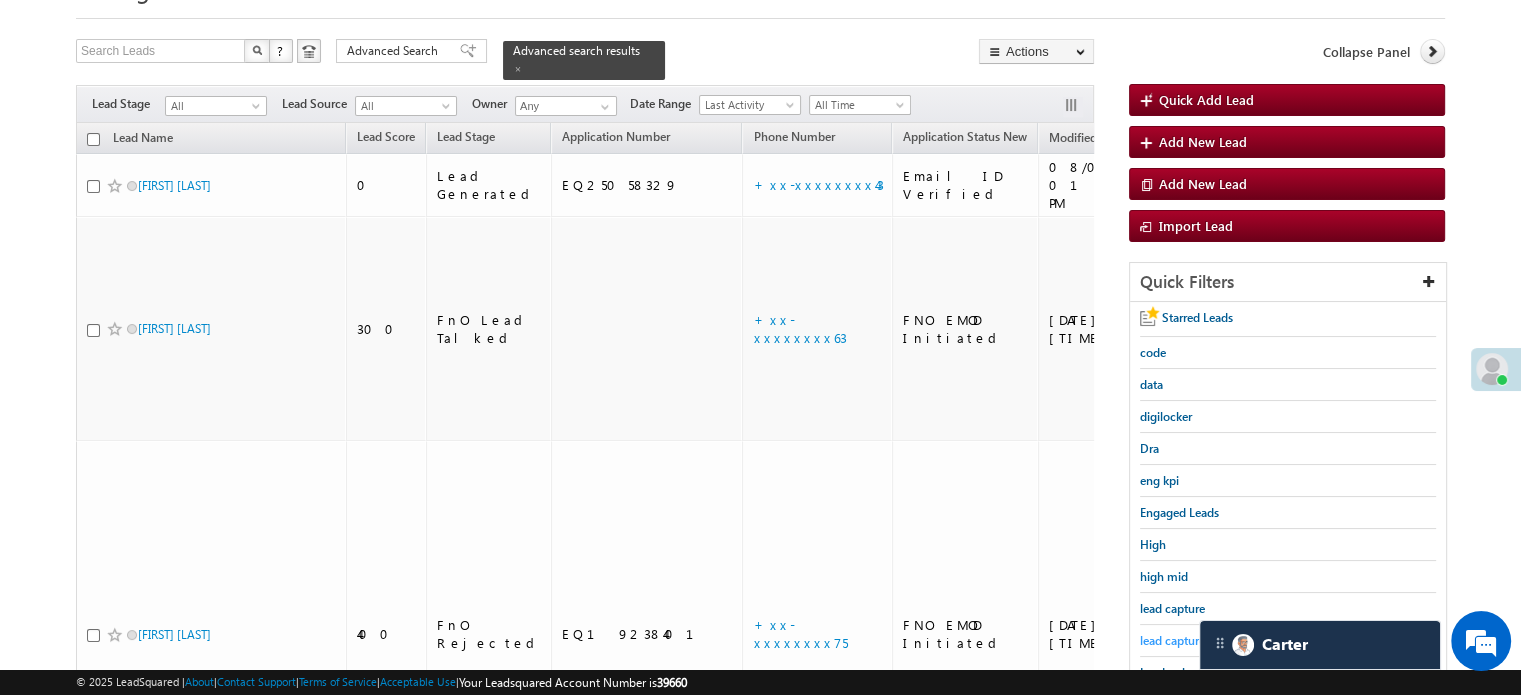 click on "lead capture new" at bounding box center [1185, 640] 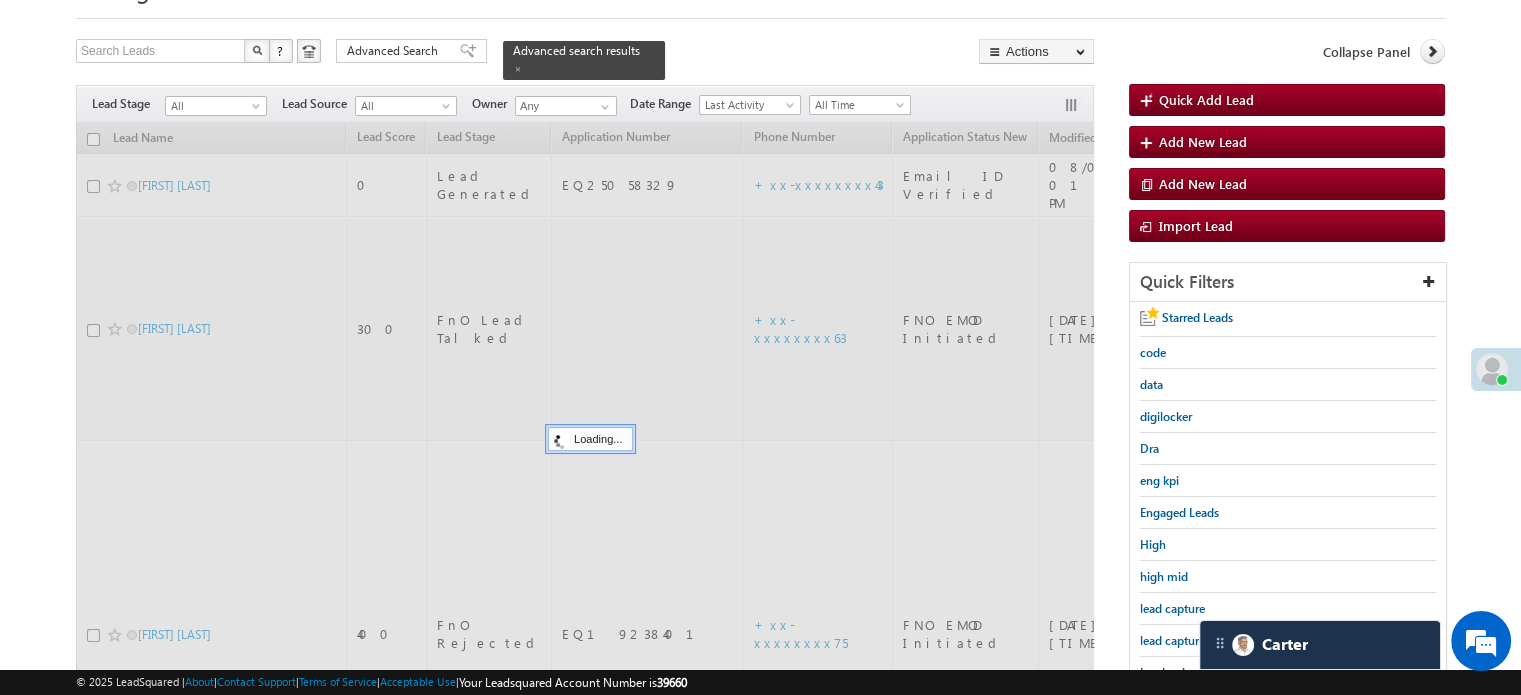 click on "lead capture new" at bounding box center [1185, 640] 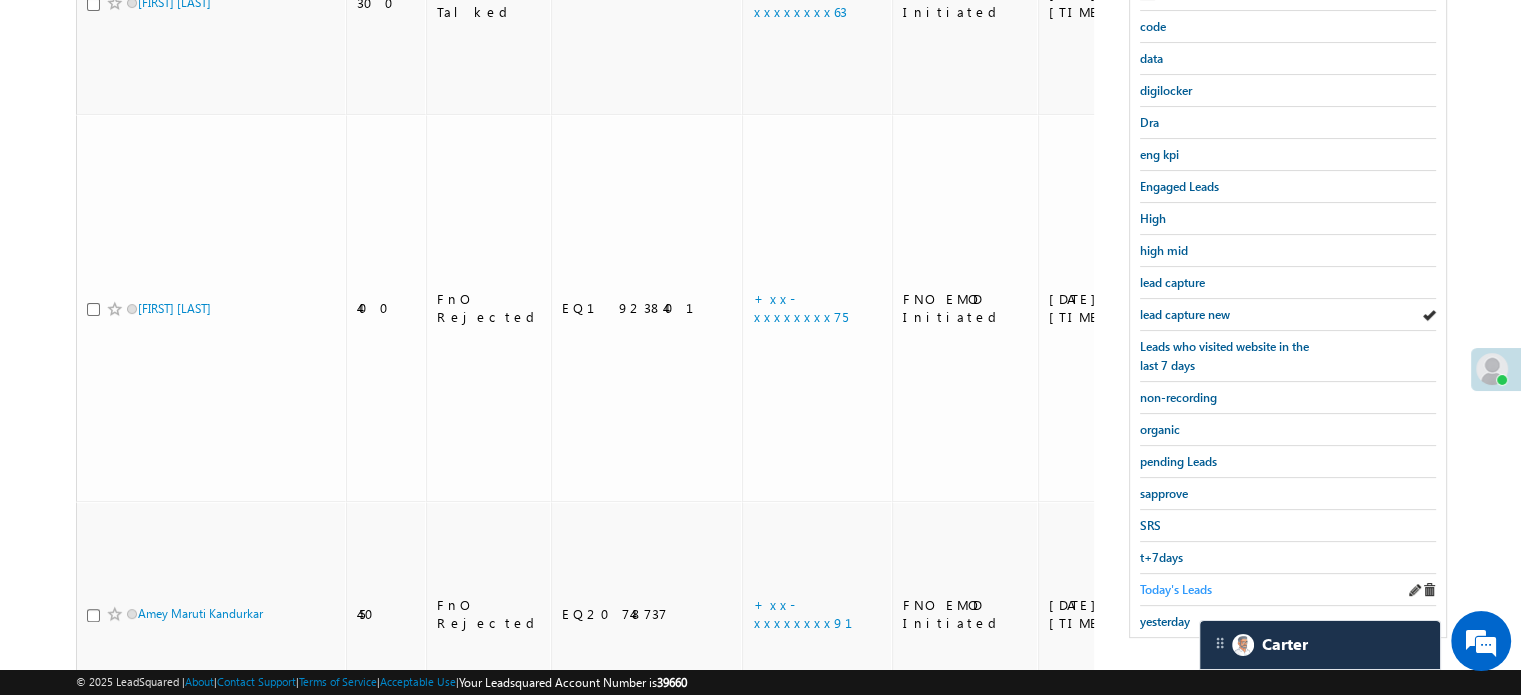 scroll, scrollTop: 429, scrollLeft: 0, axis: vertical 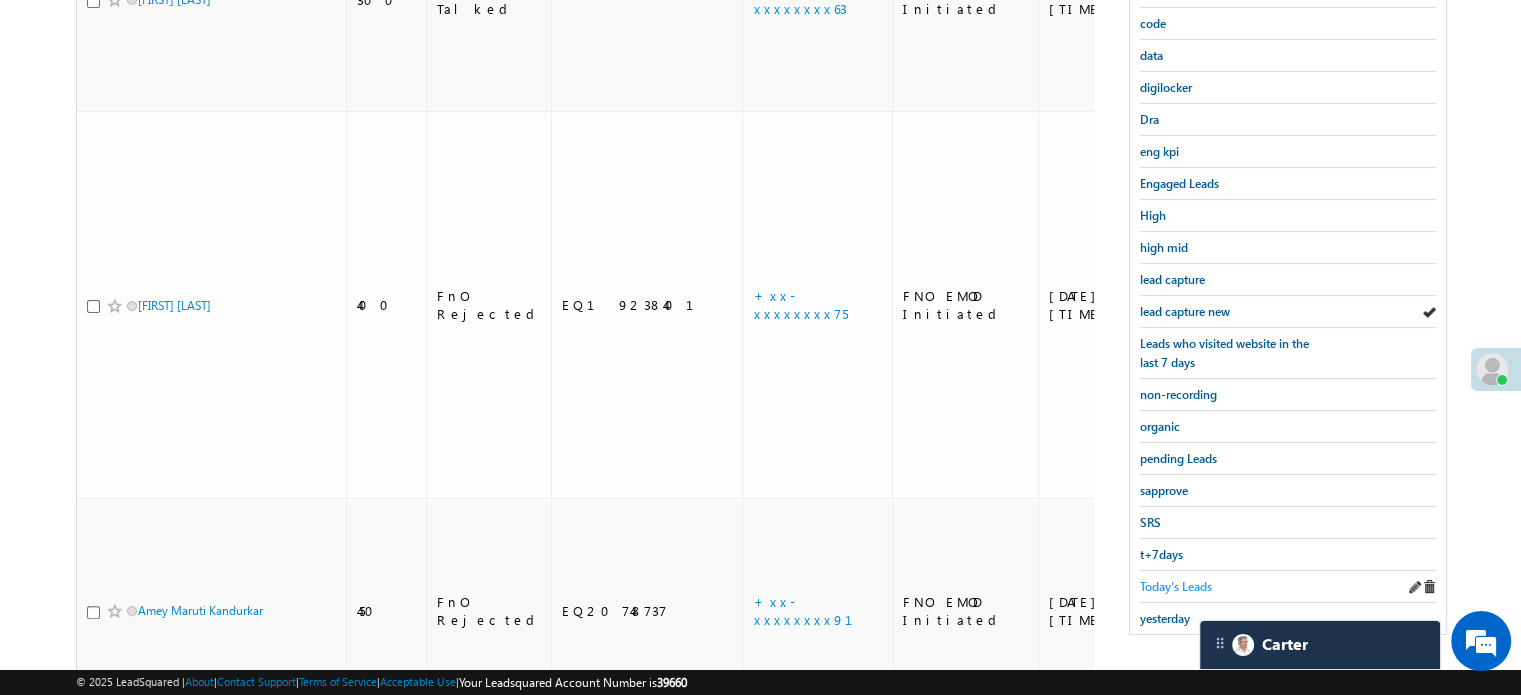 click on "Today's Leads" at bounding box center [1176, 586] 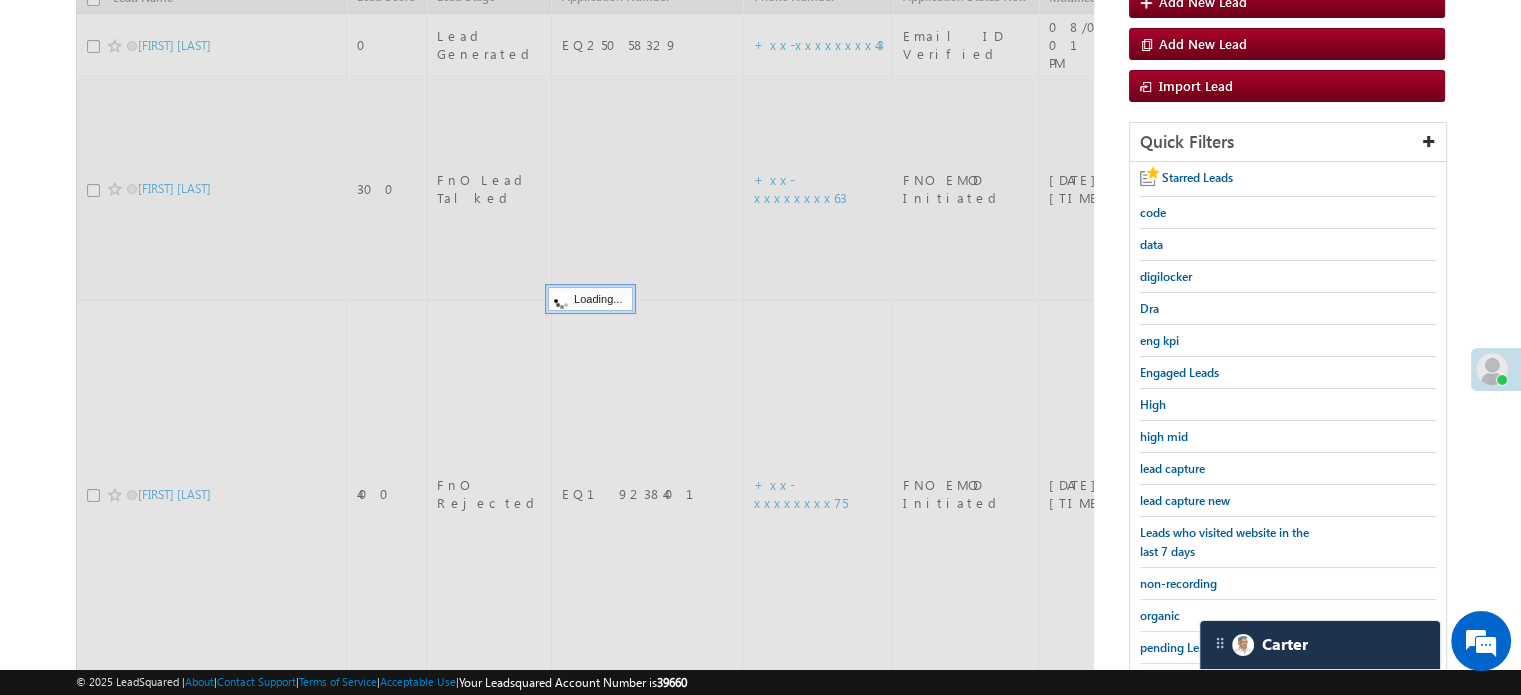 scroll, scrollTop: 29, scrollLeft: 0, axis: vertical 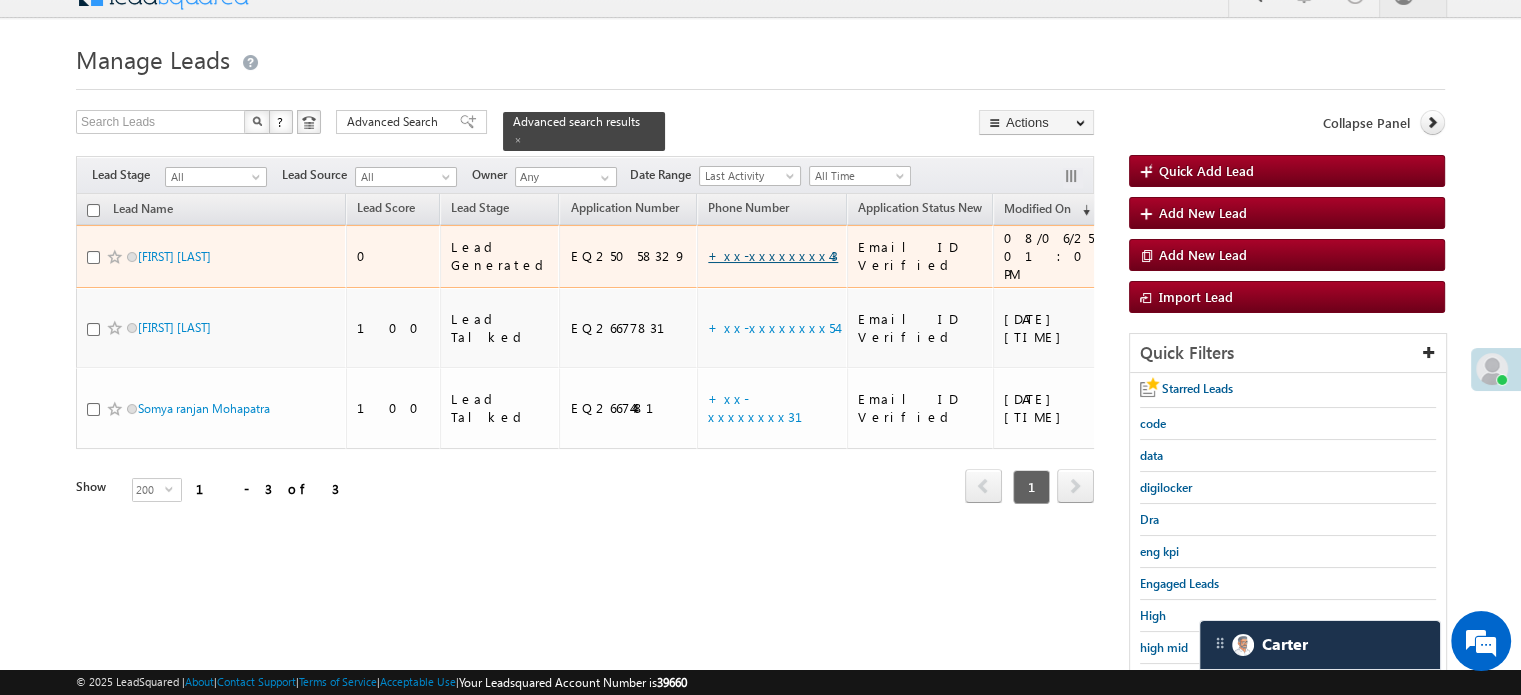 click on "+xx-xxxxxxxx43" at bounding box center [773, 255] 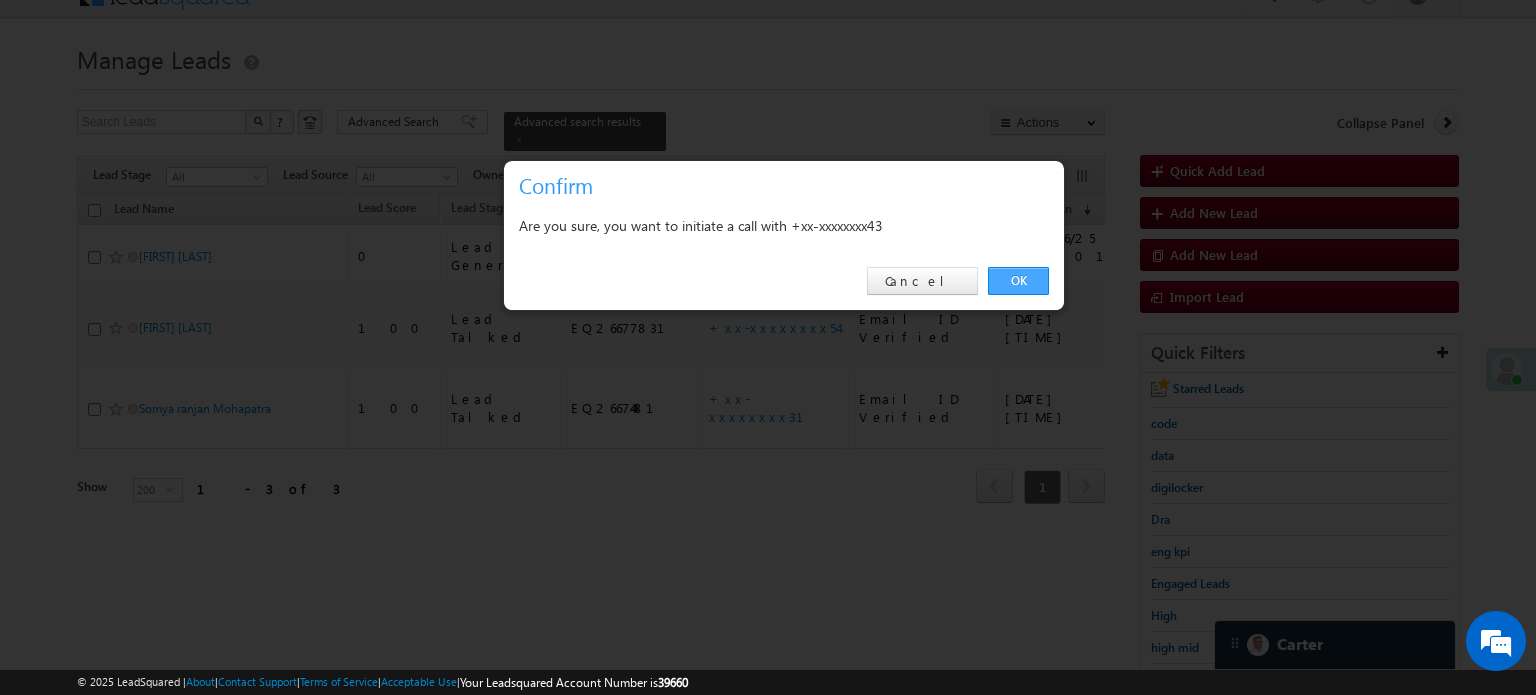 click on "OK" at bounding box center (1018, 281) 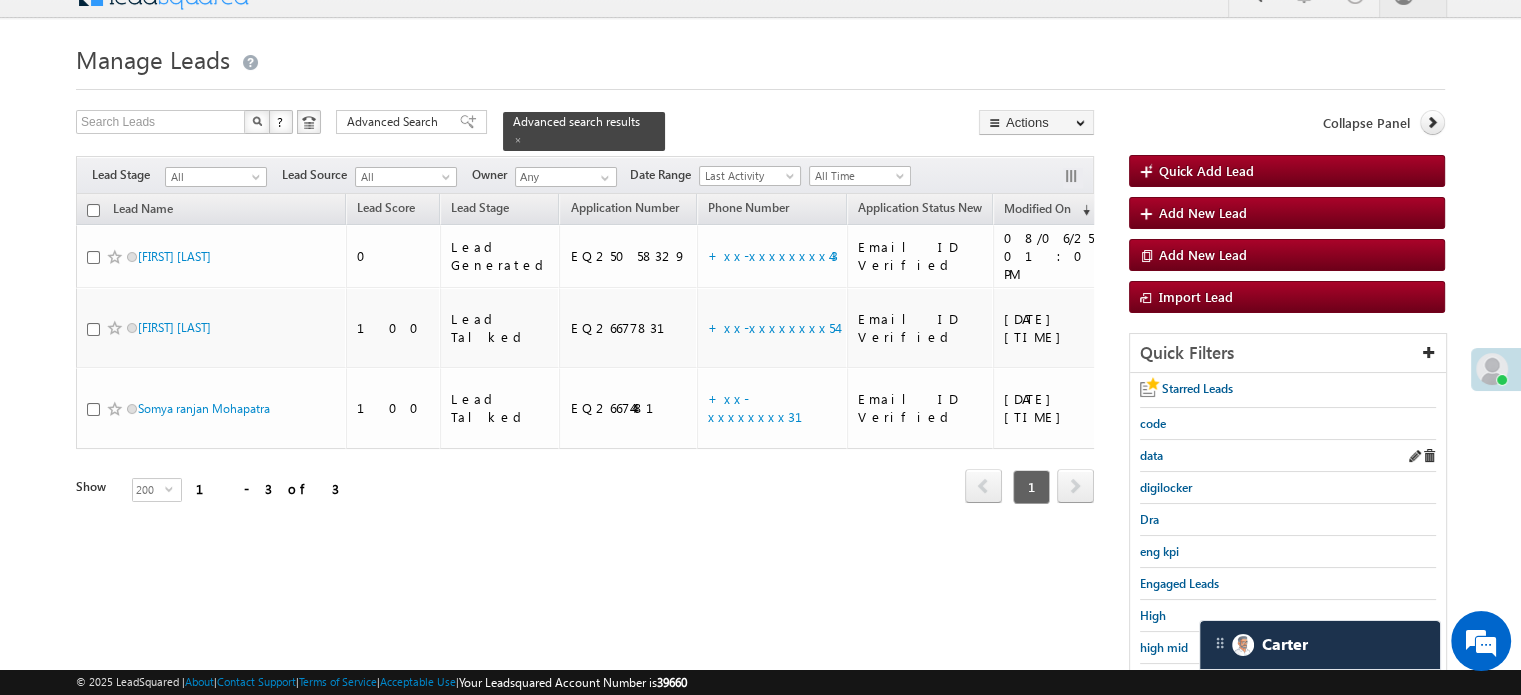 scroll, scrollTop: 229, scrollLeft: 0, axis: vertical 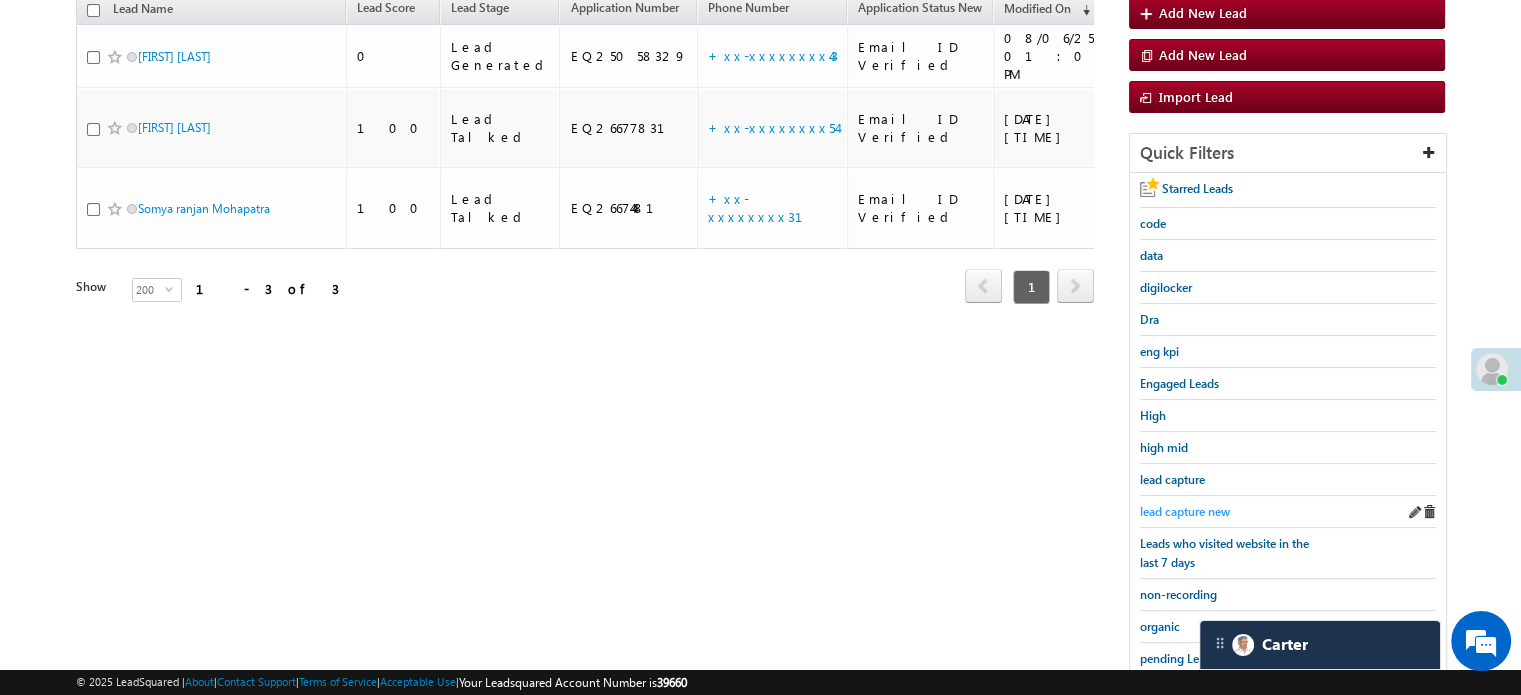 click on "lead capture new" at bounding box center [1185, 511] 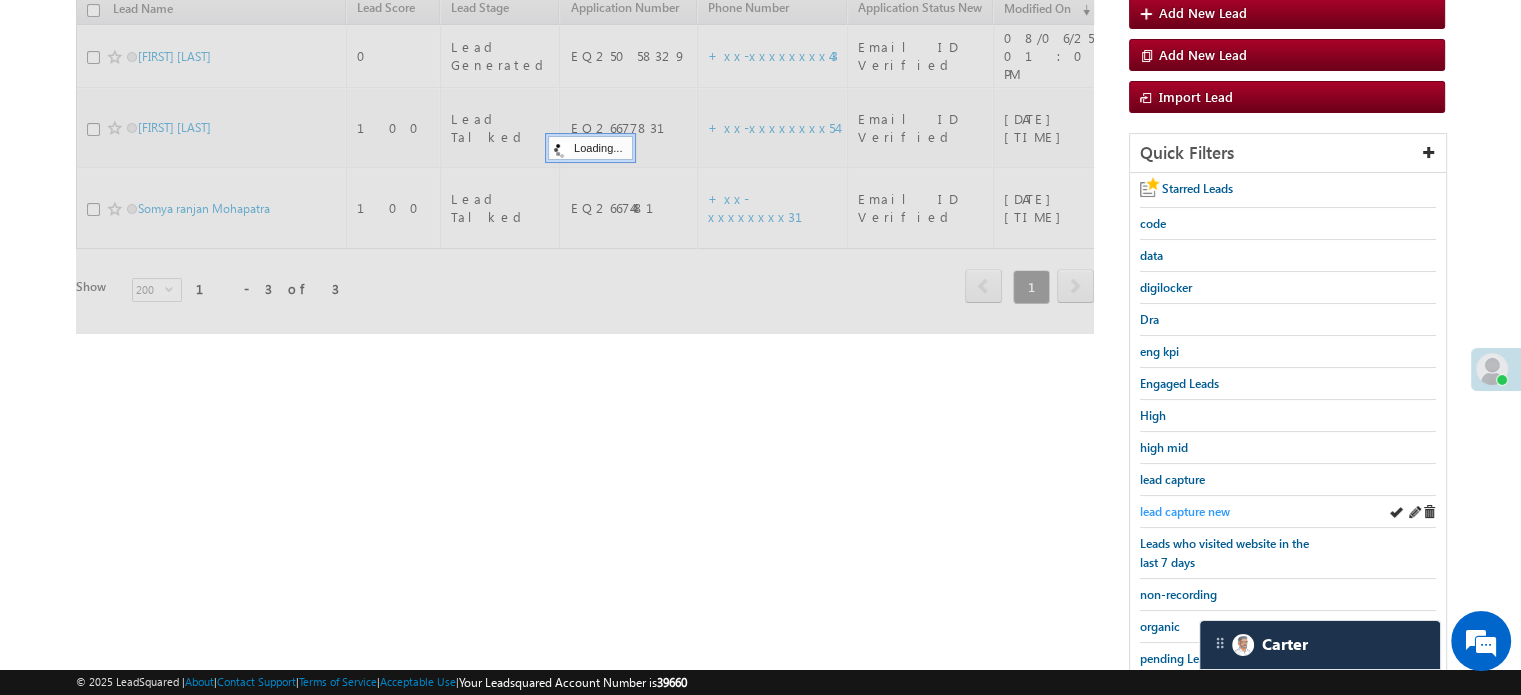 click on "lead capture new" at bounding box center [1185, 511] 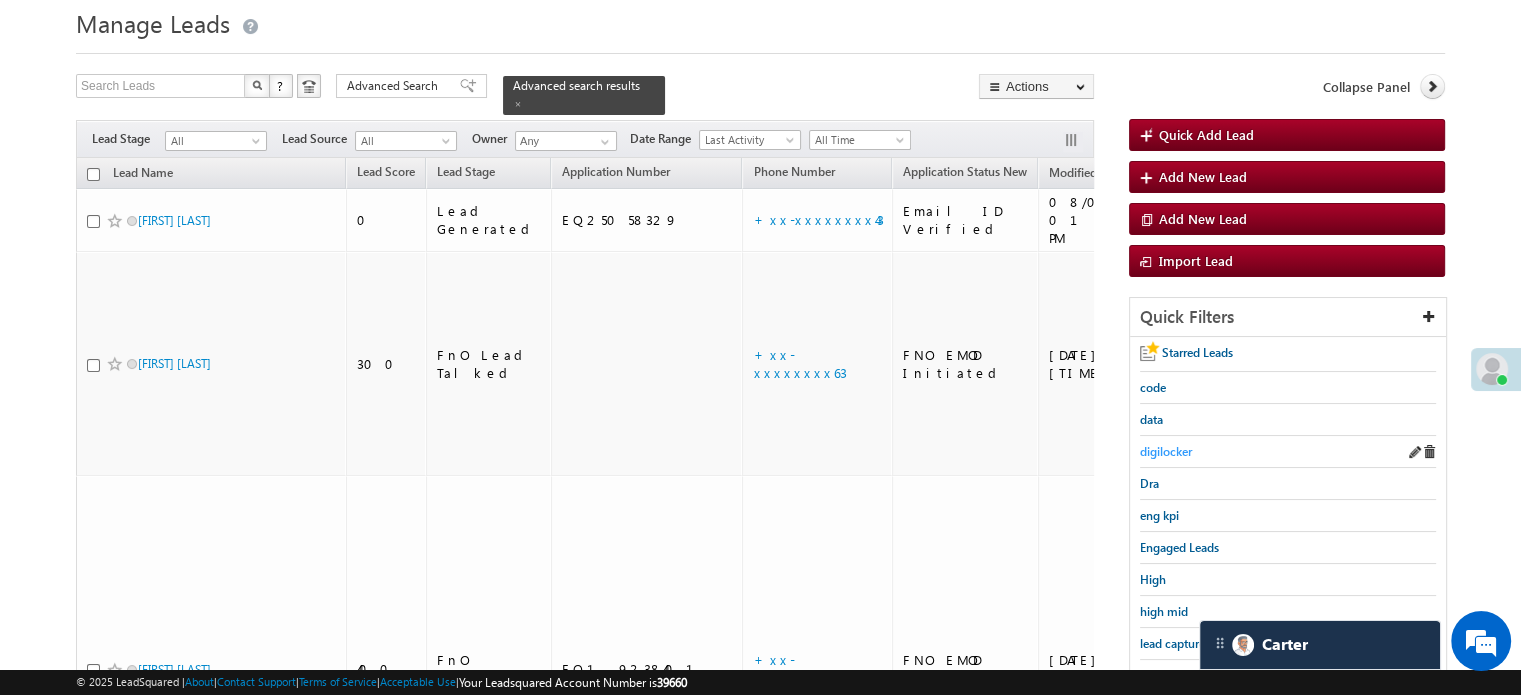 scroll, scrollTop: 100, scrollLeft: 0, axis: vertical 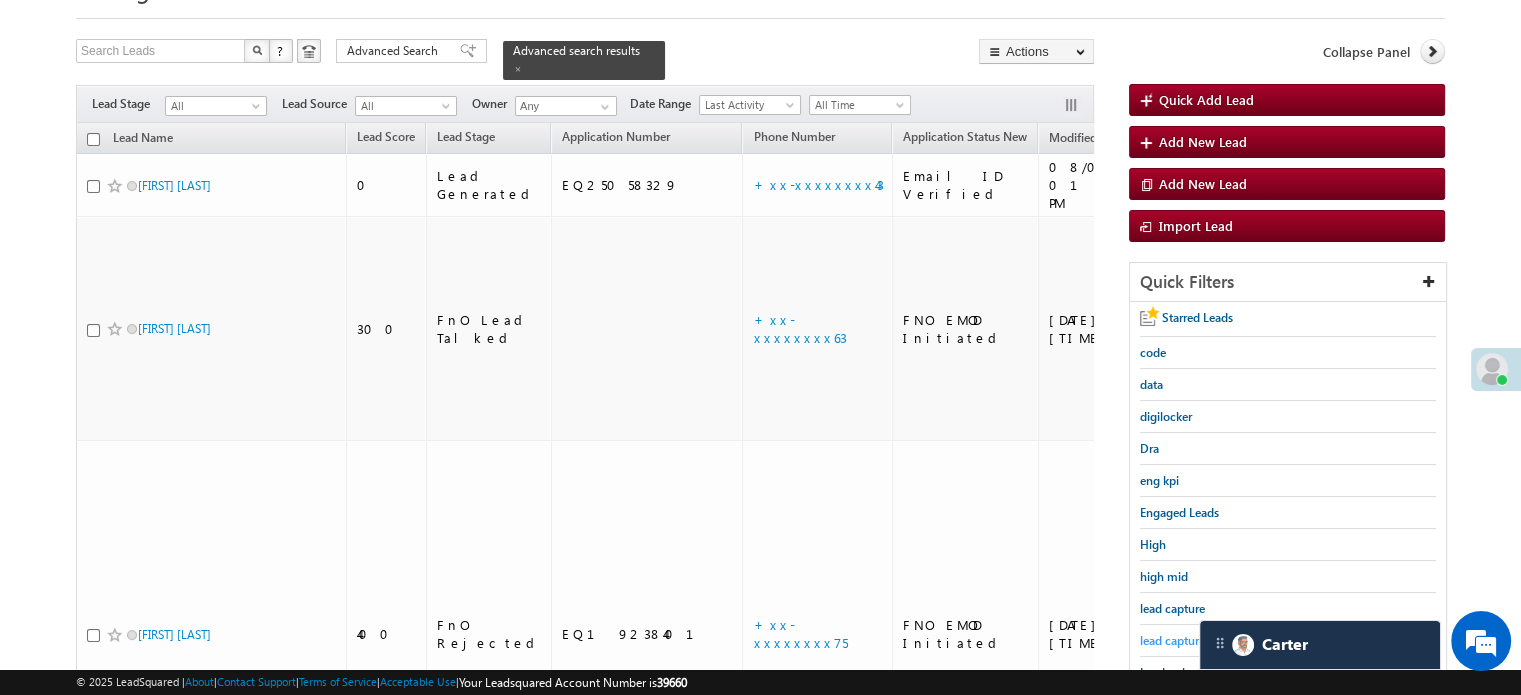 click on "lead capture new" at bounding box center (1185, 640) 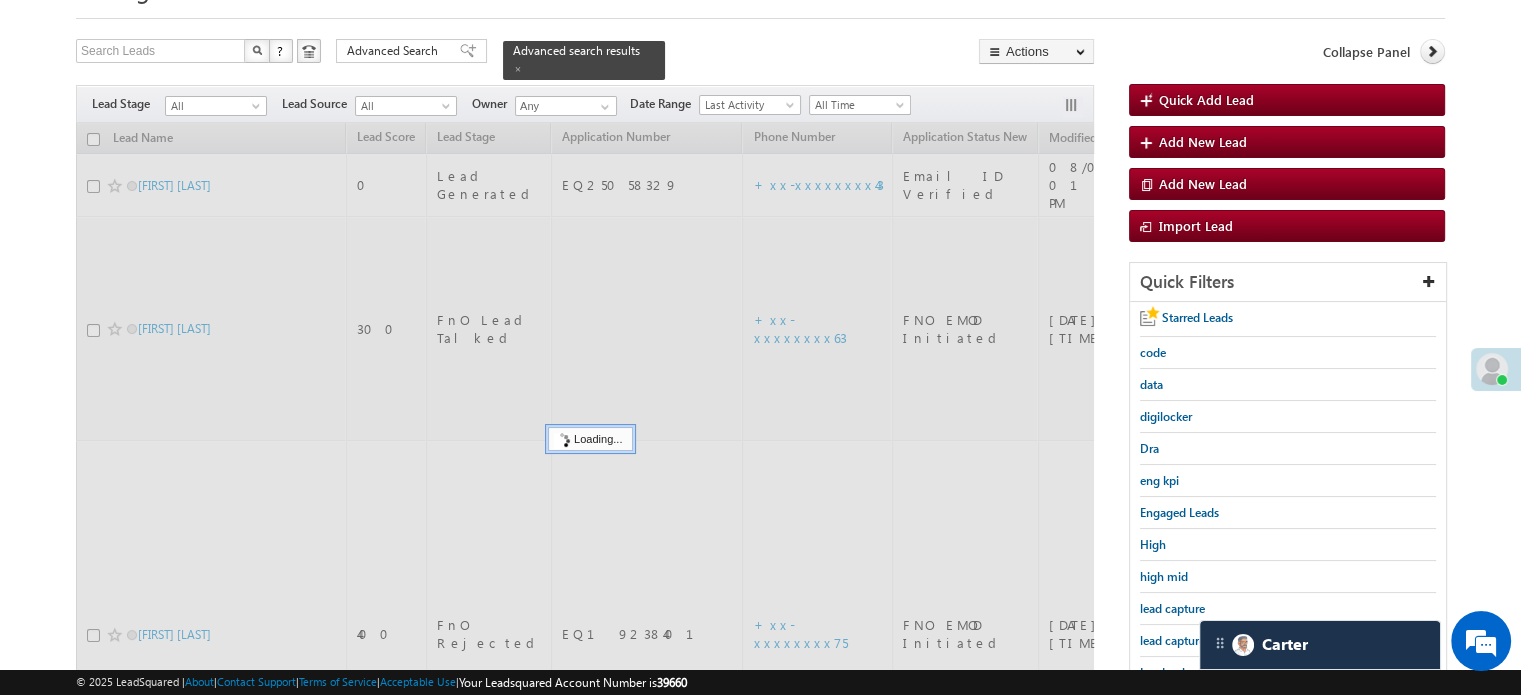 click on "lead capture new" at bounding box center (1185, 640) 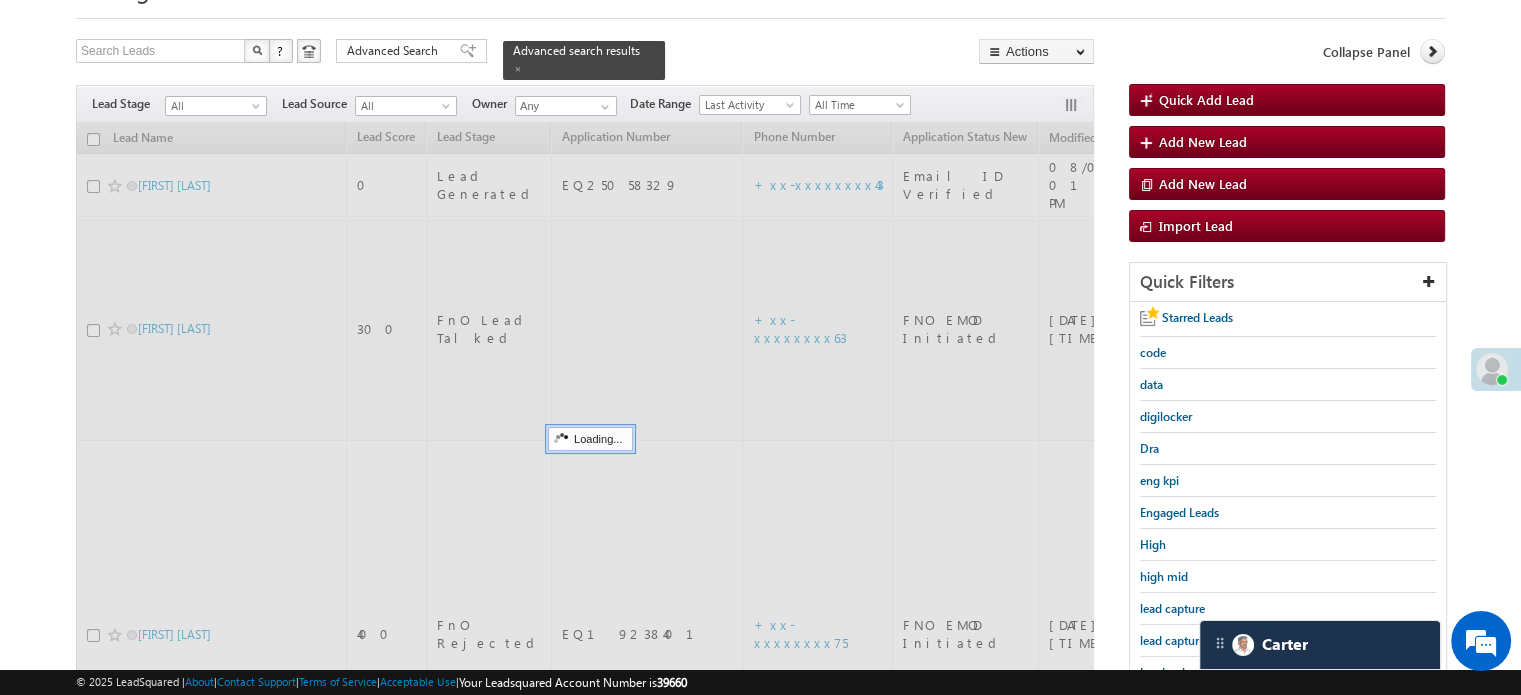 click on "lead capture new" at bounding box center (1185, 640) 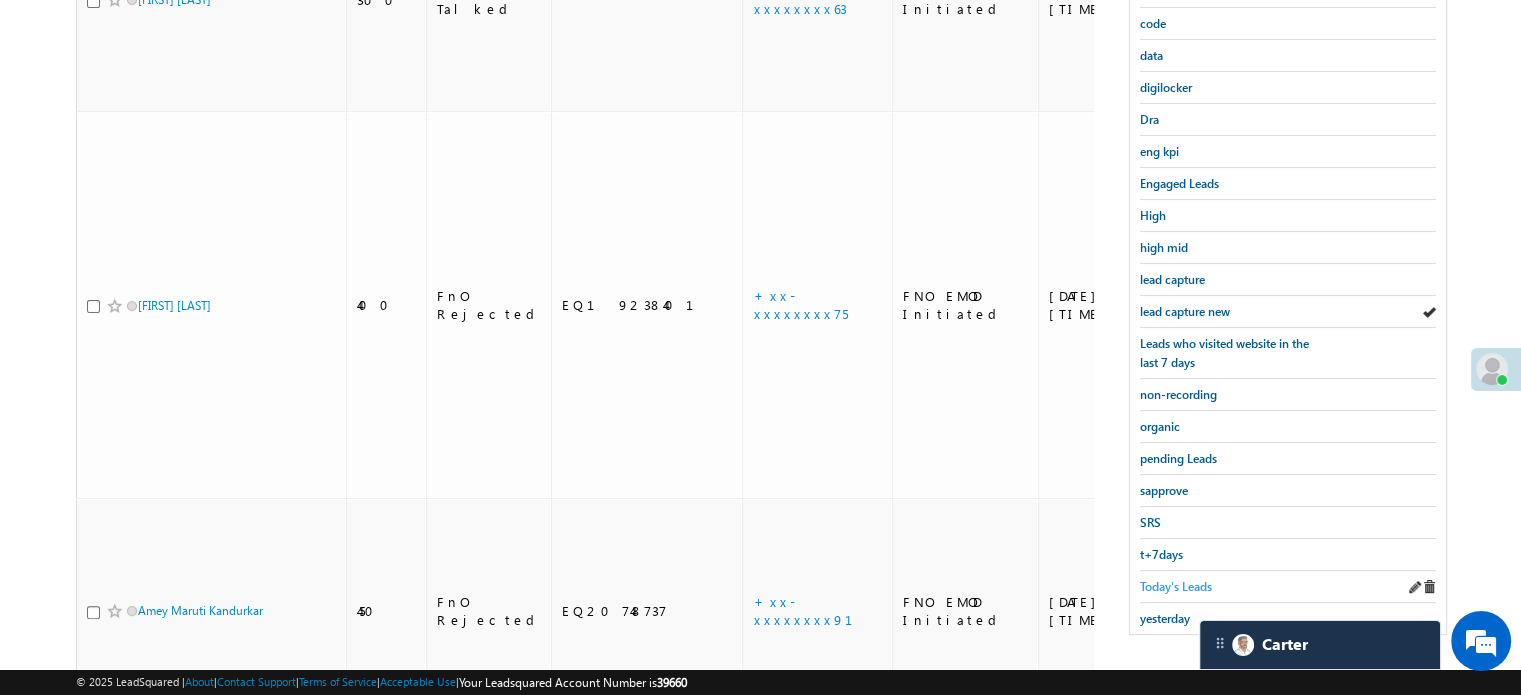 click on "Today's Leads" at bounding box center (1176, 586) 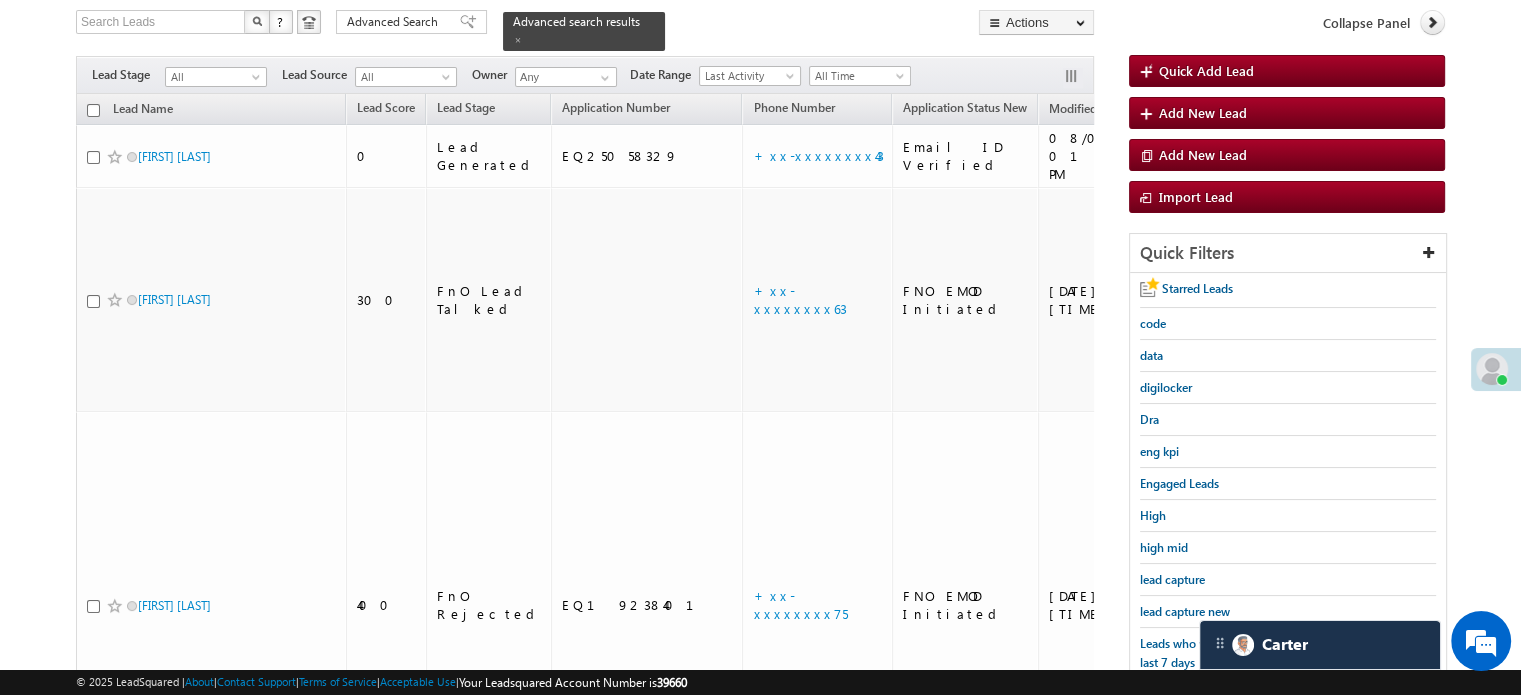 scroll, scrollTop: 229, scrollLeft: 0, axis: vertical 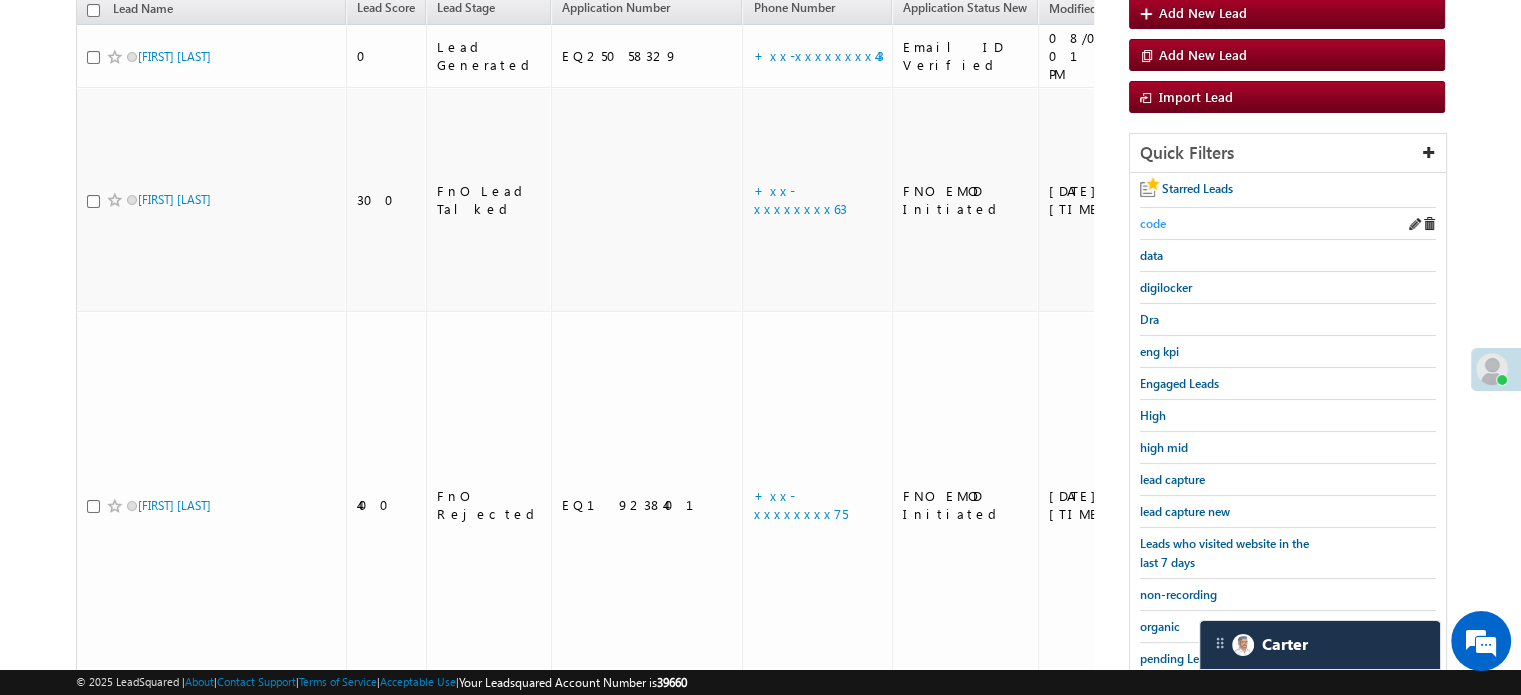 click on "code" at bounding box center [1153, 223] 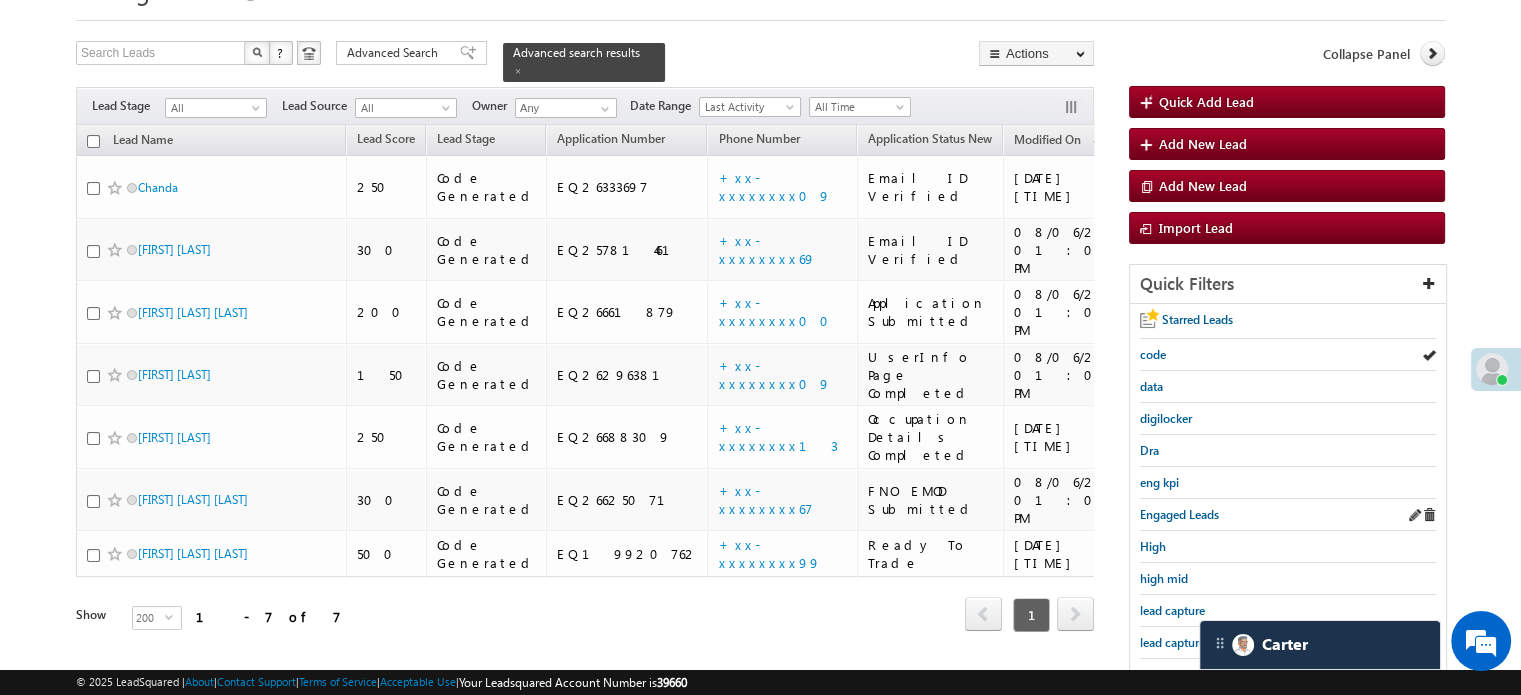 scroll, scrollTop: 129, scrollLeft: 0, axis: vertical 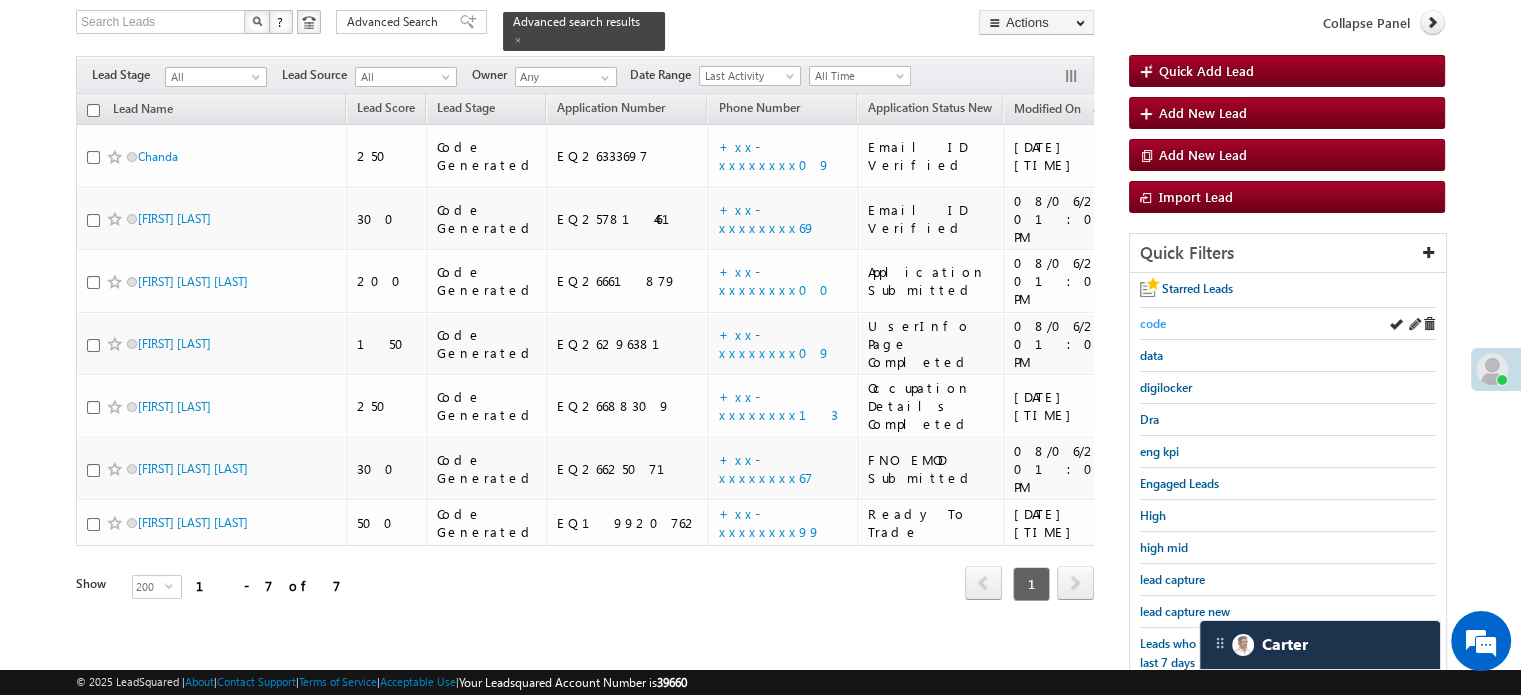 click on "code" at bounding box center [1153, 323] 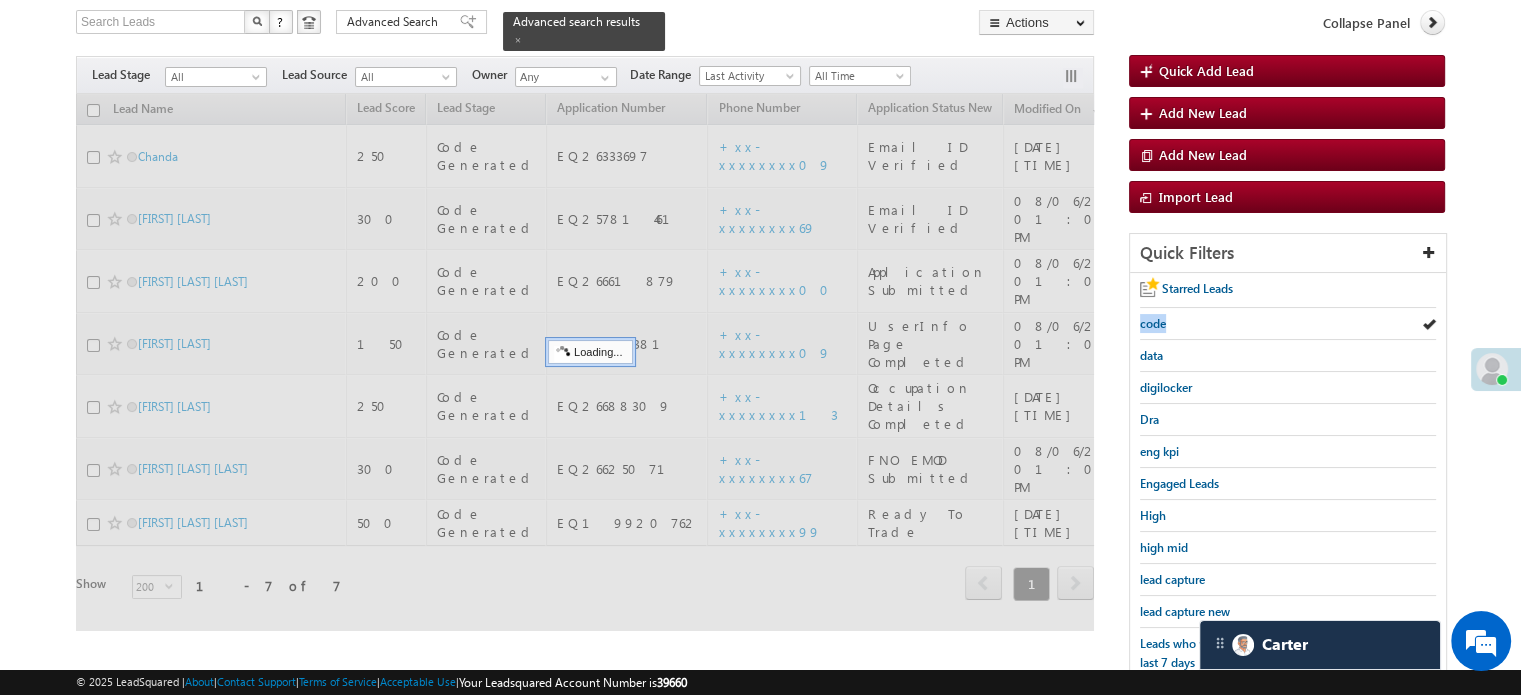 click on "code" at bounding box center [1153, 323] 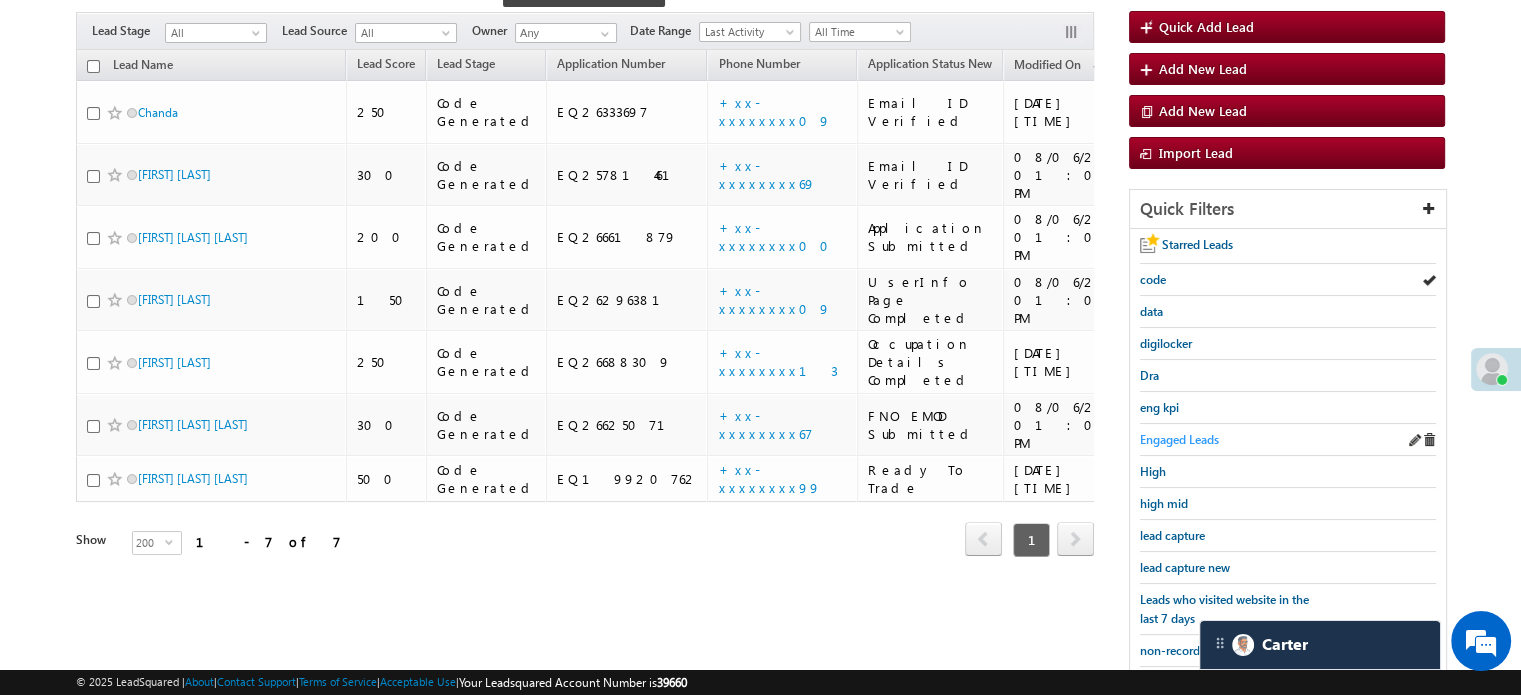 scroll, scrollTop: 229, scrollLeft: 0, axis: vertical 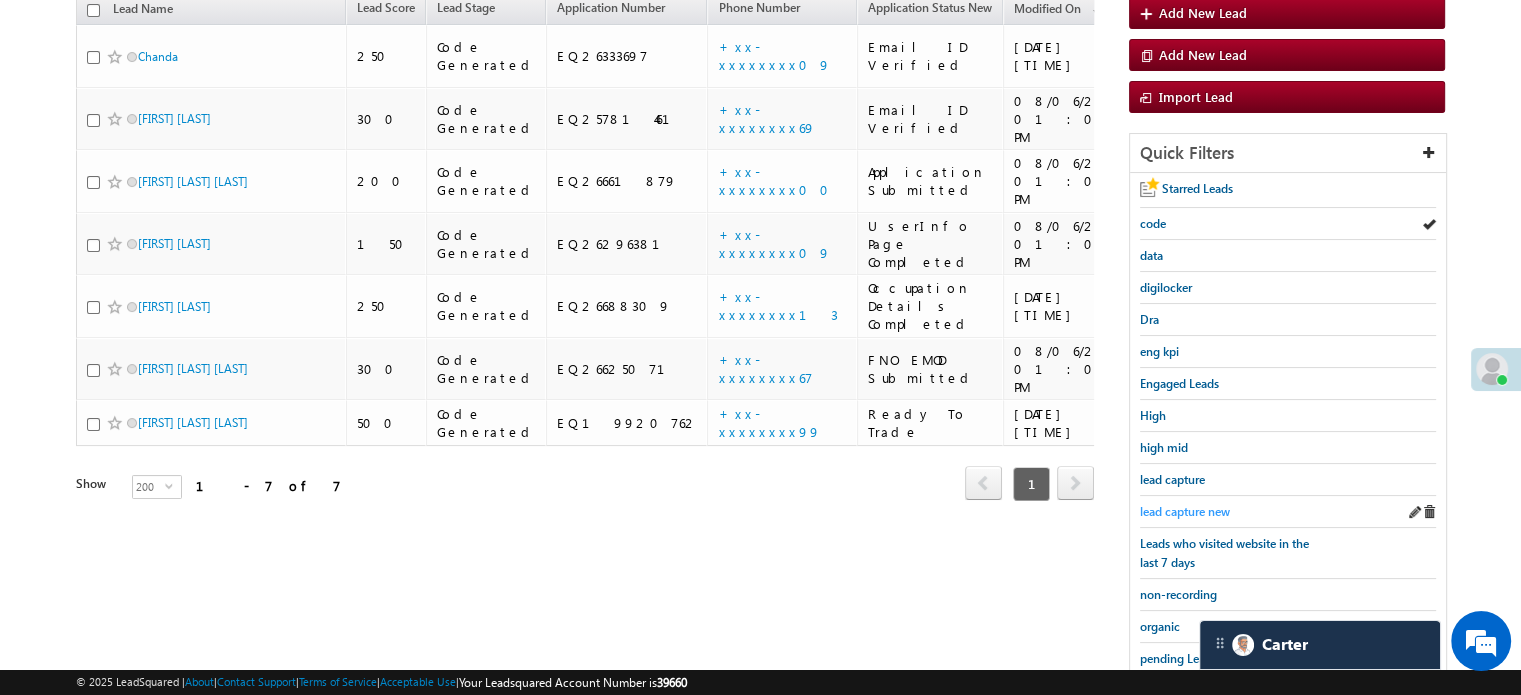 click on "lead capture new" at bounding box center [1185, 511] 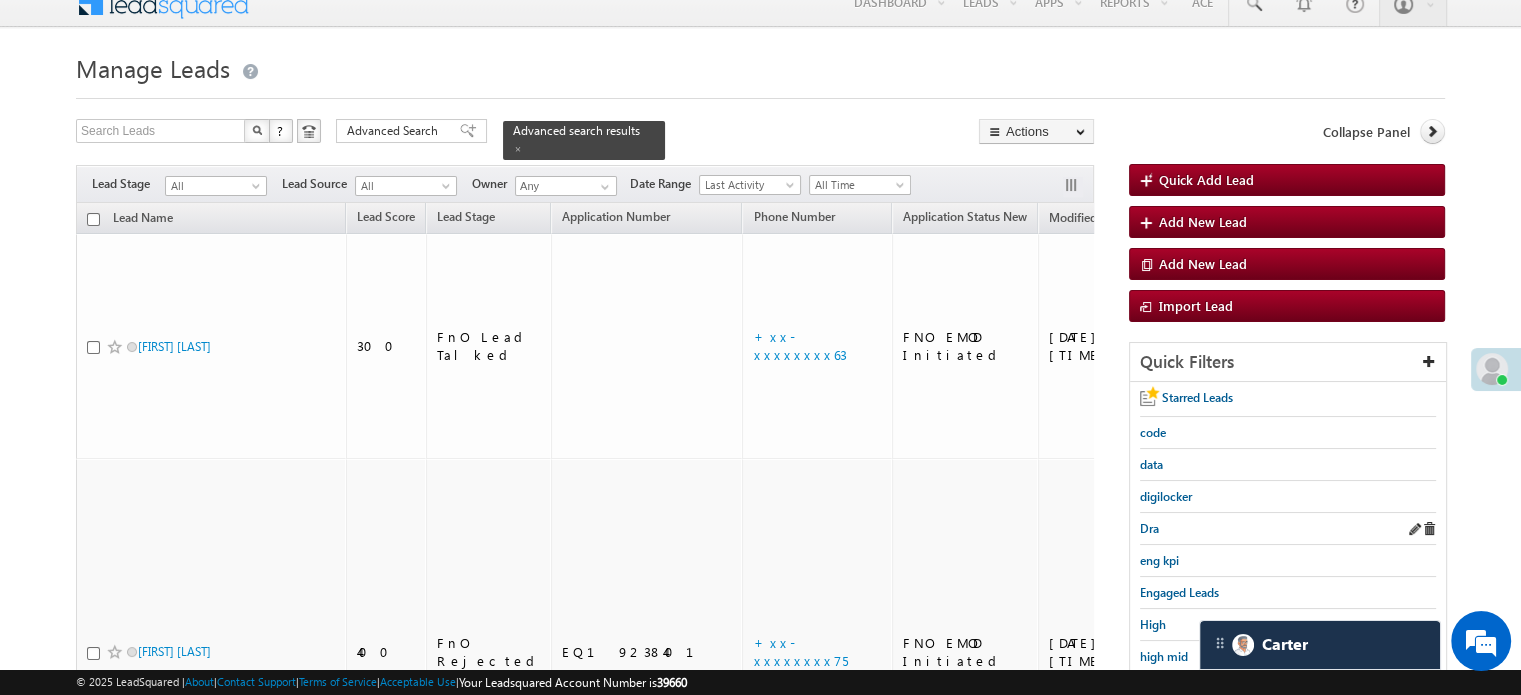 scroll, scrollTop: 100, scrollLeft: 0, axis: vertical 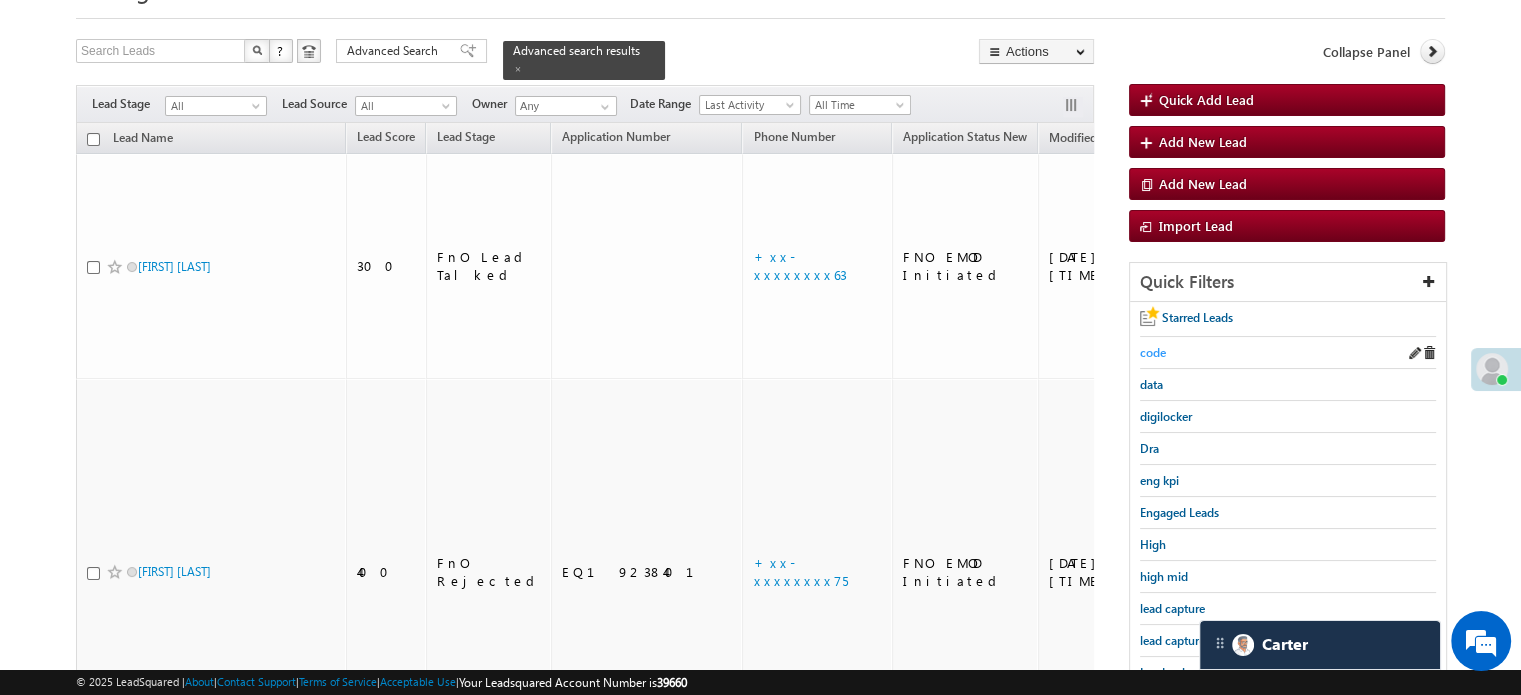 click on "code" at bounding box center (1153, 352) 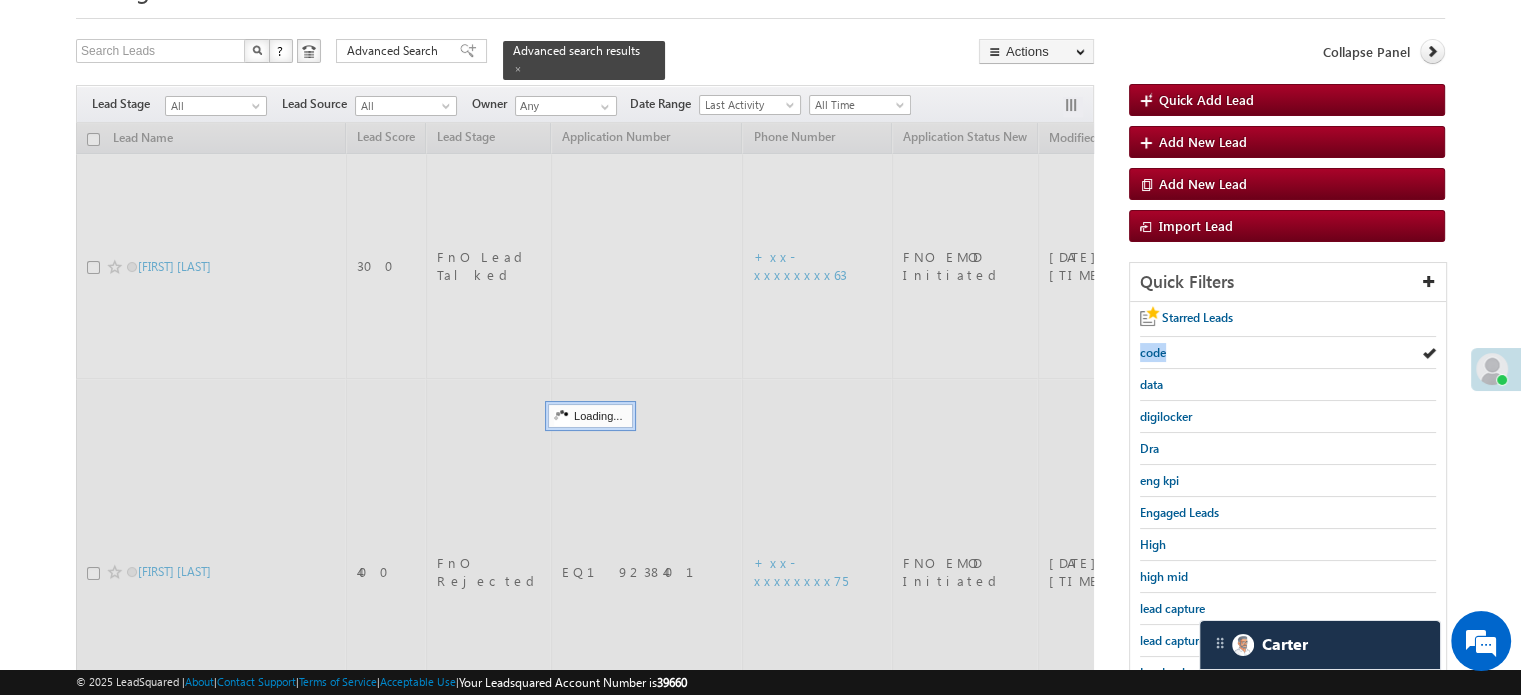 click on "code" at bounding box center (1153, 352) 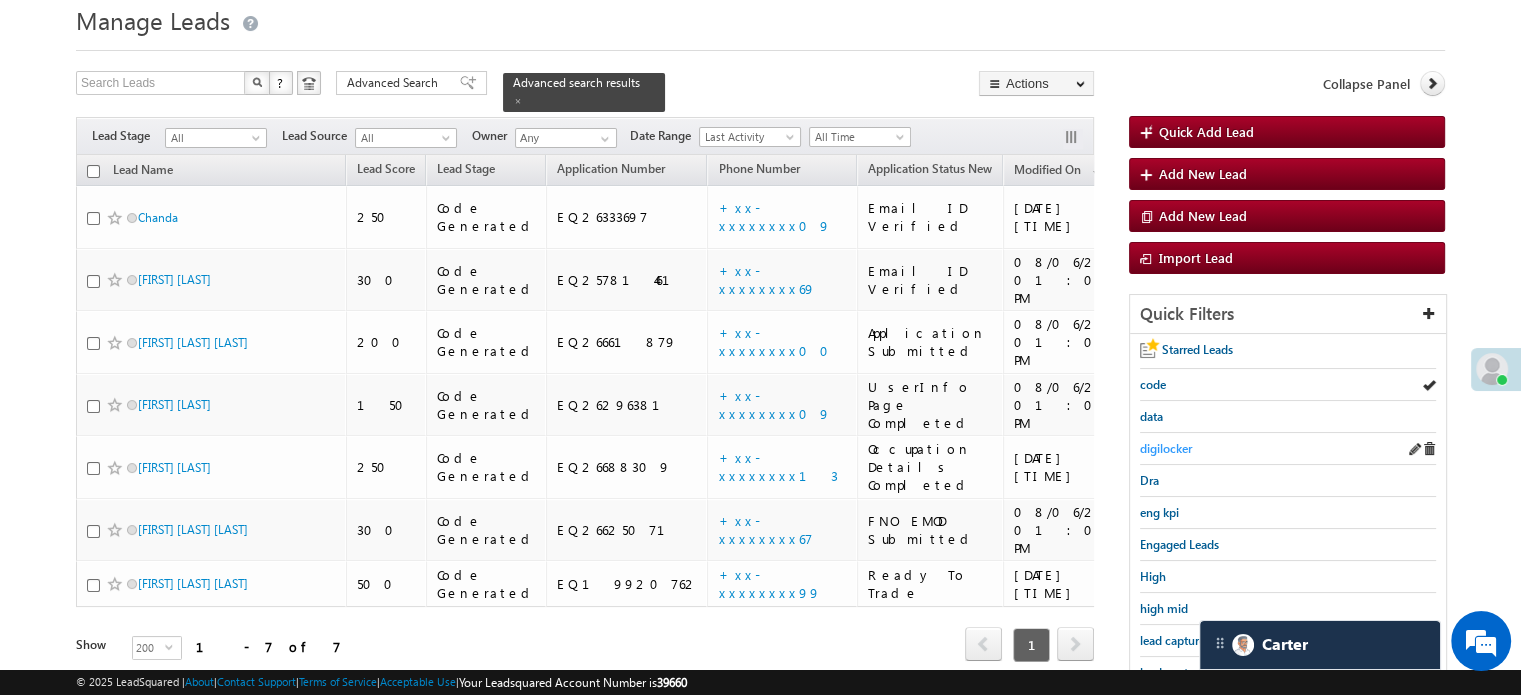scroll, scrollTop: 100, scrollLeft: 0, axis: vertical 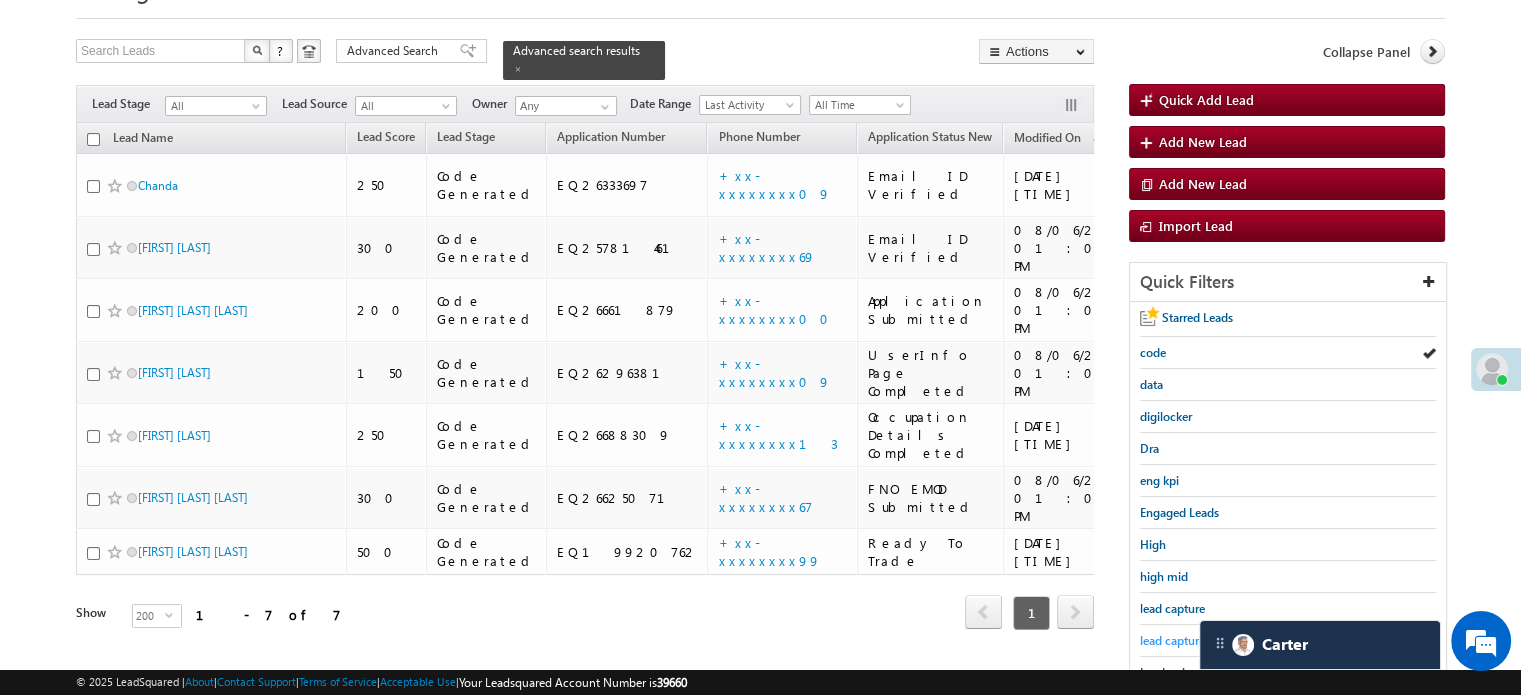 click on "lead capture new" at bounding box center [1185, 640] 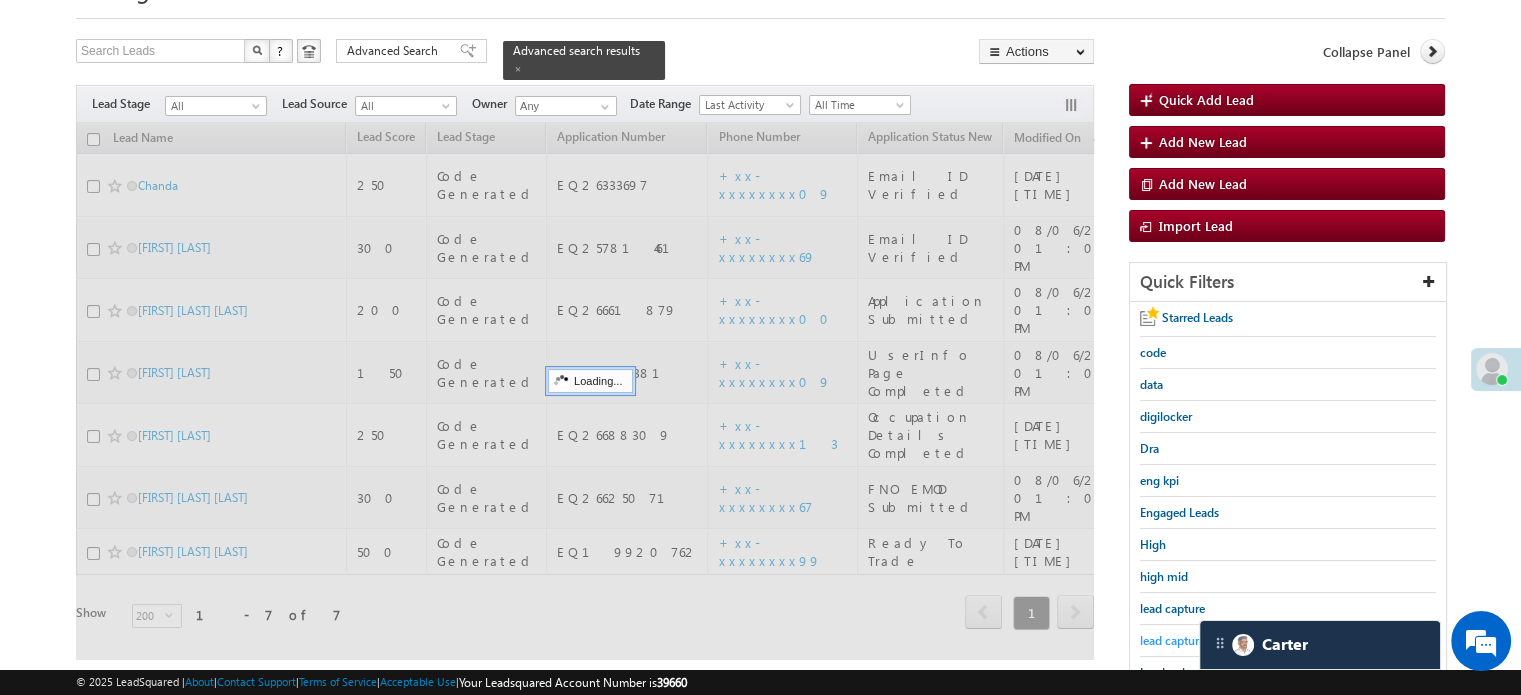 click on "lead capture new" at bounding box center [1185, 640] 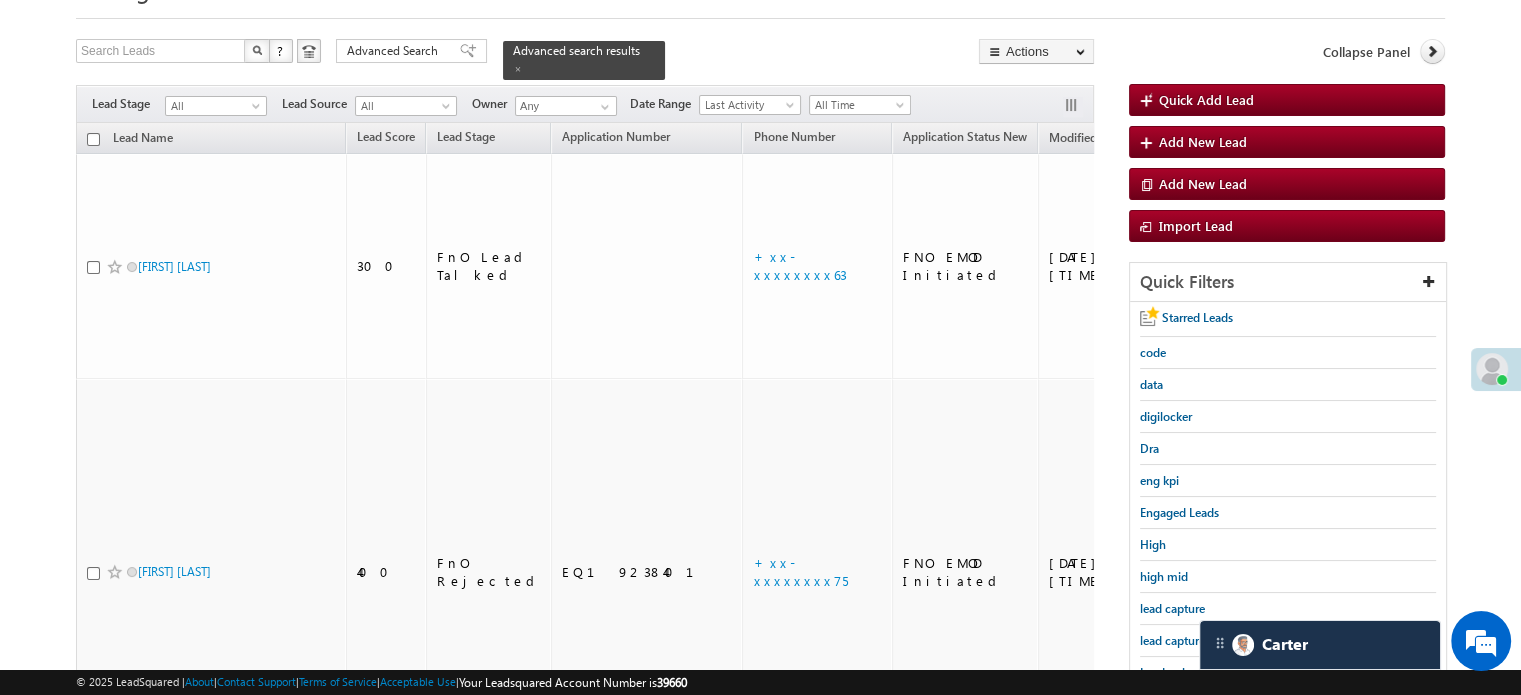 click on "lead capture new" at bounding box center [1185, 640] 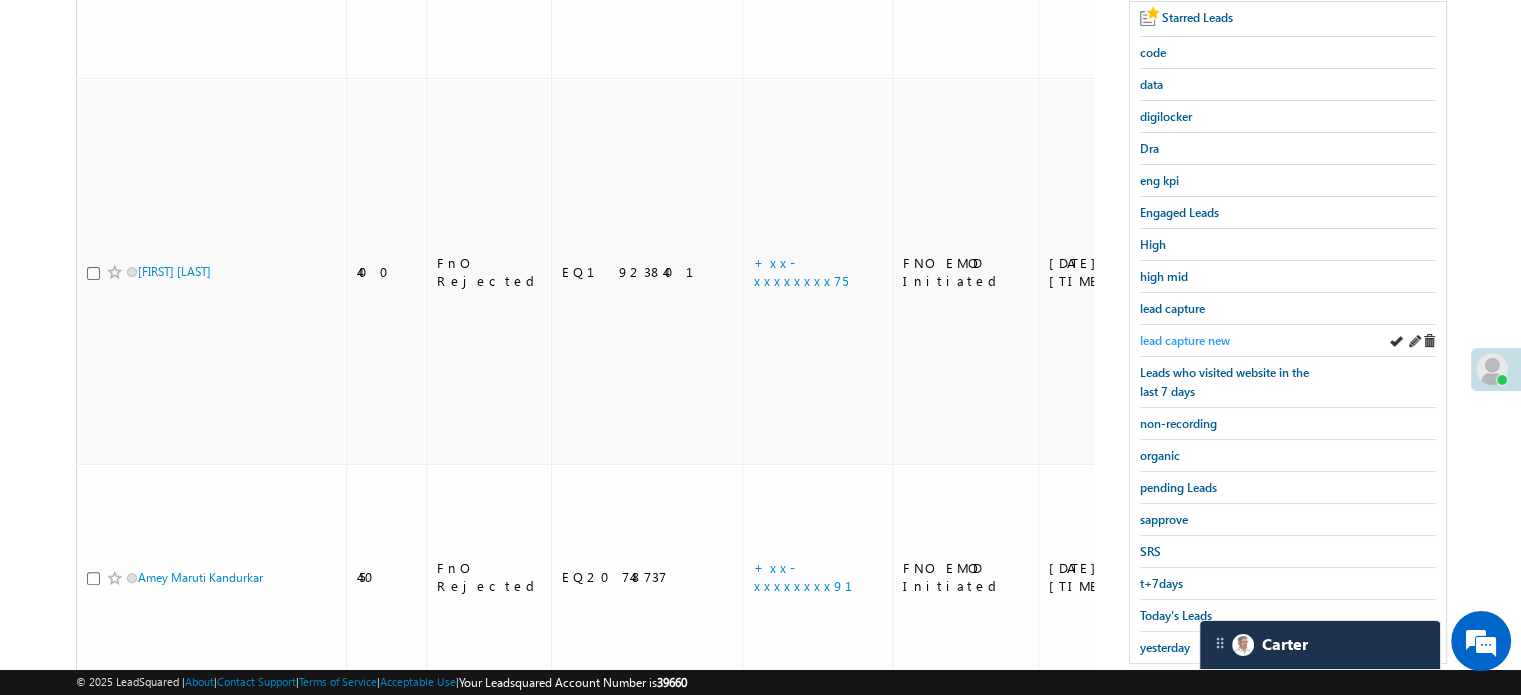 click on "lead capture new" at bounding box center [1185, 340] 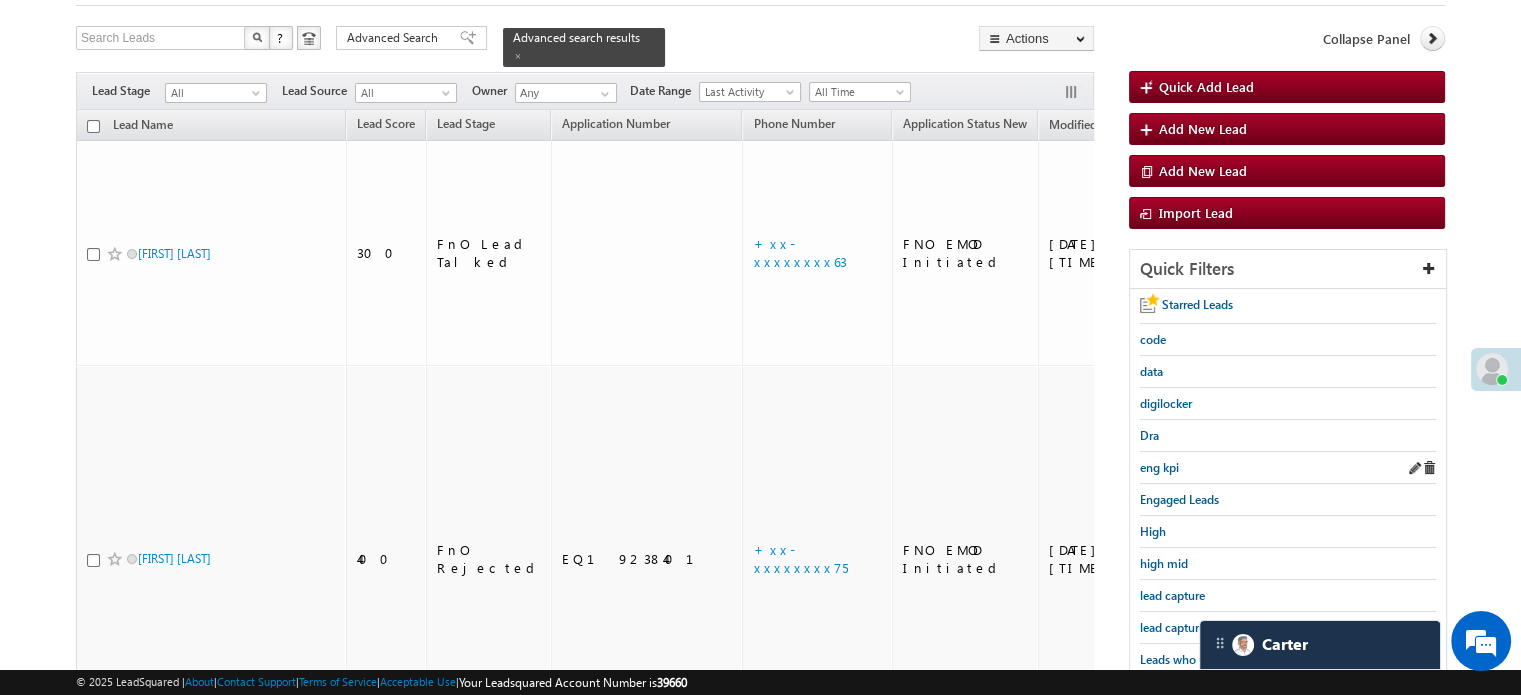 scroll, scrollTop: 200, scrollLeft: 0, axis: vertical 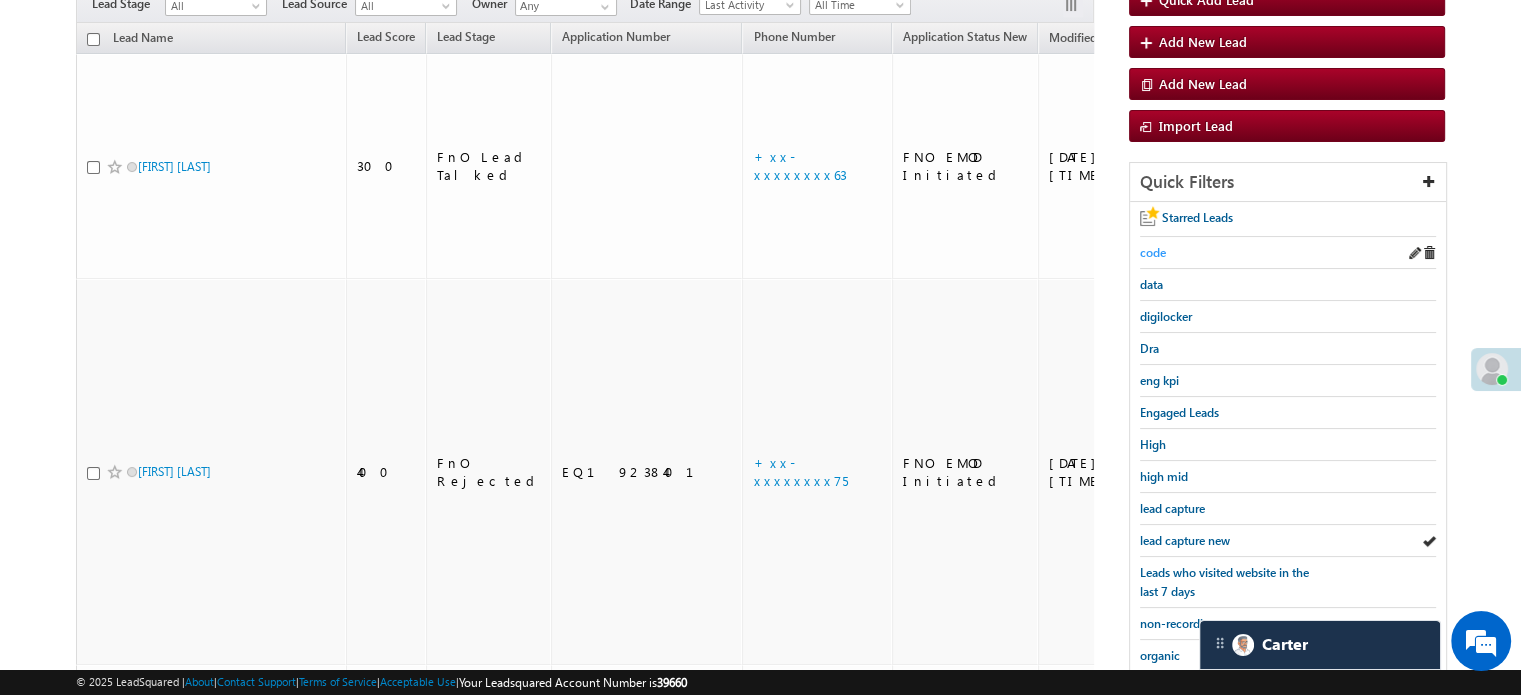 click on "code" at bounding box center [1153, 252] 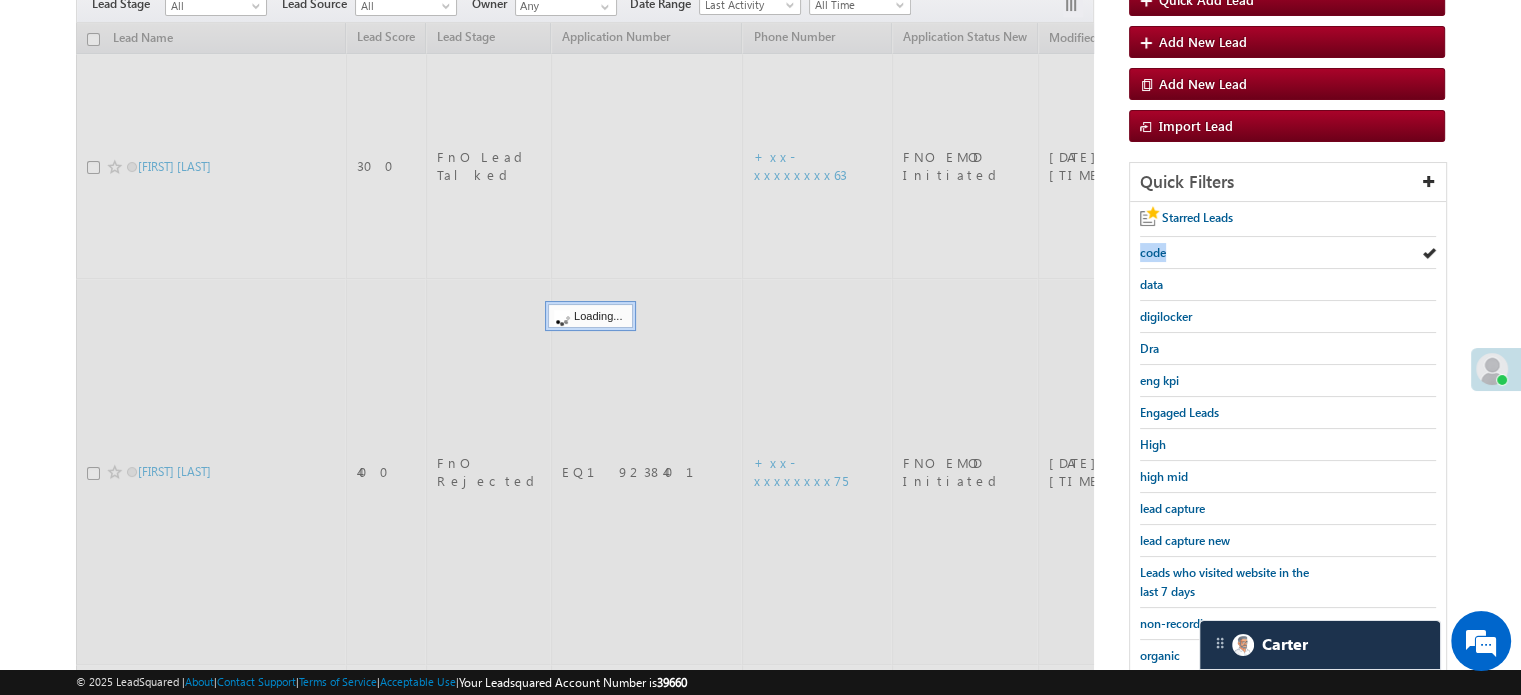 click on "code" at bounding box center [1153, 252] 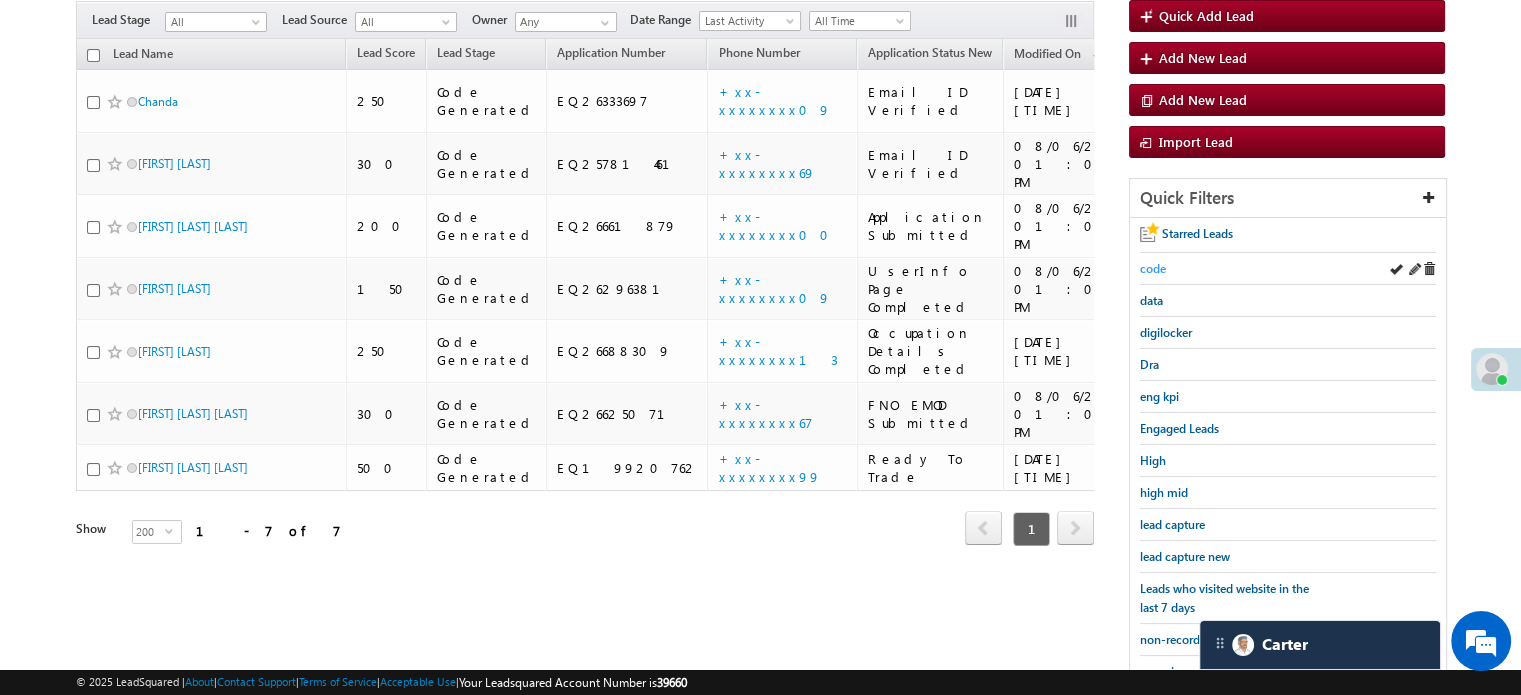 scroll, scrollTop: 100, scrollLeft: 0, axis: vertical 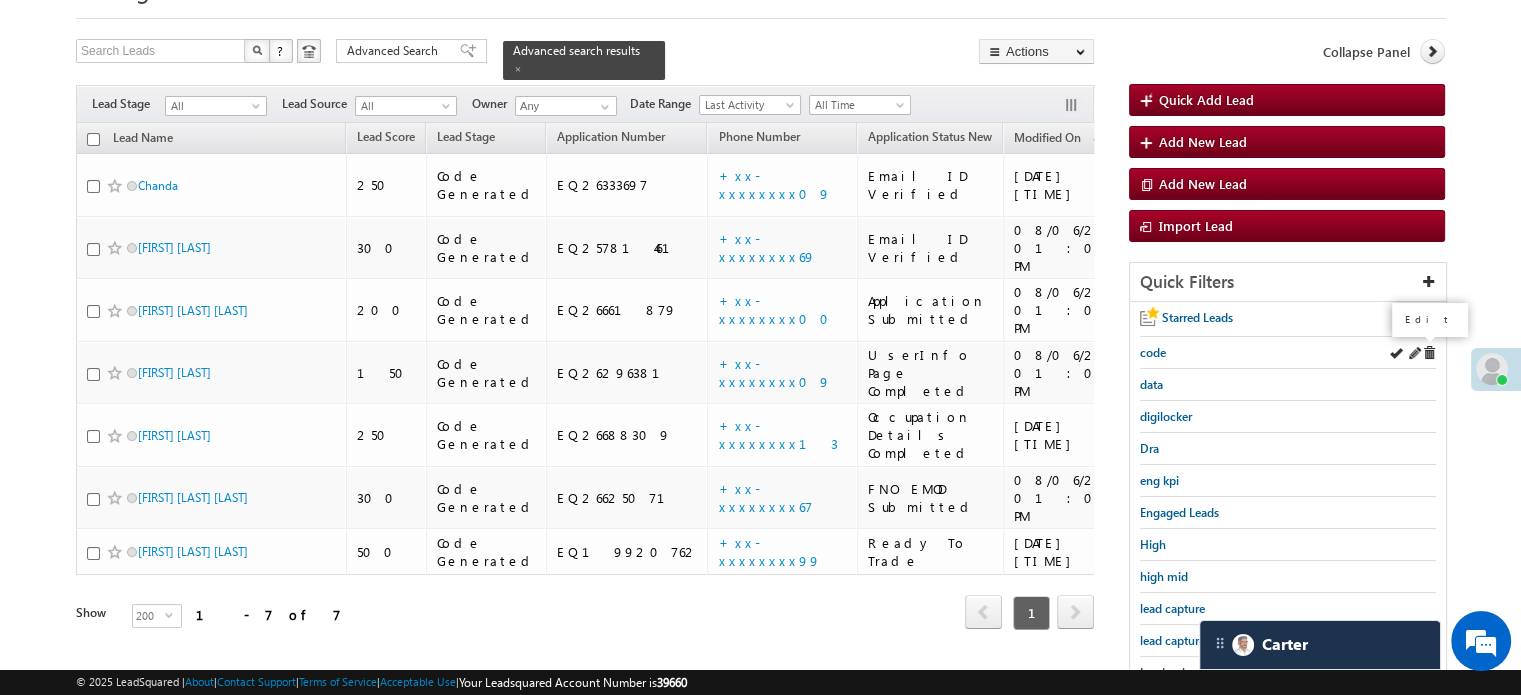 drag, startPoint x: 1412, startPoint y: 351, endPoint x: 678, endPoint y: 359, distance: 734.0436 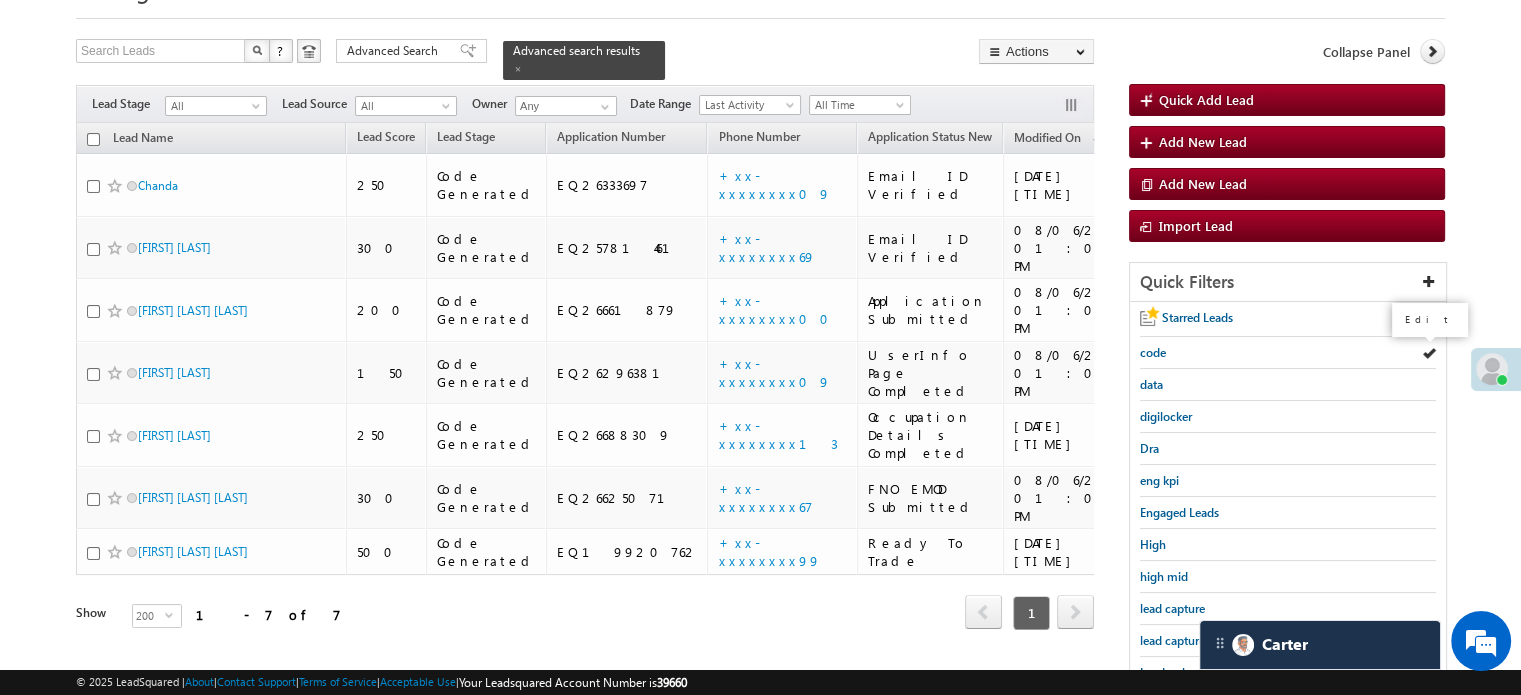 click at bounding box center [0, 0] 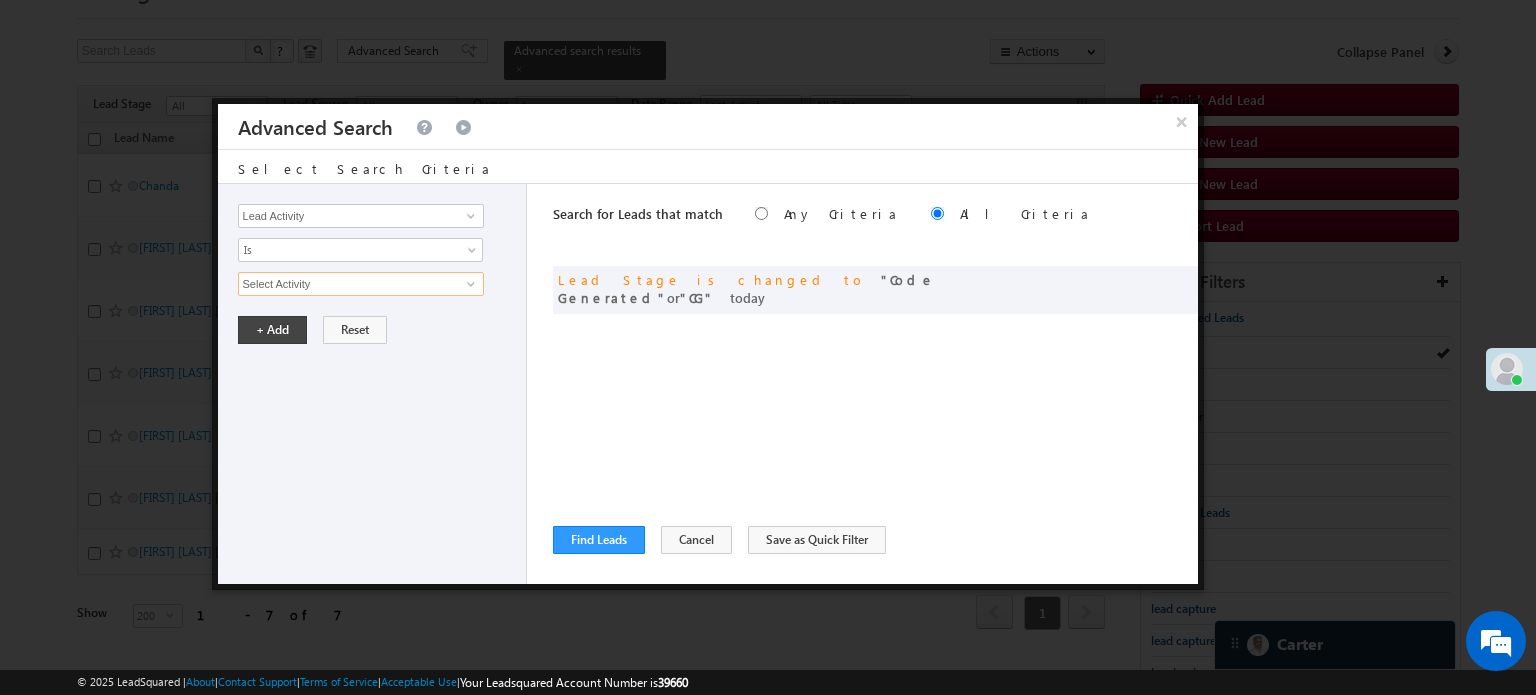 click on "Select Activity" at bounding box center (361, 284) 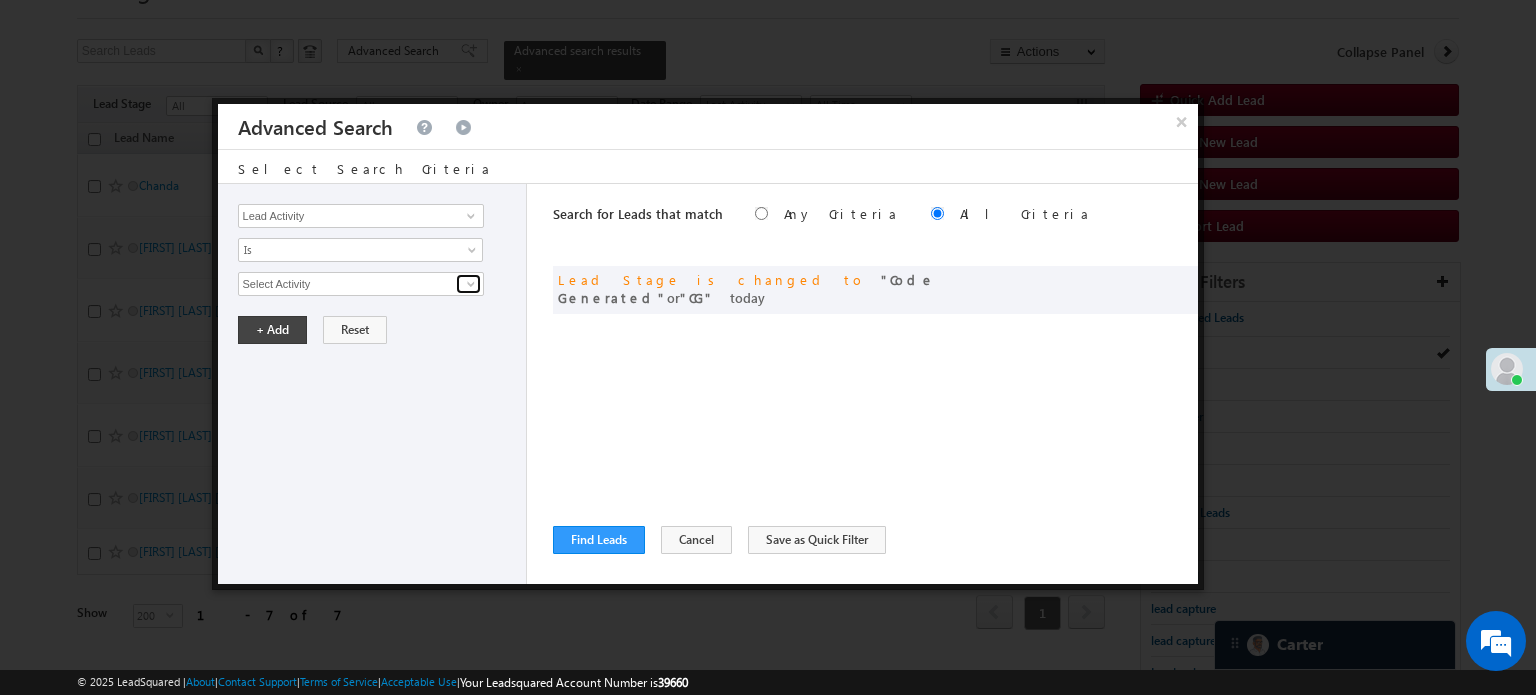 click at bounding box center (468, 284) 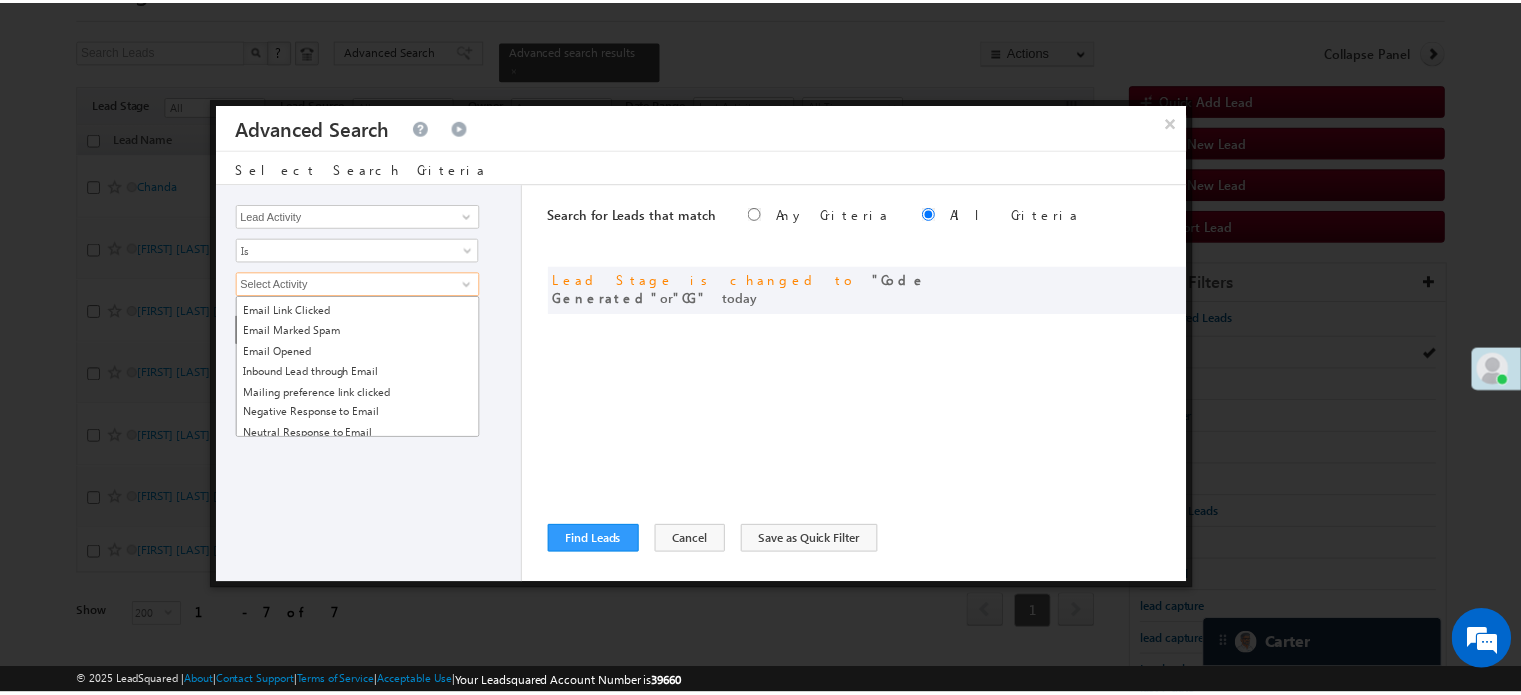 scroll, scrollTop: 0, scrollLeft: 0, axis: both 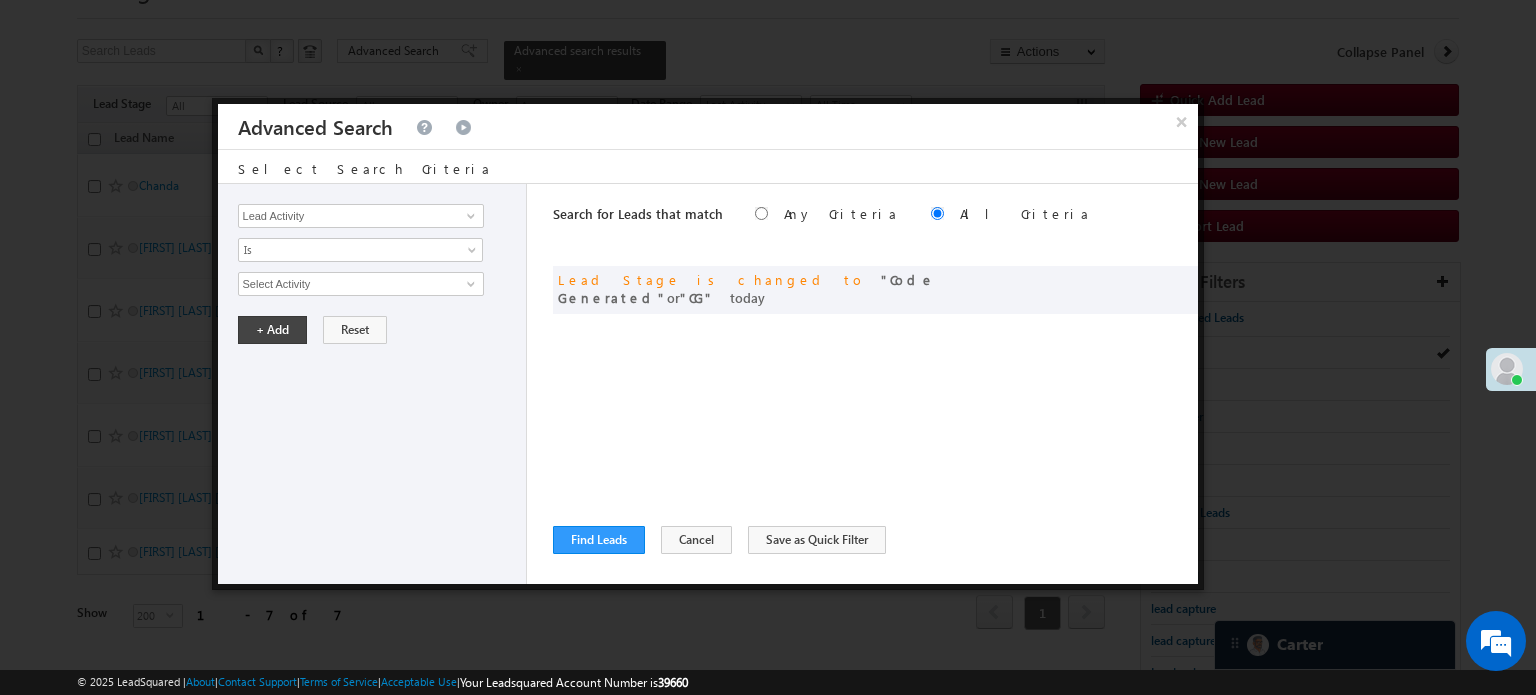 click on "Search for Leads that match
Any Criteria
All Criteria
Note that the current triggering entity  is not considered  in the condition
If more than one opportunities are returned, the opportunity which is  most recently created  will be considered.
Descending
Ascending
and  Lead Stage    is changed to   Code Generated  or  CG" at bounding box center (875, 384) 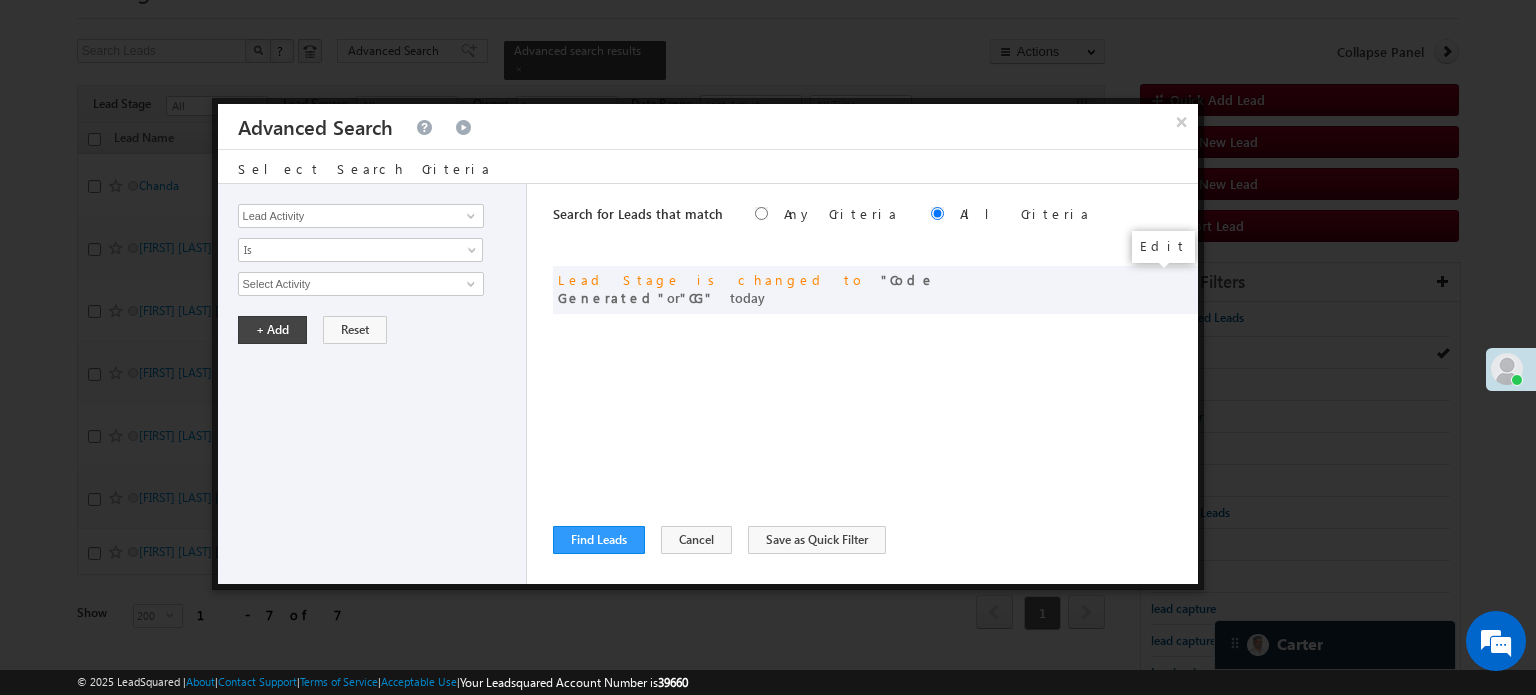 drag, startPoint x: 1146, startPoint y: 279, endPoint x: 832, endPoint y: 309, distance: 315.42987 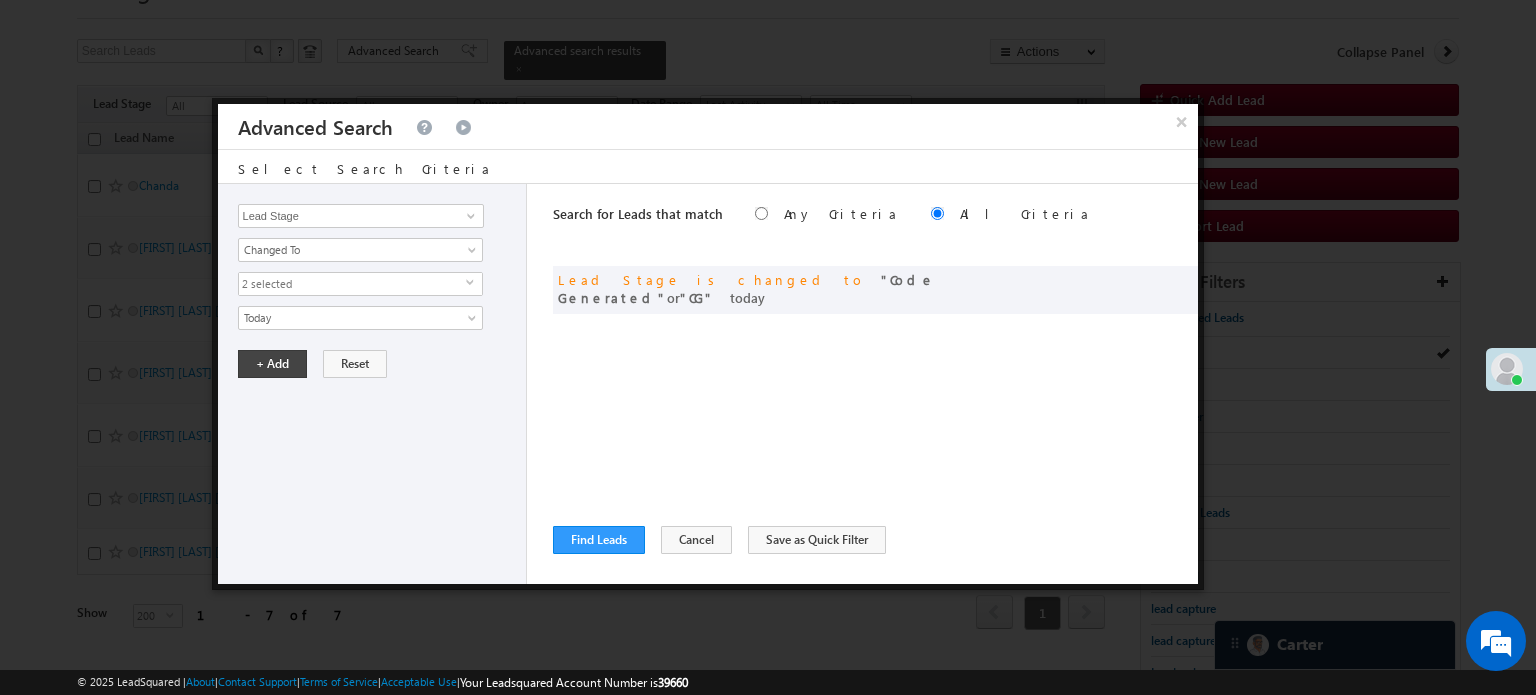 click on "Lead Activity Task Sales Group  Prospect Id  WA Last Message Timestamp 4th Day Disposition Aadhaar_MobileLinked Account Application Status Activation_Score Age Bucket AI_ML AngelCode App Download App Download Date App Status Compare Application Number Application Owner Application Source Application Status  Application Status at Assignment Application Status at Dropoff Application status before assignment  Application Status First time Drop Off  Application Status New Application Step Number Application Submission Flag Application Type Appsflyer Adset Area Manager Name Assignment Date Assignment Quota Assignment Status Attempt counter post coding  BO Branch Browser Call Back Counter Call back Date & Time Call Back Requested Created At Call Back Requested on  Call Back Requested Slot Call Duration Call Later Overall Counter Call Later_Insurance call back date Callid Campaign Call Counter Campaign Date Campaign flag for smart view Campaign Talktime counter Campaign Trade Date Is" at bounding box center [373, 384] 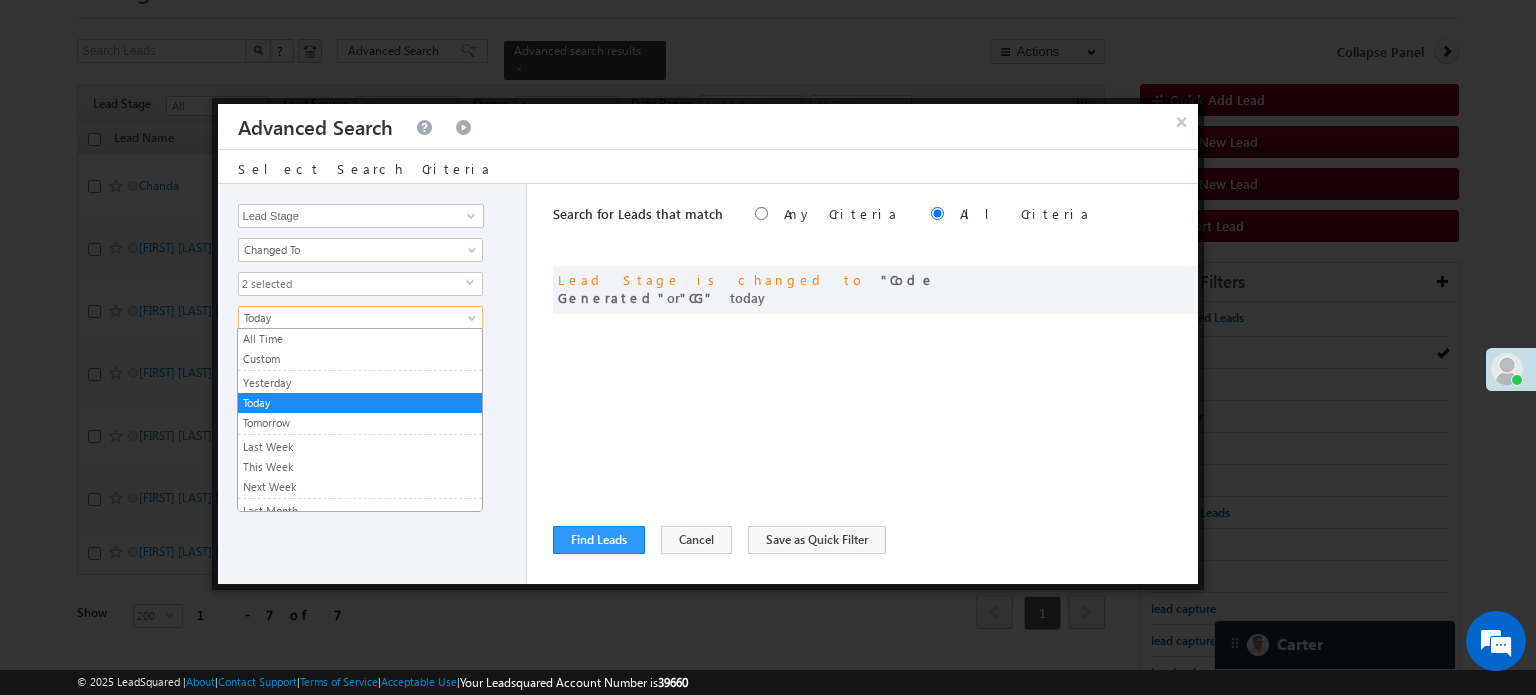 click on "Today" at bounding box center (347, 318) 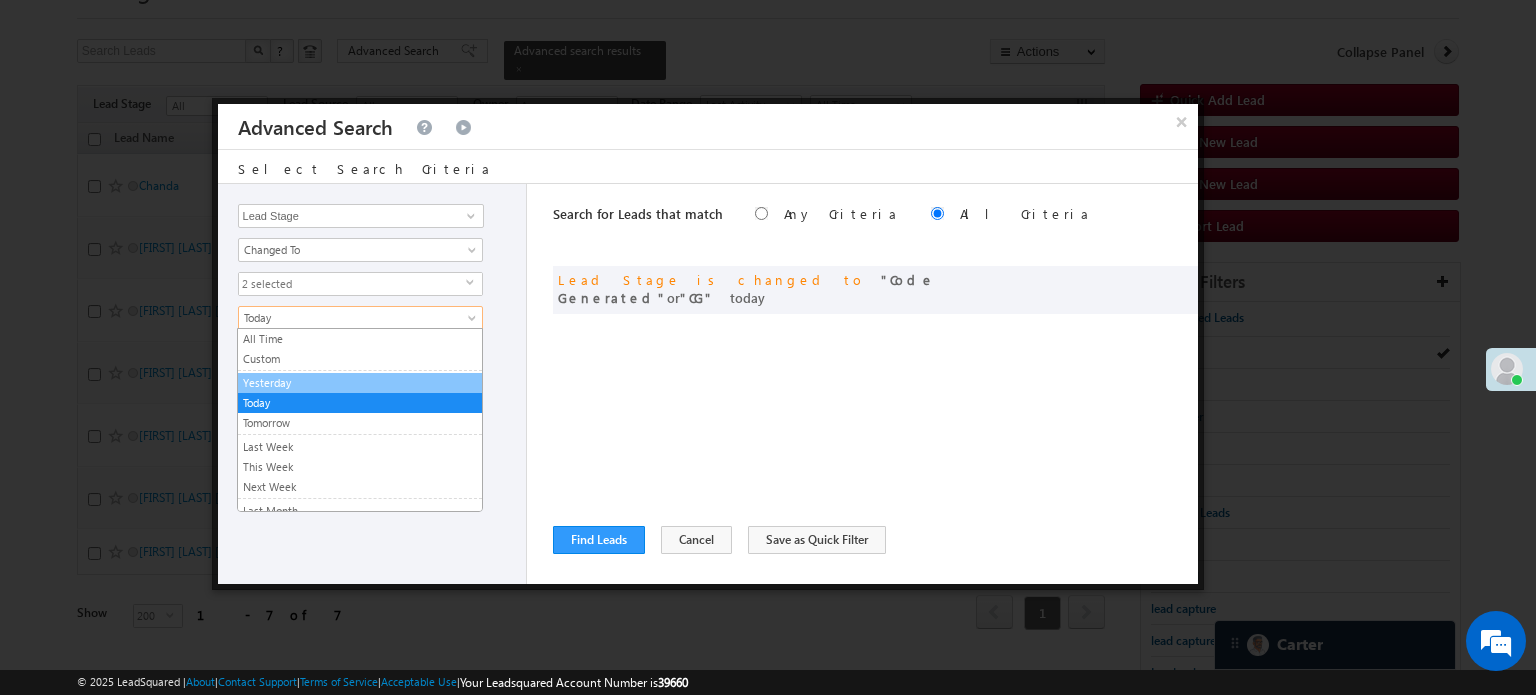 click on "Yesterday" at bounding box center (360, 383) 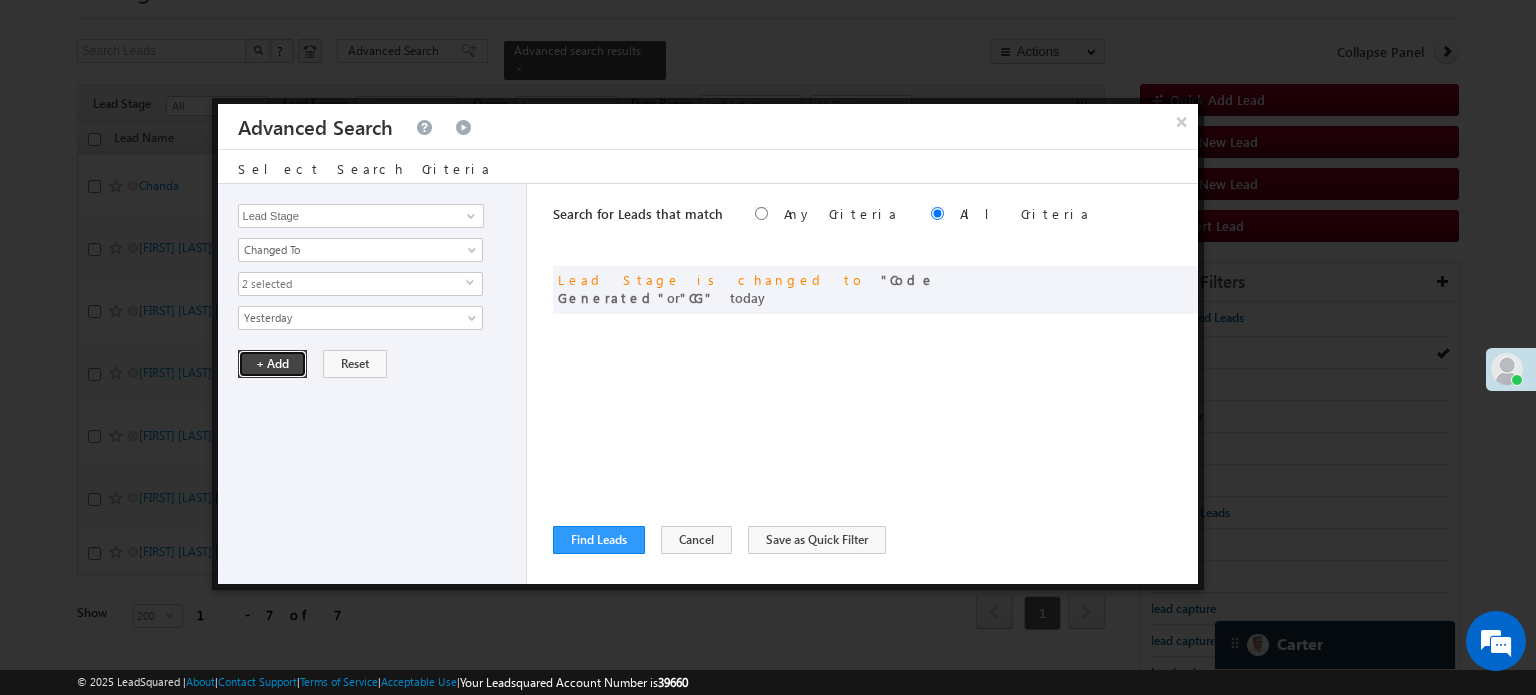 drag, startPoint x: 289, startPoint y: 365, endPoint x: 660, endPoint y: 497, distance: 393.78293 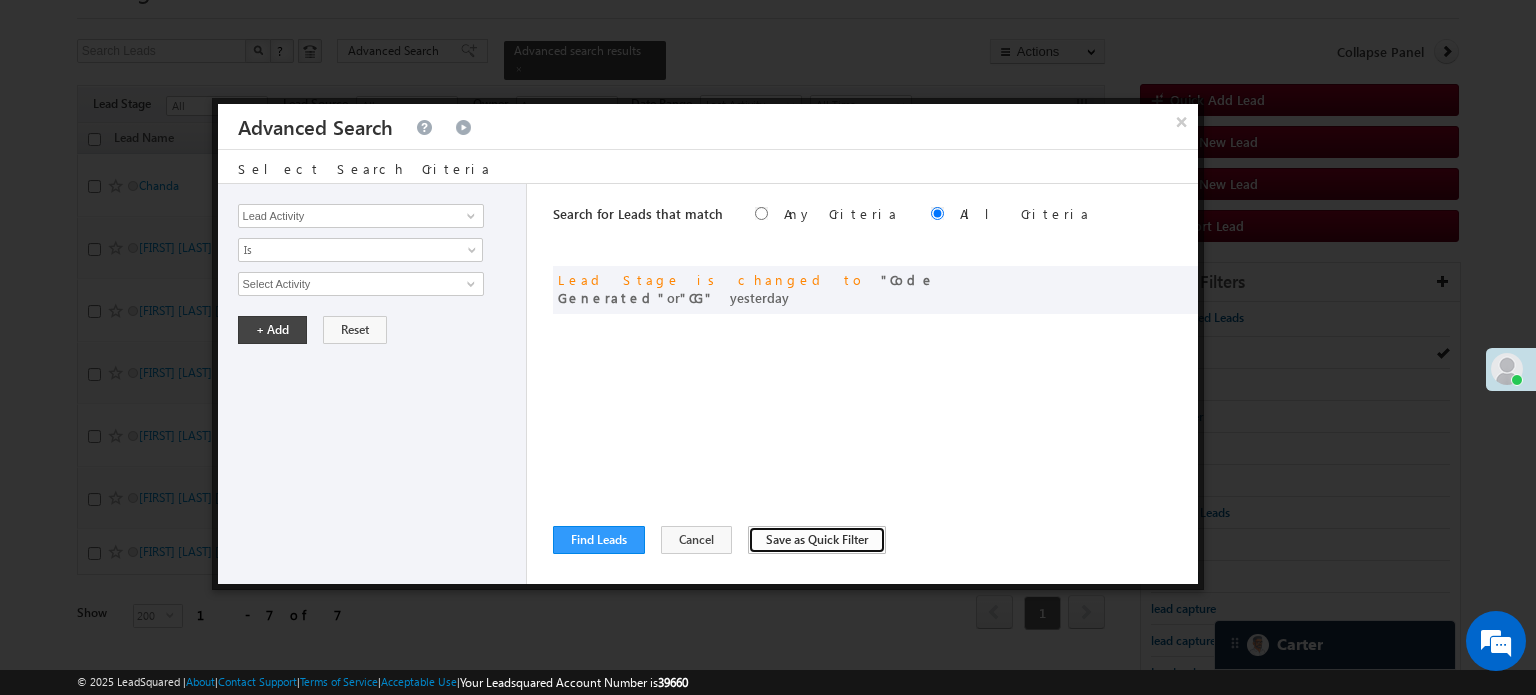 click on "Save as Quick Filter" at bounding box center [817, 540] 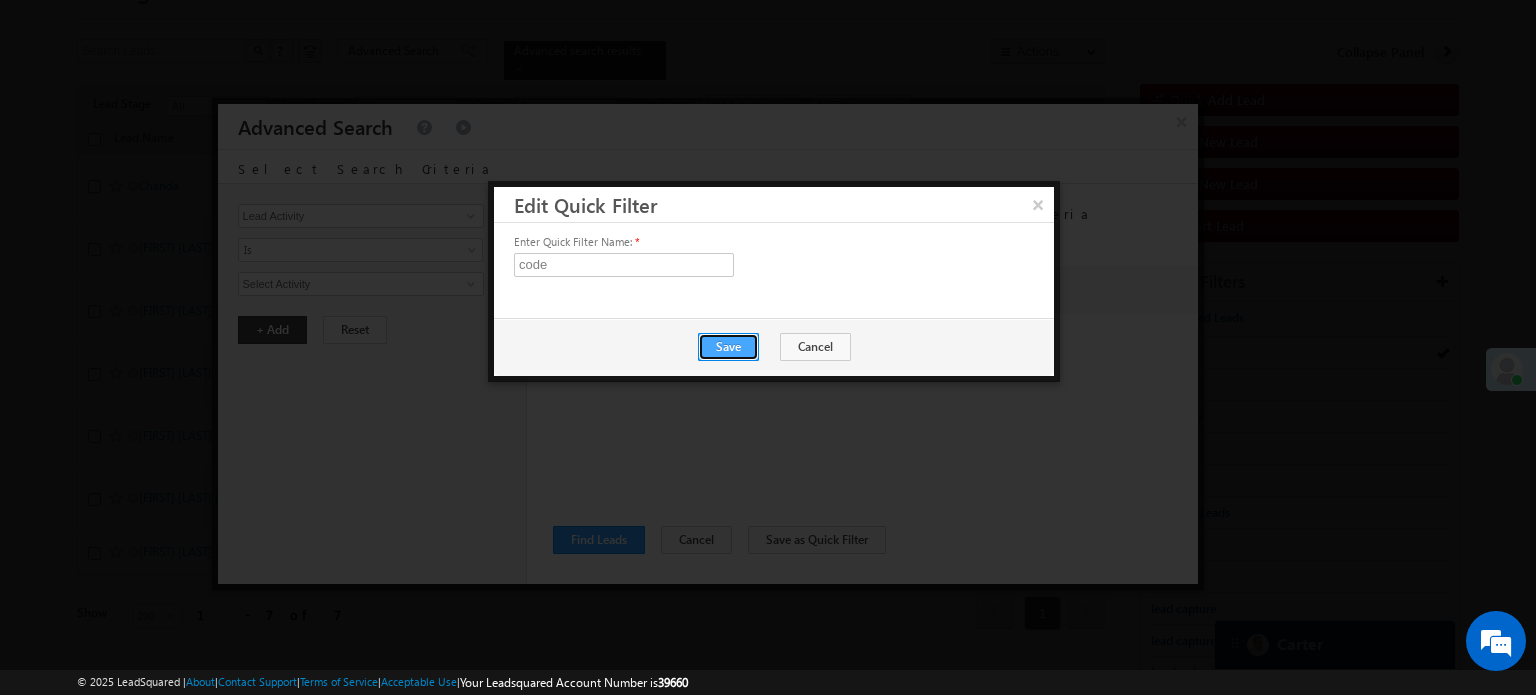 click on "Save" at bounding box center [728, 347] 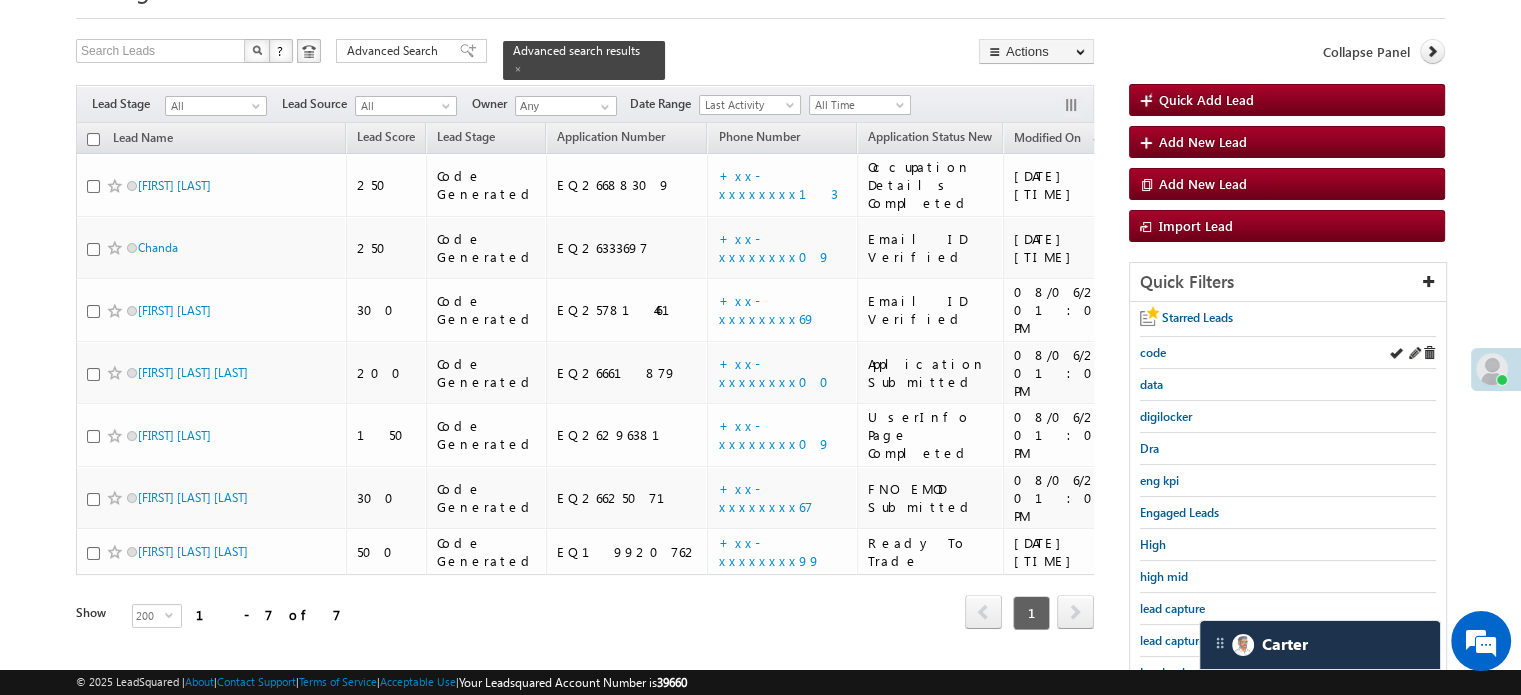 click on "code" at bounding box center [1288, 353] 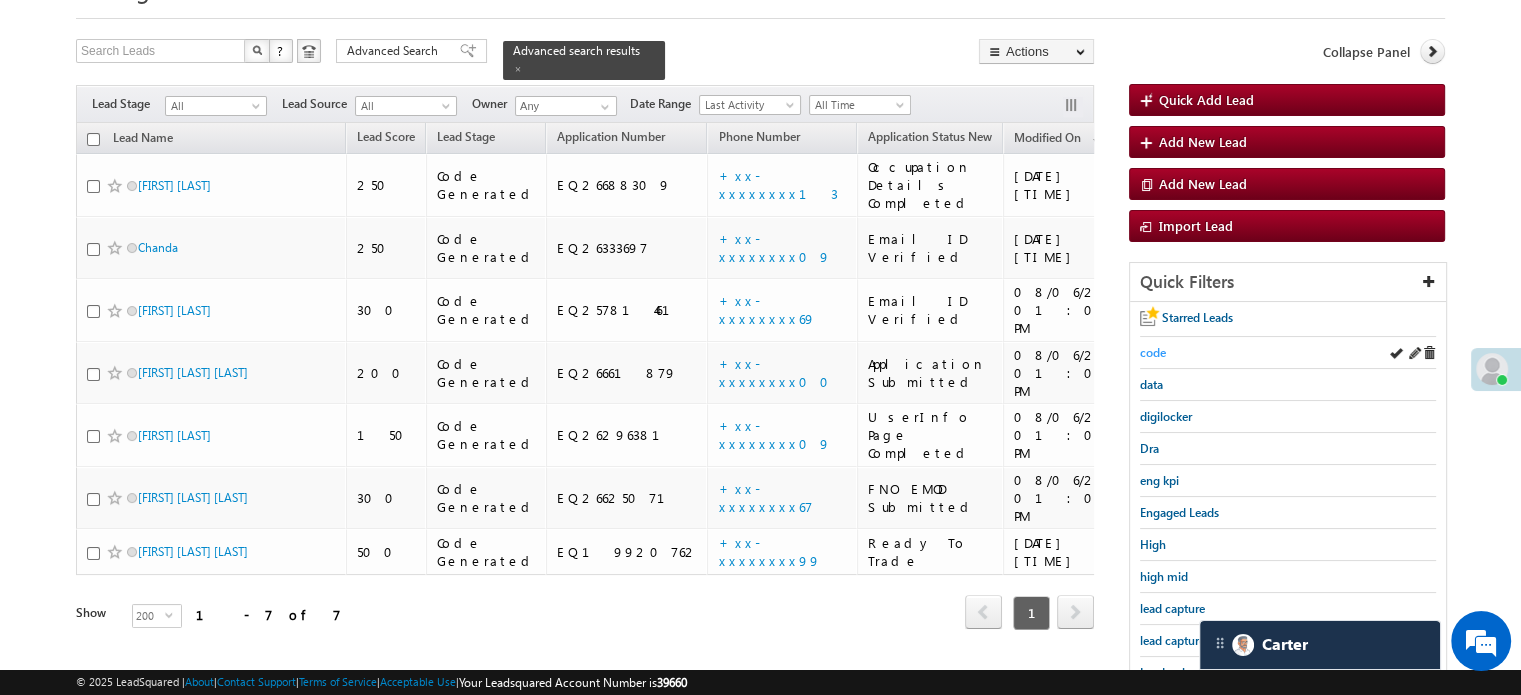 drag, startPoint x: 1167, startPoint y: 351, endPoint x: 1155, endPoint y: 351, distance: 12 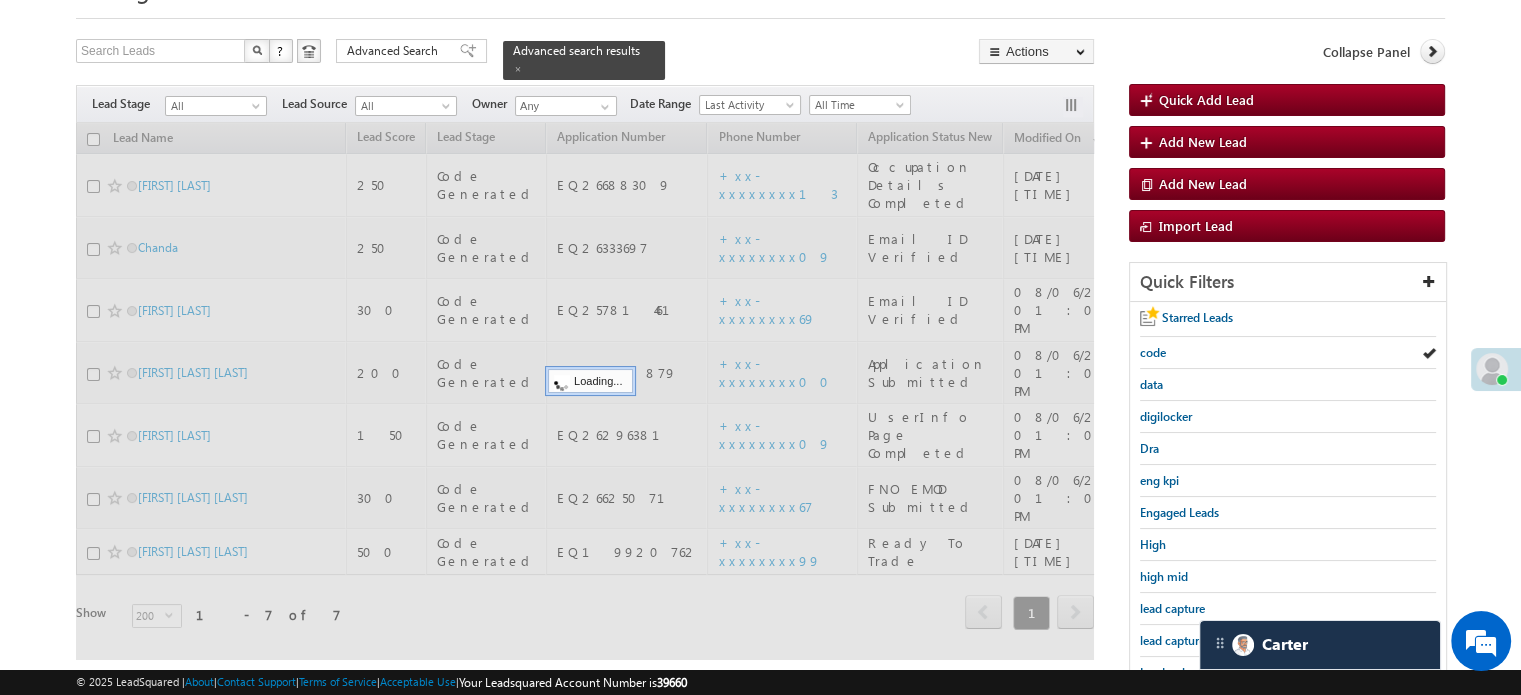 click on "code" at bounding box center (1153, 352) 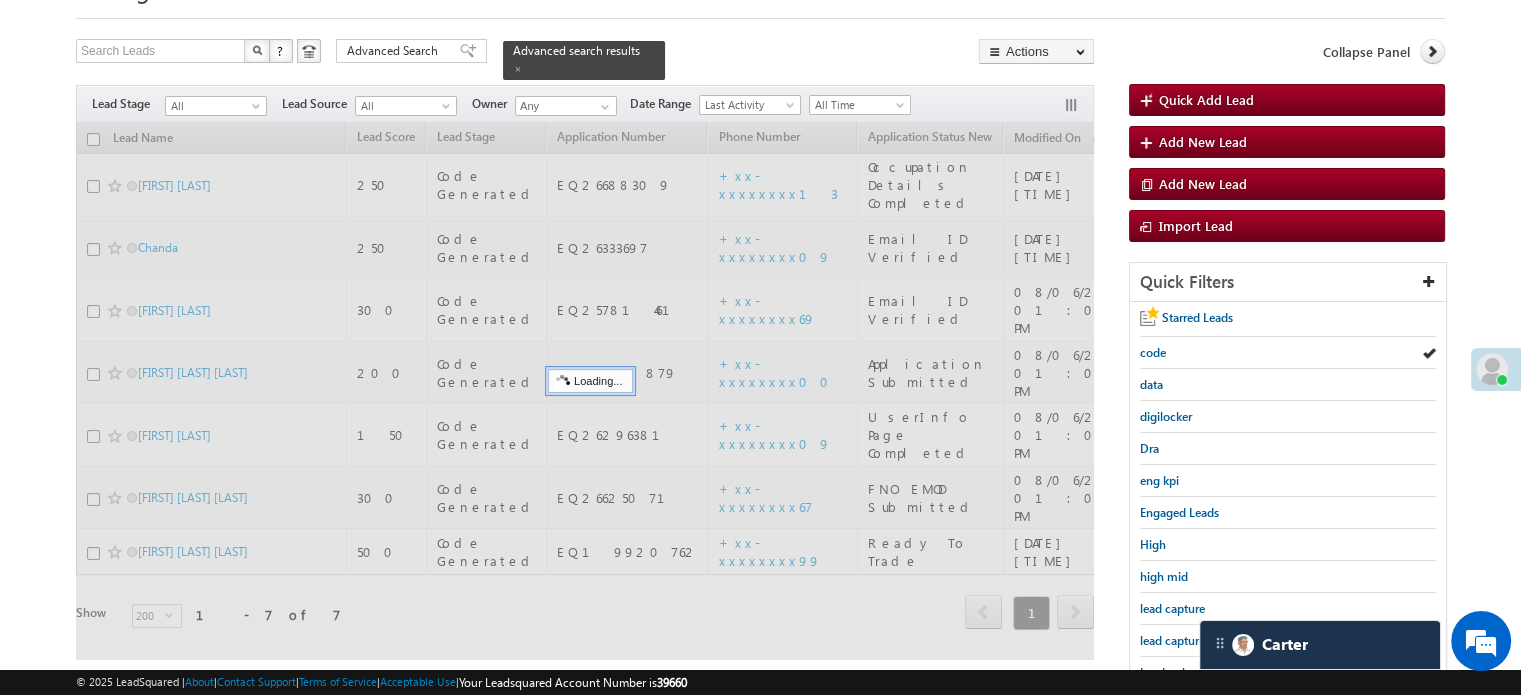 click on "code" at bounding box center (1153, 352) 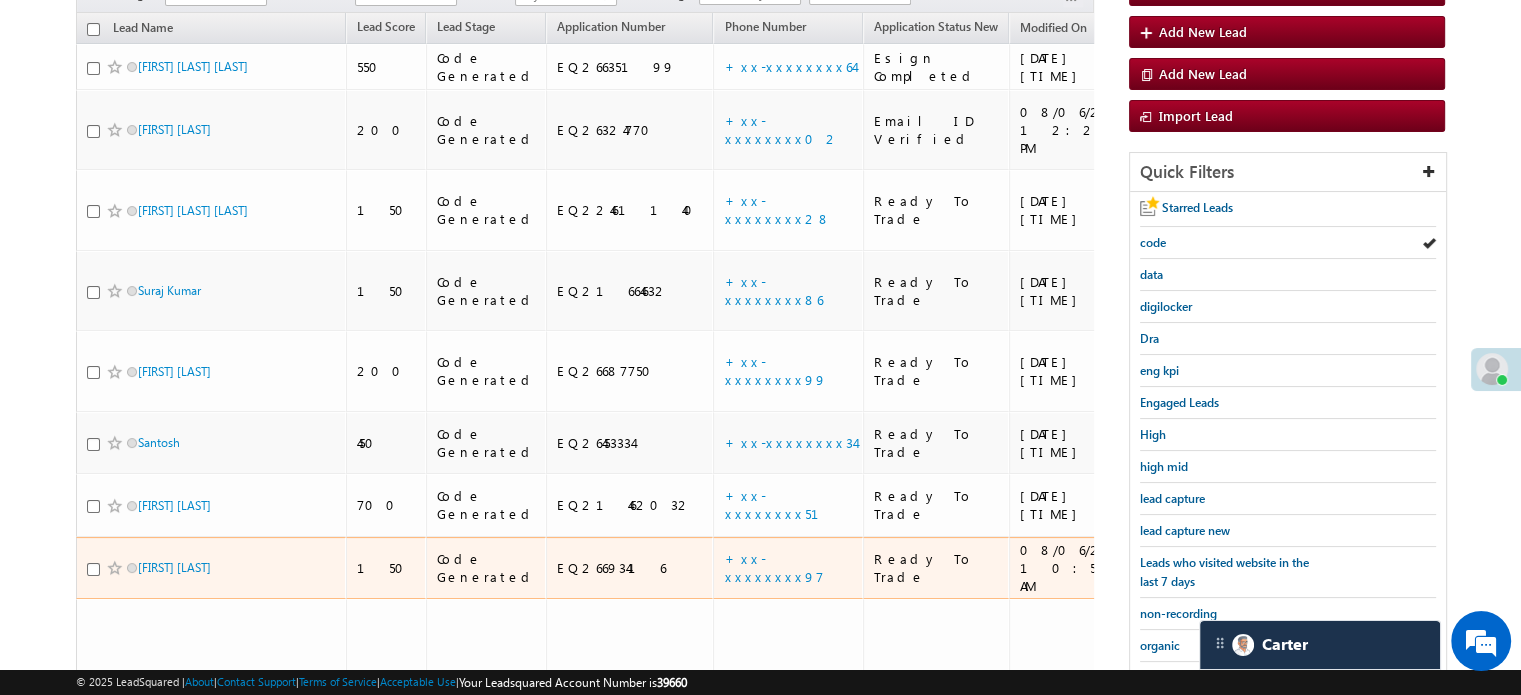 scroll, scrollTop: 164, scrollLeft: 0, axis: vertical 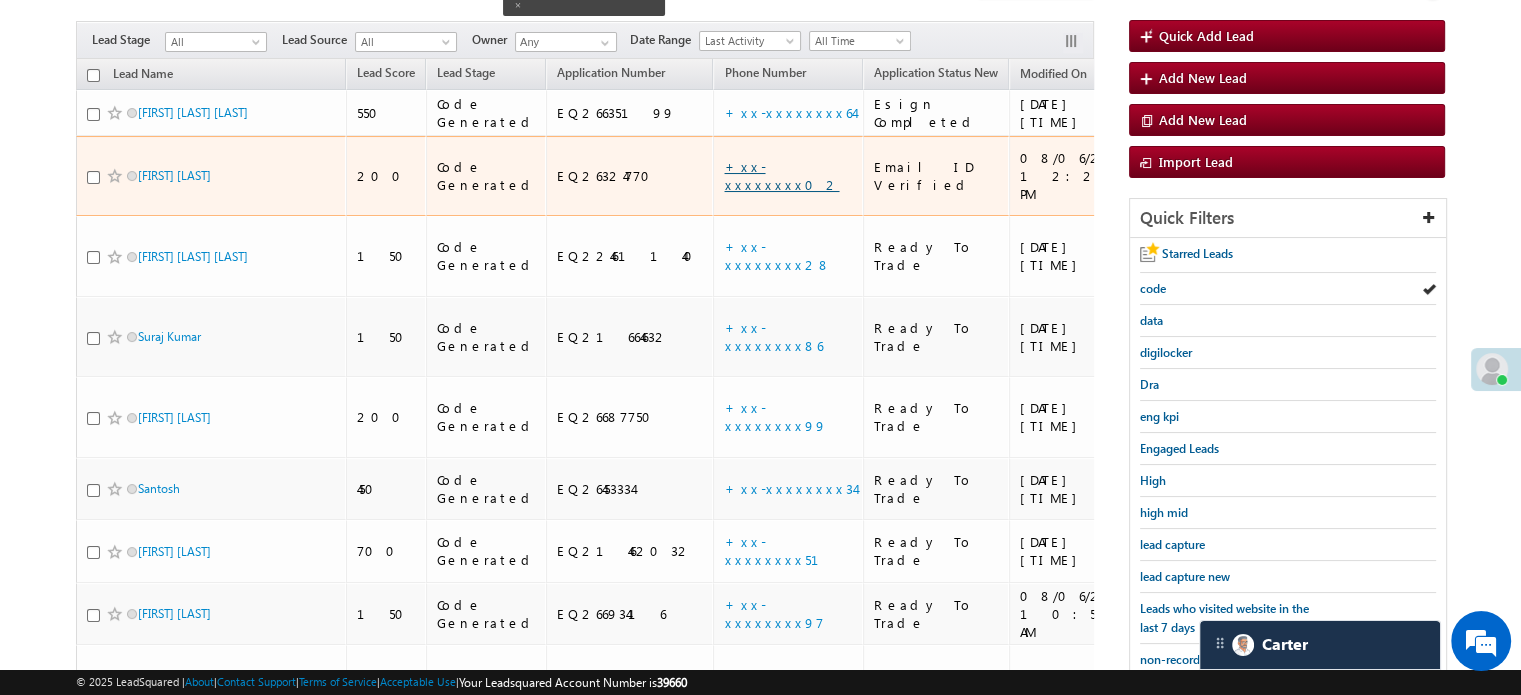 click on "+xx-xxxxxxxx02" at bounding box center (781, 175) 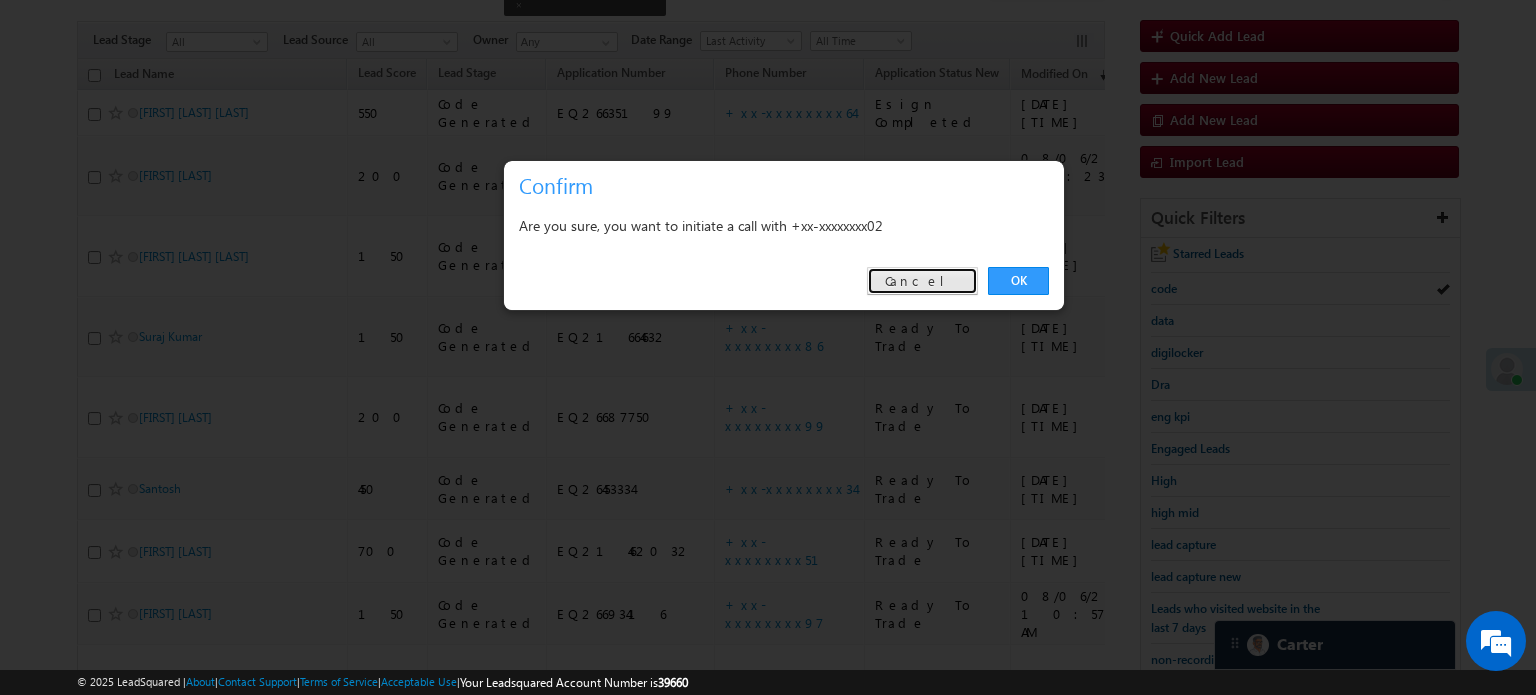 click on "Cancel" at bounding box center (922, 281) 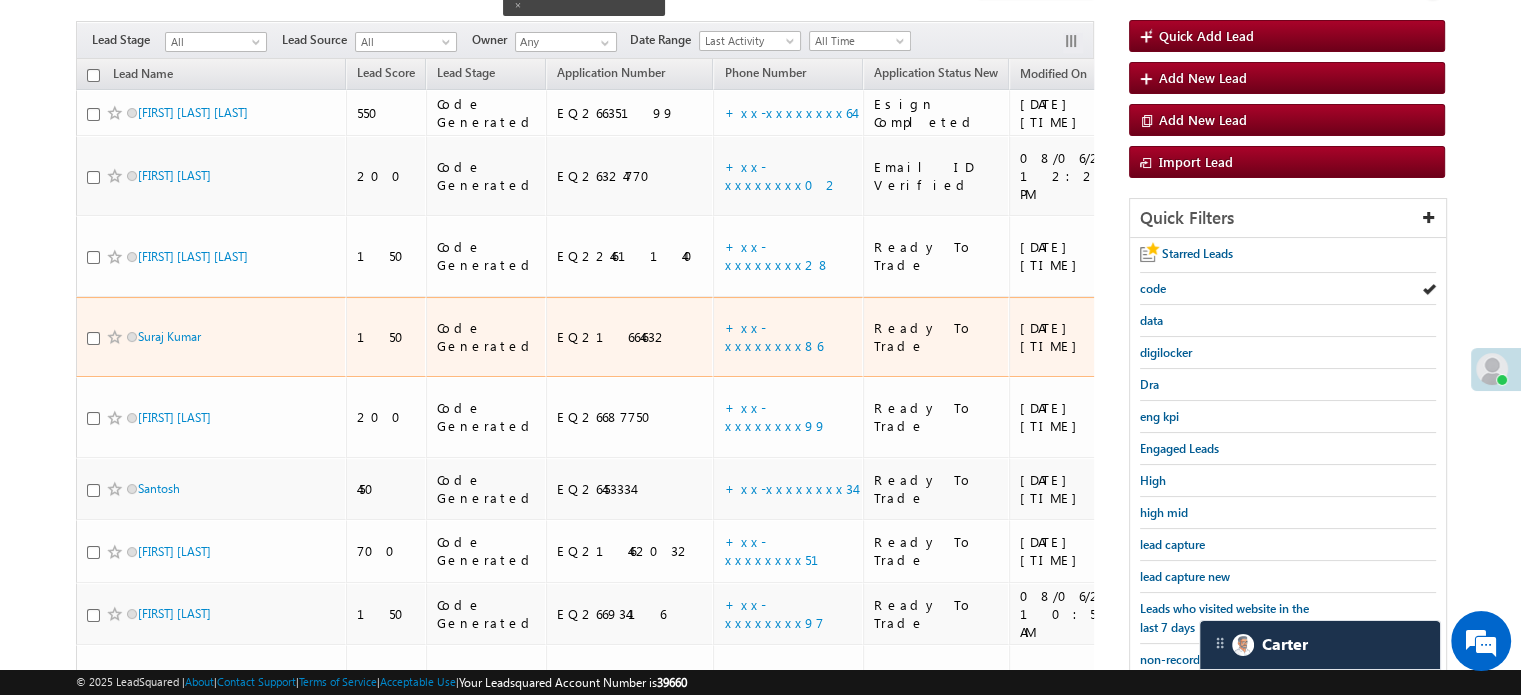 scroll, scrollTop: 464, scrollLeft: 0, axis: vertical 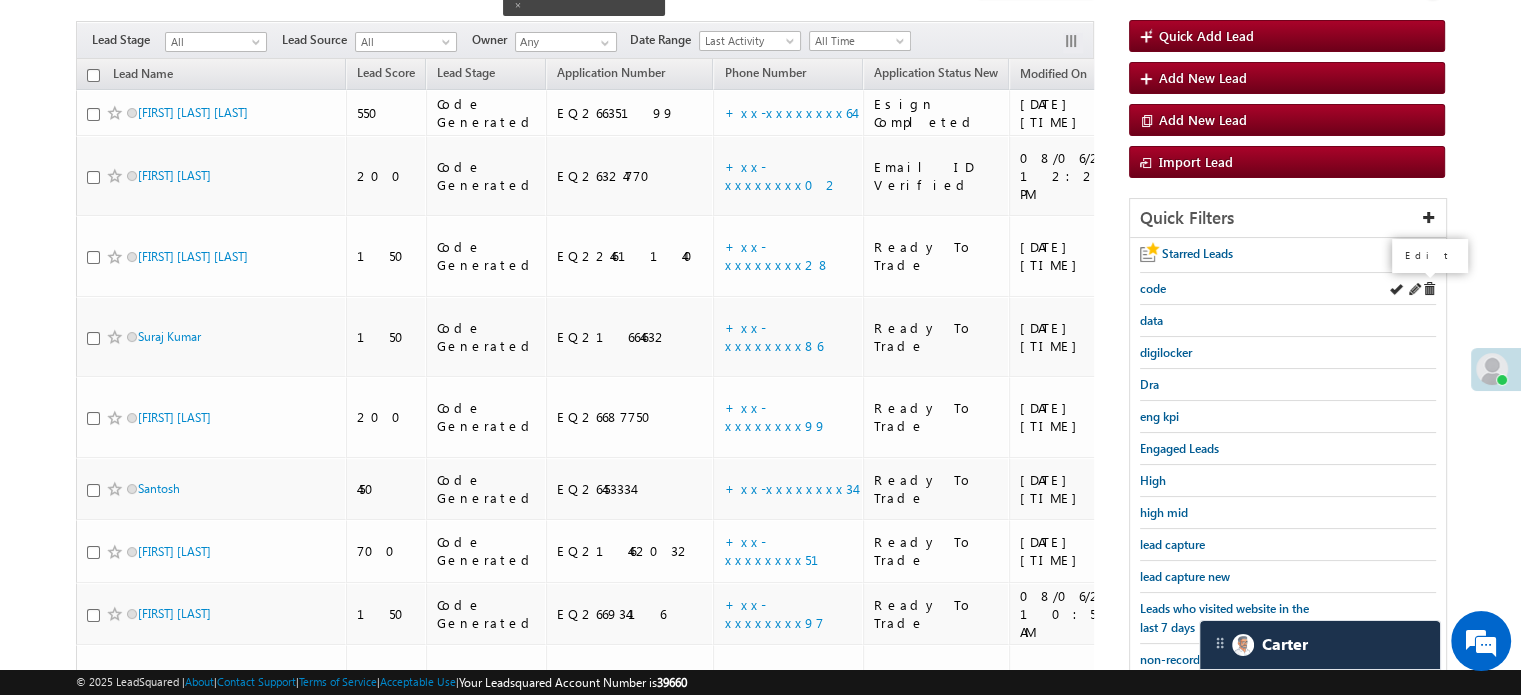 click at bounding box center [1414, 289] 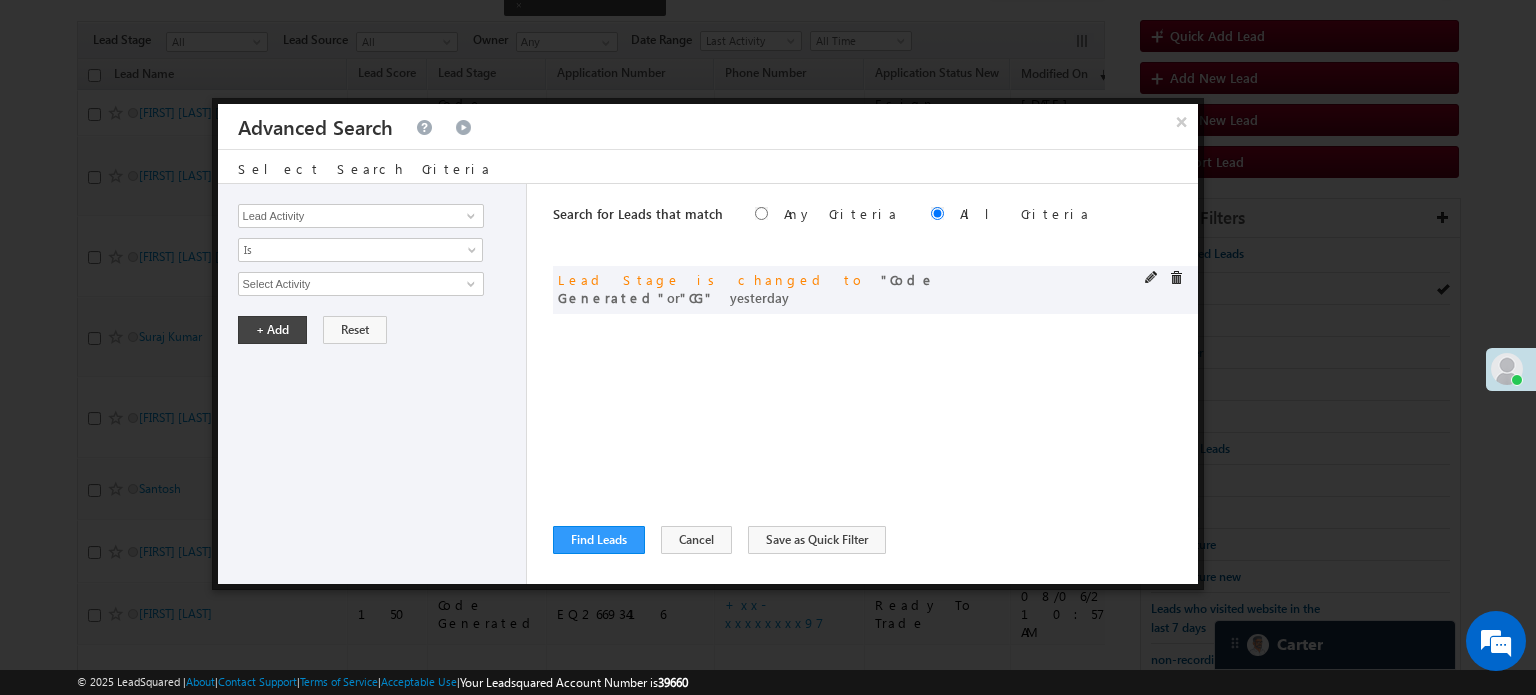 click at bounding box center [1169, 280] 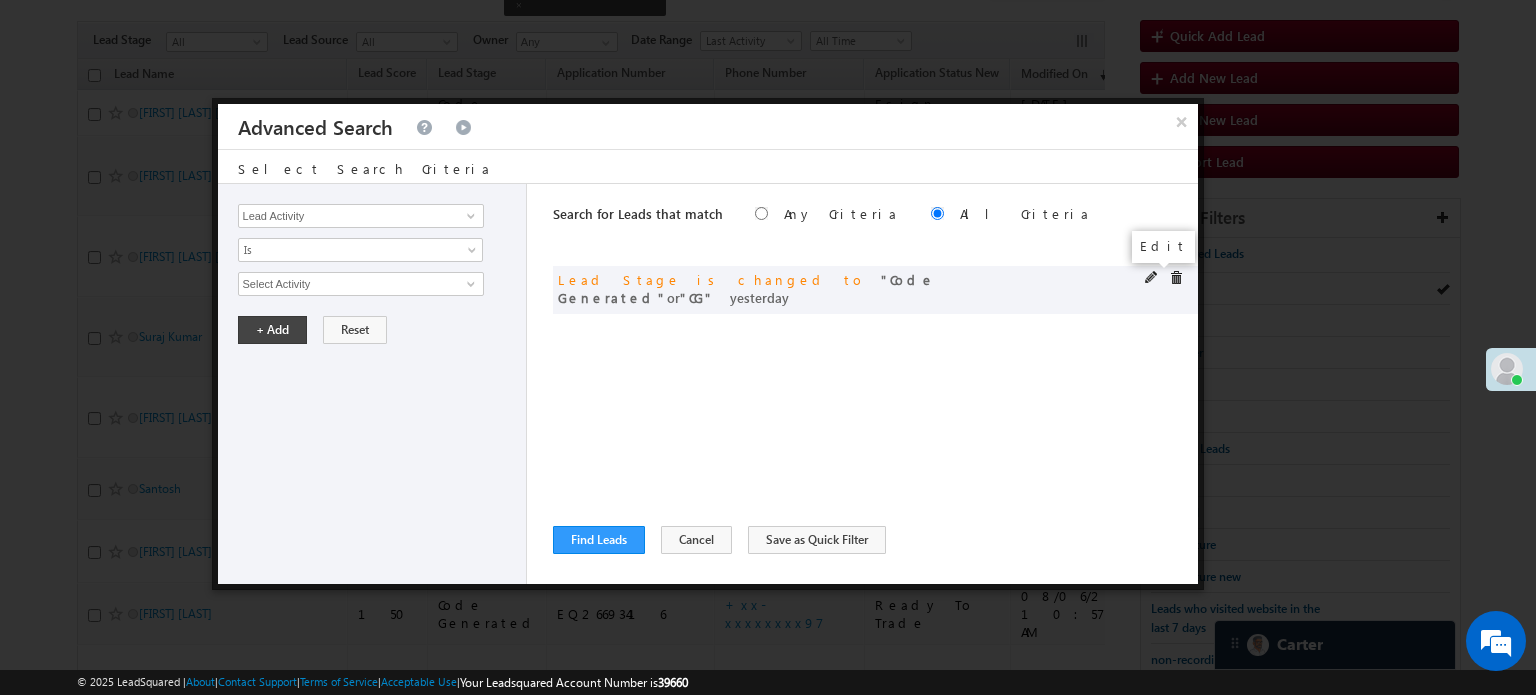 drag, startPoint x: 1147, startPoint y: 280, endPoint x: 524, endPoint y: 304, distance: 623.4621 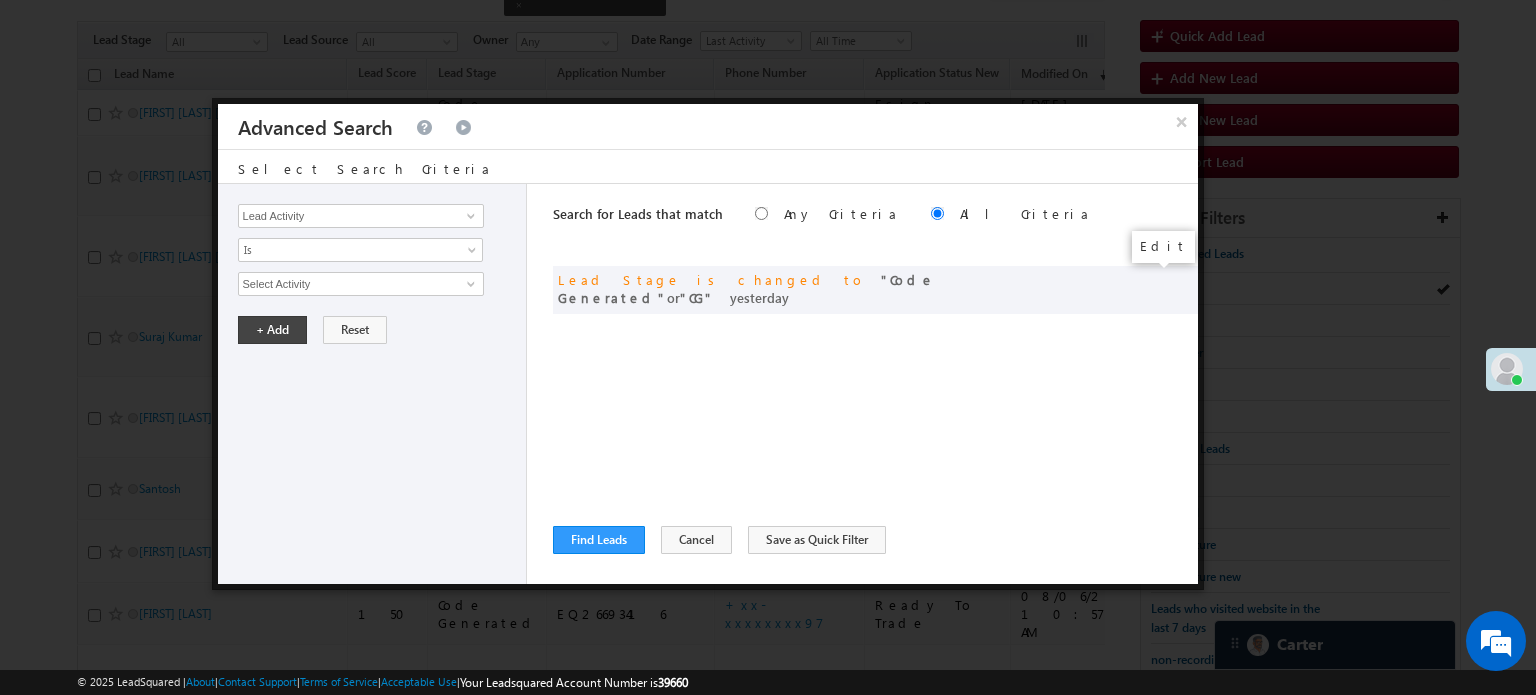 click at bounding box center [0, 0] 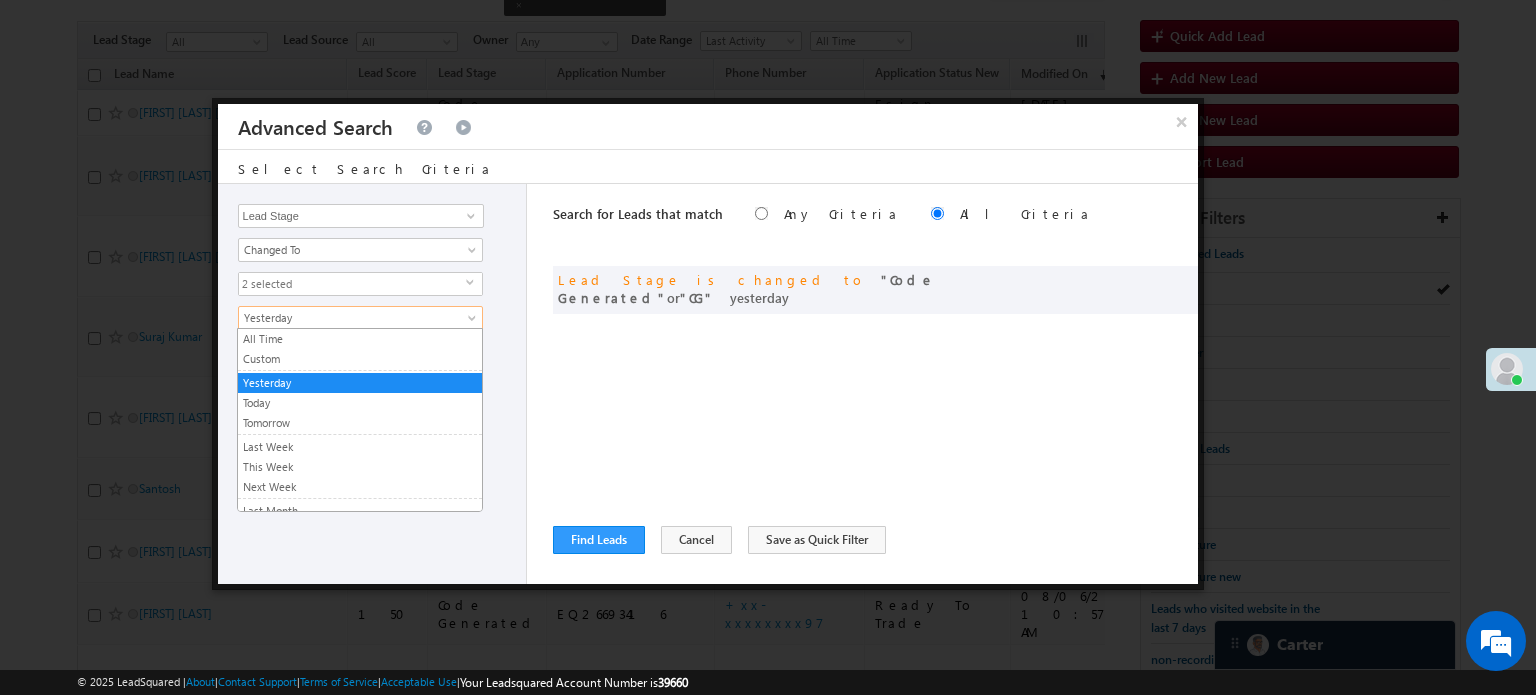 click on "Yesterday" at bounding box center (347, 318) 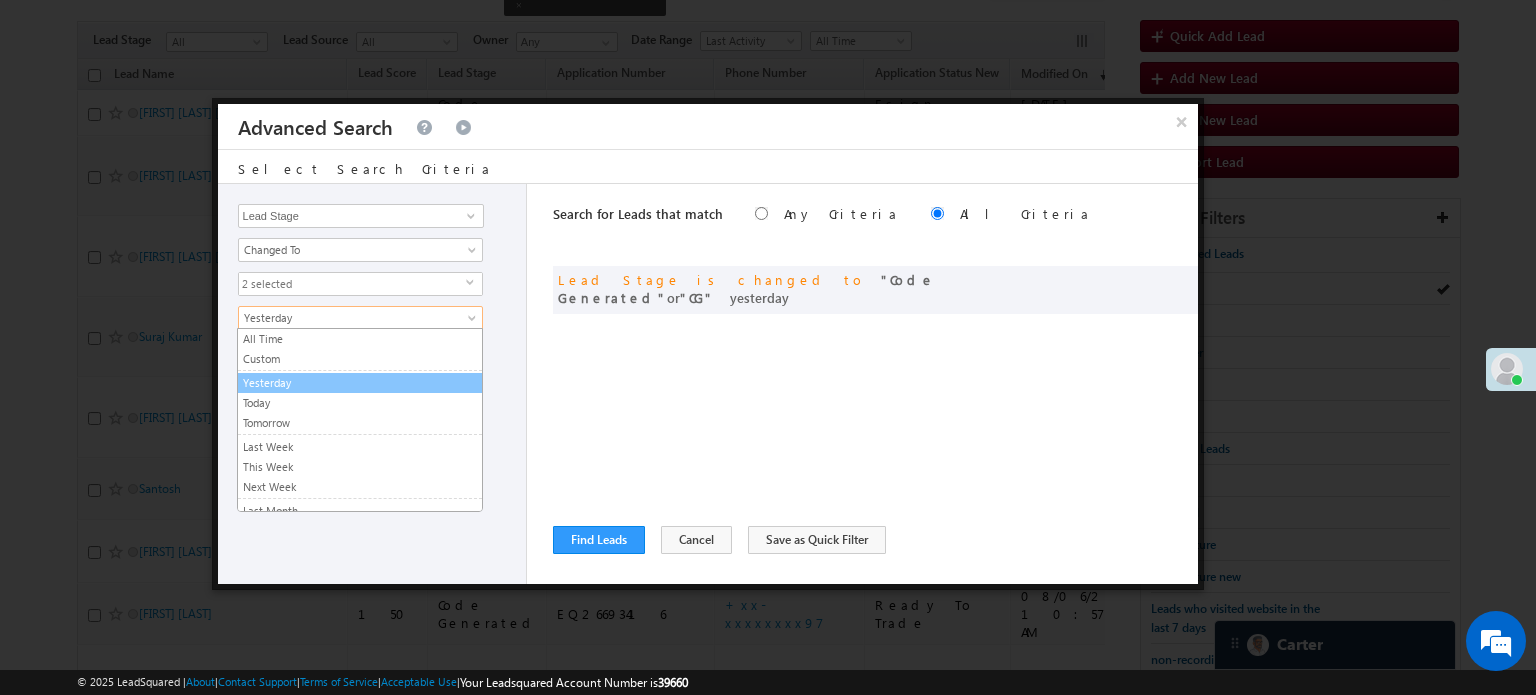 click on "Yesterday" at bounding box center (360, 383) 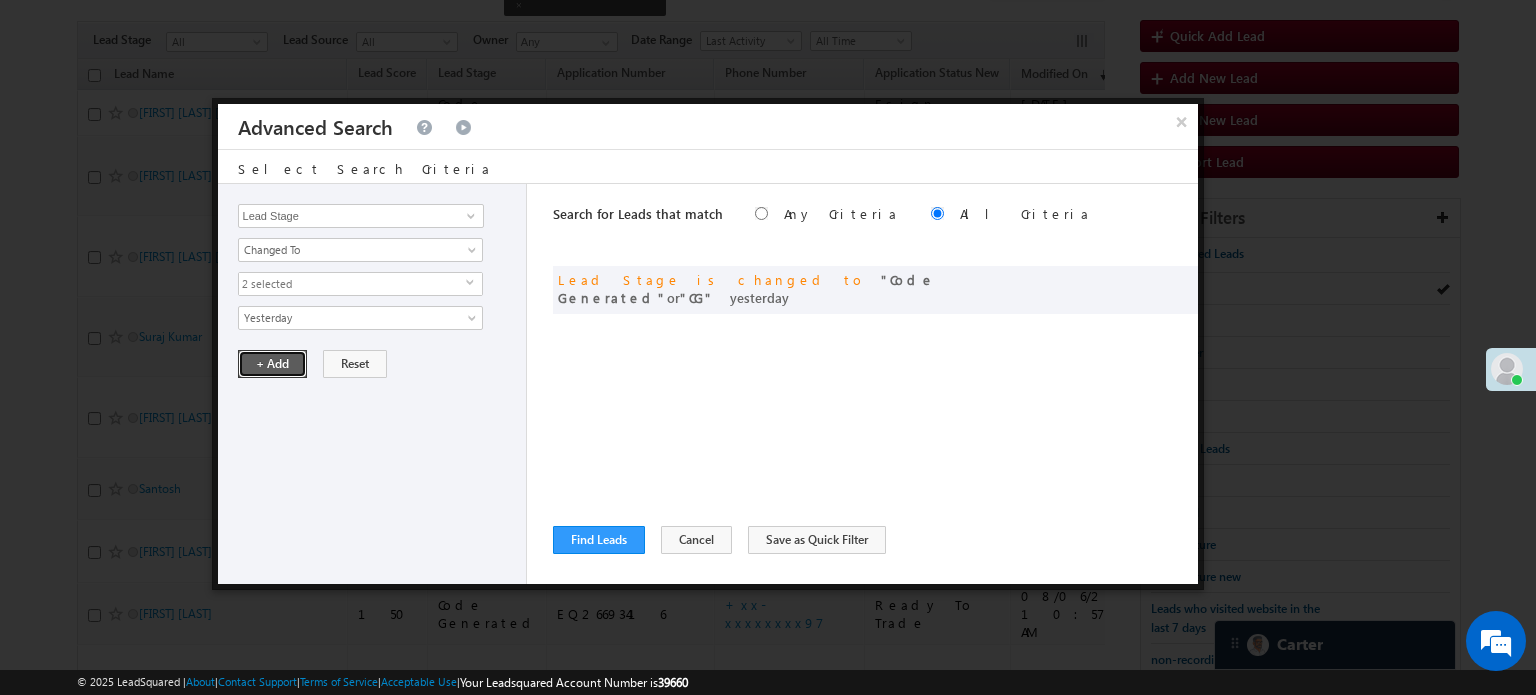 click on "+ Add" at bounding box center [272, 364] 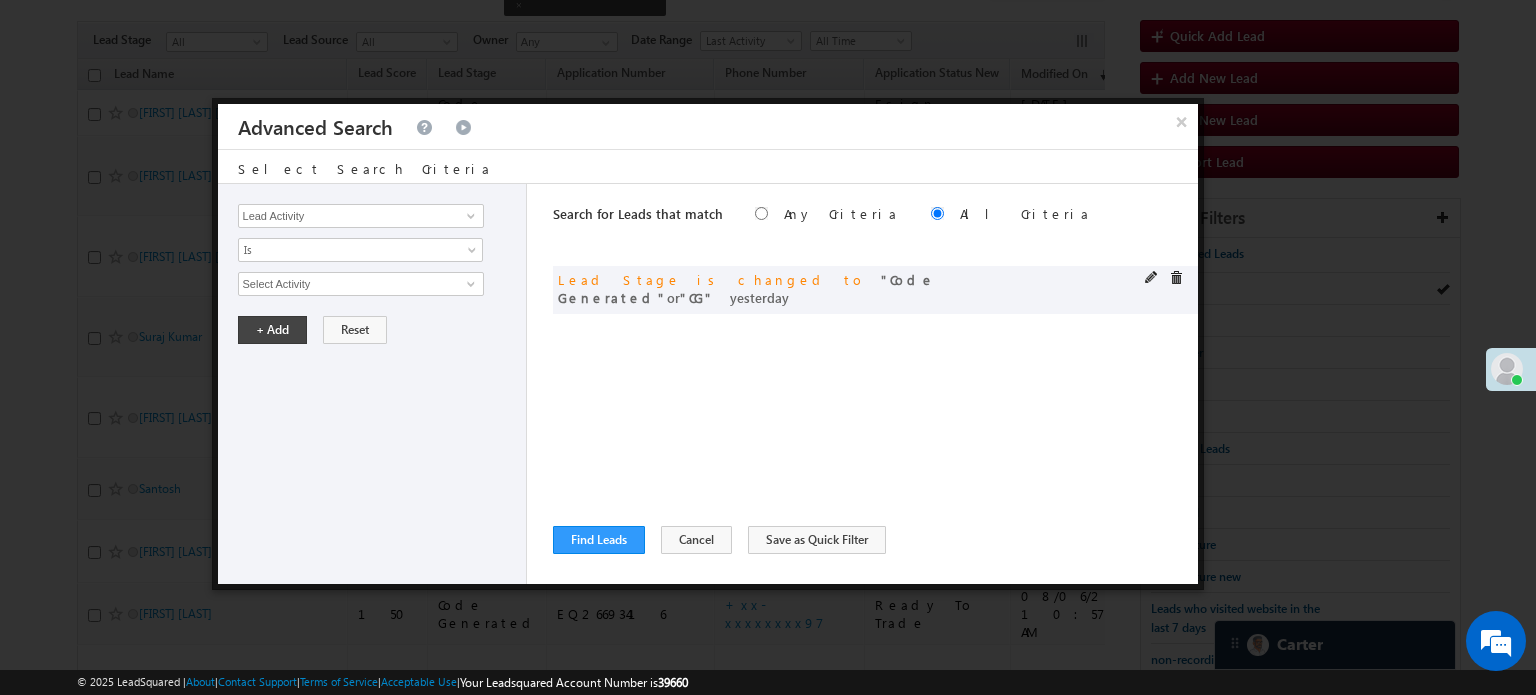 click on "and  Lead Stage    is changed to   Code Generated  or  CG   yesterday" at bounding box center (875, 290) 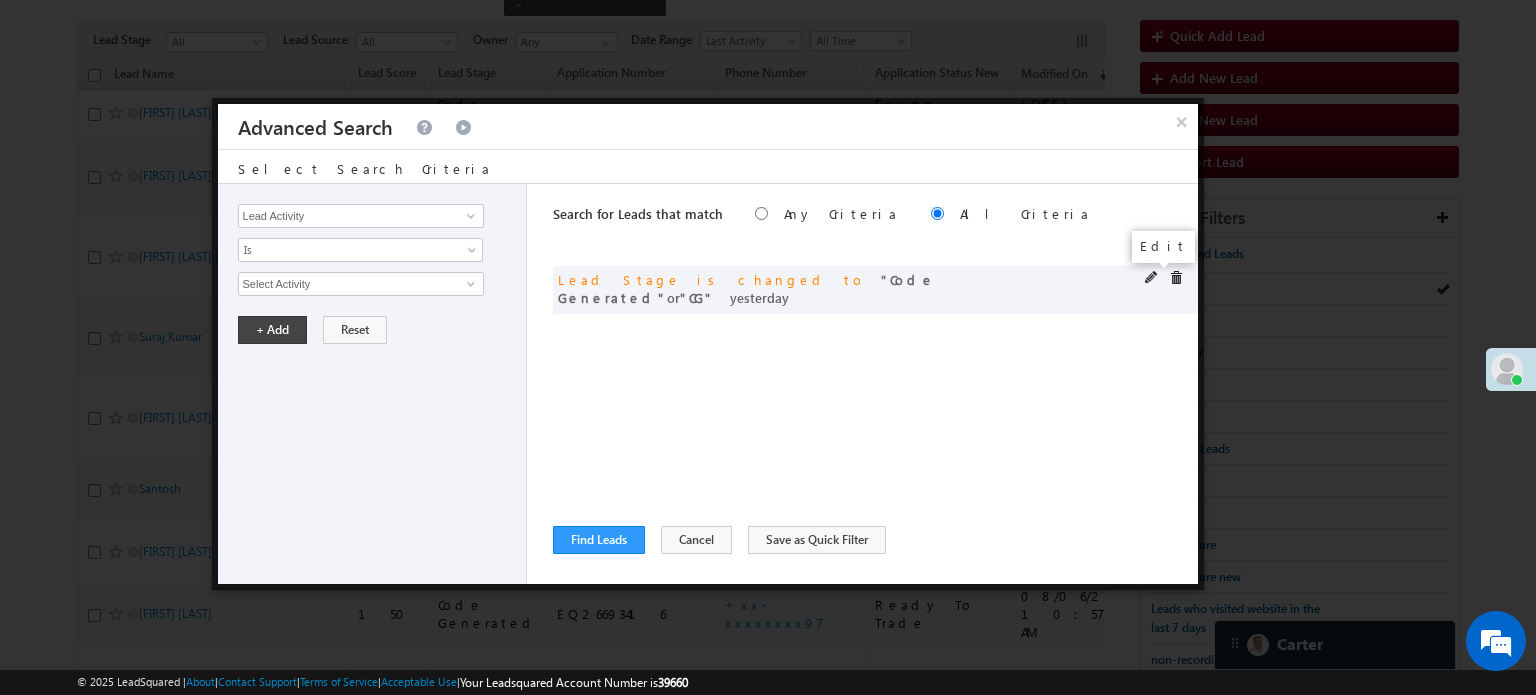 click at bounding box center [1152, 278] 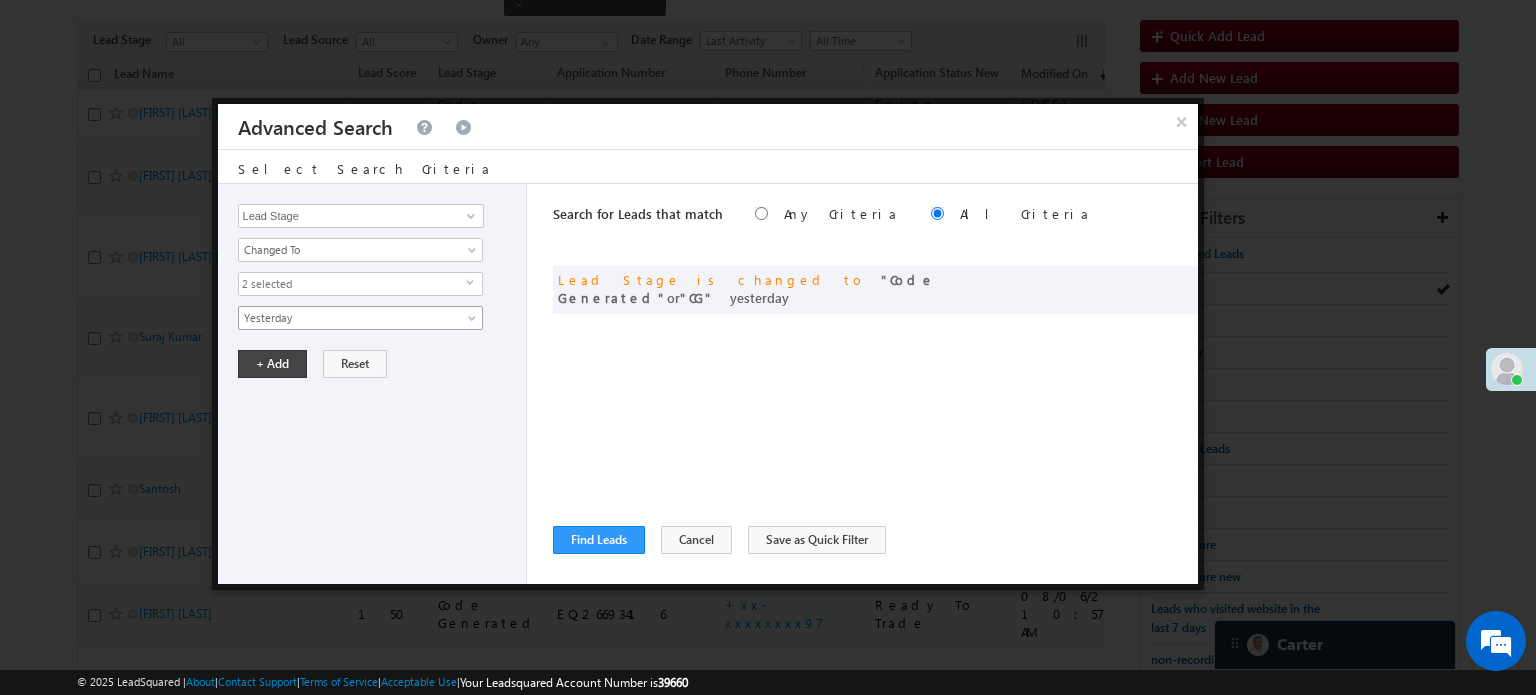drag, startPoint x: 467, startPoint y: 297, endPoint x: 422, endPoint y: 312, distance: 47.434166 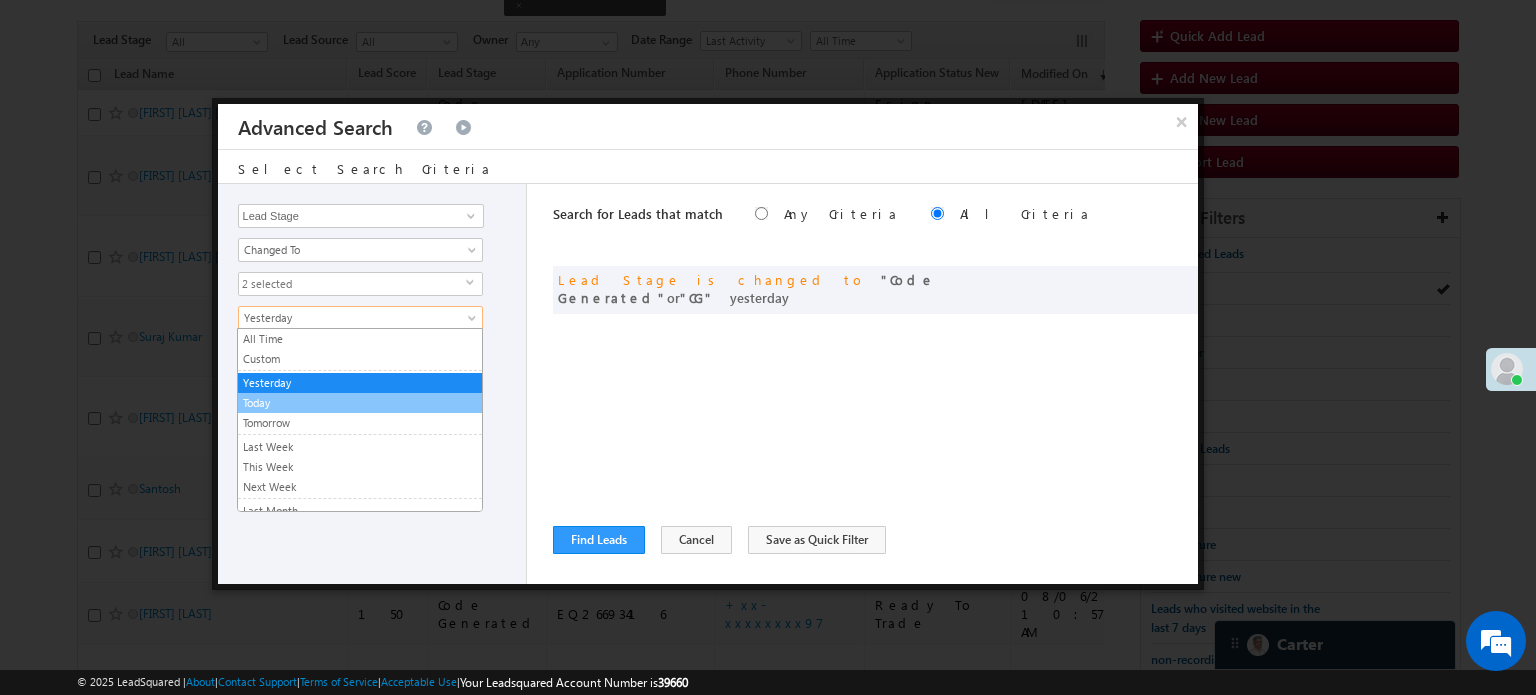 click on "Today" at bounding box center [360, 403] 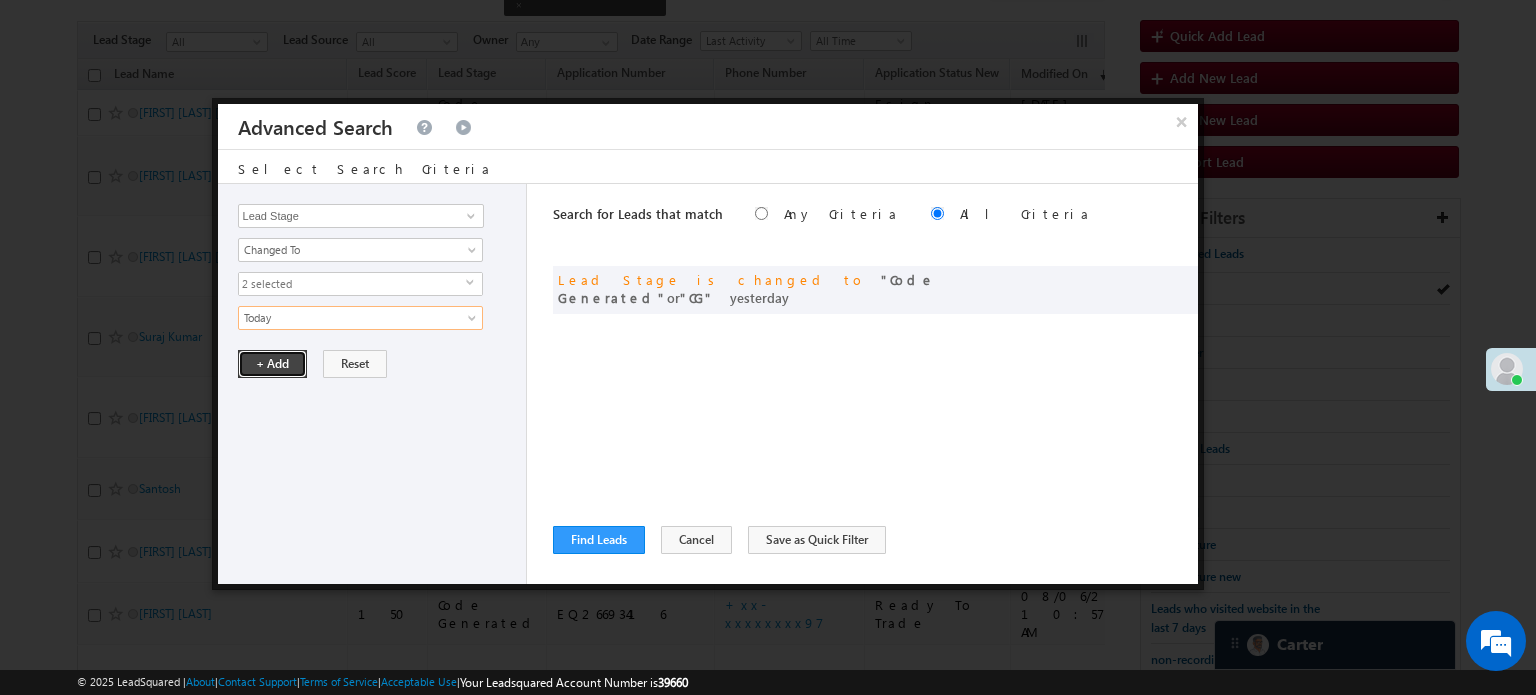 drag, startPoint x: 292, startPoint y: 353, endPoint x: 362, endPoint y: 375, distance: 73.37575 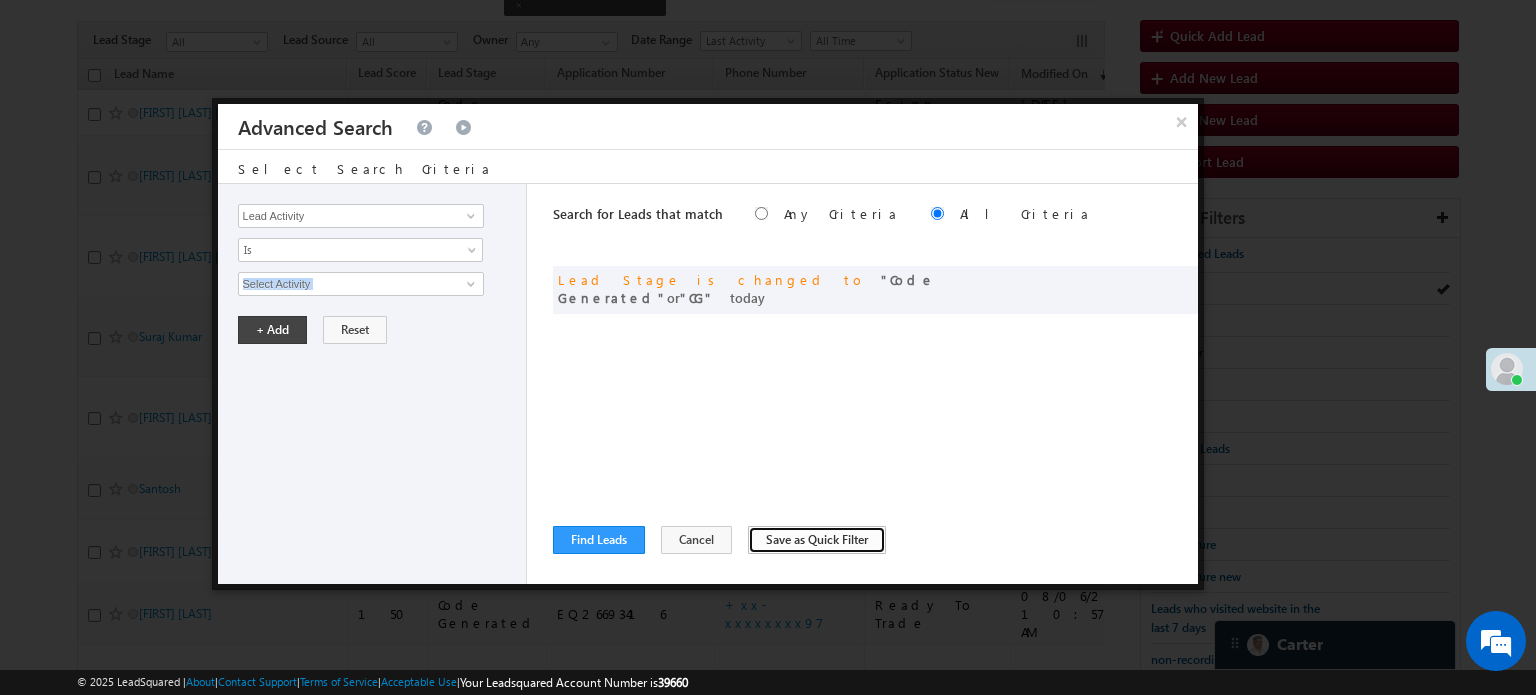 click on "Save as Quick Filter" at bounding box center (817, 540) 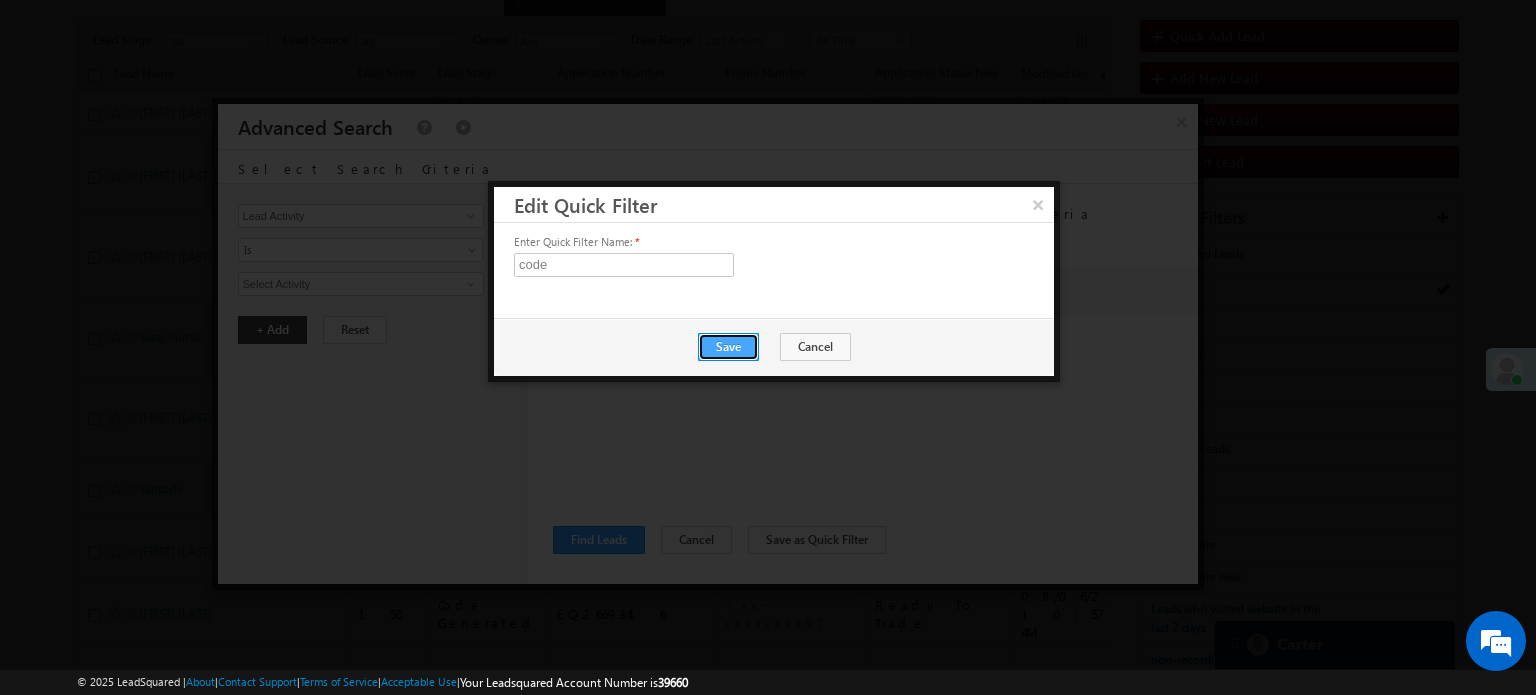 click on "Save" at bounding box center [728, 347] 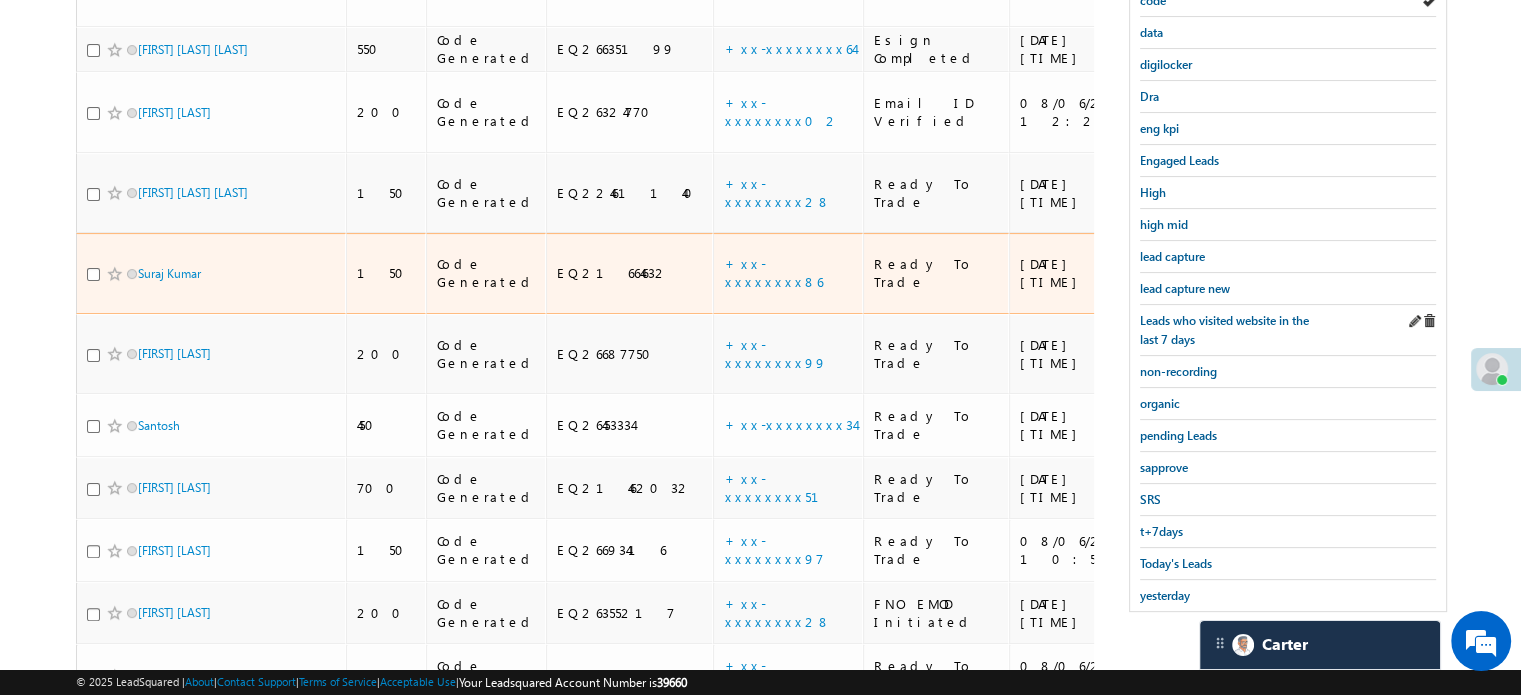 scroll, scrollTop: 564, scrollLeft: 0, axis: vertical 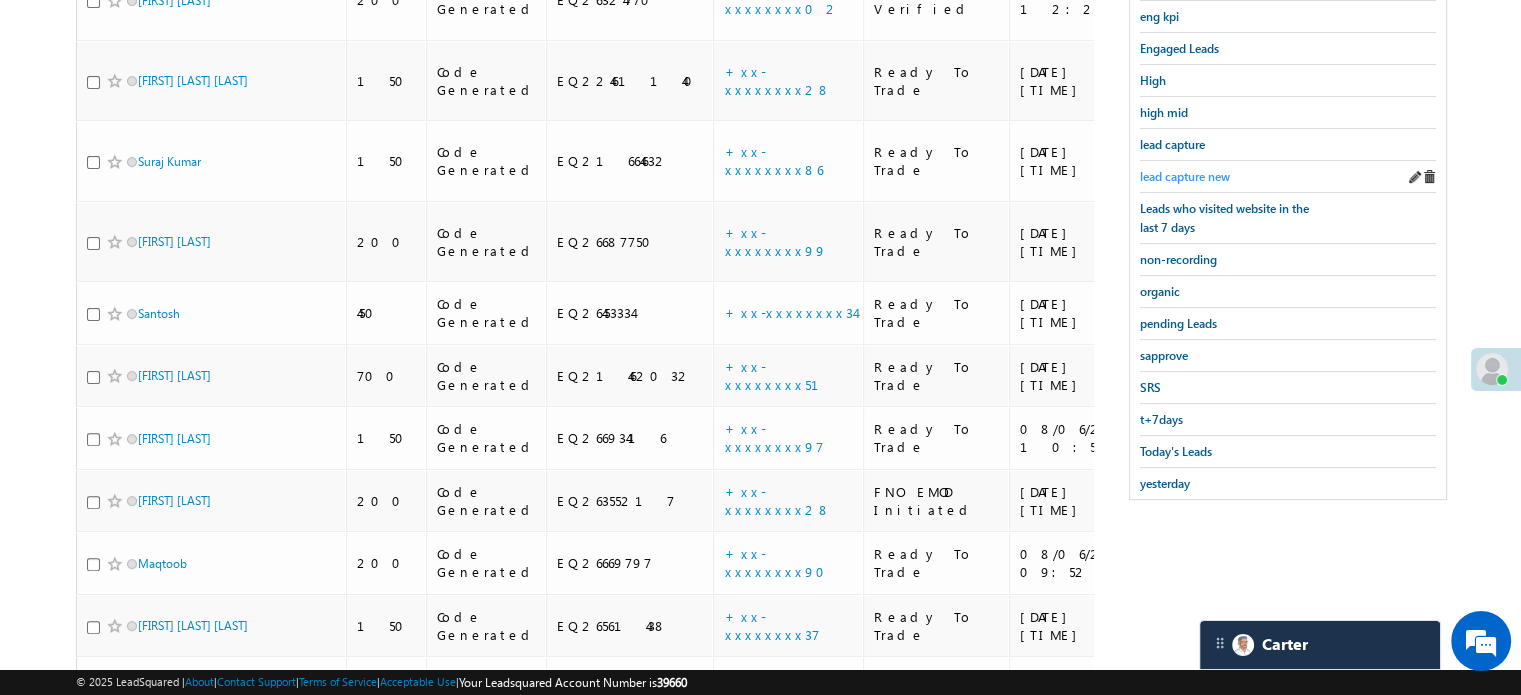 click on "lead capture new" at bounding box center [1185, 176] 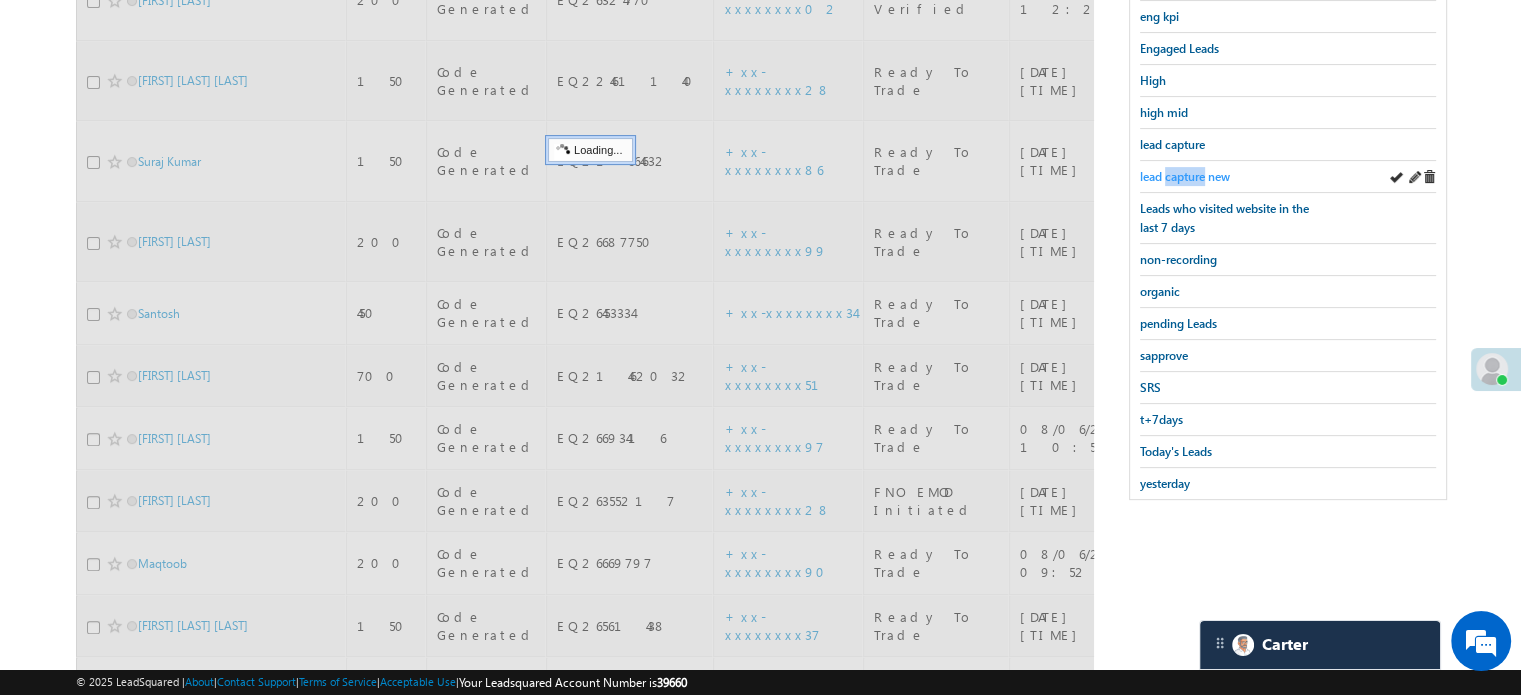 click on "lead capture new" at bounding box center [1185, 176] 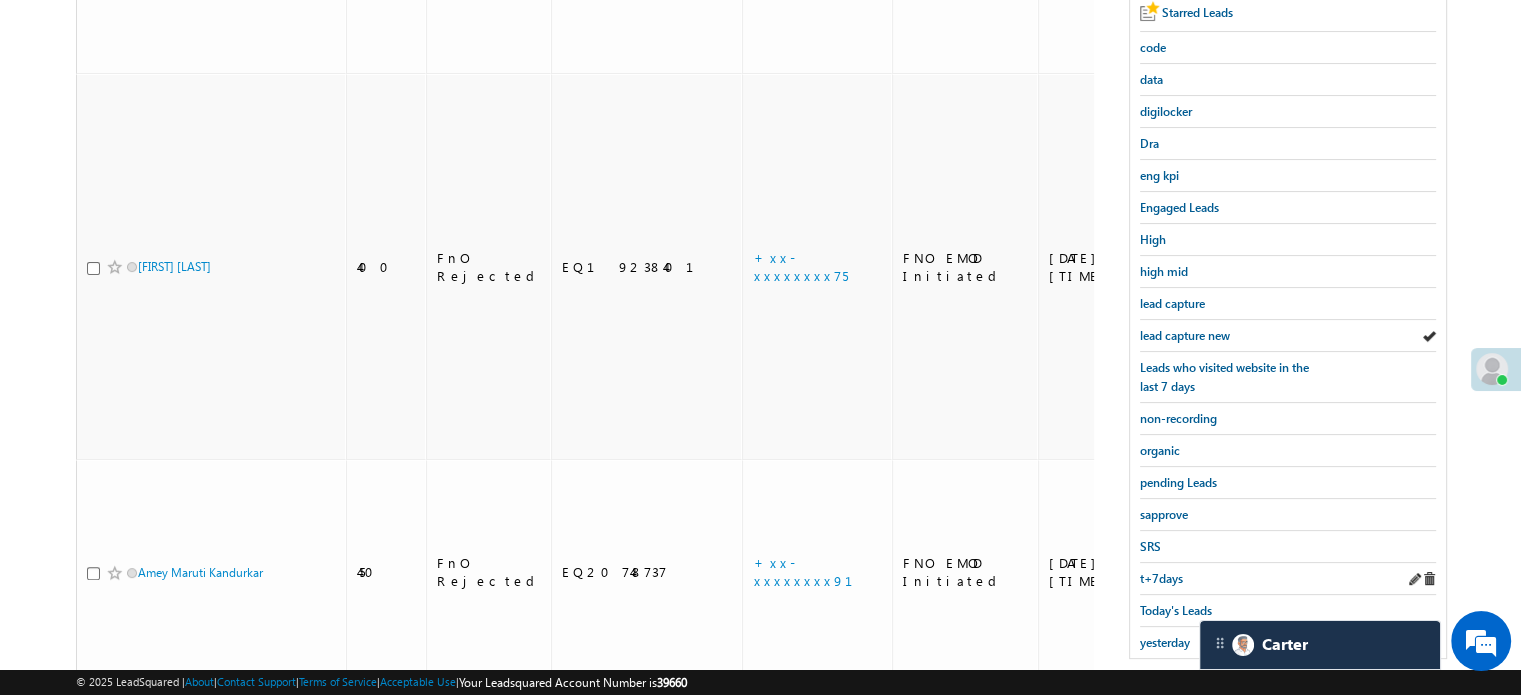 scroll, scrollTop: 429, scrollLeft: 0, axis: vertical 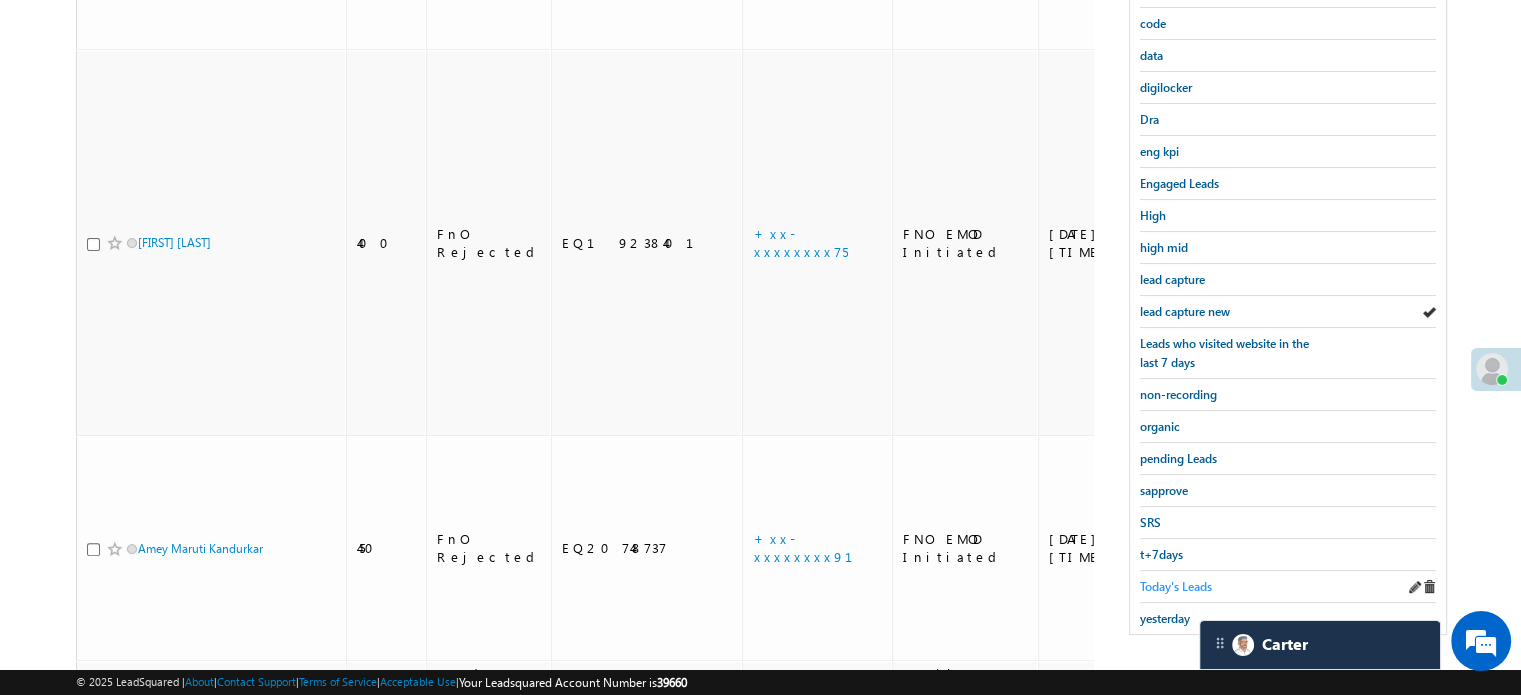 click on "Today's Leads" at bounding box center (1176, 586) 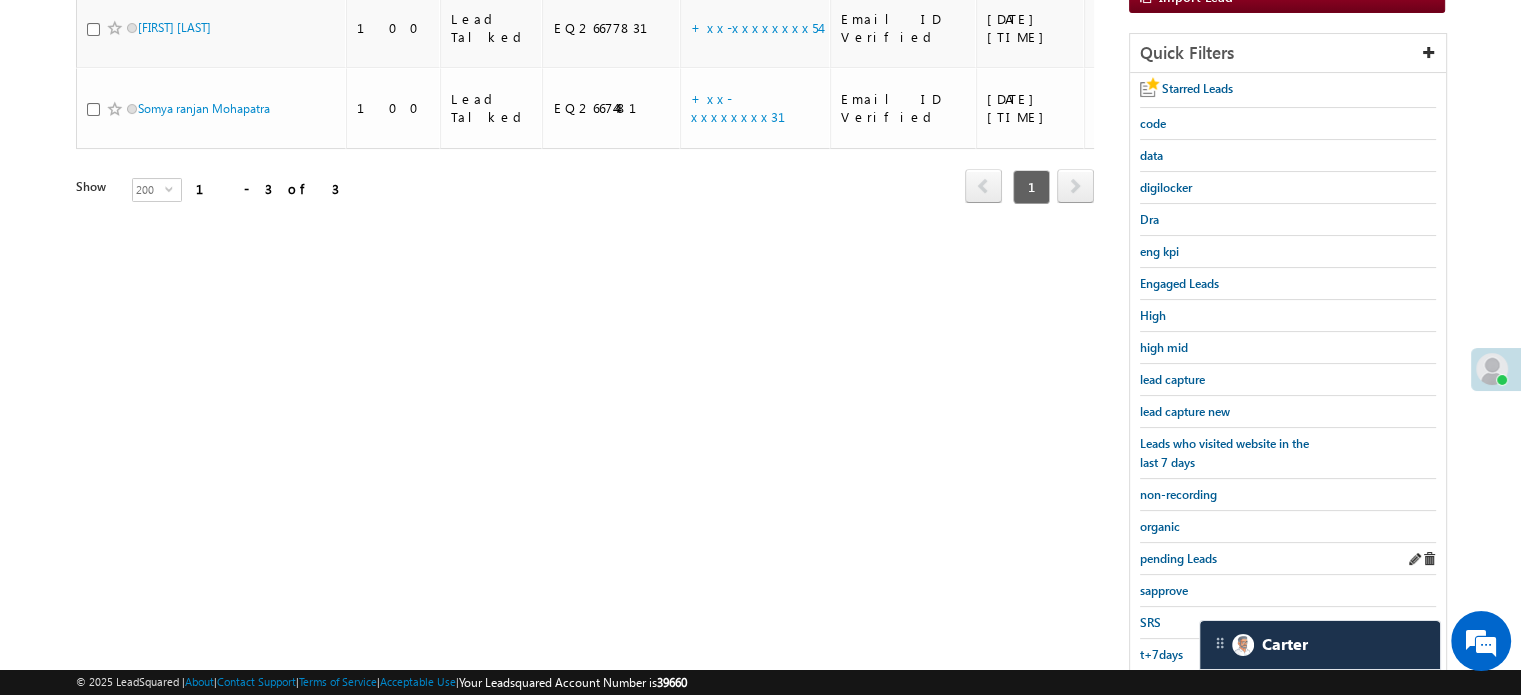 scroll, scrollTop: 29, scrollLeft: 0, axis: vertical 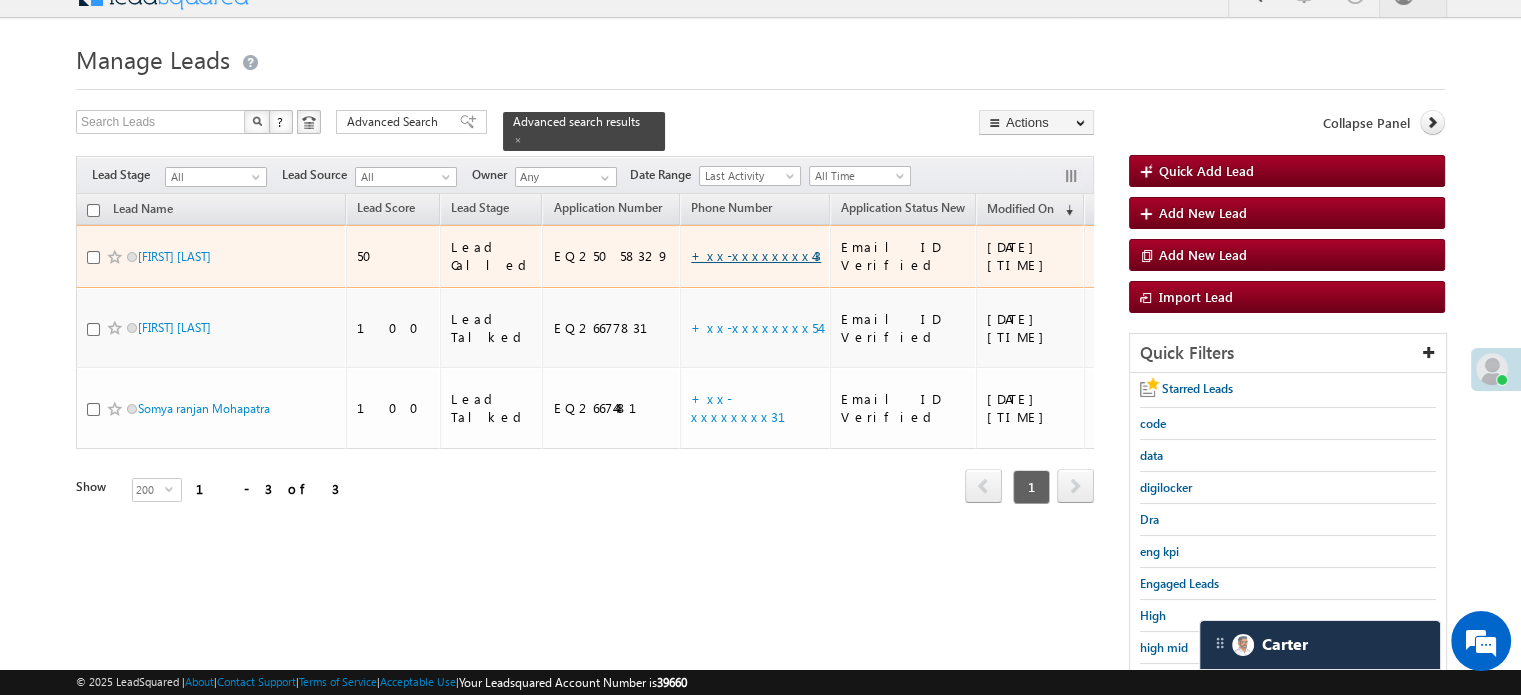 click on "+xx-xxxxxxxx43" at bounding box center (756, 255) 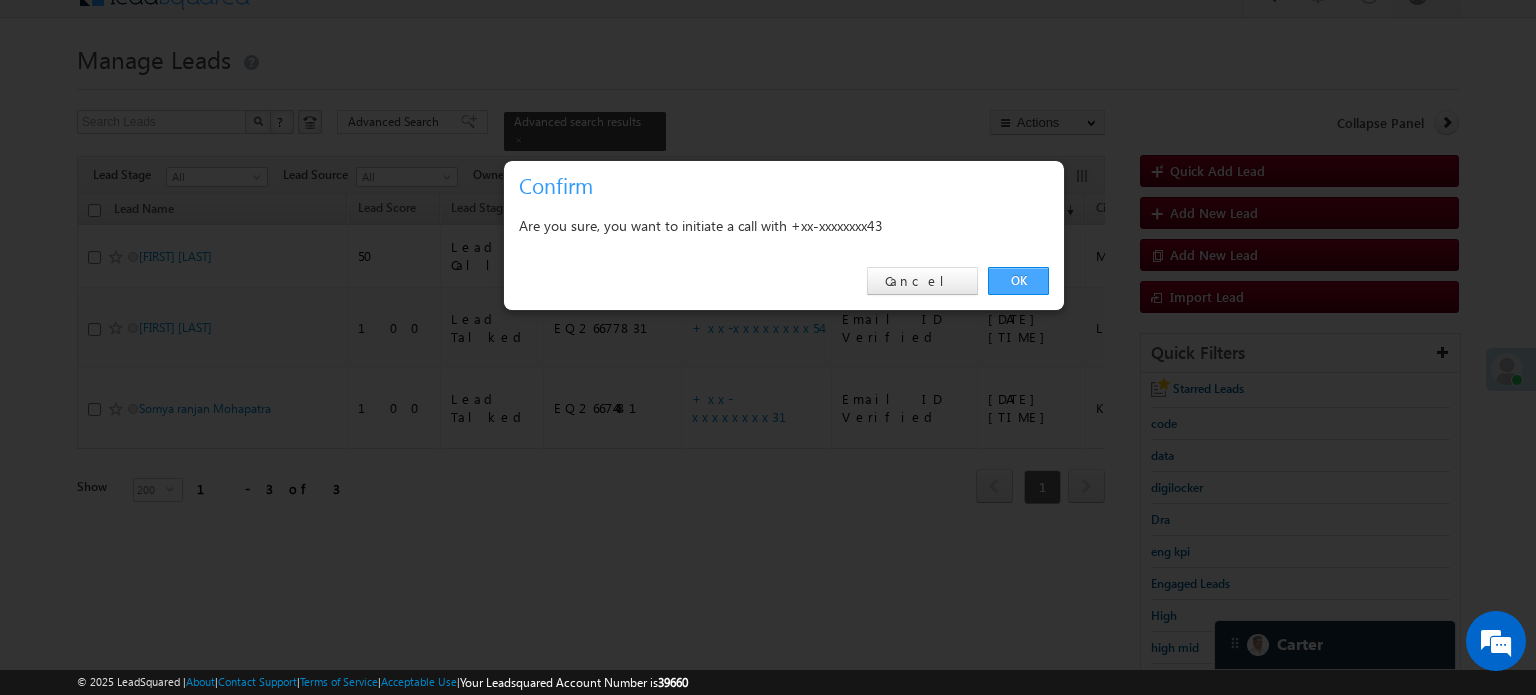 click on "OK" at bounding box center [1018, 281] 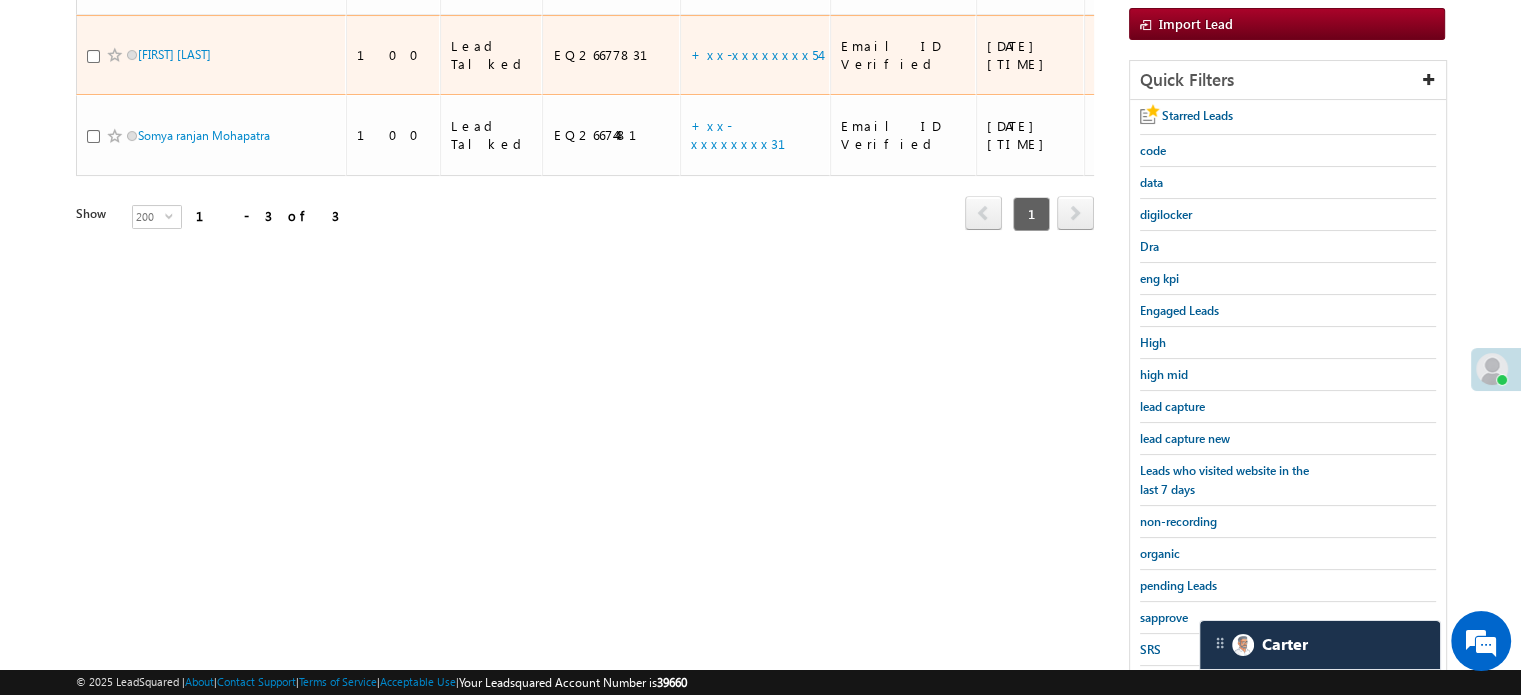 scroll, scrollTop: 429, scrollLeft: 0, axis: vertical 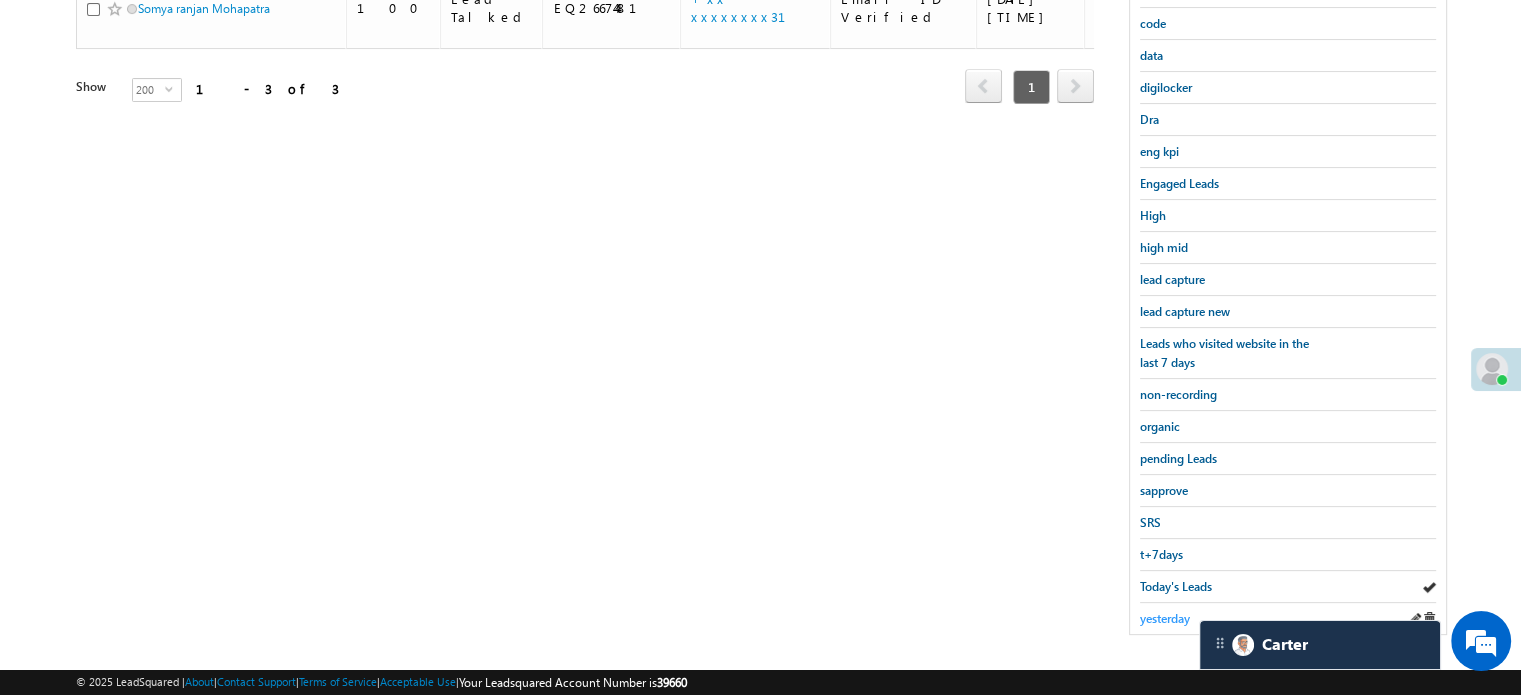 click on "yesterday" at bounding box center [1165, 618] 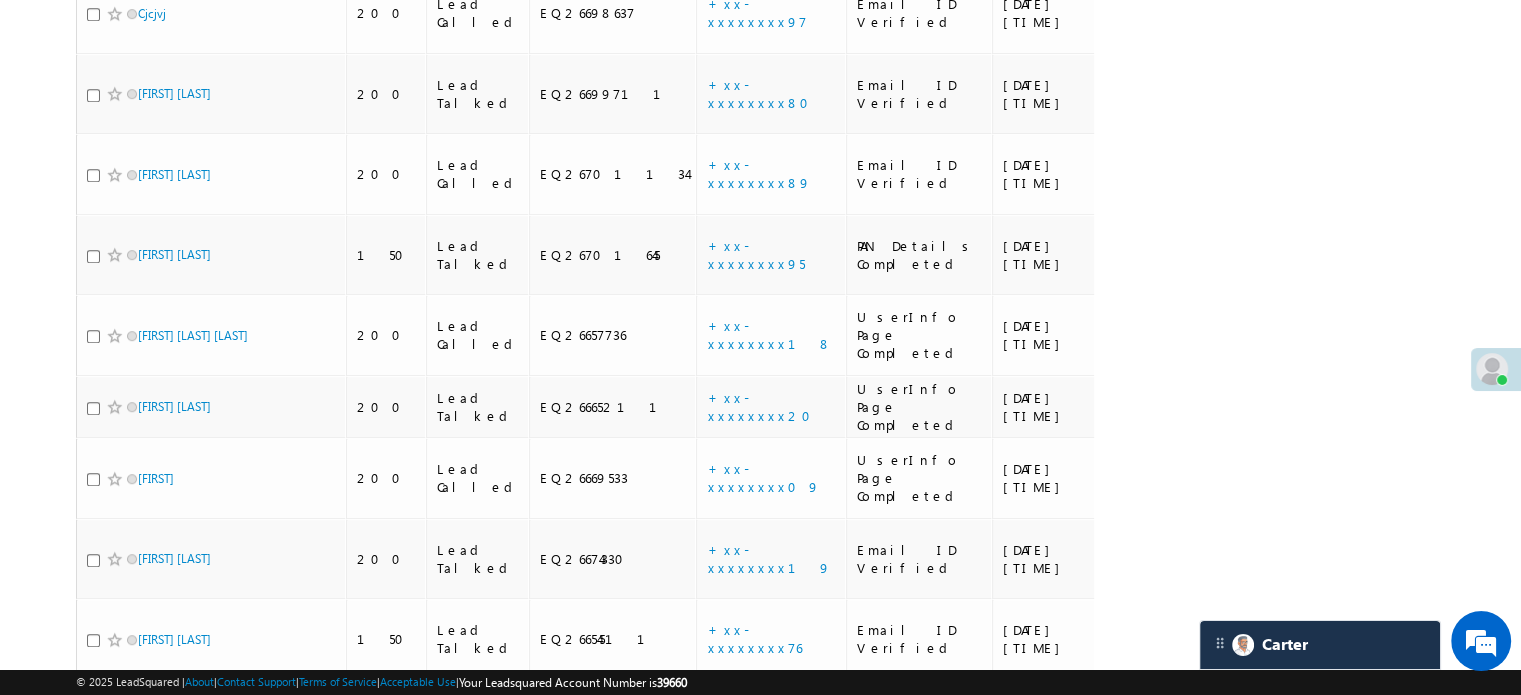 scroll, scrollTop: 1133, scrollLeft: 0, axis: vertical 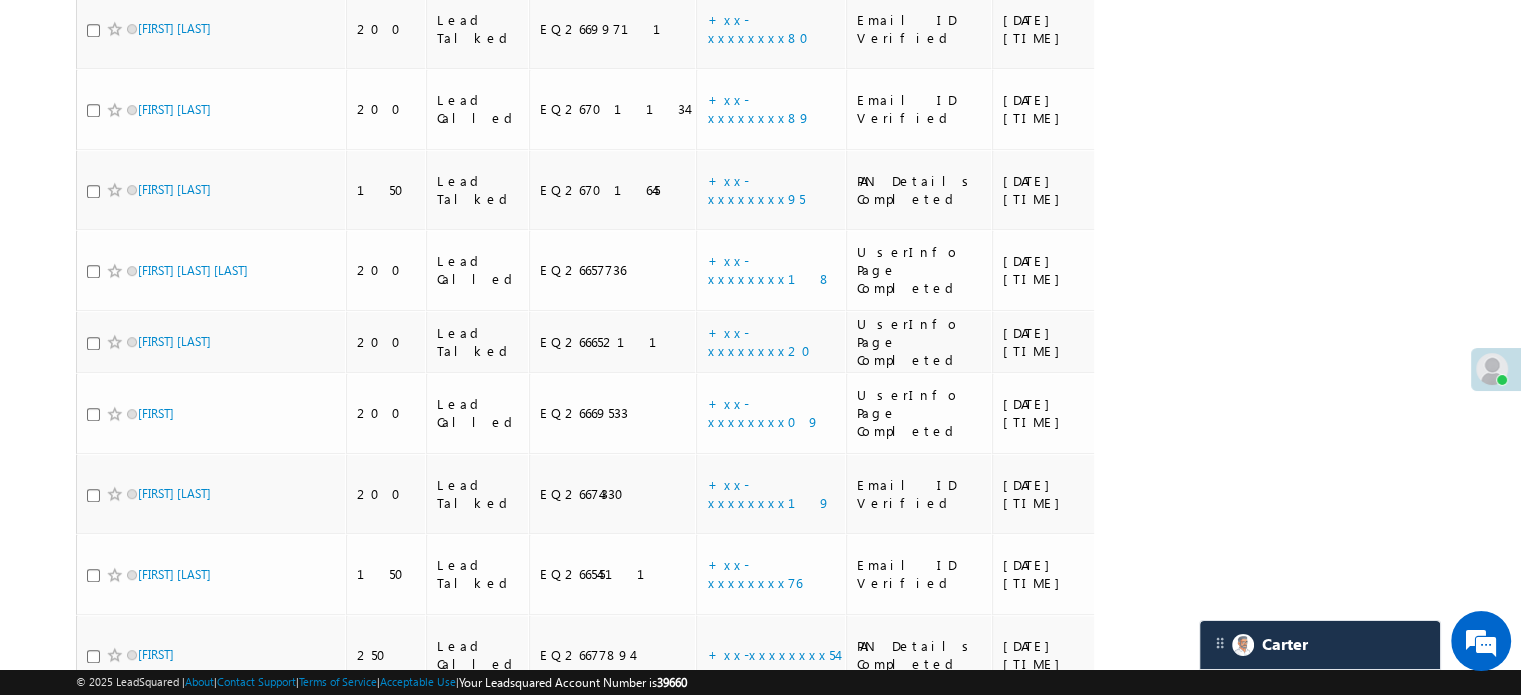 click on "+xx-xxxxxxxx96" at bounding box center [755, 734] 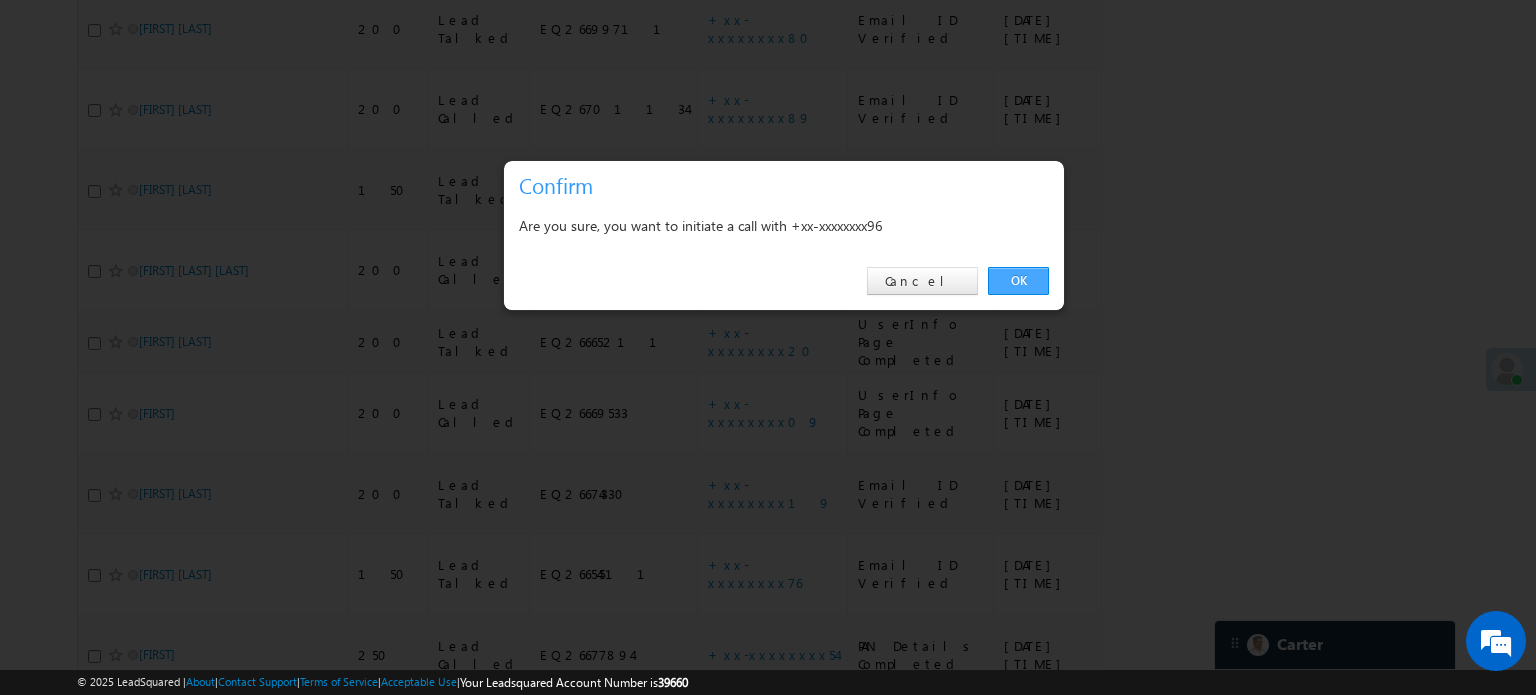 click on "OK" at bounding box center (1018, 281) 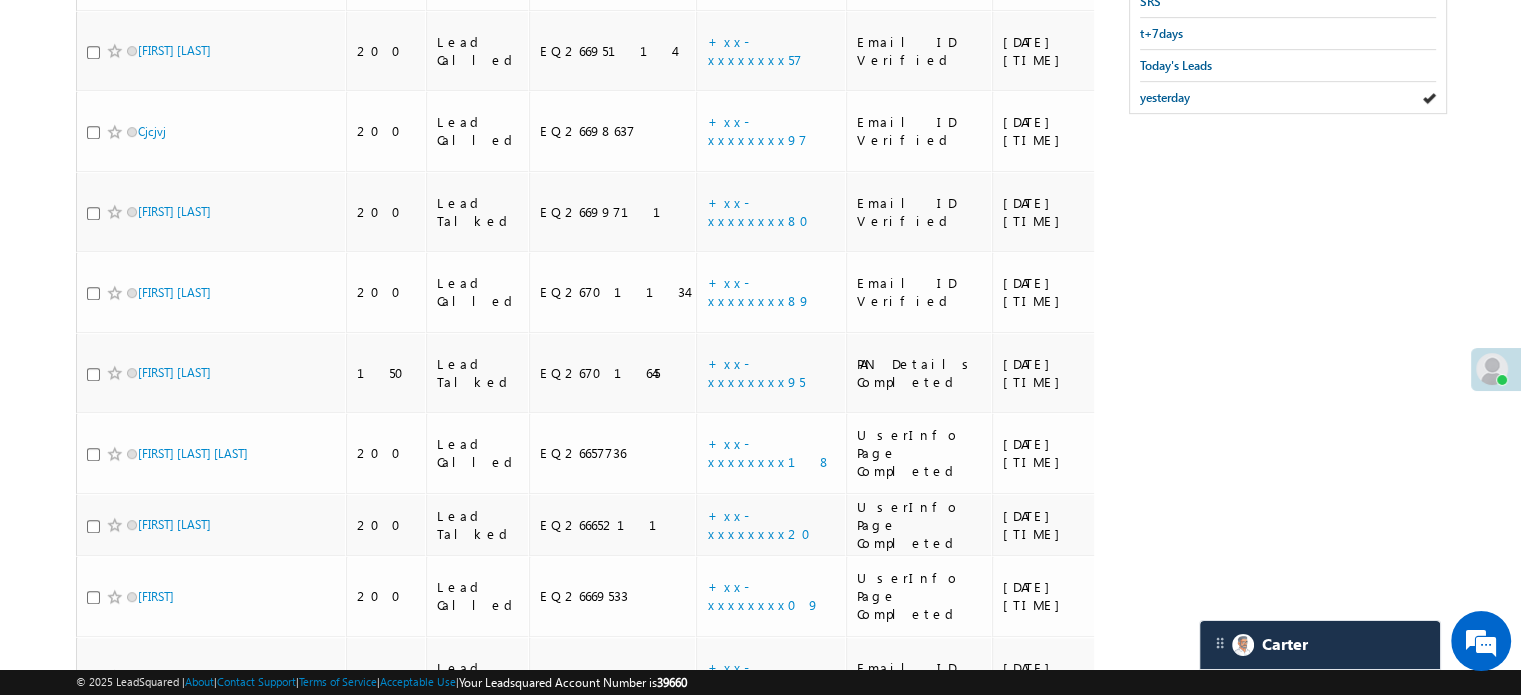 scroll, scrollTop: 987, scrollLeft: 0, axis: vertical 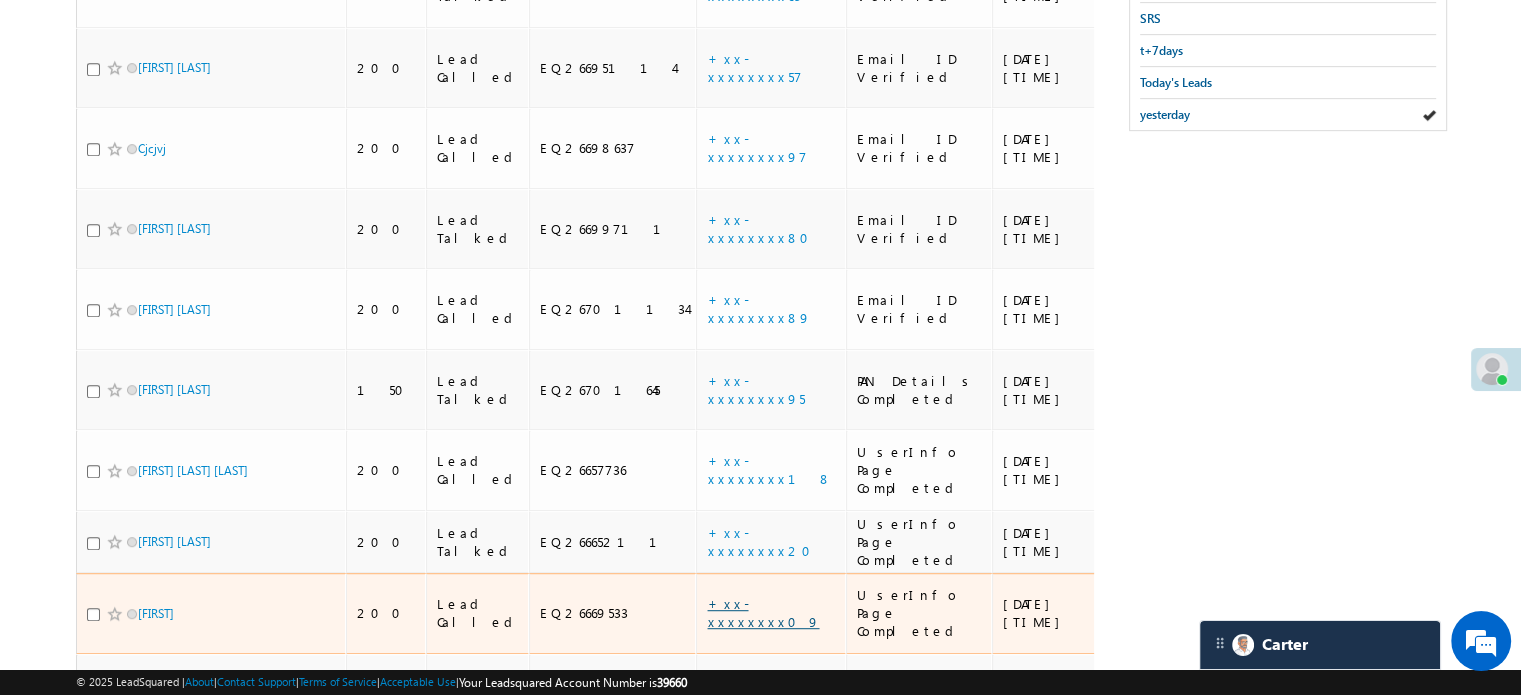 click on "+xx-xxxxxxxx09" at bounding box center [763, 612] 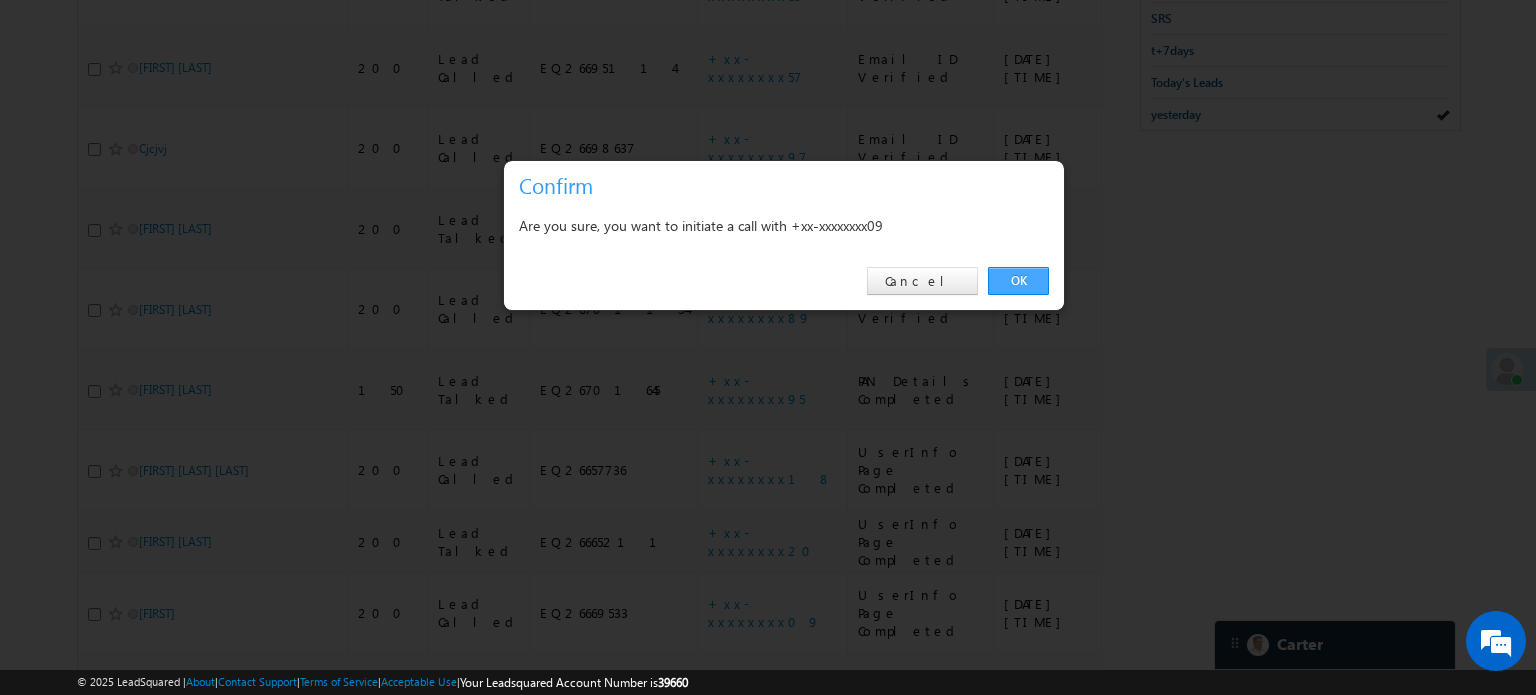 click on "OK" at bounding box center (1018, 281) 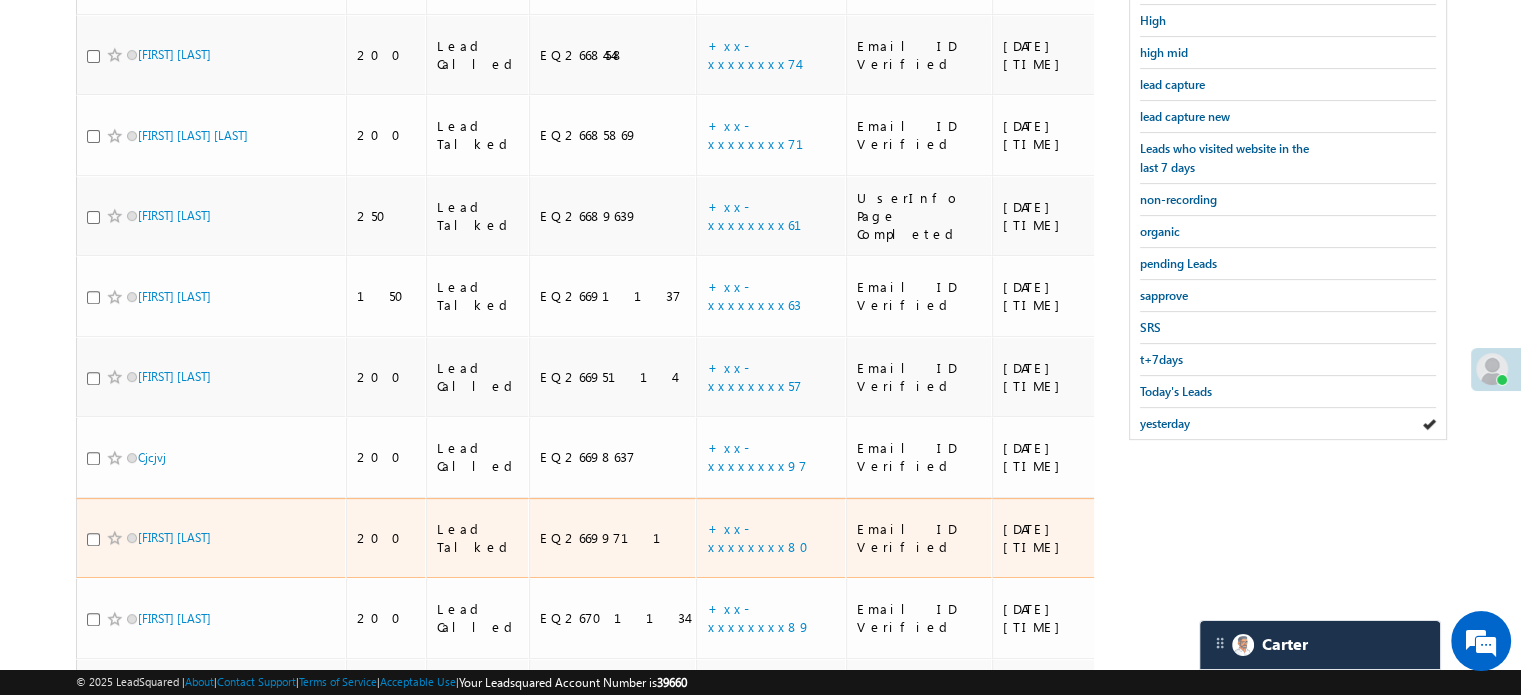 scroll, scrollTop: 287, scrollLeft: 0, axis: vertical 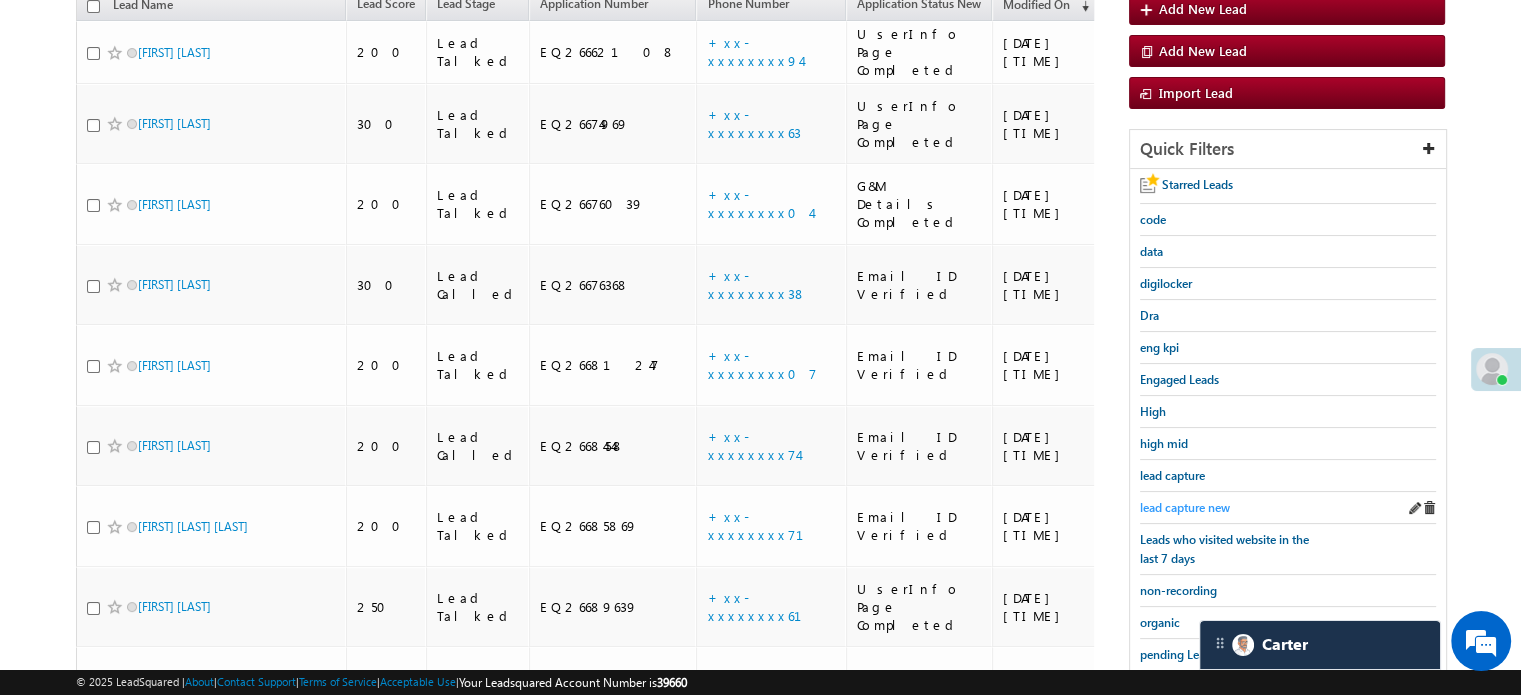 click on "lead capture new" at bounding box center (1185, 507) 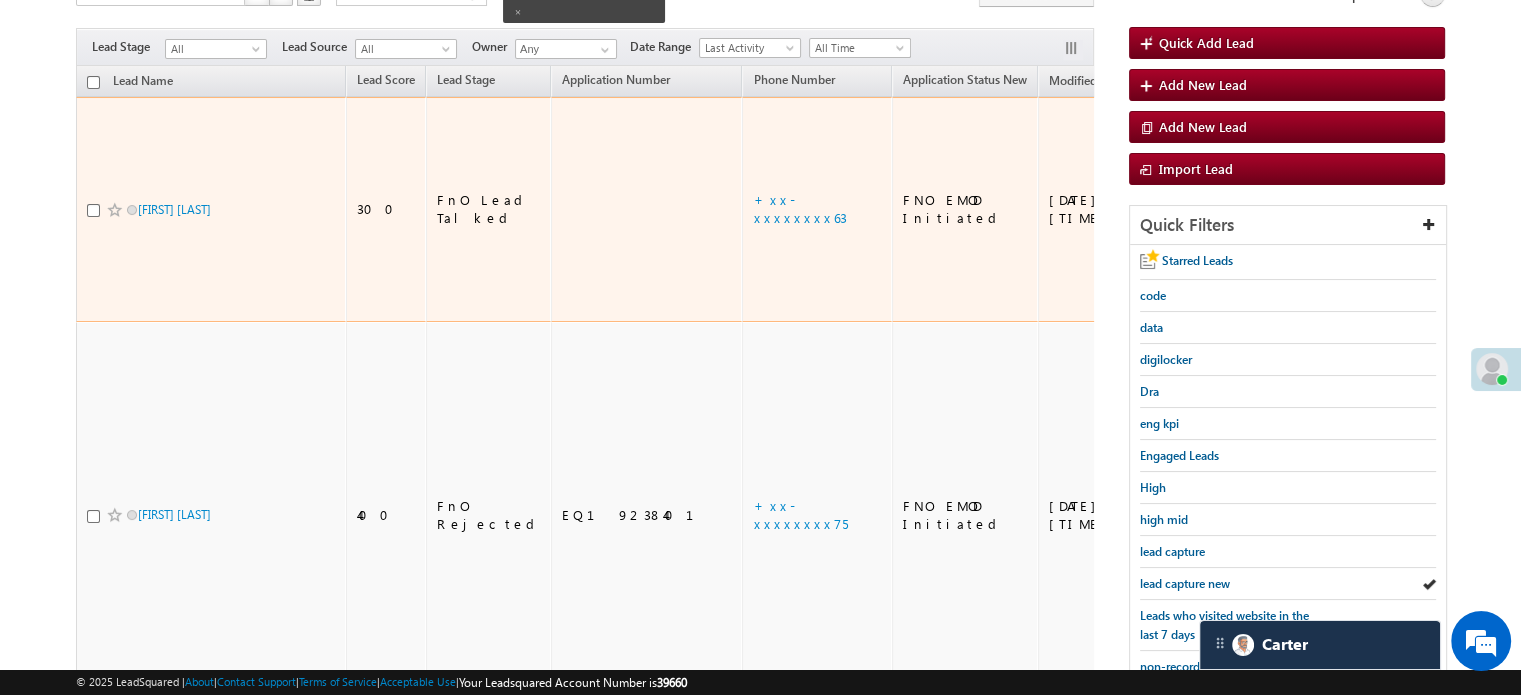 scroll, scrollTop: 400, scrollLeft: 0, axis: vertical 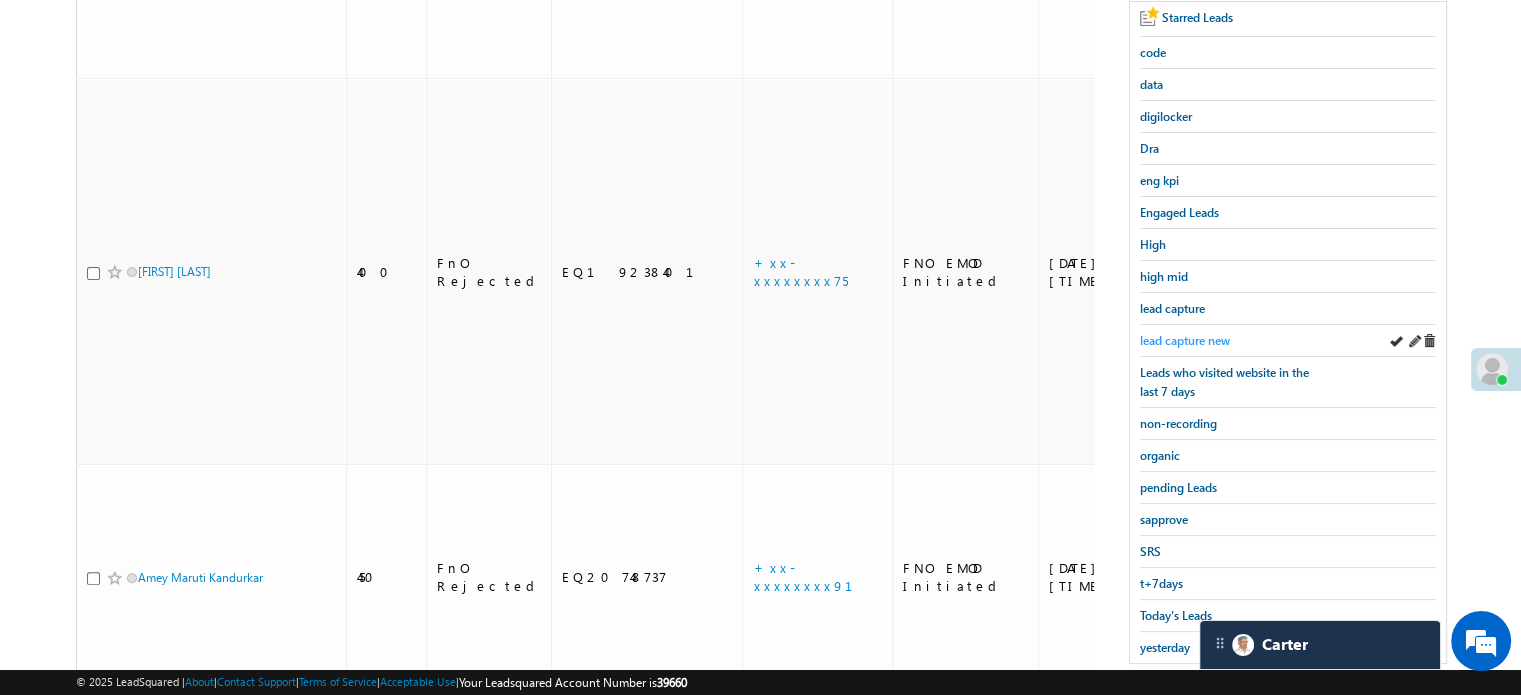 click on "lead capture new" at bounding box center (1185, 340) 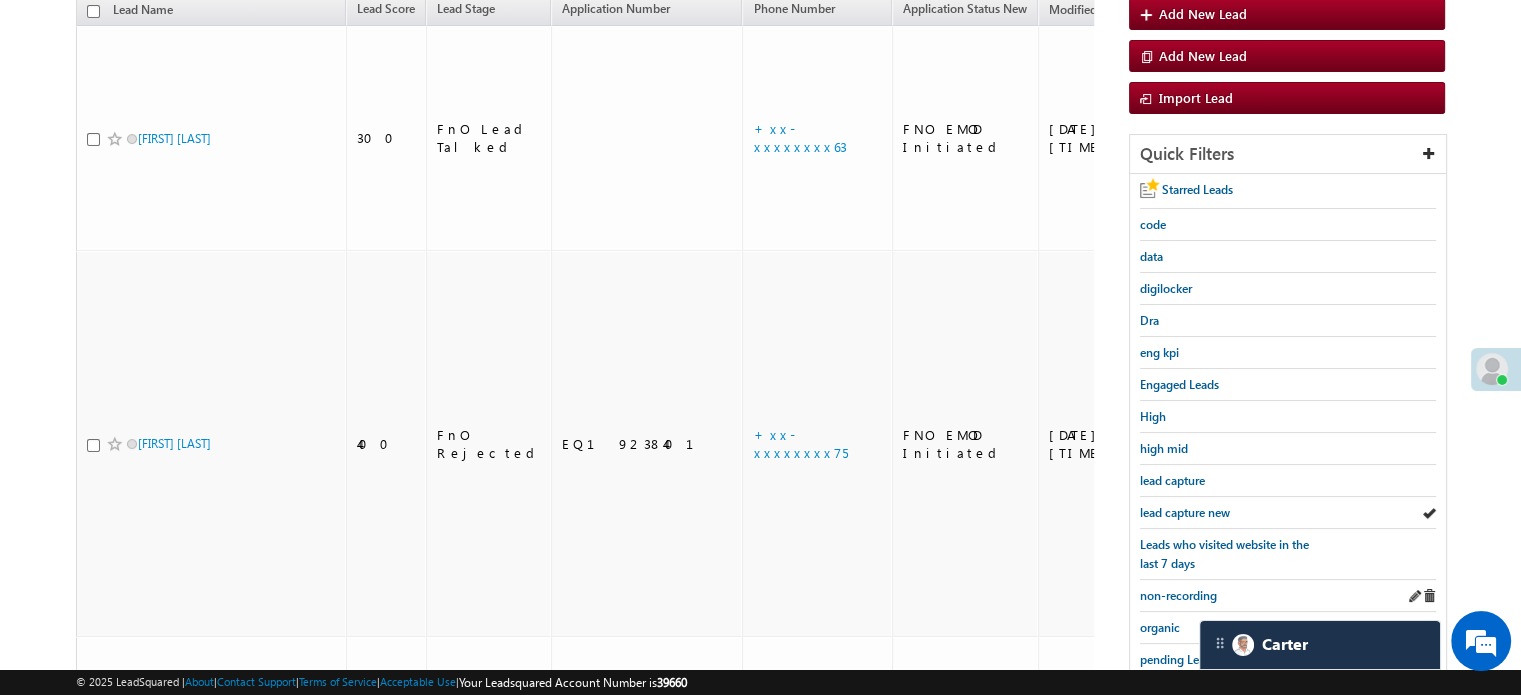 scroll, scrollTop: 429, scrollLeft: 0, axis: vertical 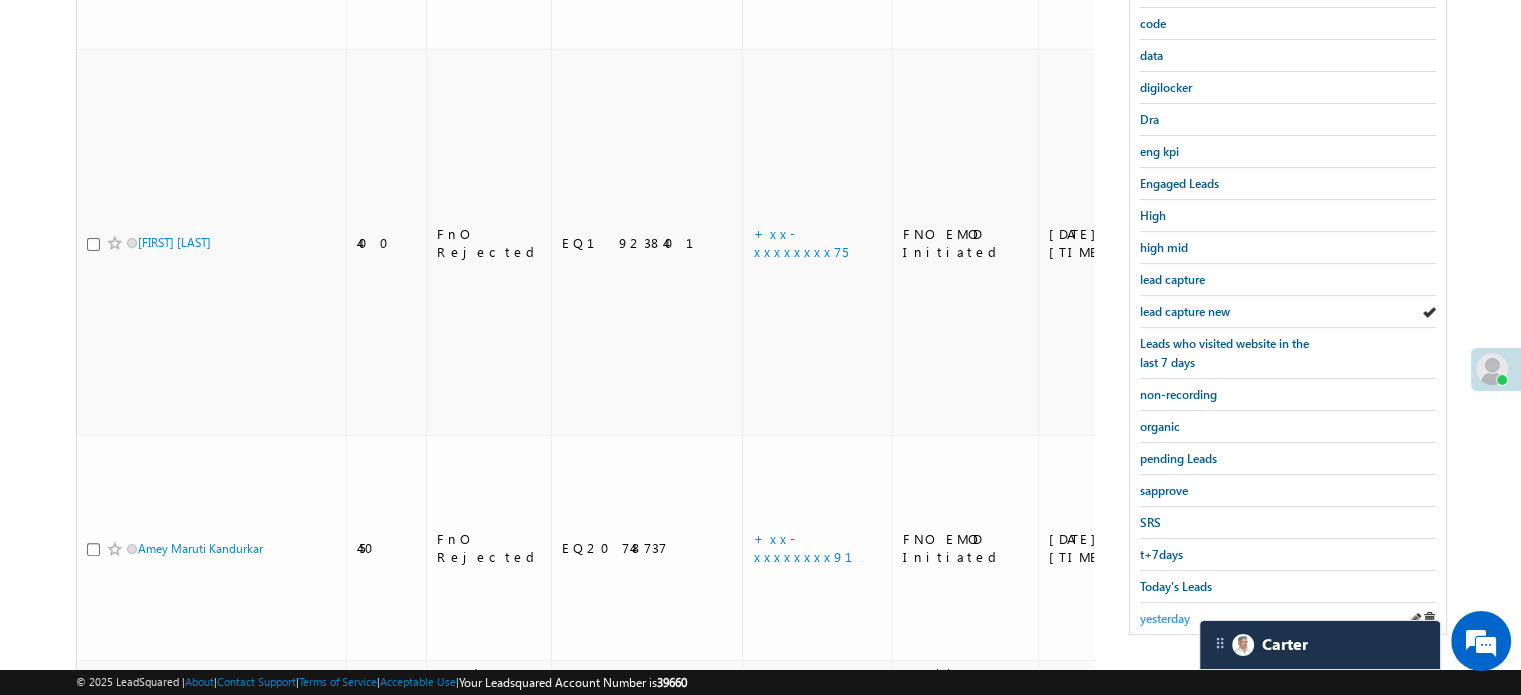 click on "yesterday" at bounding box center [1165, 618] 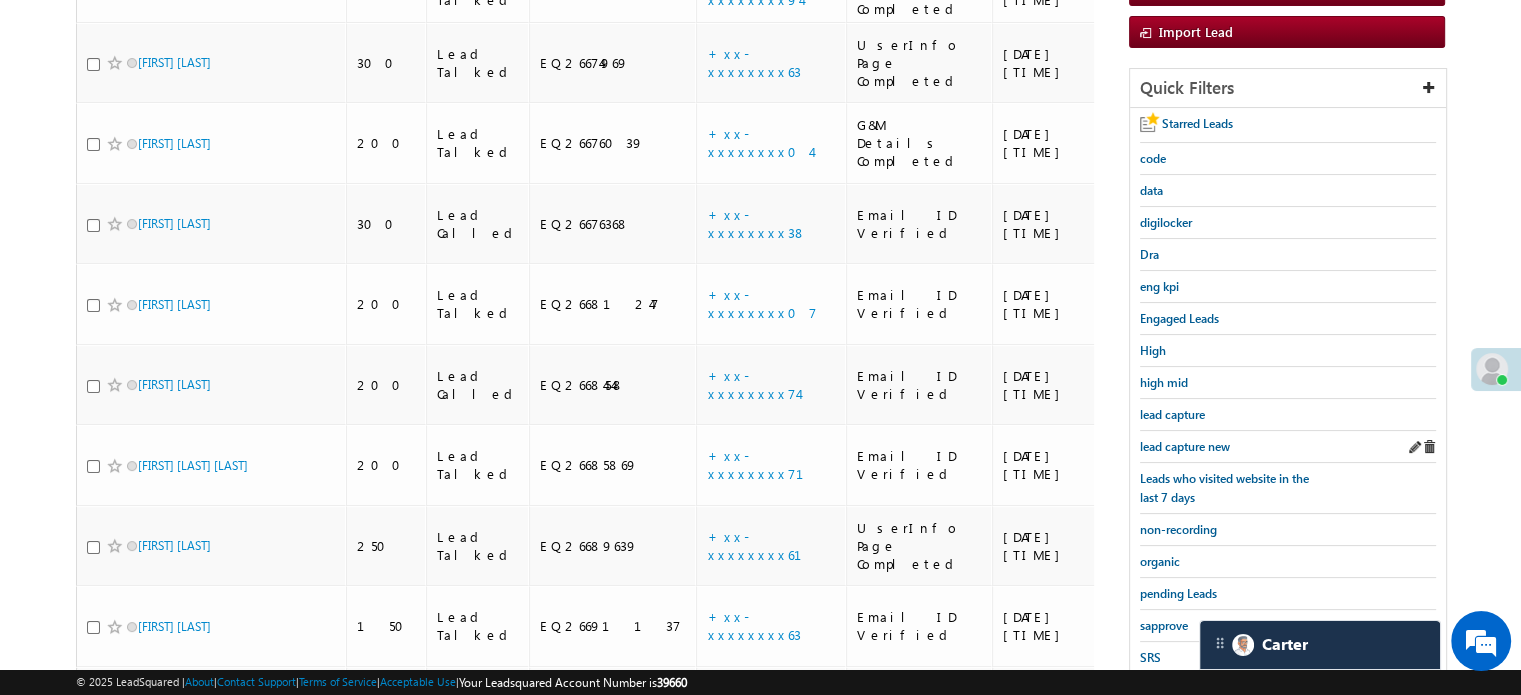 scroll, scrollTop: 229, scrollLeft: 0, axis: vertical 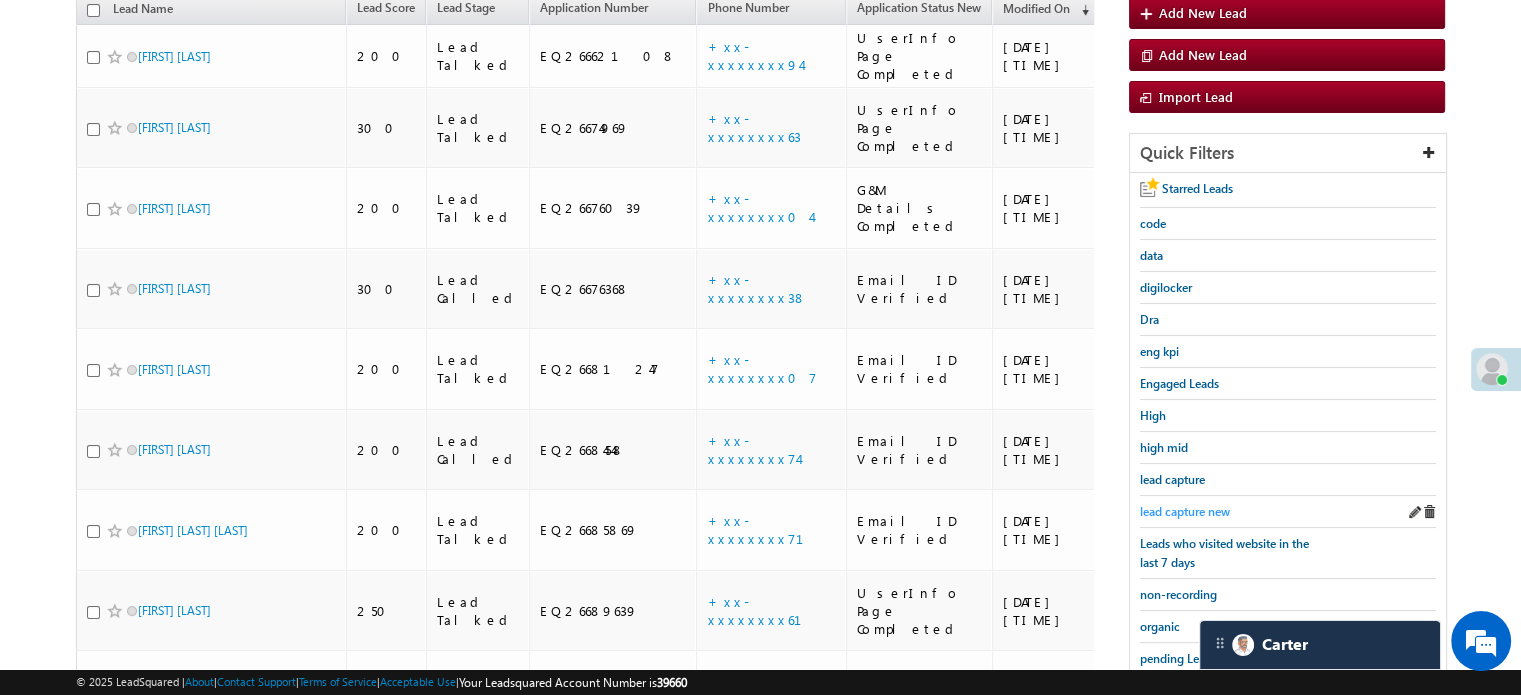 click on "lead capture new" at bounding box center [1185, 511] 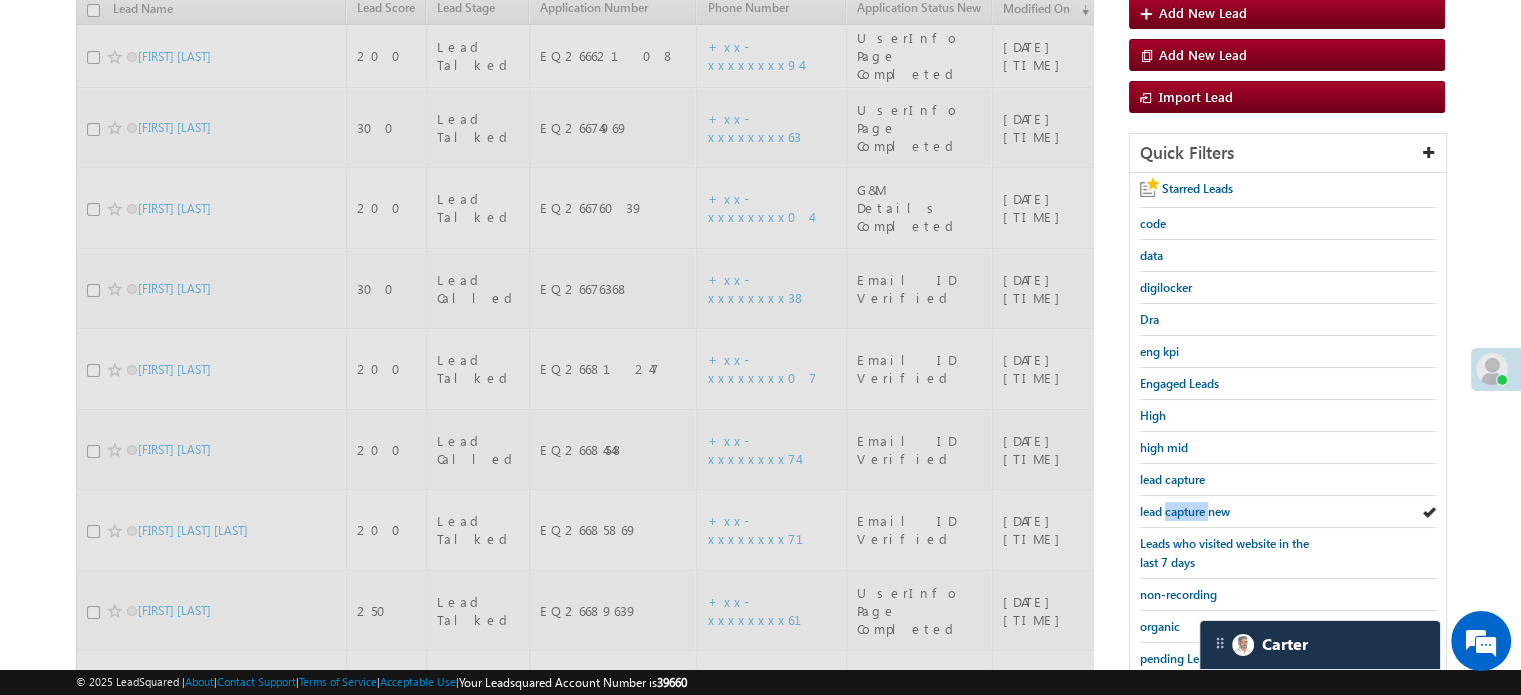 click on "lead capture new" at bounding box center [1185, 511] 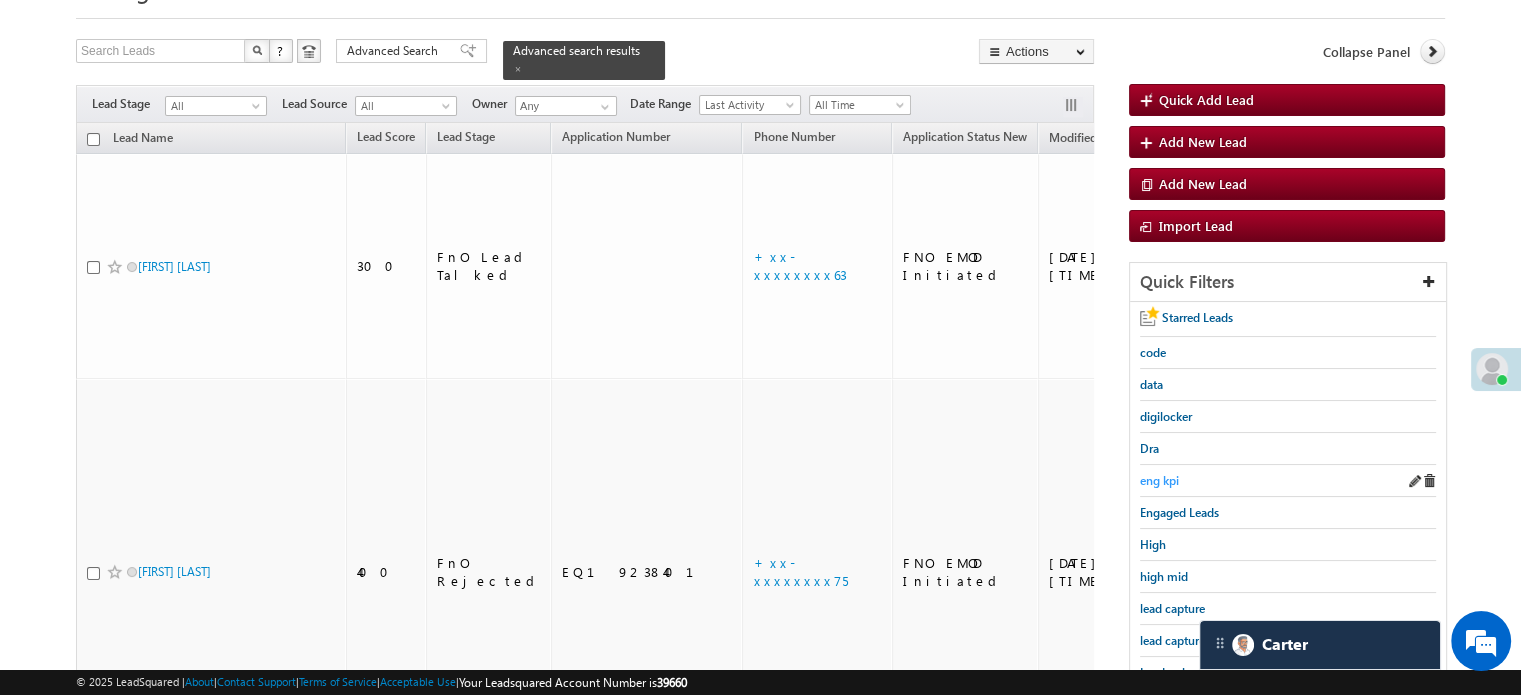 scroll, scrollTop: 129, scrollLeft: 0, axis: vertical 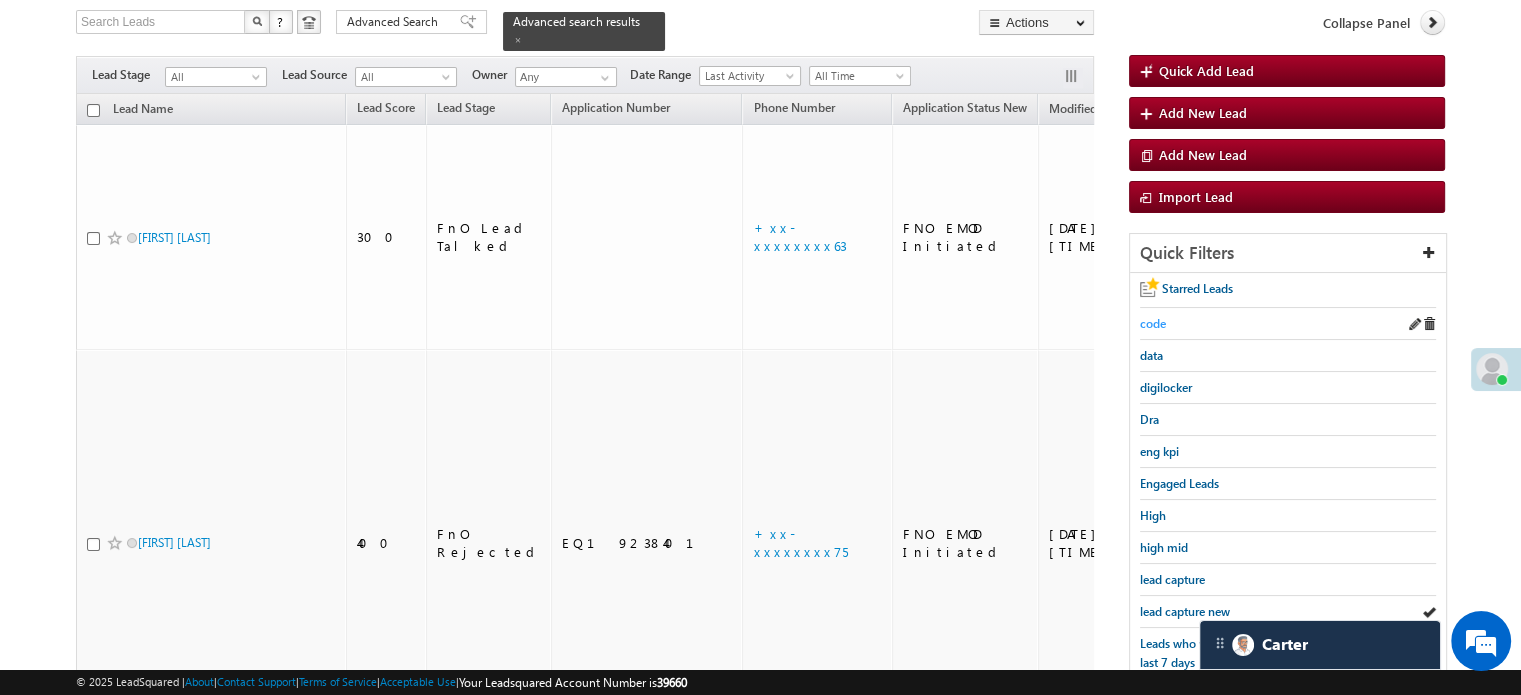 click on "code" at bounding box center (1153, 323) 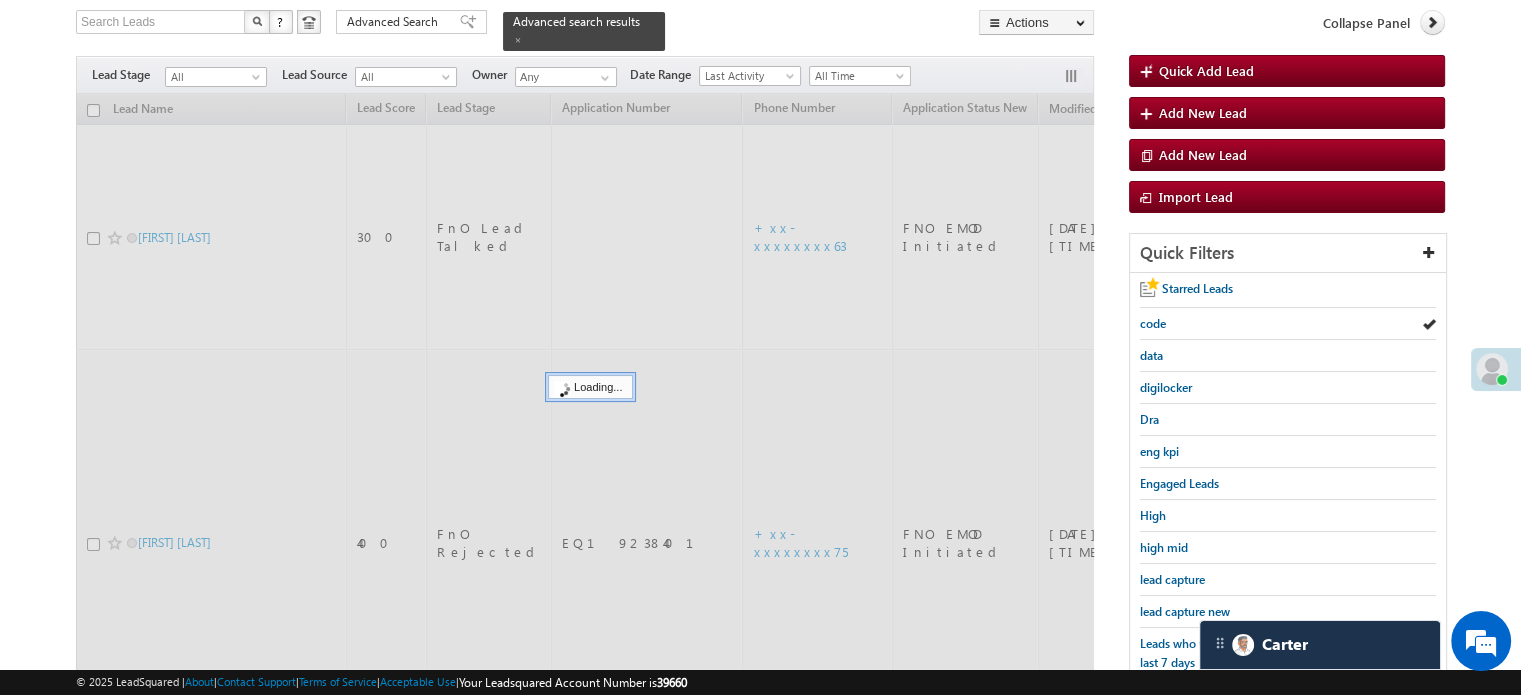 click on "code" at bounding box center (1153, 323) 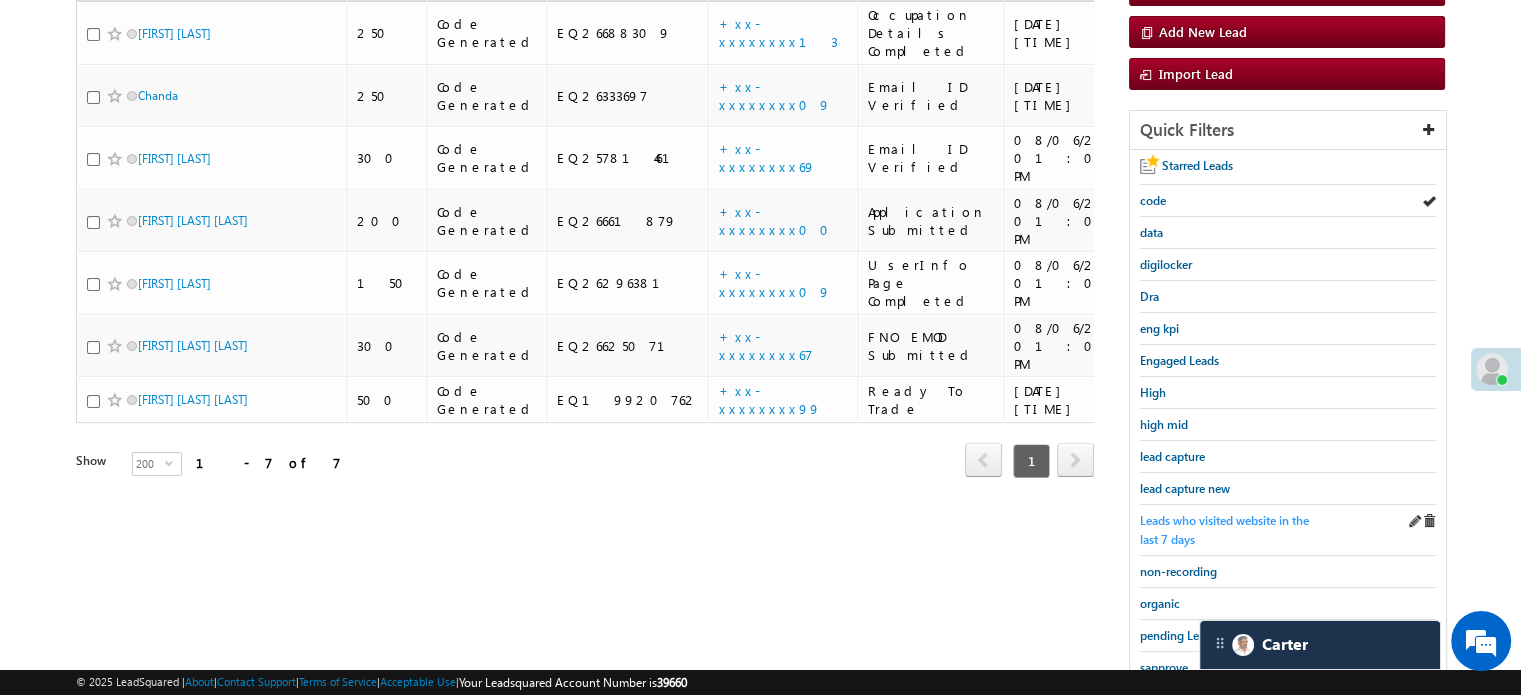 scroll, scrollTop: 429, scrollLeft: 0, axis: vertical 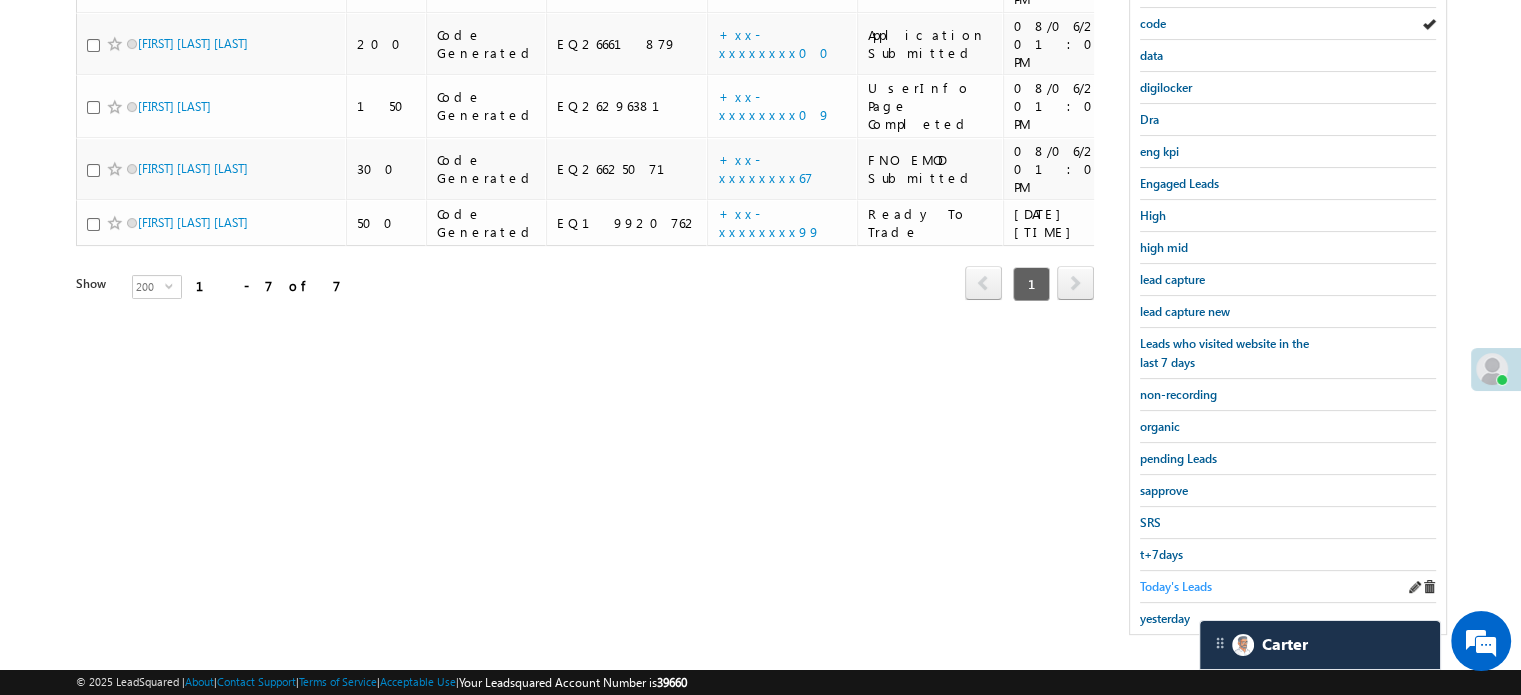 click on "Today's Leads" at bounding box center (1176, 586) 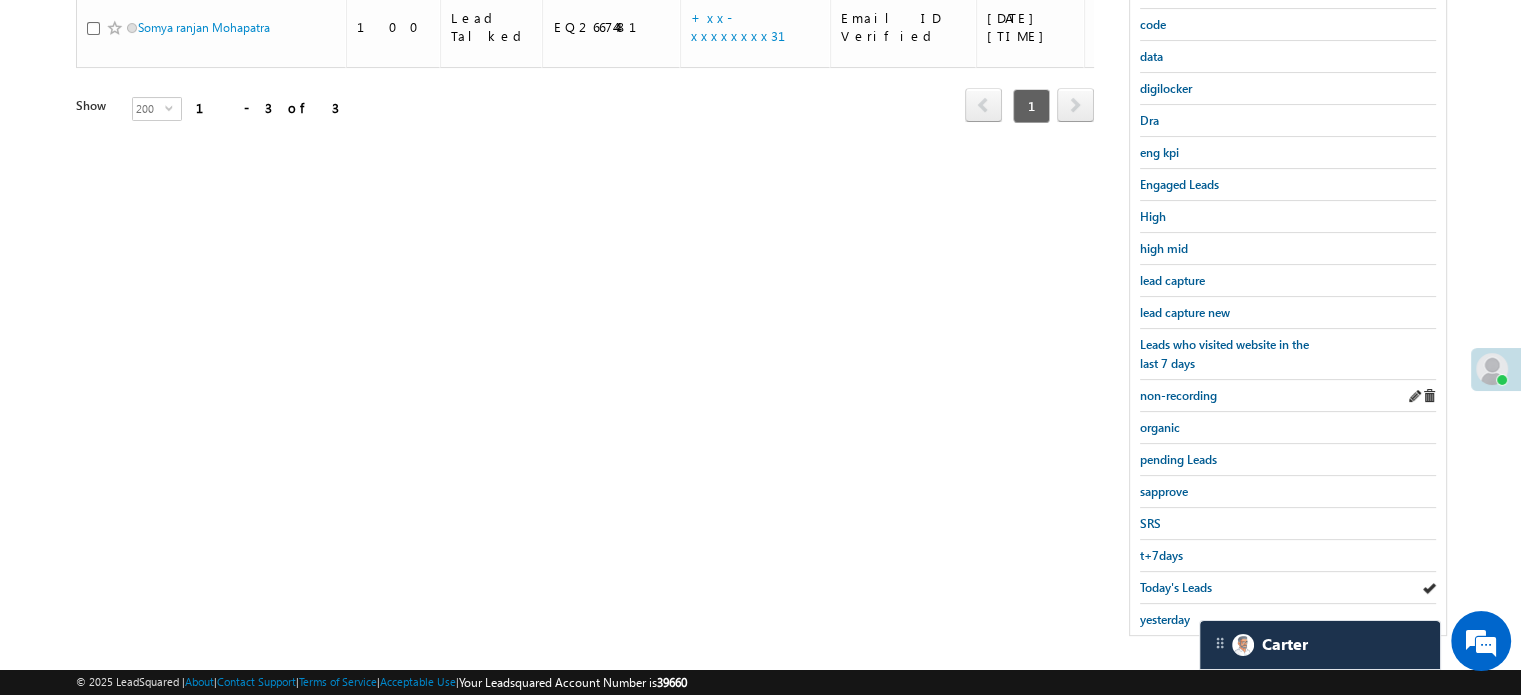 scroll, scrollTop: 429, scrollLeft: 0, axis: vertical 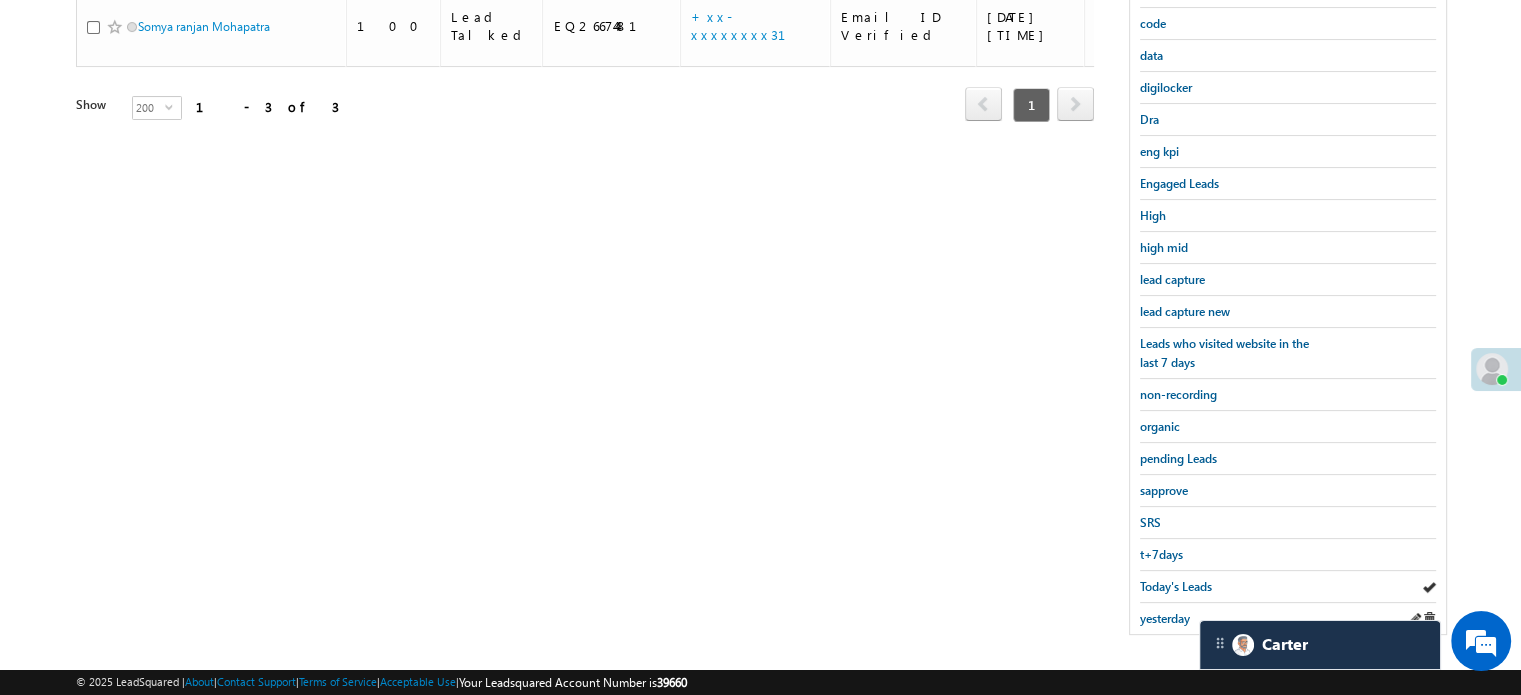 click on "yesterday" at bounding box center [1288, 618] 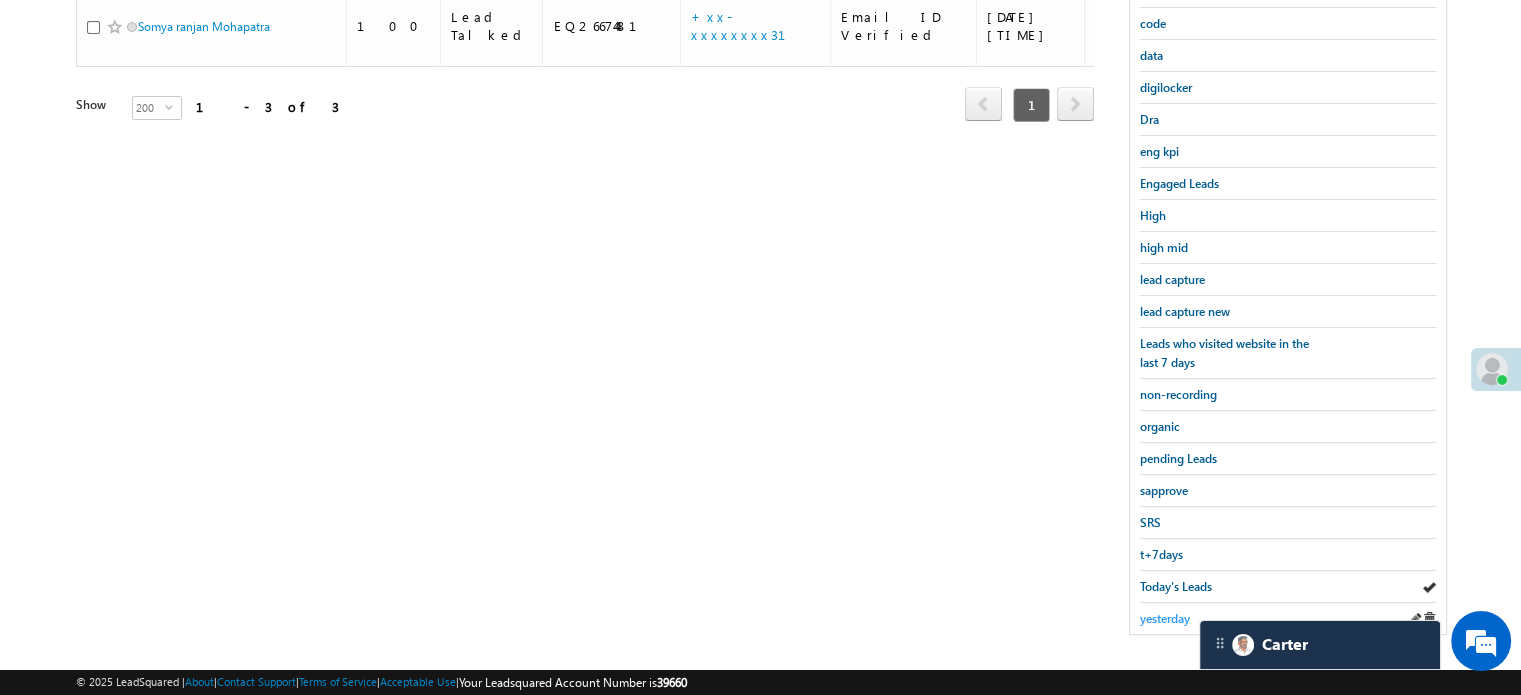 click on "yesterday" at bounding box center [1165, 618] 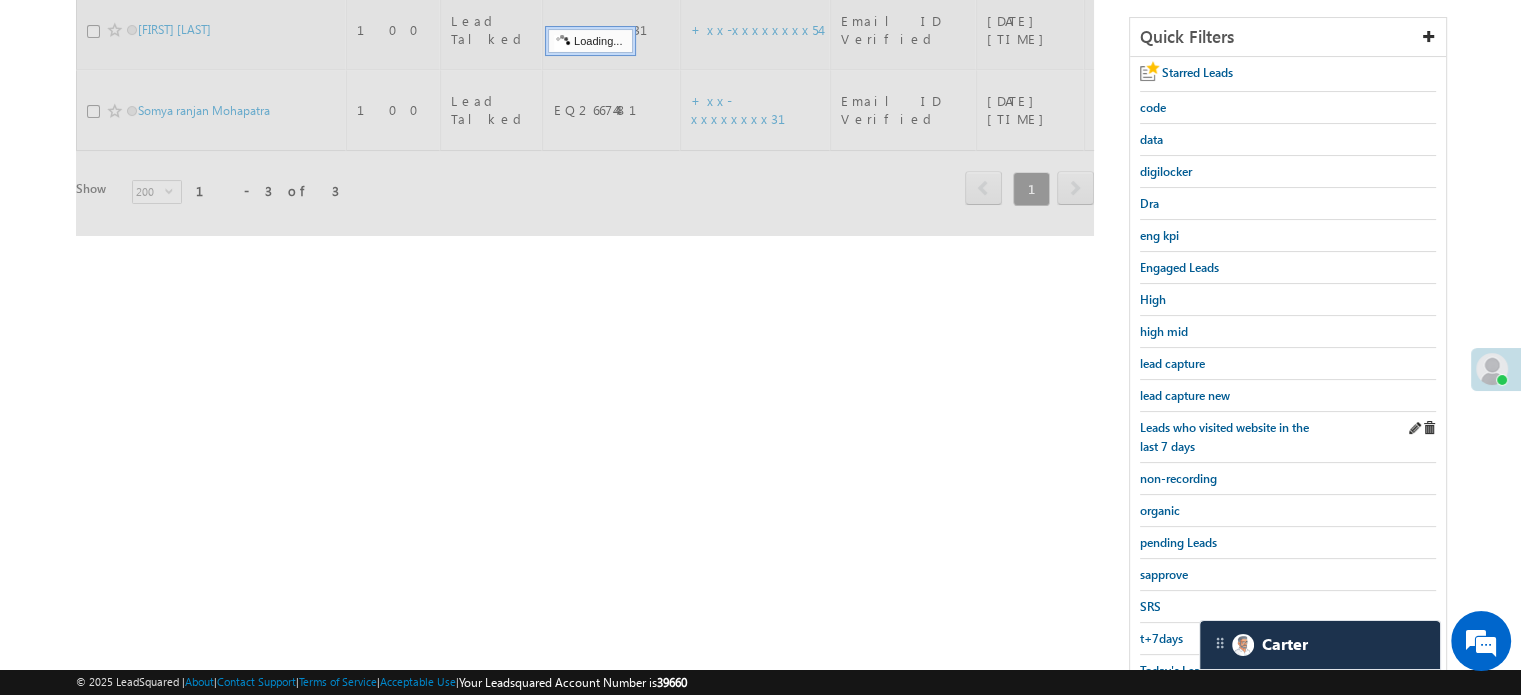 scroll, scrollTop: 229, scrollLeft: 0, axis: vertical 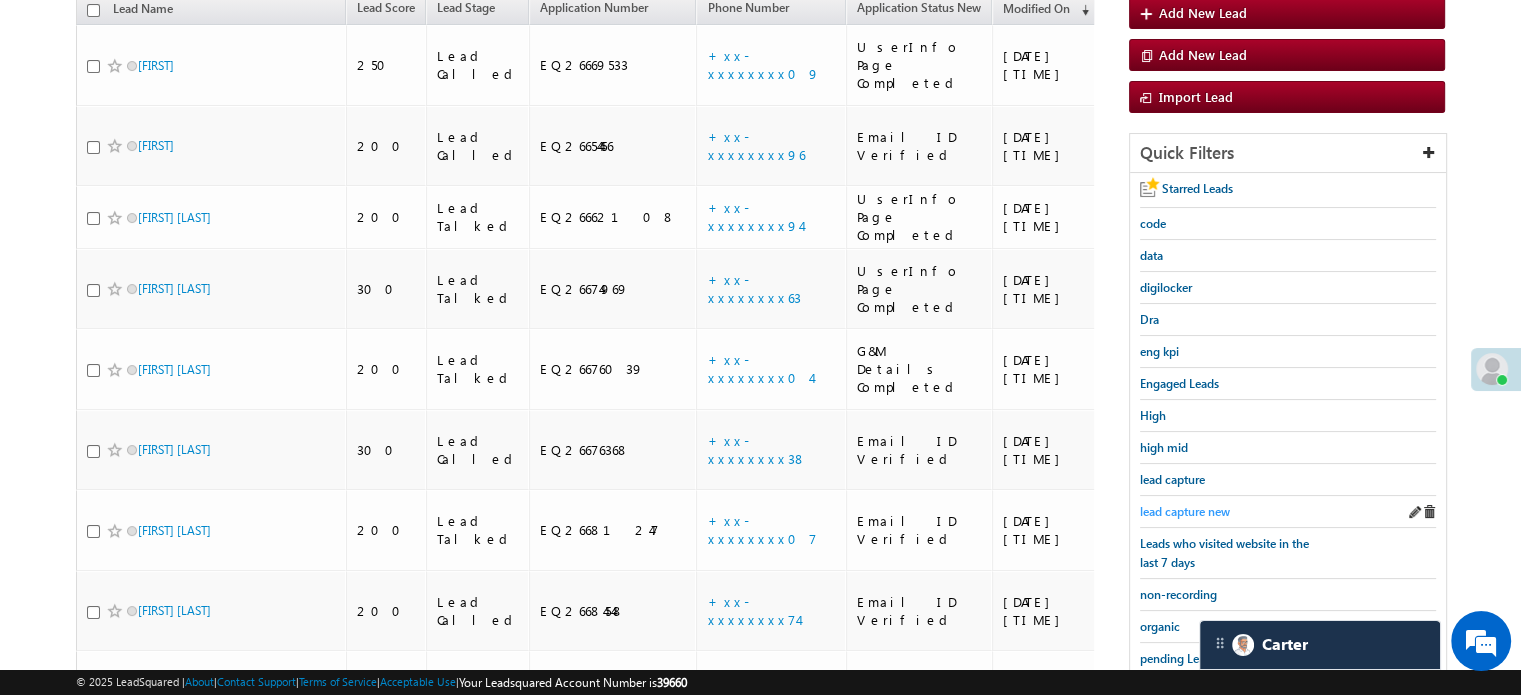 click on "lead capture new" at bounding box center [1185, 511] 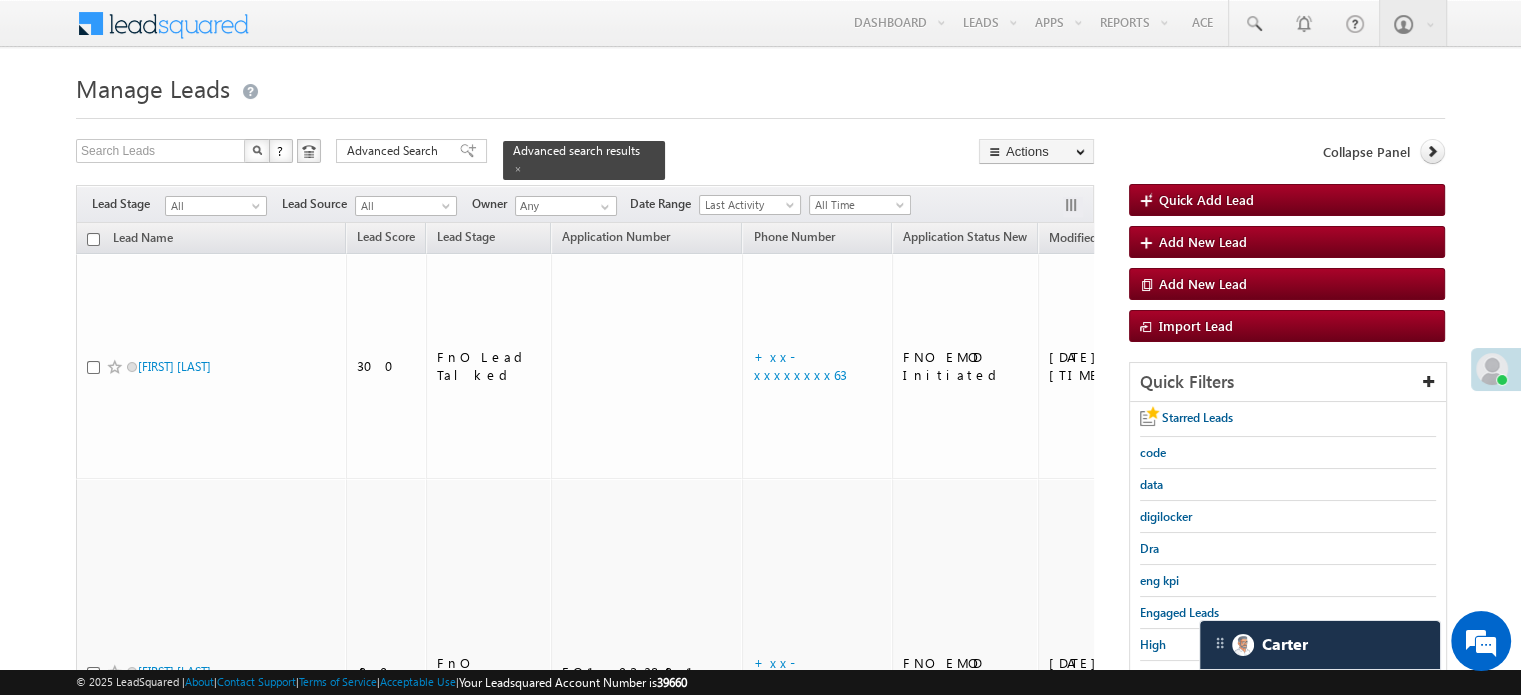 scroll, scrollTop: 300, scrollLeft: 0, axis: vertical 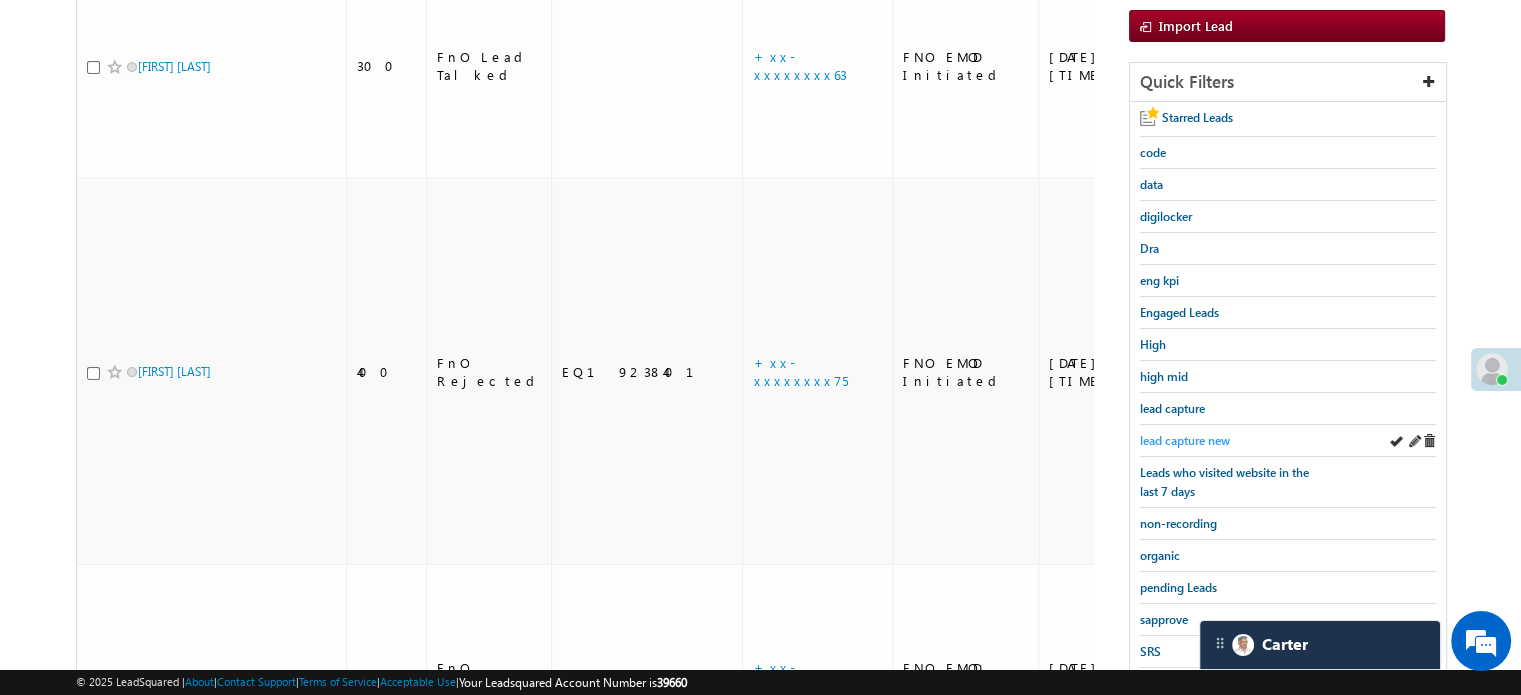 click on "lead capture new" at bounding box center (1185, 440) 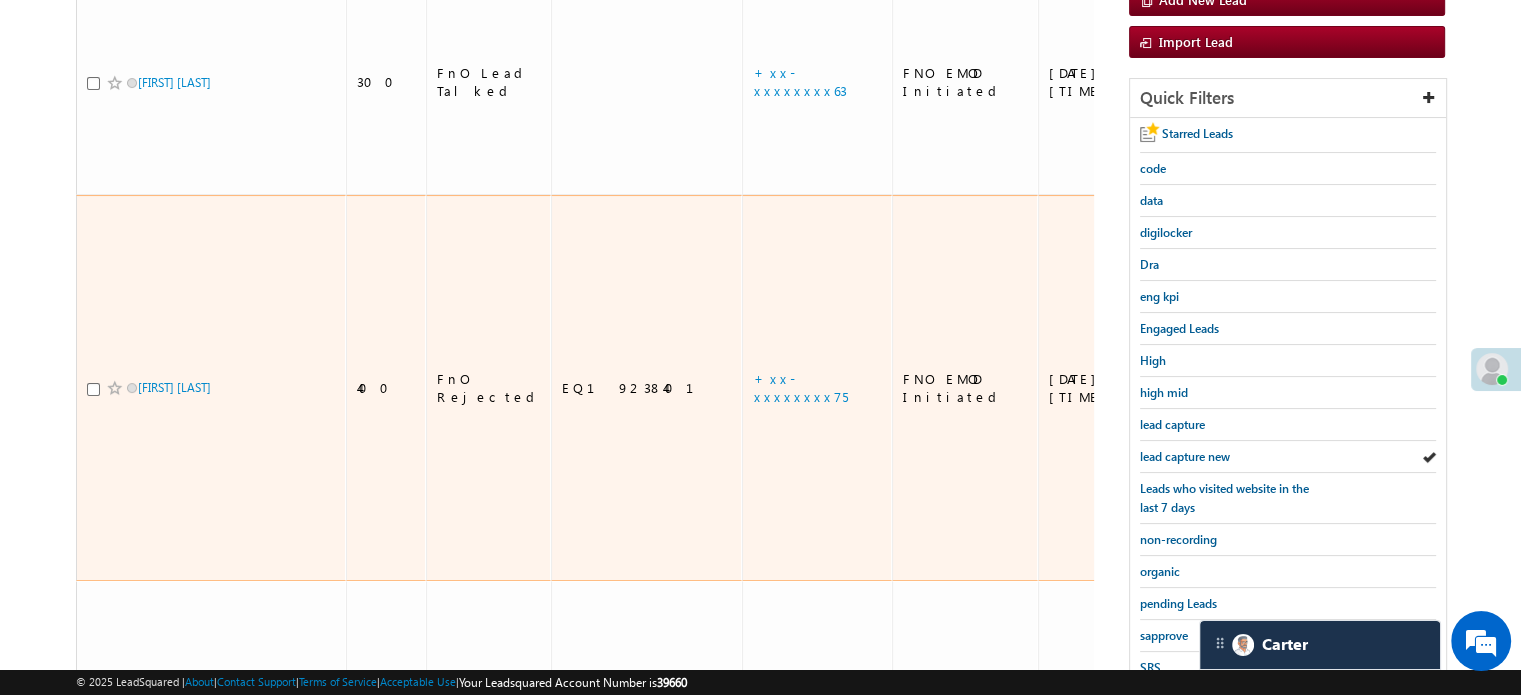 scroll, scrollTop: 400, scrollLeft: 0, axis: vertical 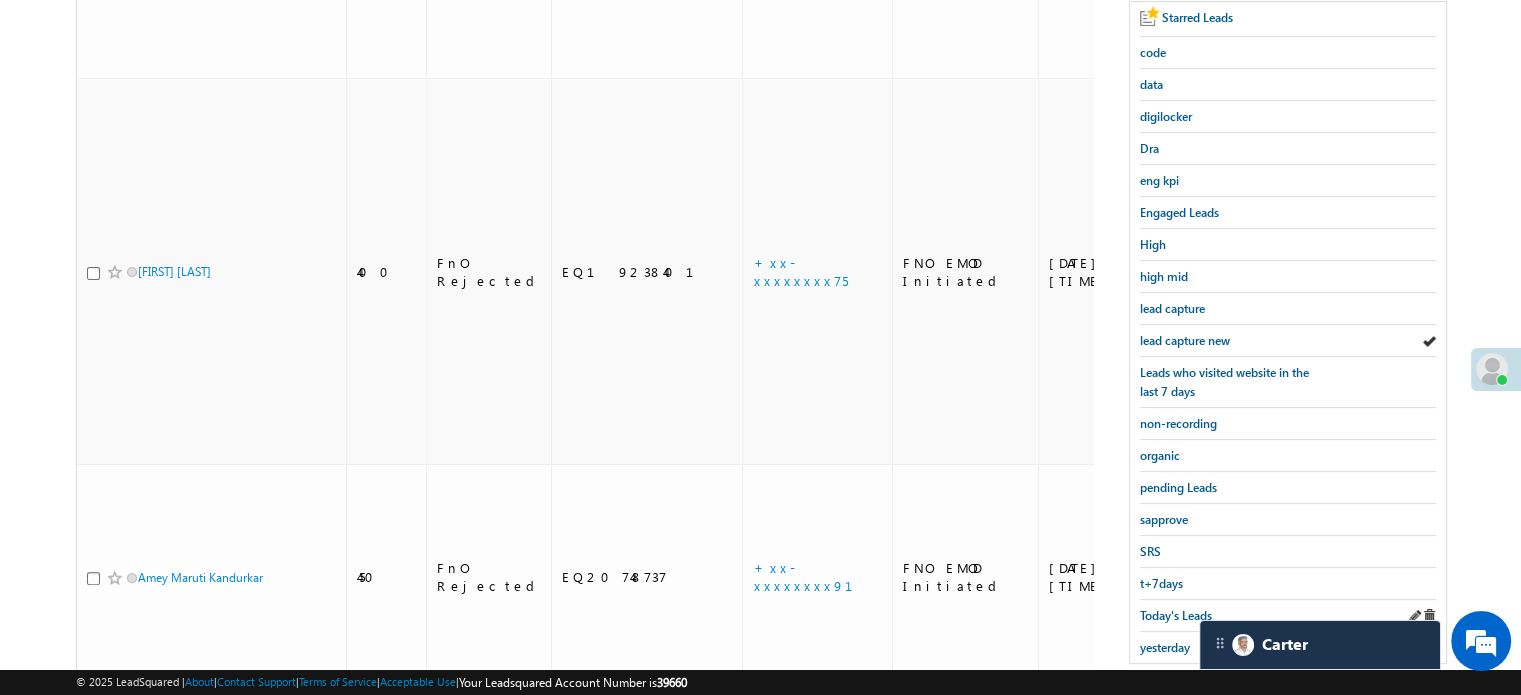 click on "Today's Leads" at bounding box center [1288, 616] 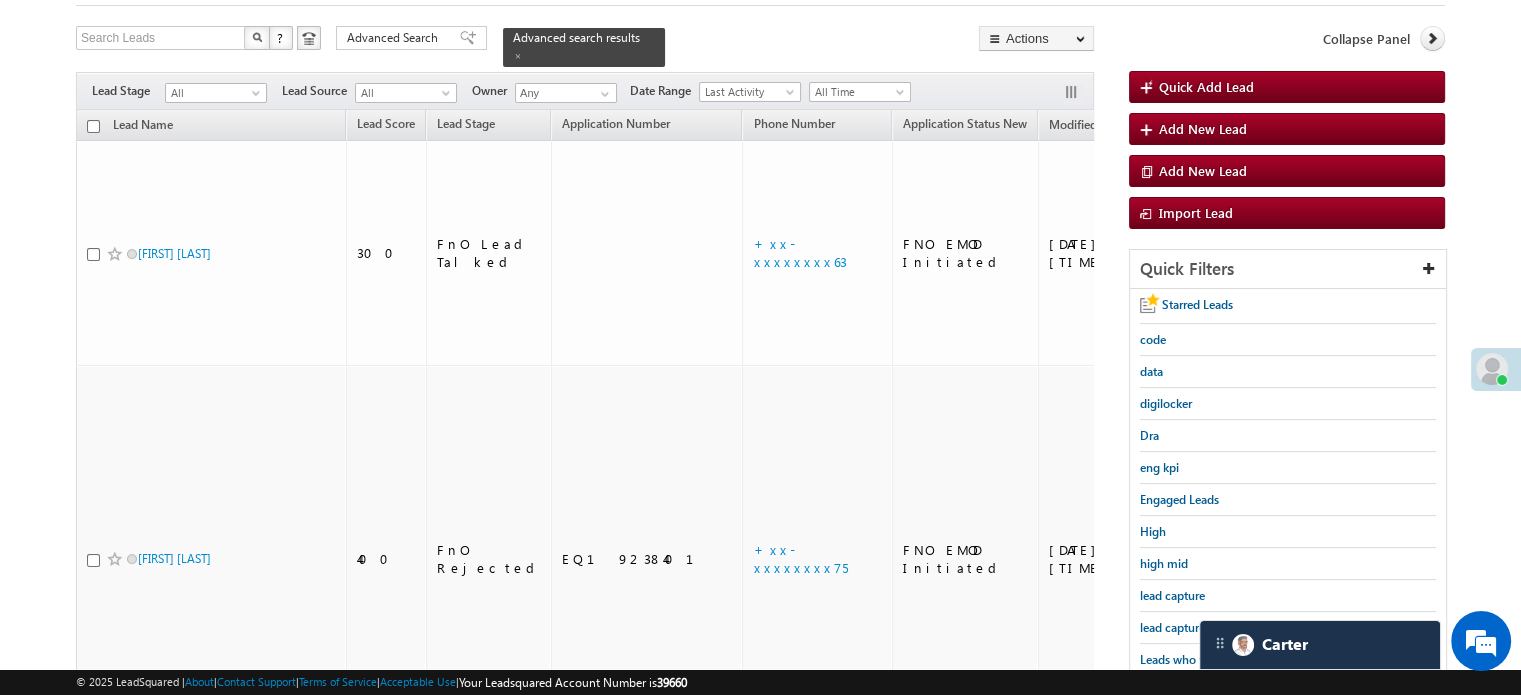 scroll, scrollTop: 100, scrollLeft: 0, axis: vertical 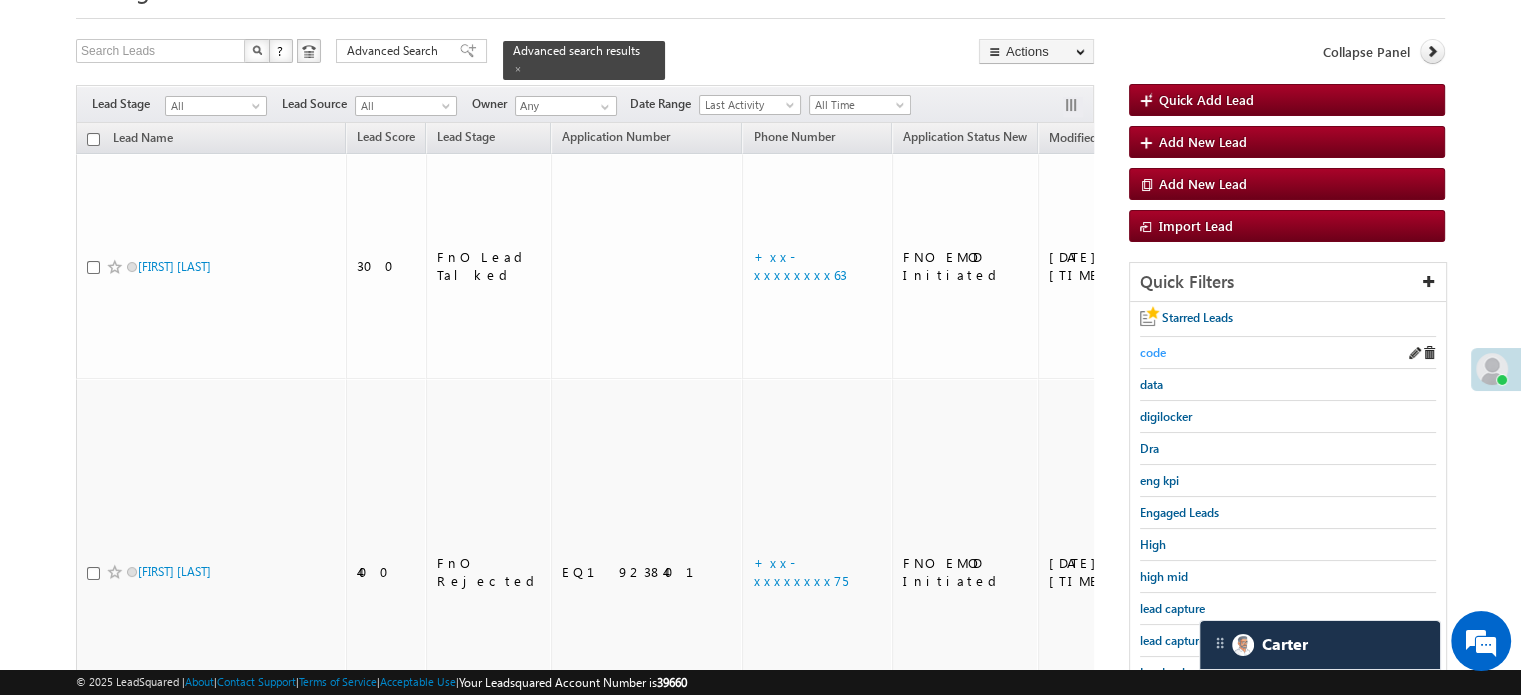 click on "code" at bounding box center (1288, 353) 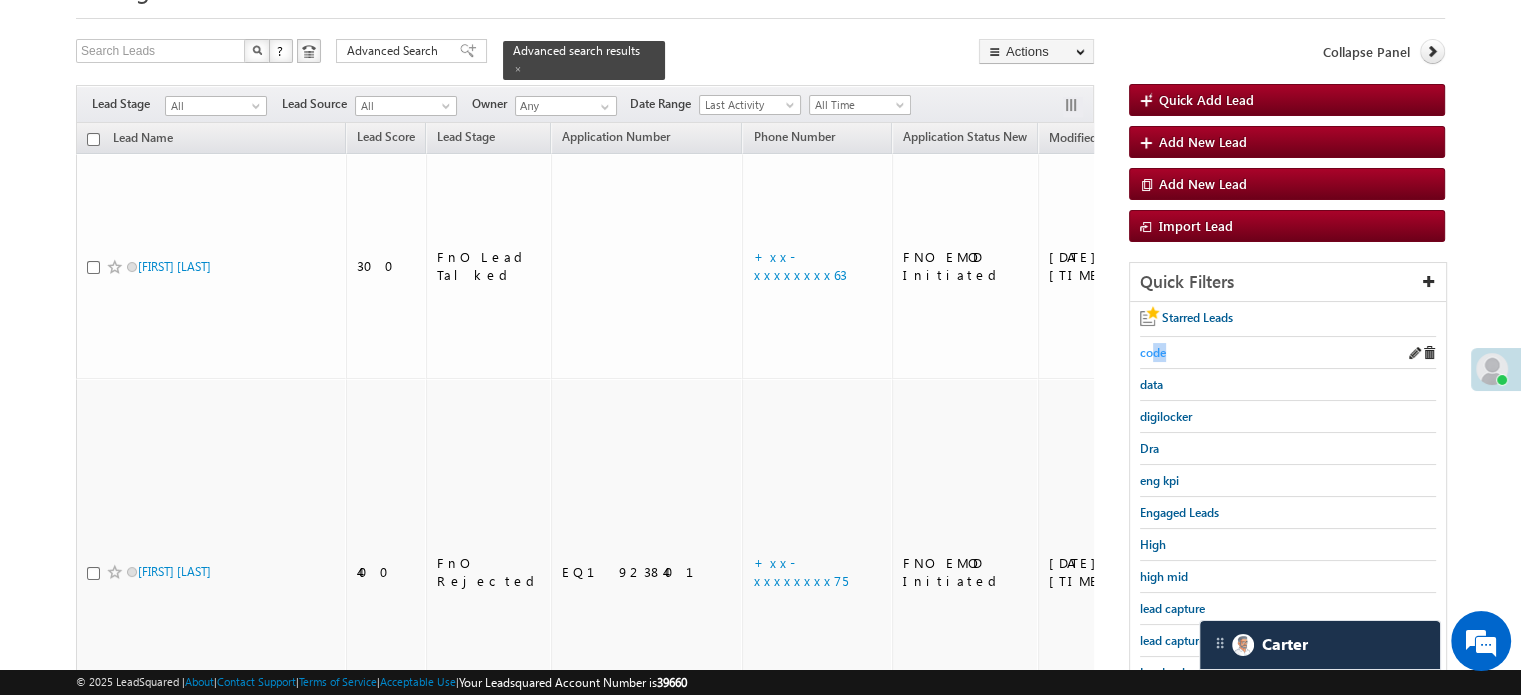 click on "code" at bounding box center [1153, 352] 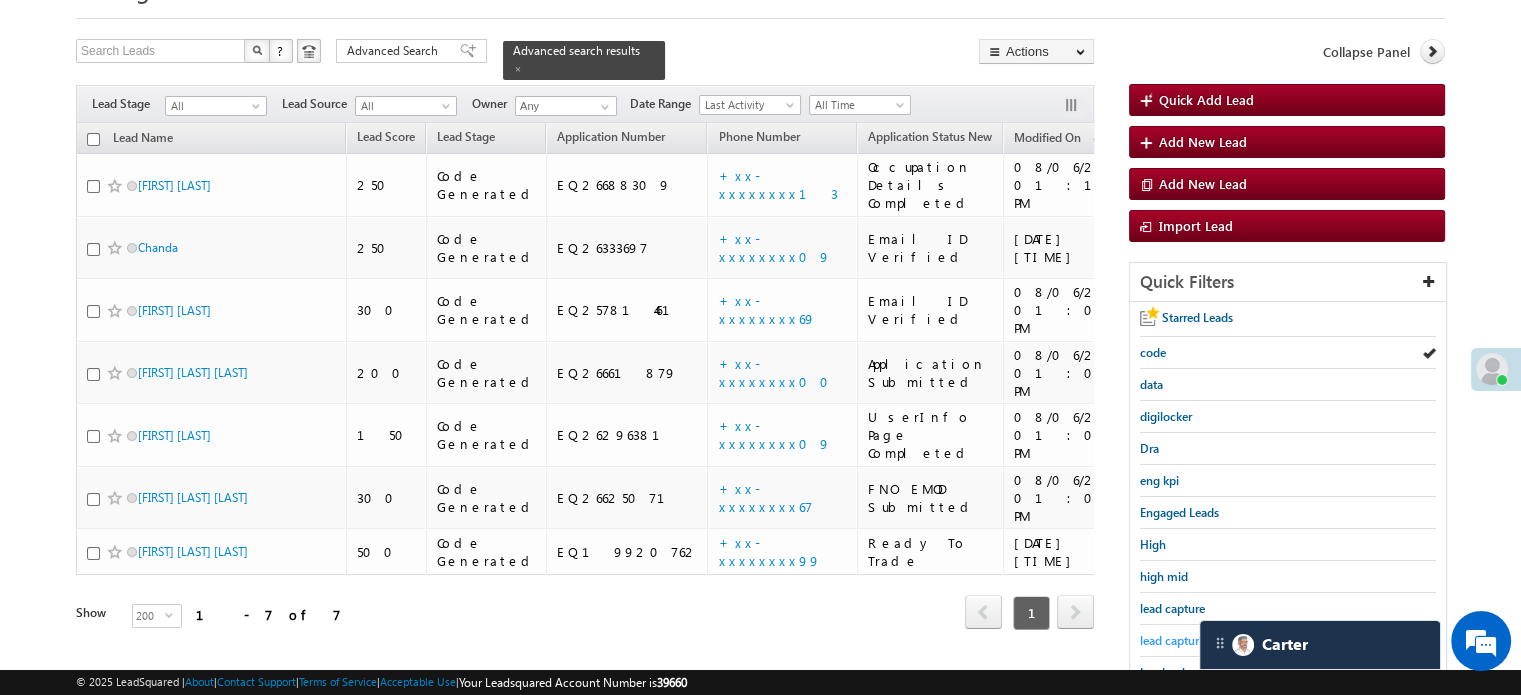 click on "lead capture new" at bounding box center (1185, 640) 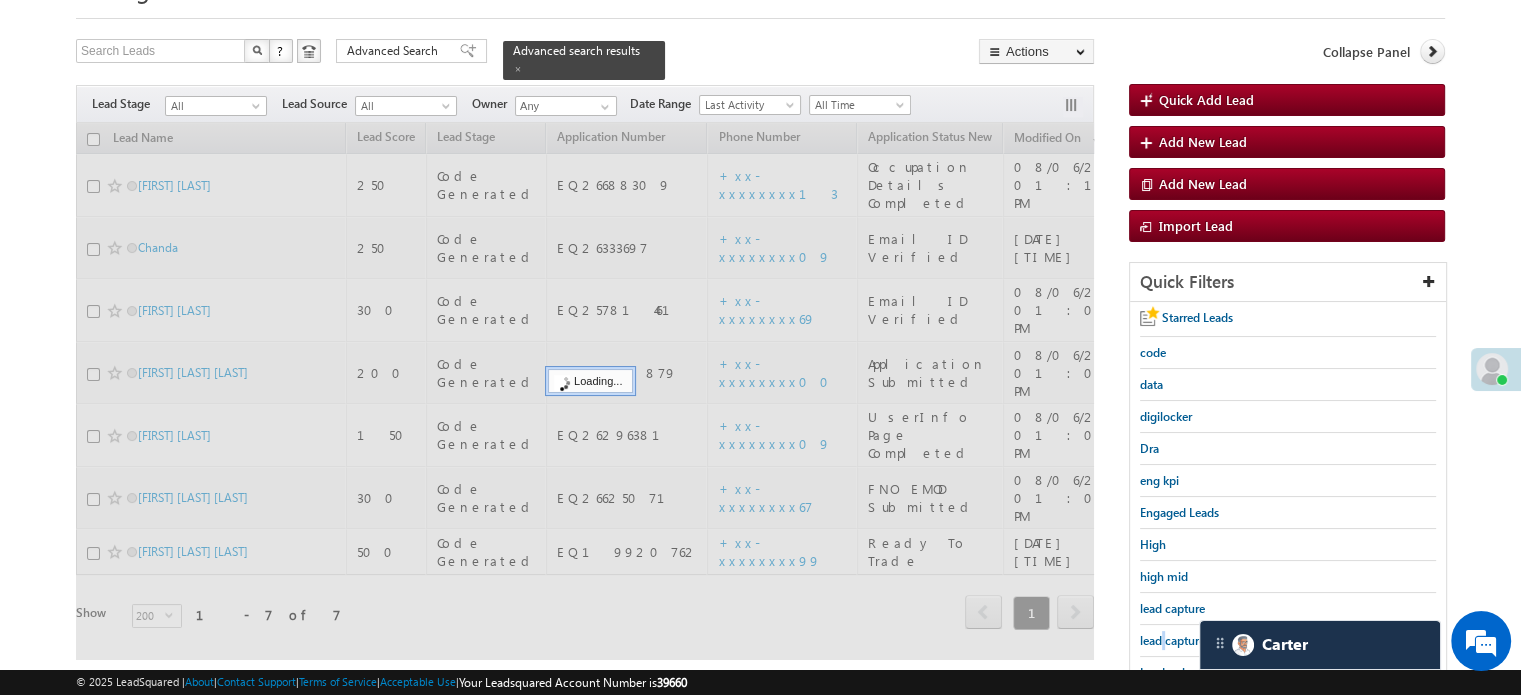 click on "lead capture new" at bounding box center [1185, 640] 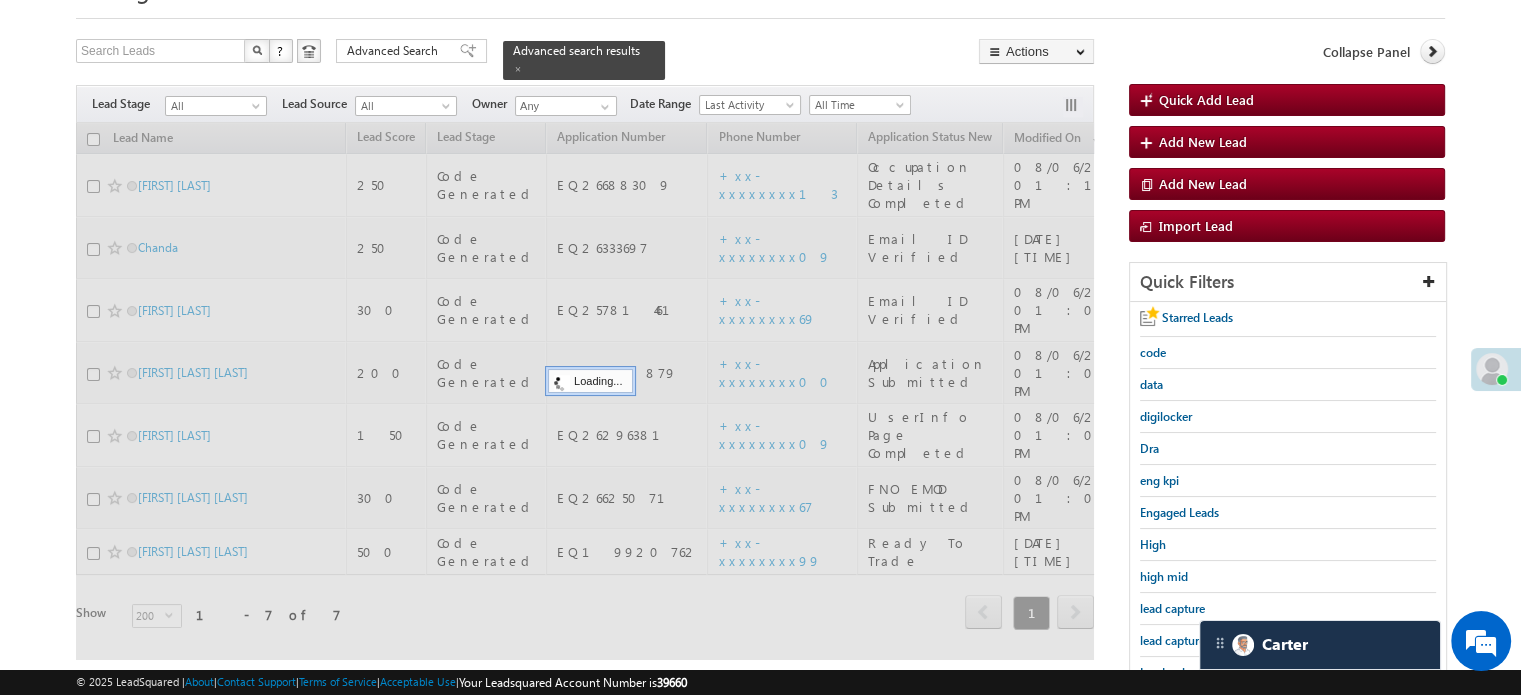 click on "lead capture new" at bounding box center [1185, 640] 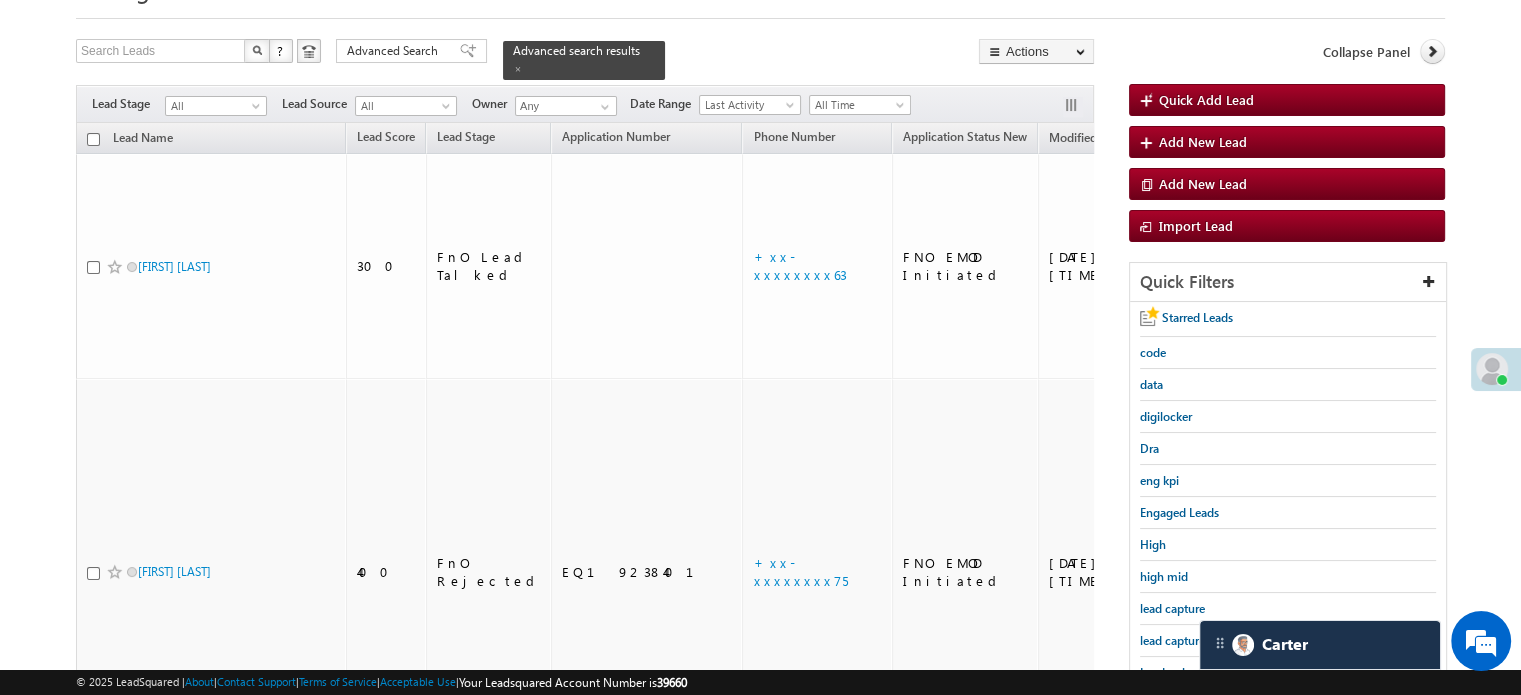 click on "lead capture new" at bounding box center [1185, 640] 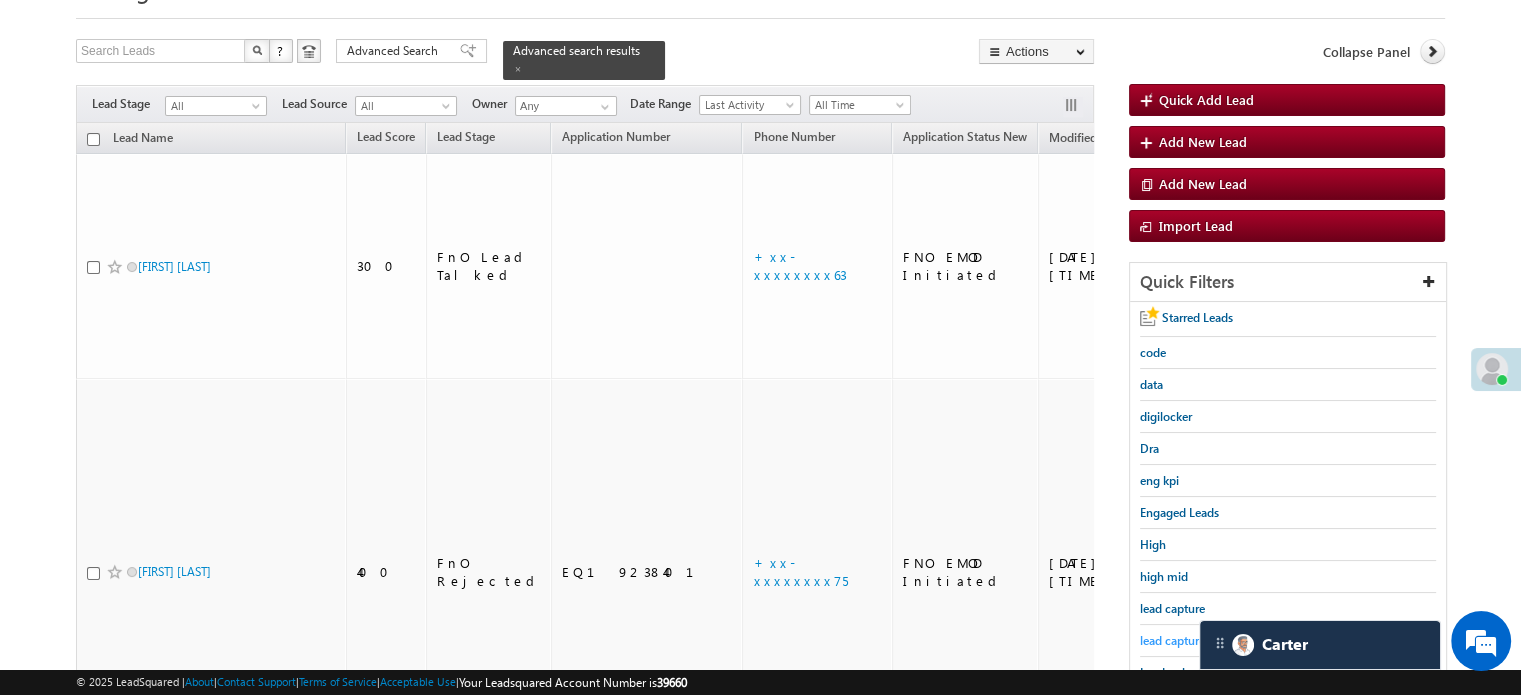 click on "lead capture new" at bounding box center [1185, 640] 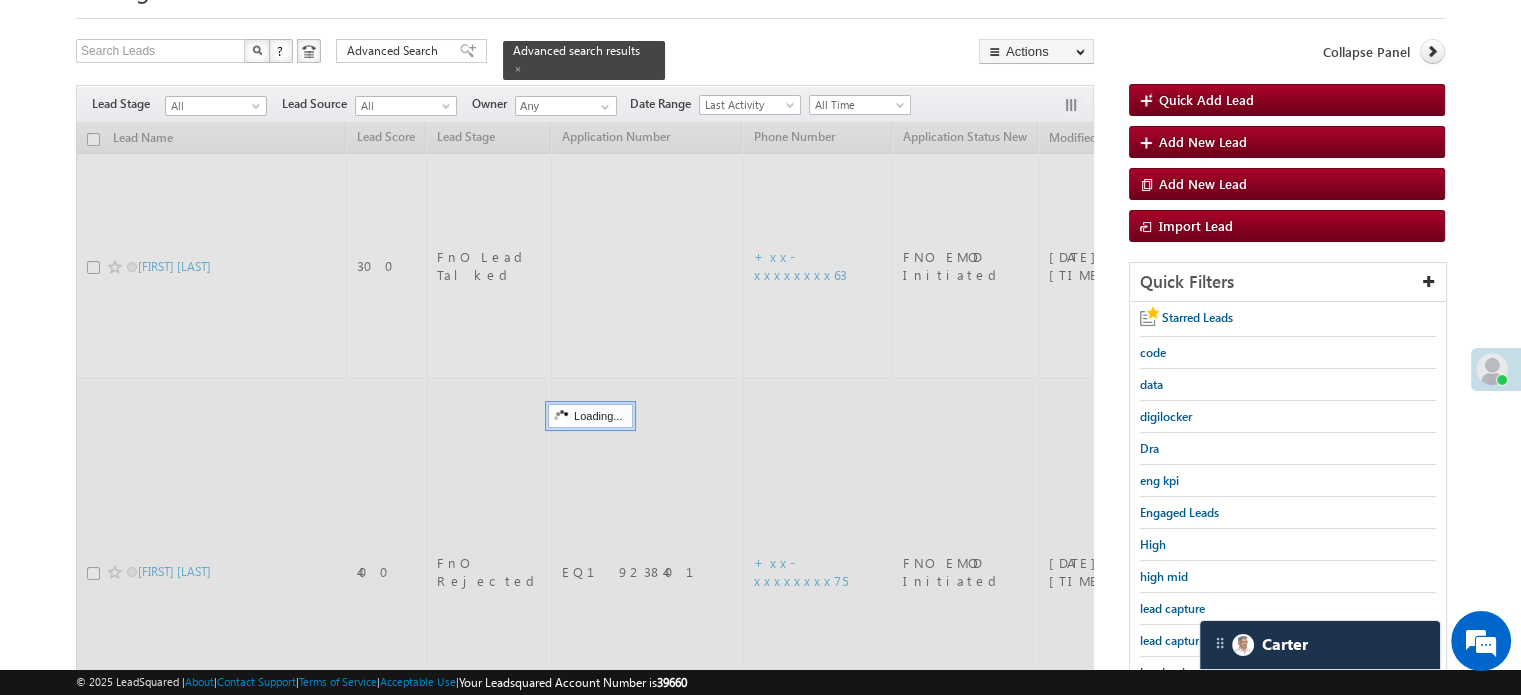 click on "lead capture new" at bounding box center [1185, 640] 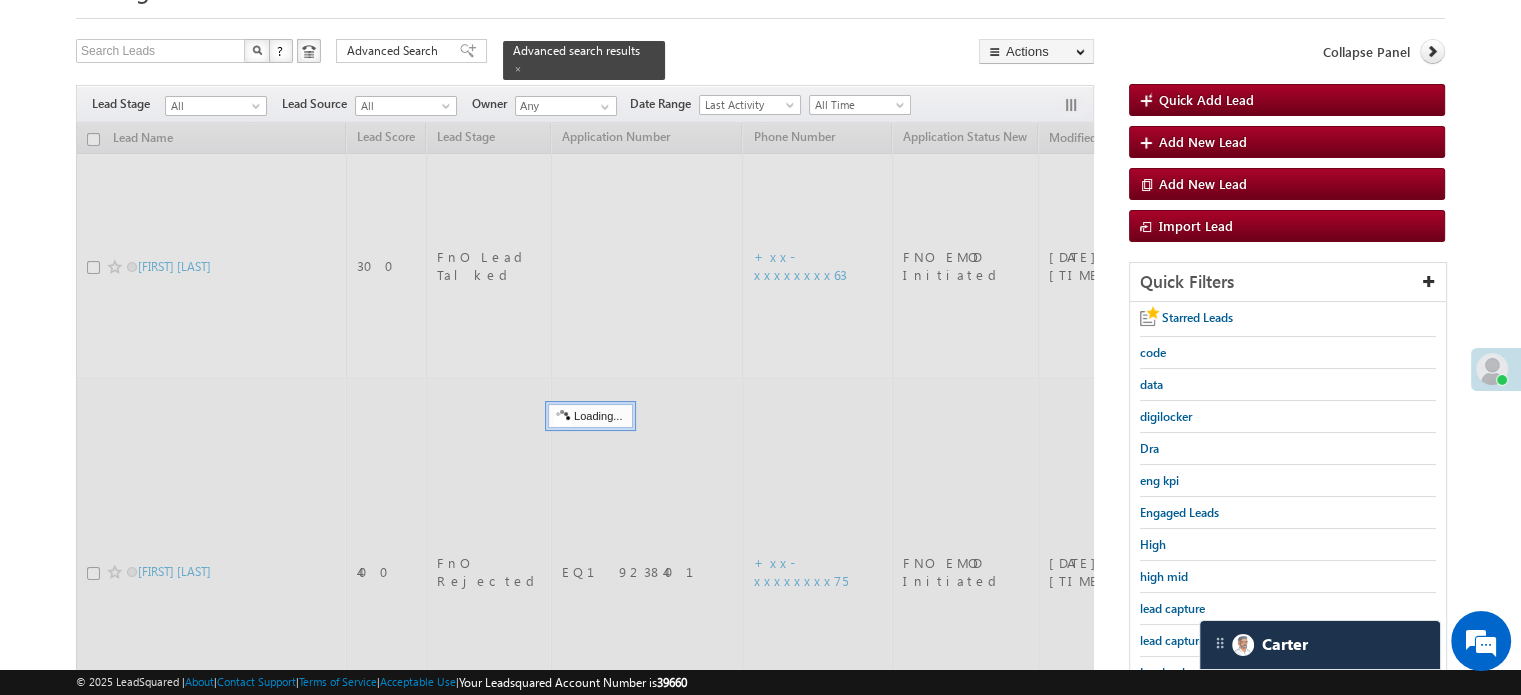 click on "lead capture new" at bounding box center (1185, 640) 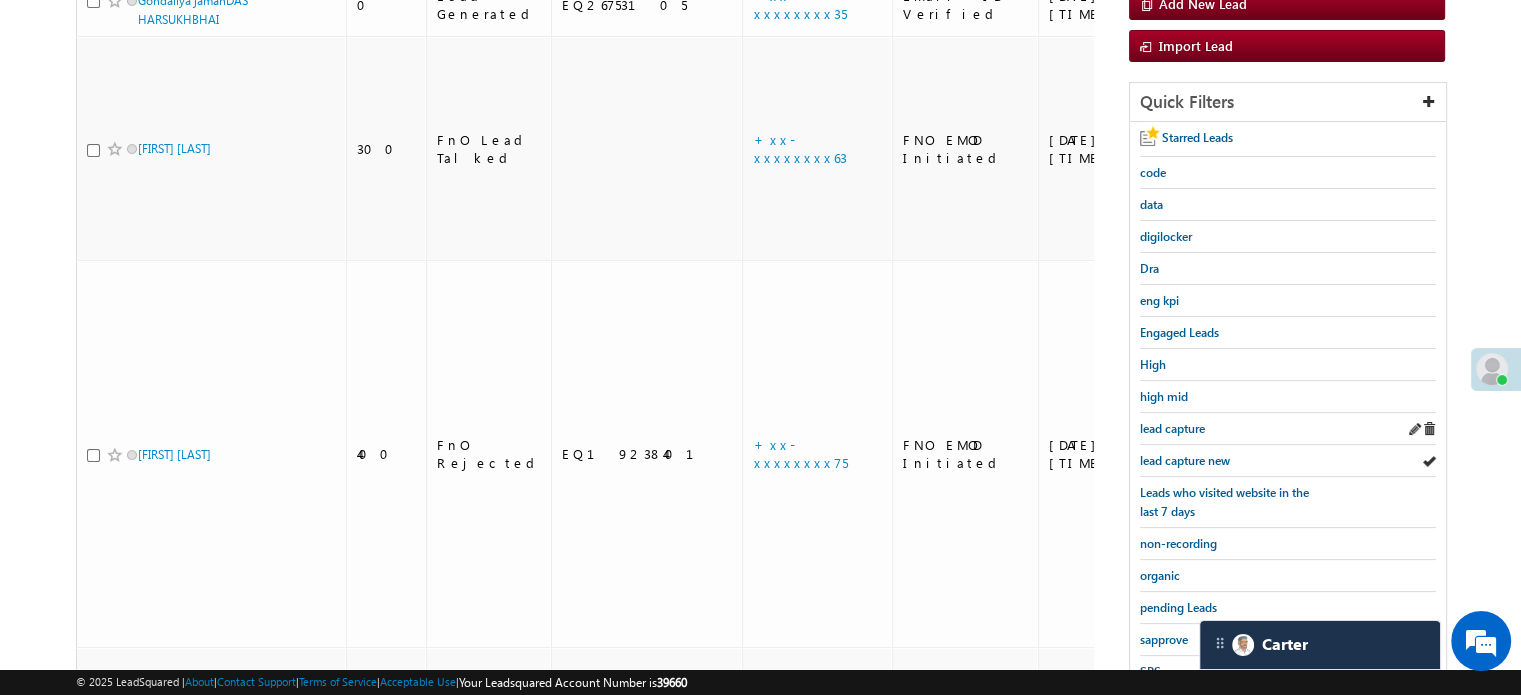 scroll, scrollTop: 400, scrollLeft: 0, axis: vertical 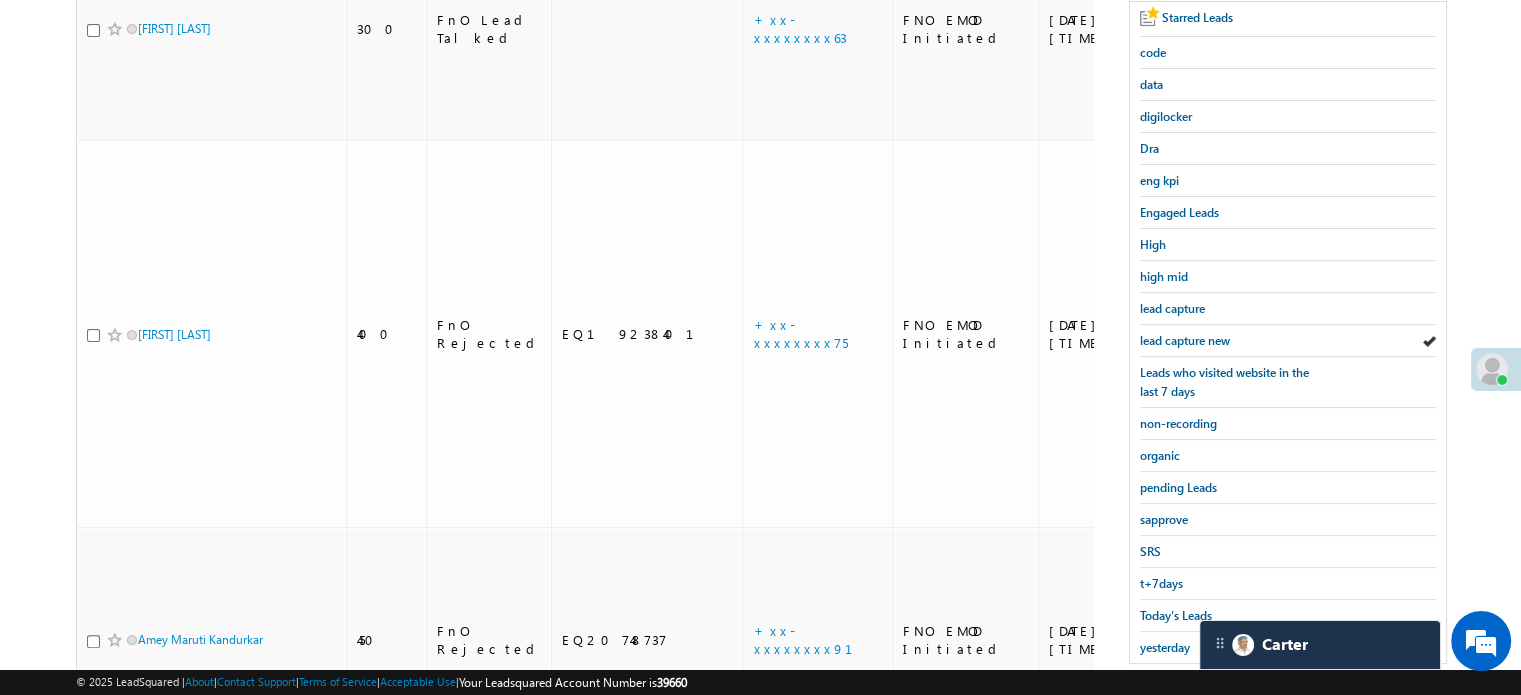 click on "yesterday" at bounding box center [1288, 647] 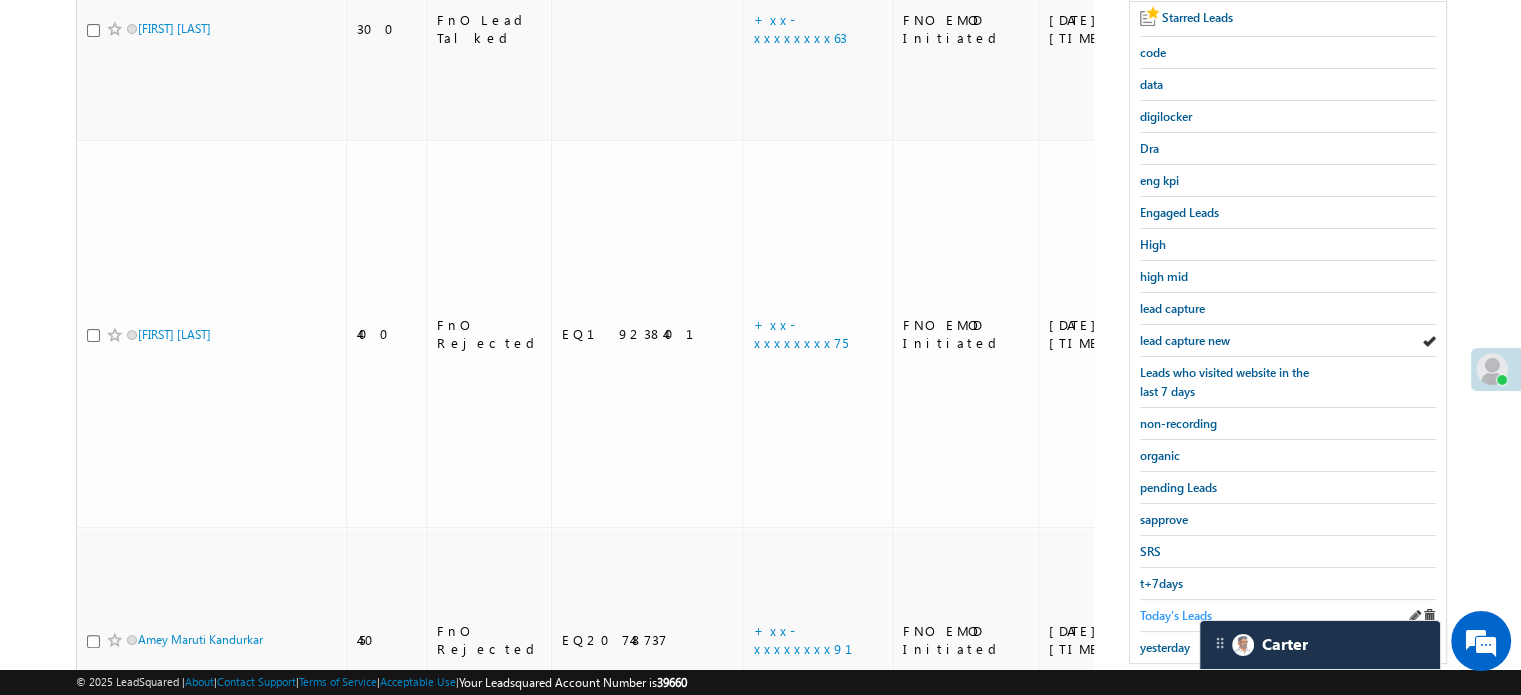 click on "Today's Leads" at bounding box center [1176, 615] 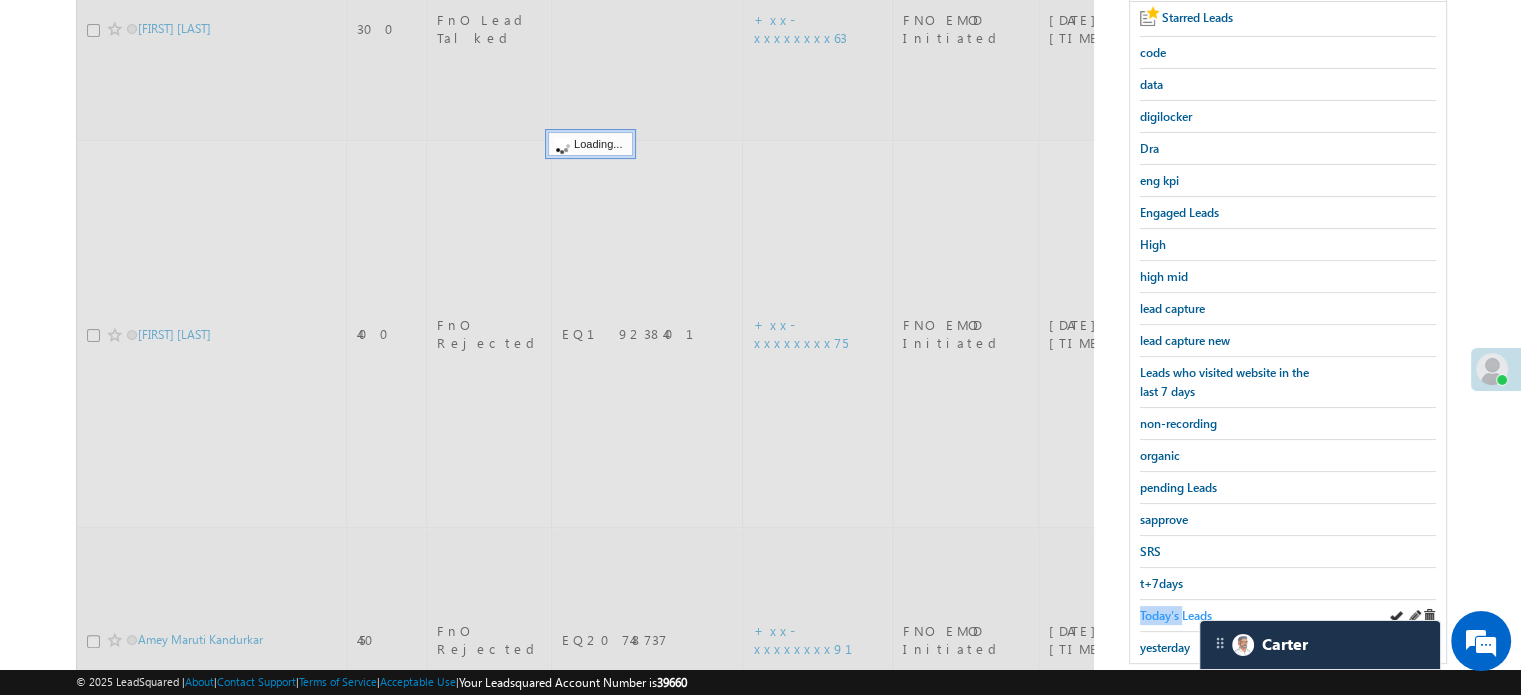 click on "Today's Leads" at bounding box center (1176, 615) 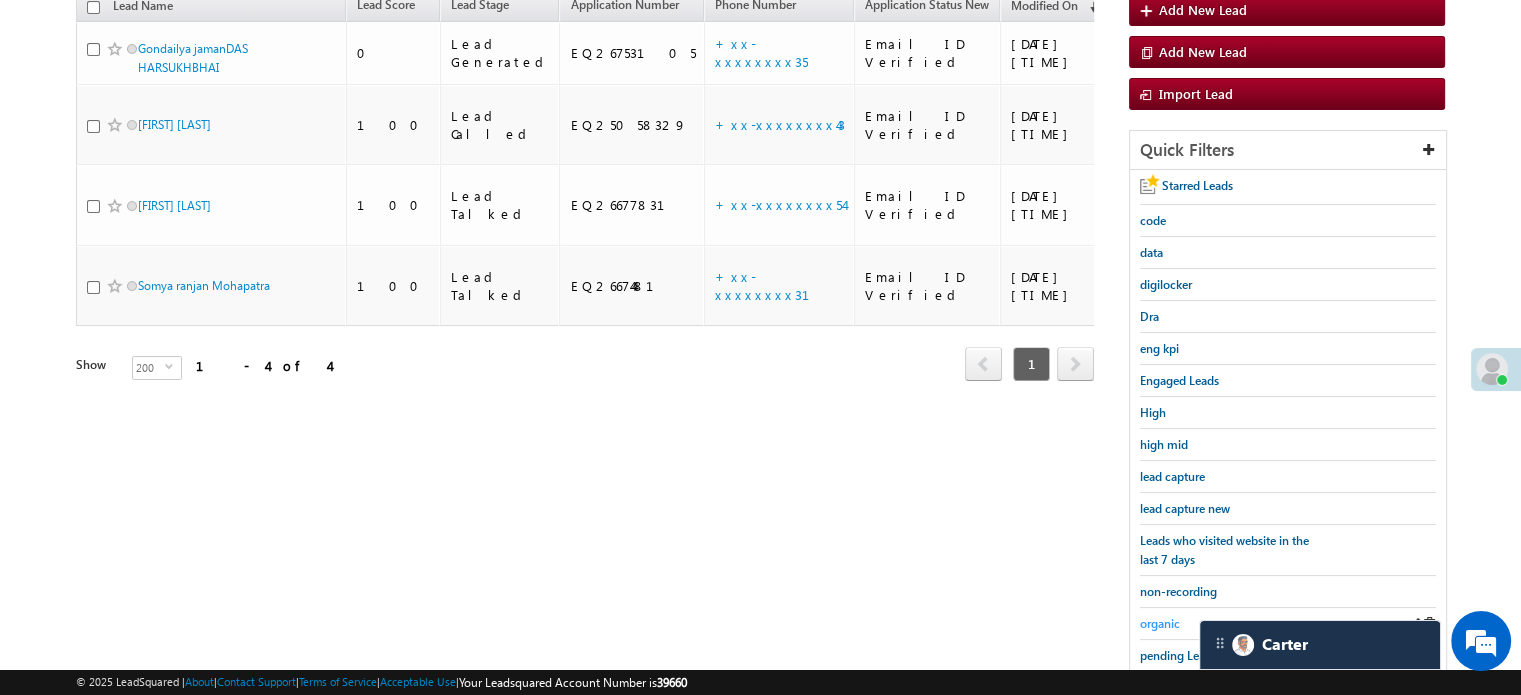 scroll, scrollTop: 100, scrollLeft: 0, axis: vertical 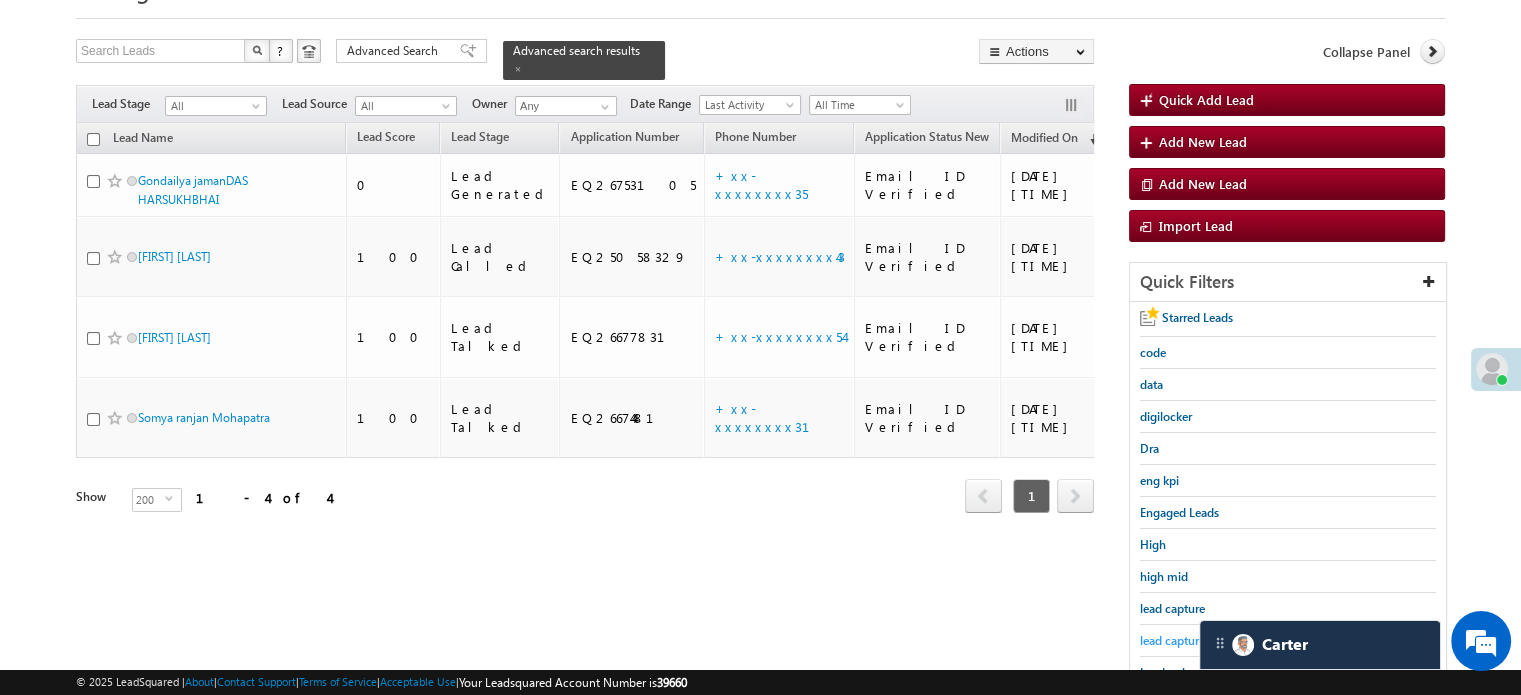 click on "lead capture new" at bounding box center [1185, 640] 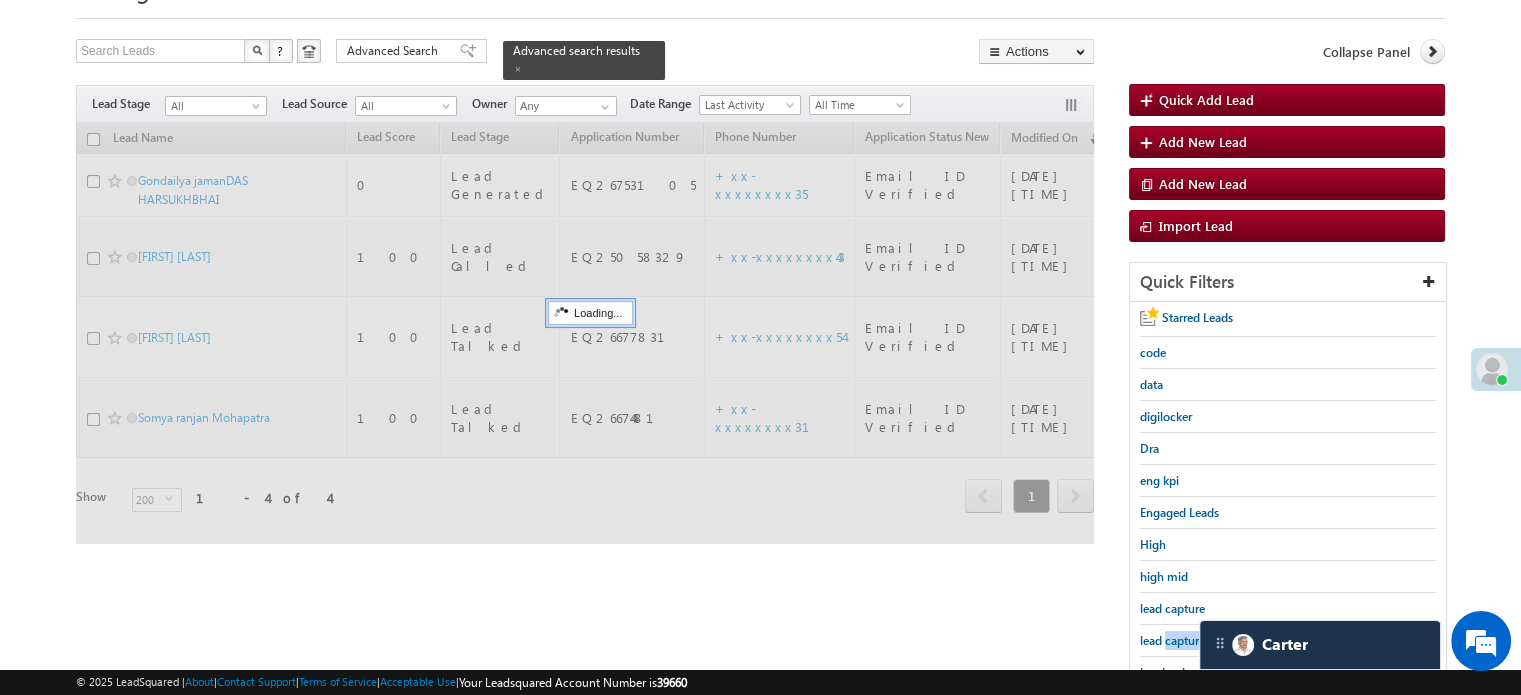 click on "lead capture new" at bounding box center [1185, 640] 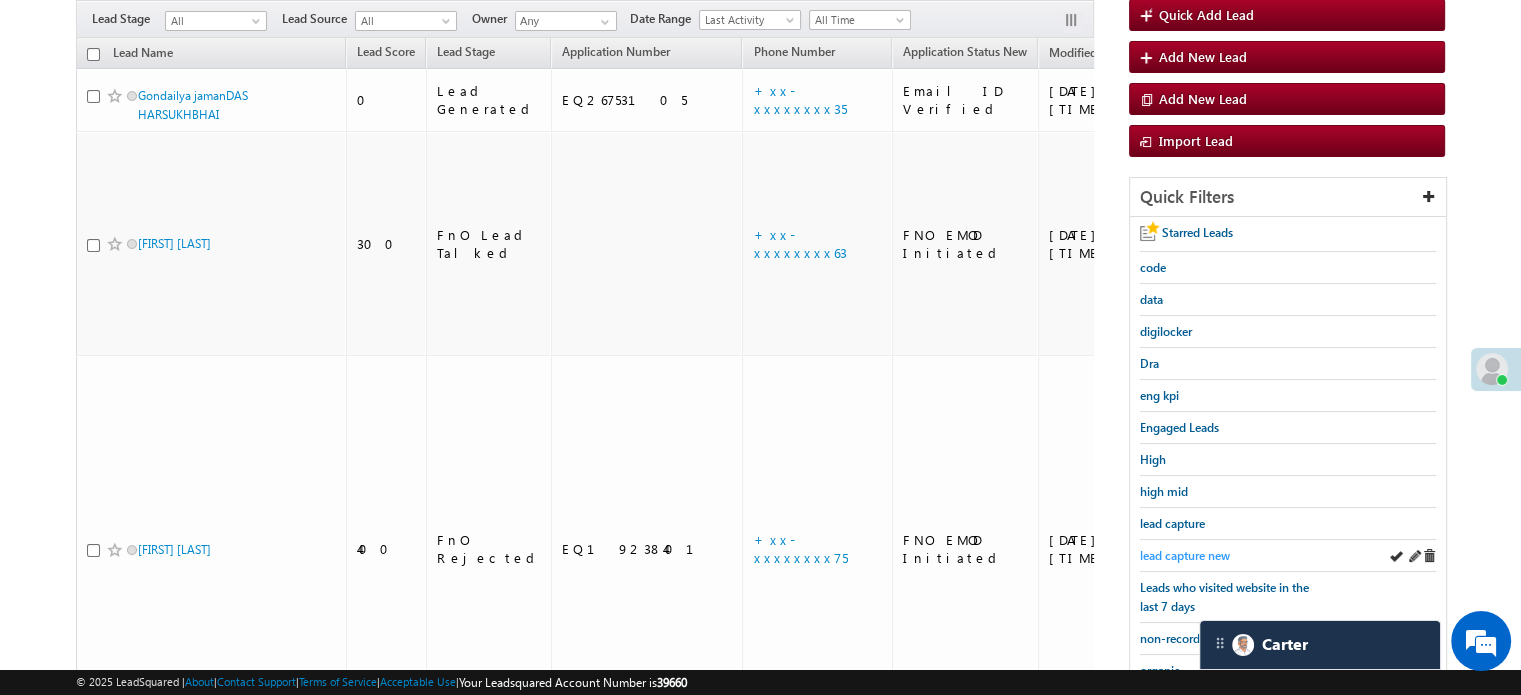 scroll, scrollTop: 300, scrollLeft: 0, axis: vertical 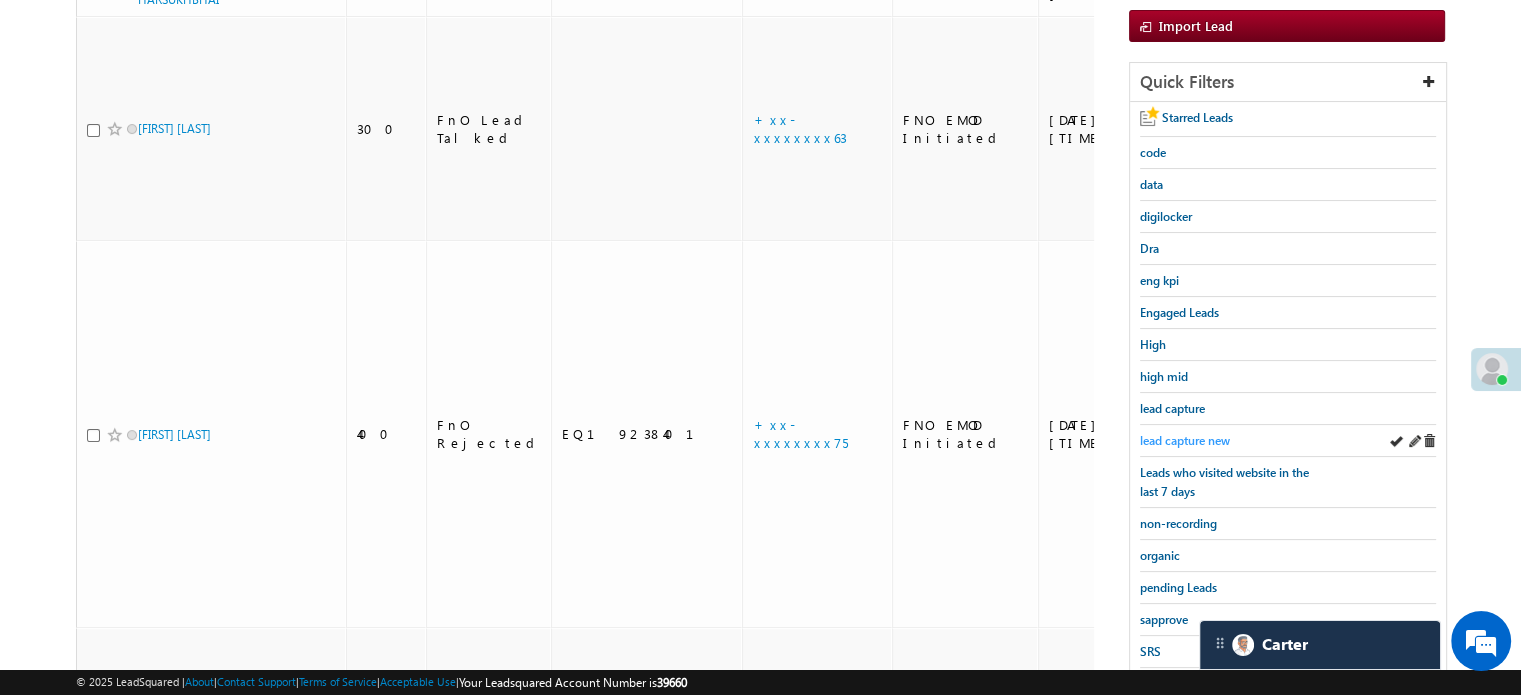 click on "lead capture new" at bounding box center (1185, 440) 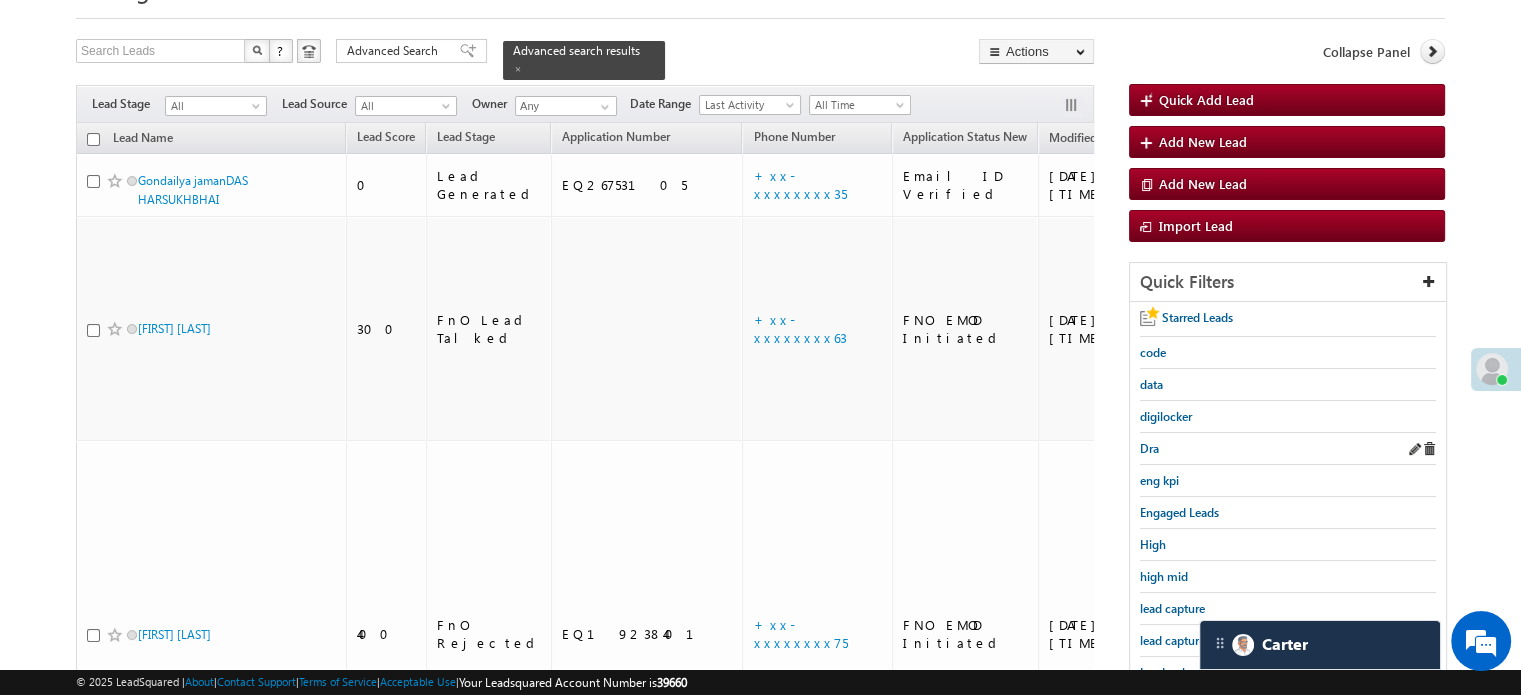 scroll, scrollTop: 400, scrollLeft: 0, axis: vertical 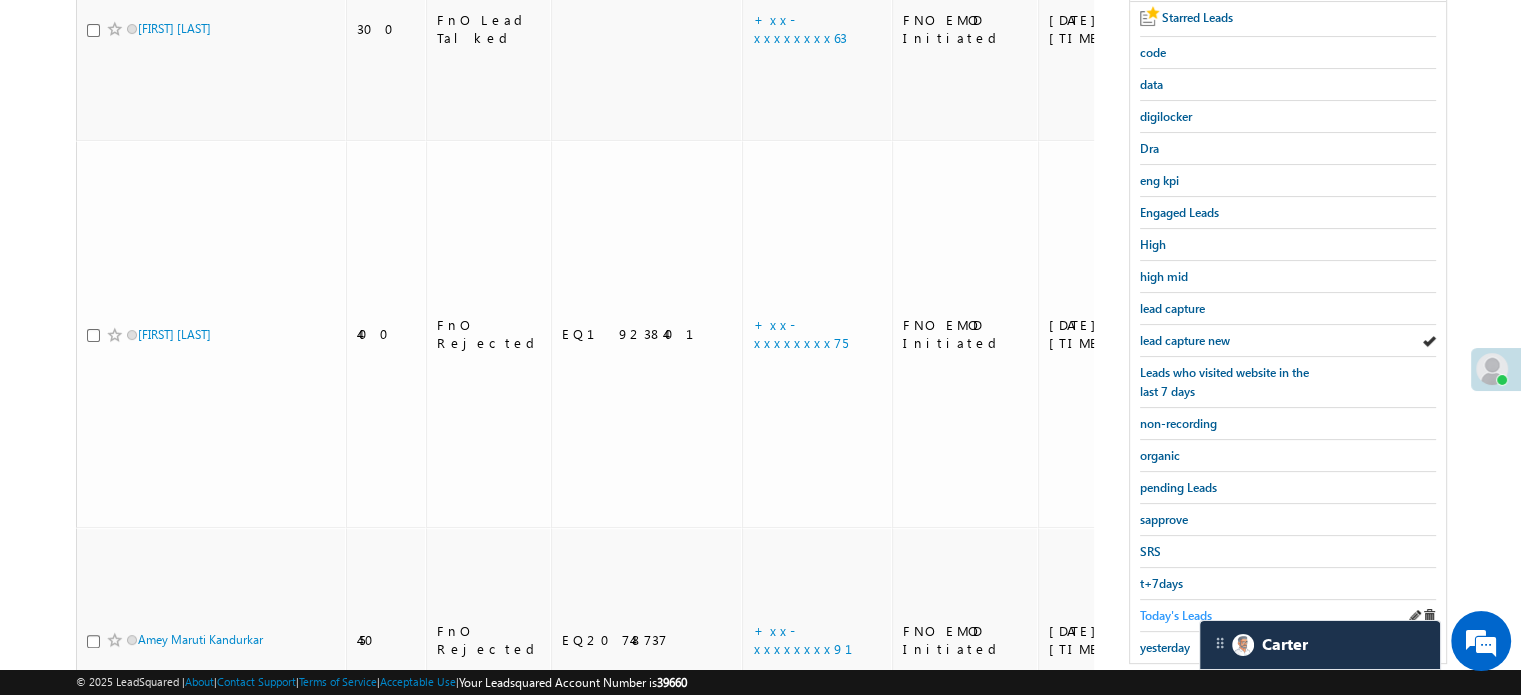 click on "Today's Leads" at bounding box center (1176, 615) 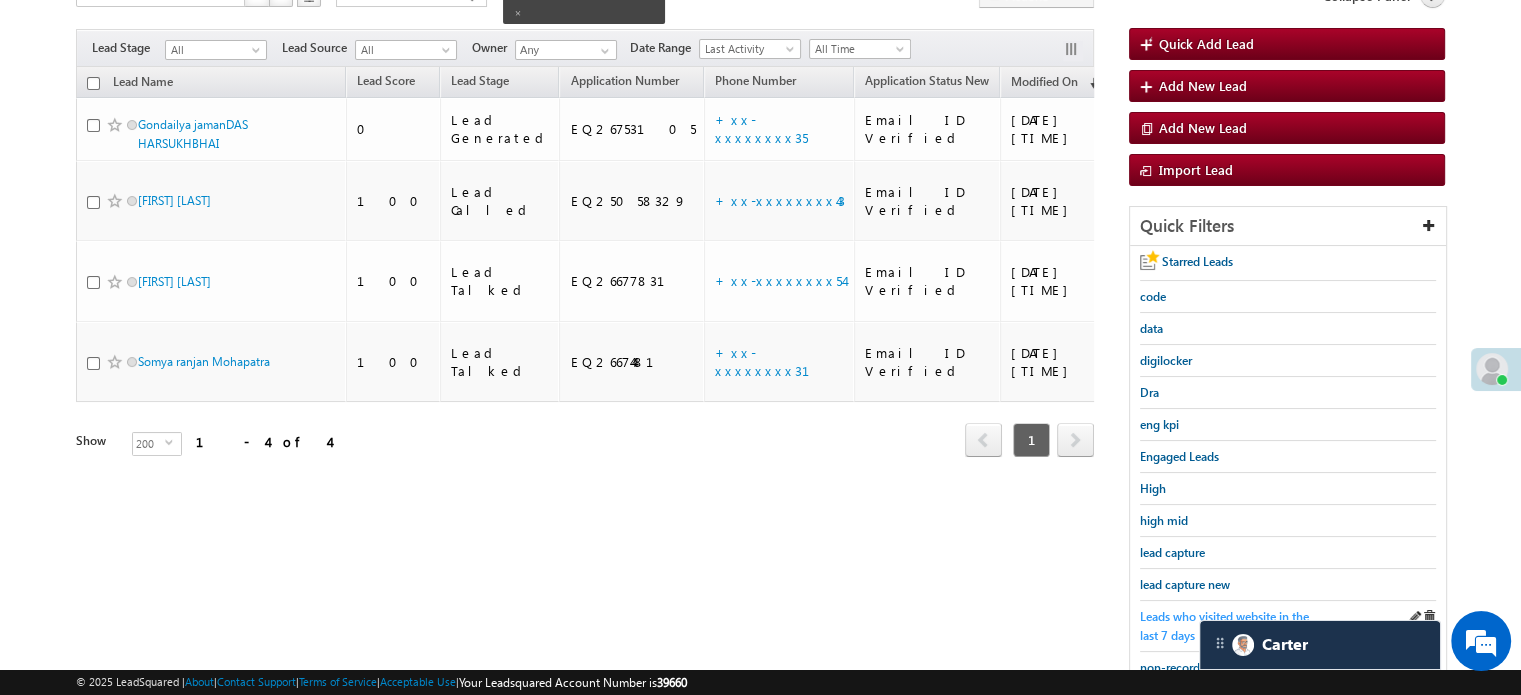scroll, scrollTop: 200, scrollLeft: 0, axis: vertical 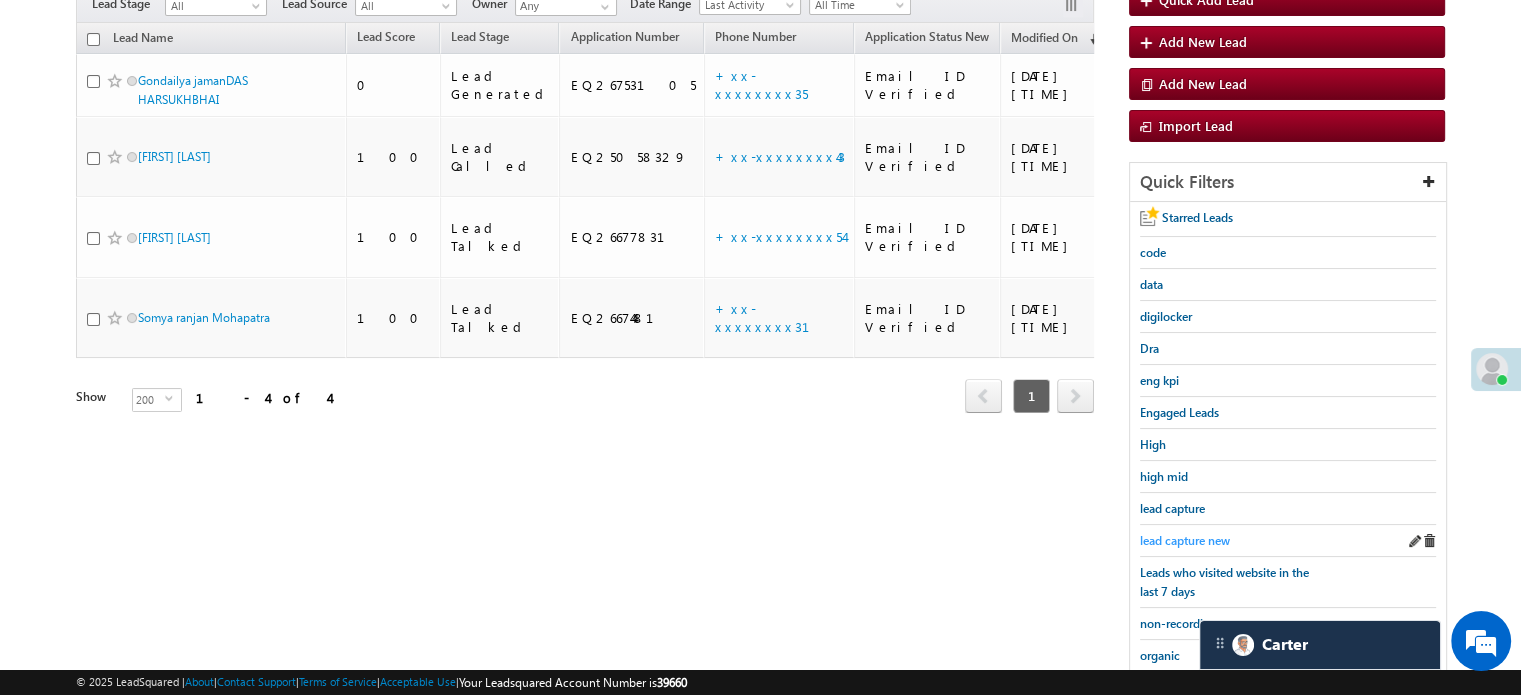 click on "lead capture new" at bounding box center (1185, 540) 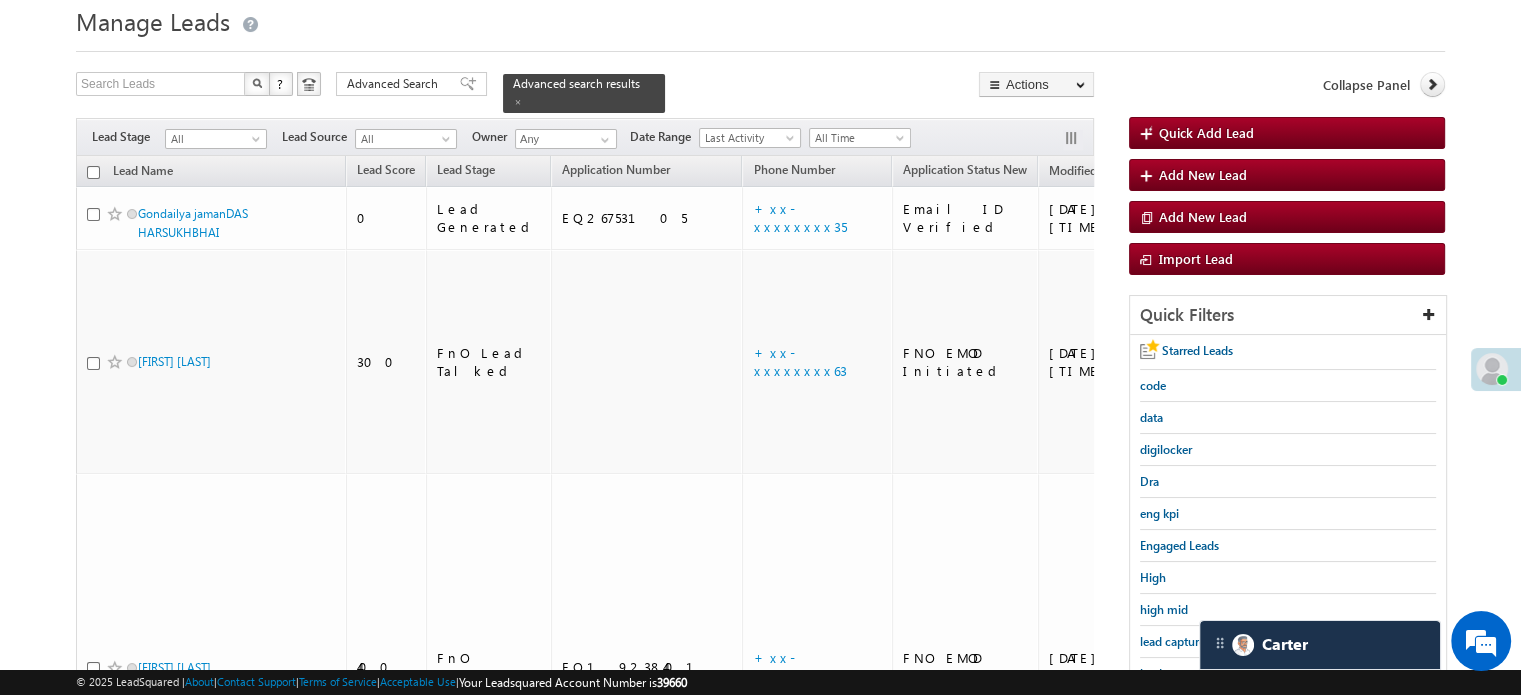 scroll, scrollTop: 100, scrollLeft: 0, axis: vertical 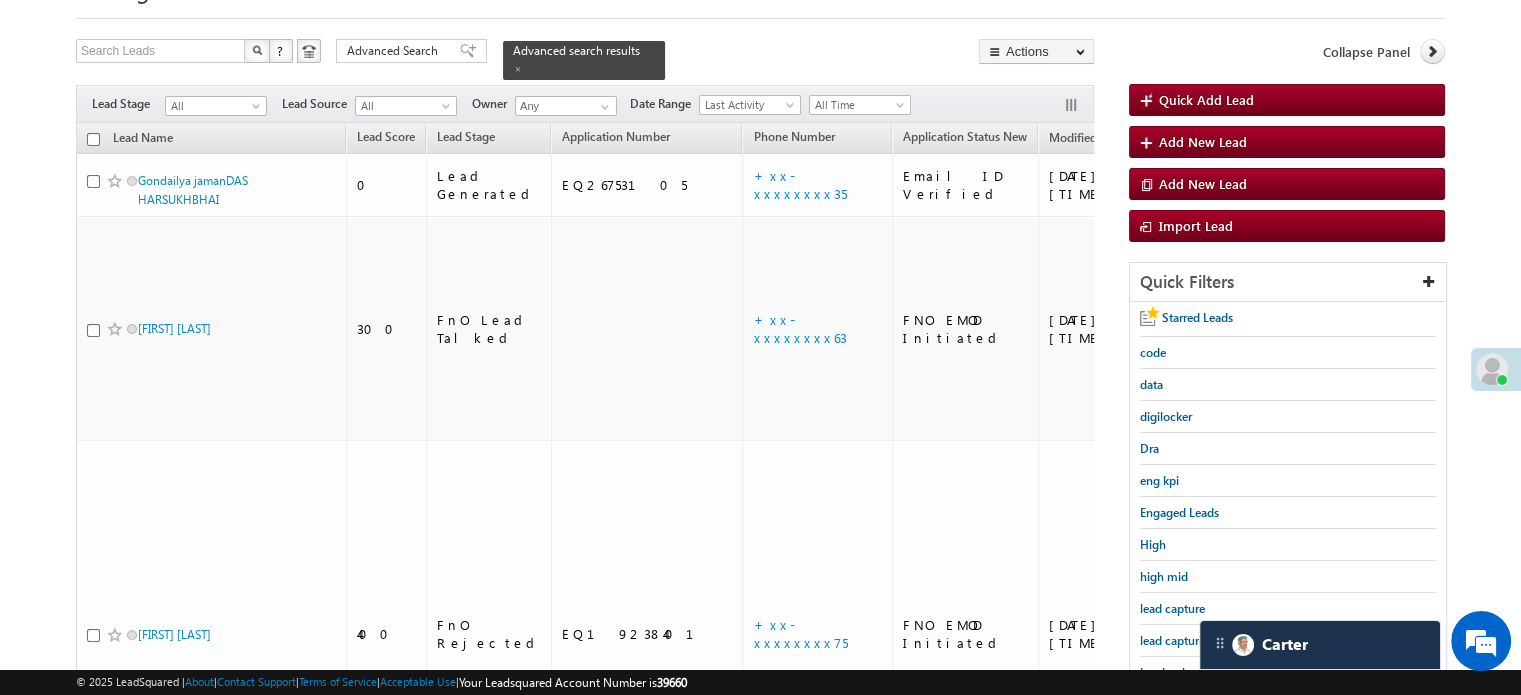 click on "lead capture new" at bounding box center [1288, 641] 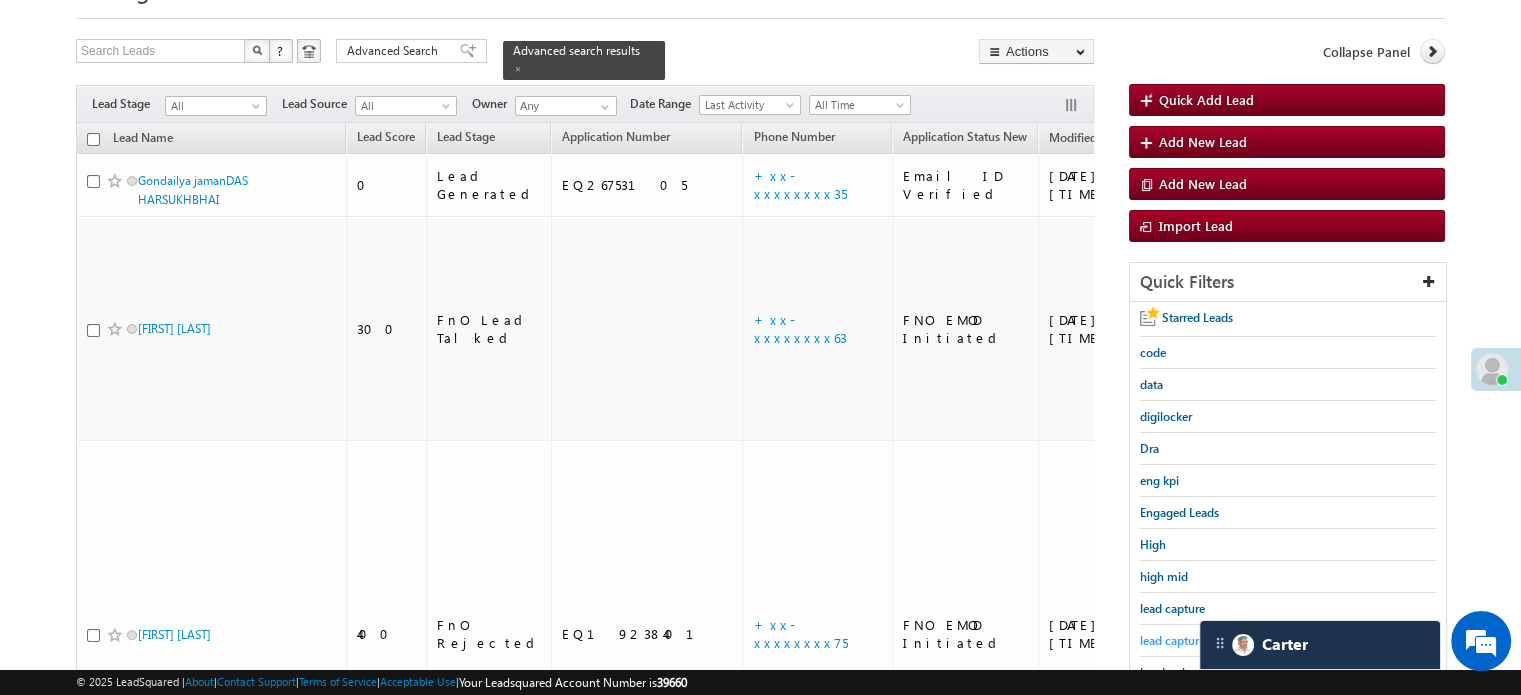 click on "lead capture new" at bounding box center (1185, 640) 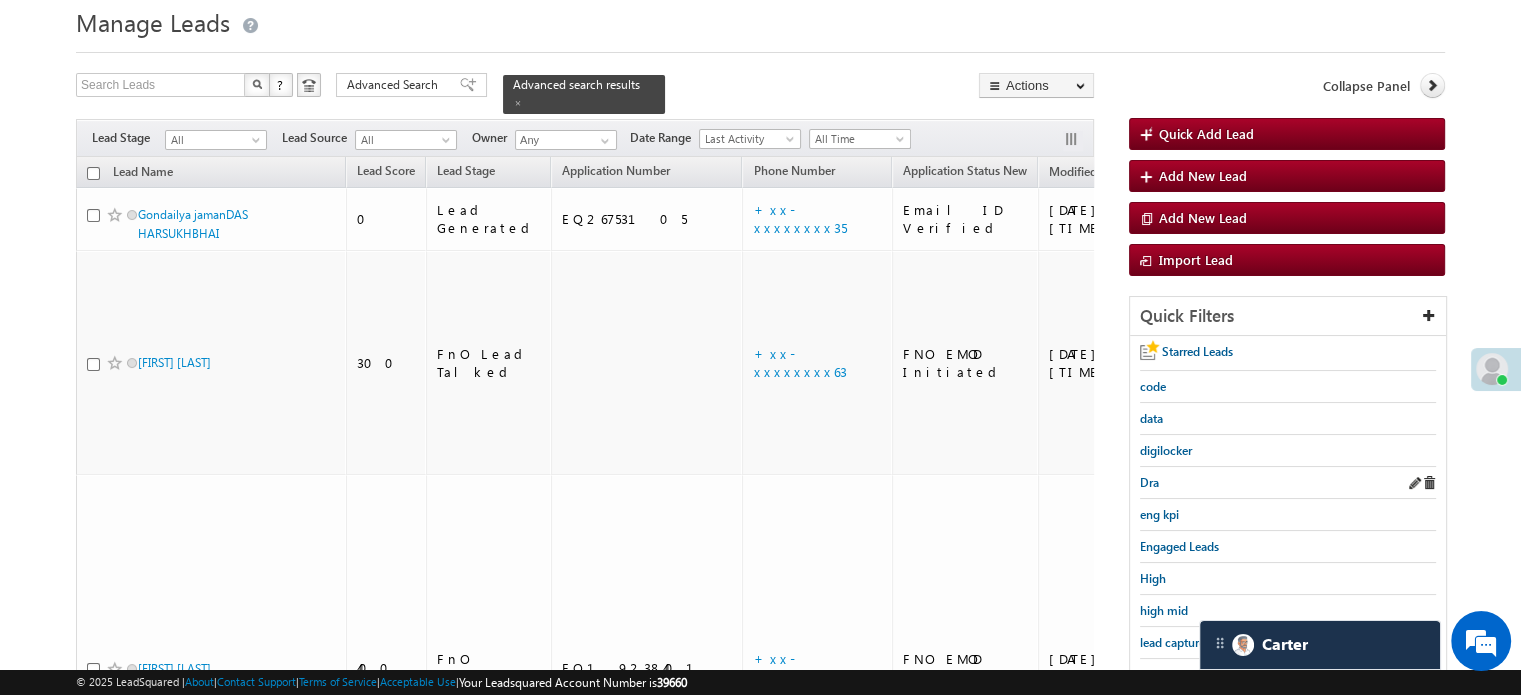 scroll, scrollTop: 100, scrollLeft: 0, axis: vertical 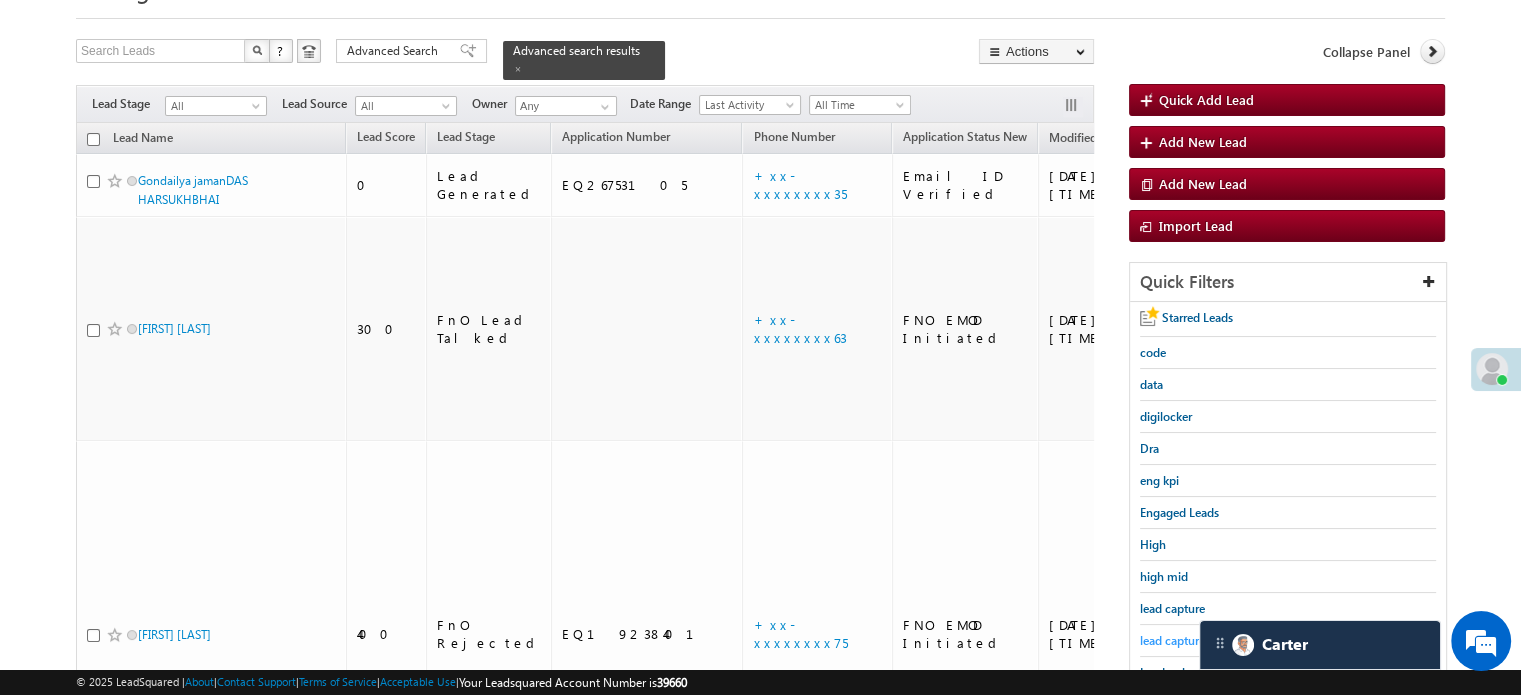 click on "lead capture new" at bounding box center (1185, 640) 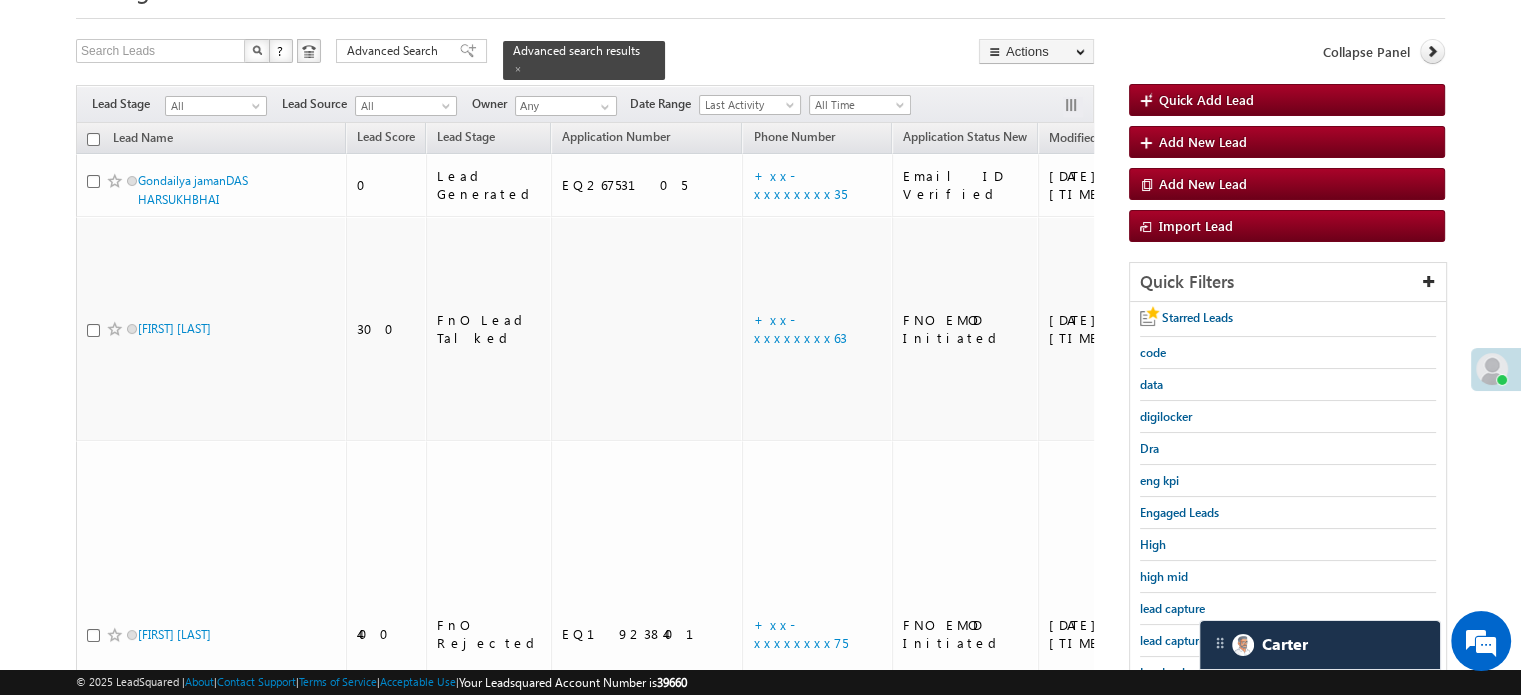 click on "lead capture new" at bounding box center [1288, 641] 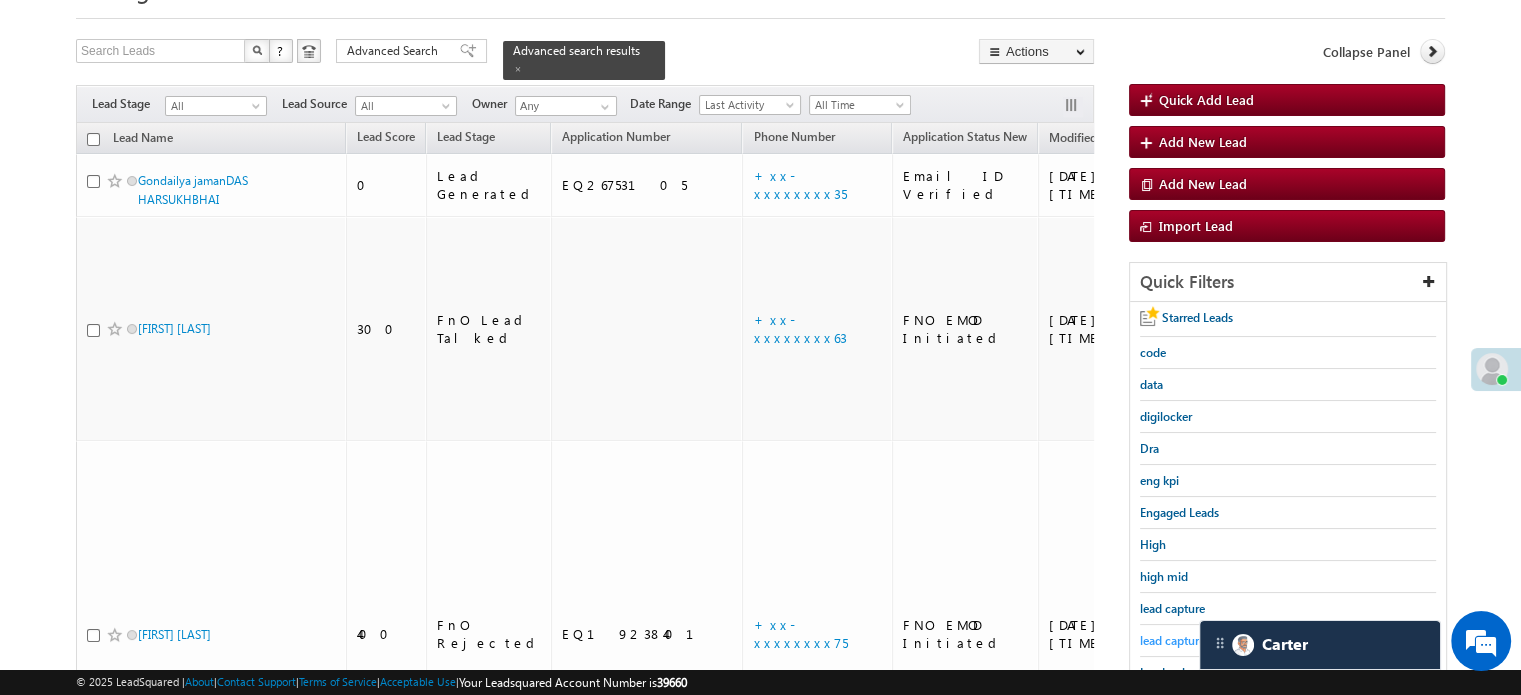 click on "lead capture new" at bounding box center (1185, 640) 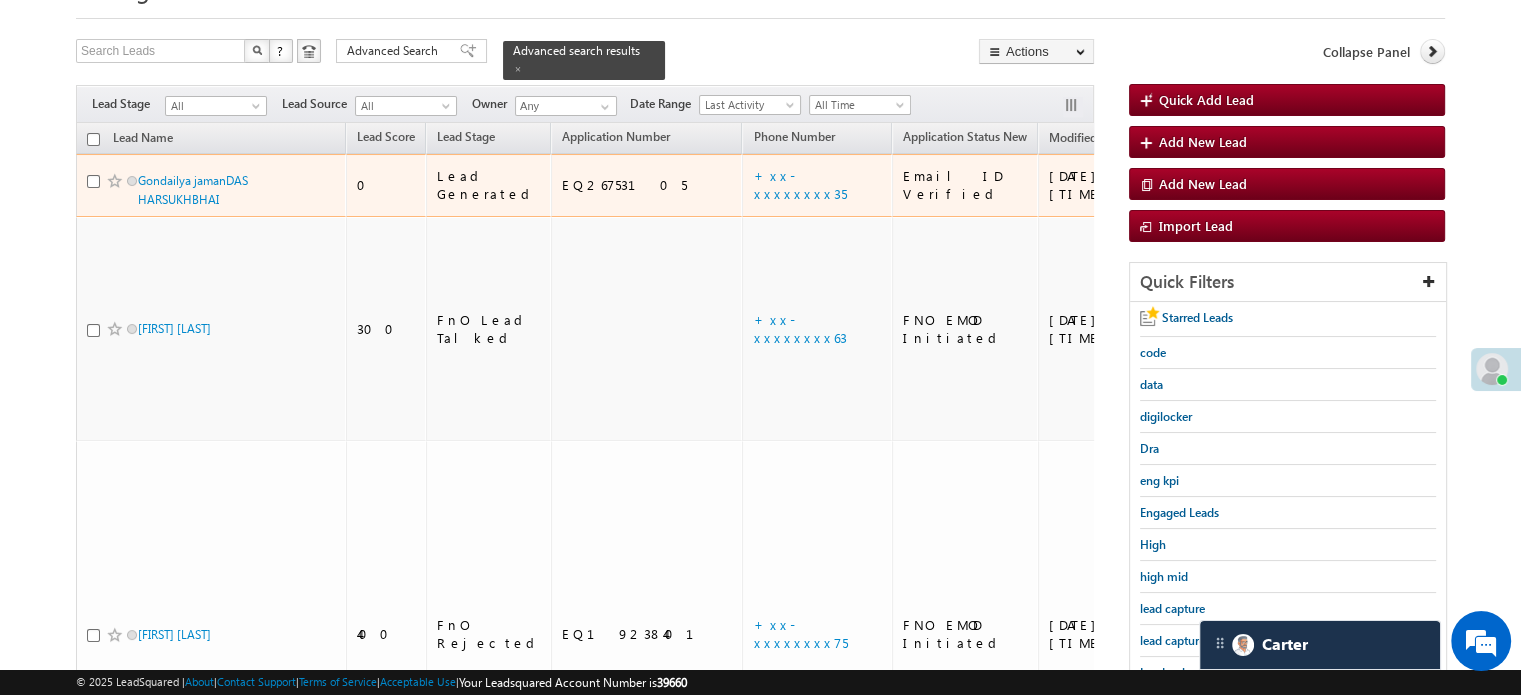 click on "+xx-xxxxxxxx35" at bounding box center (817, 185) 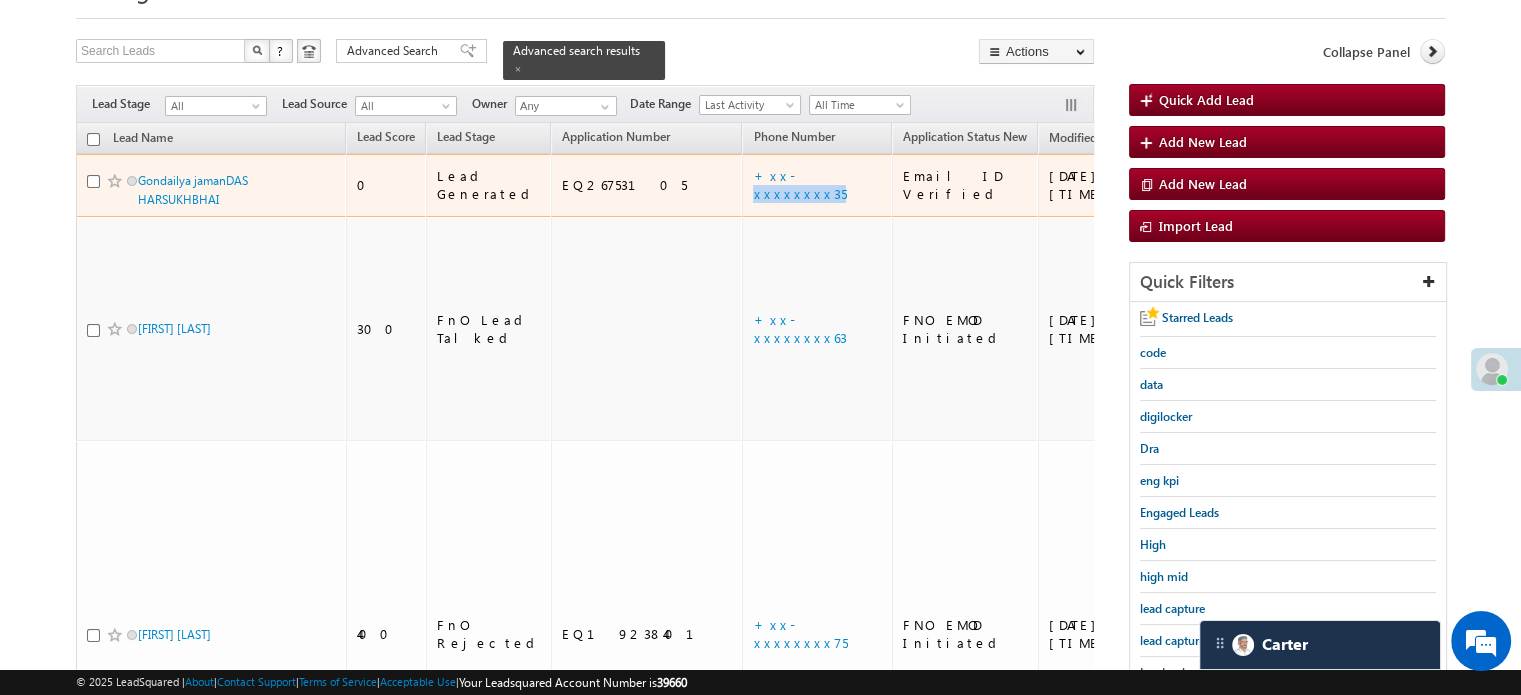 click on "+xx-xxxxxxxx35" at bounding box center (817, 185) 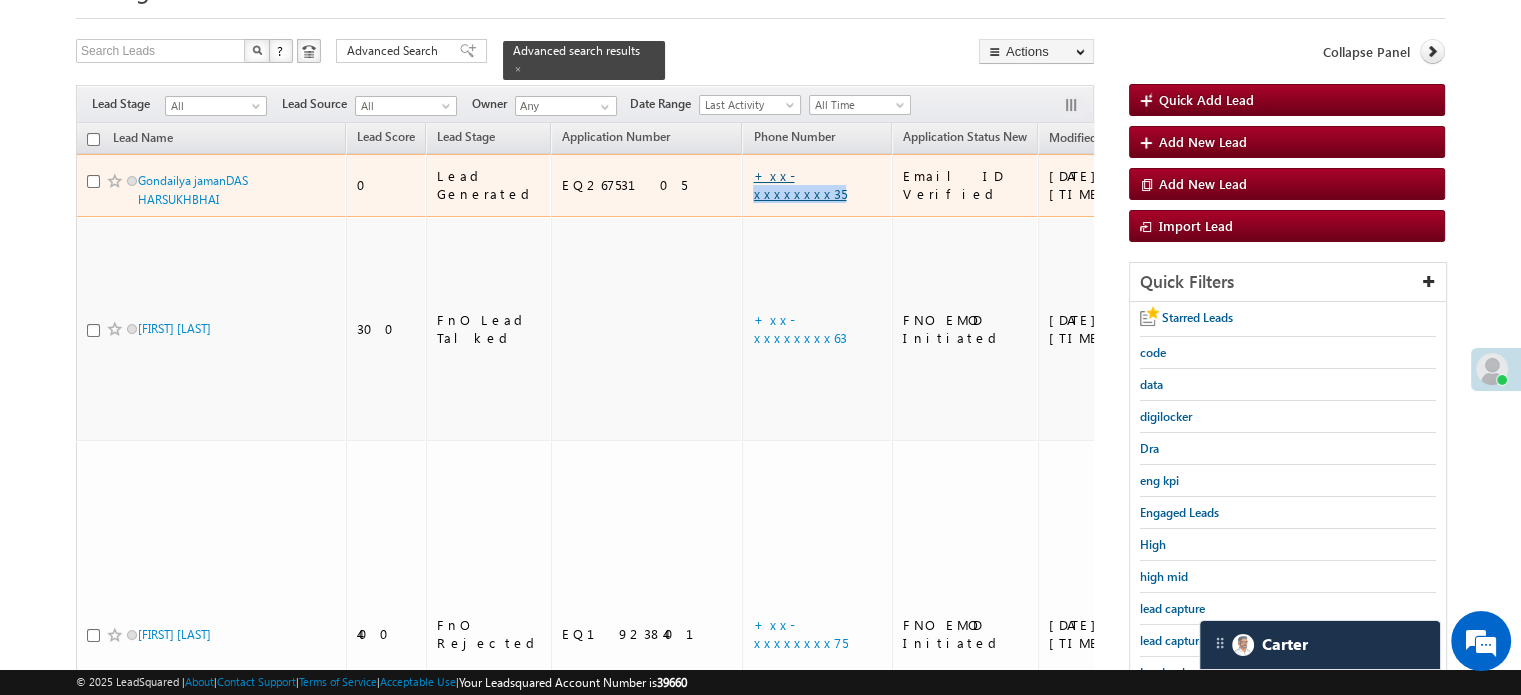 click on "+xx-xxxxxxxx35" at bounding box center [799, 184] 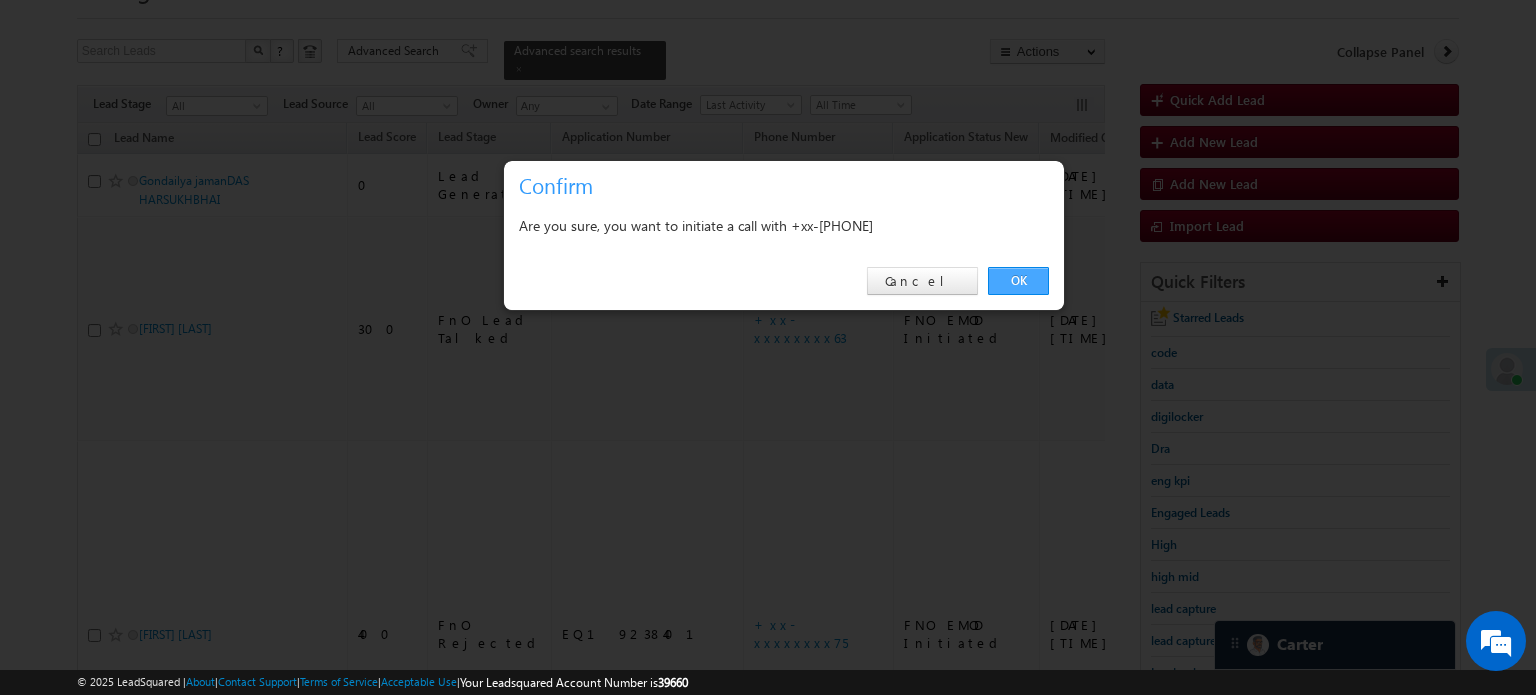 click on "OK" at bounding box center (1018, 281) 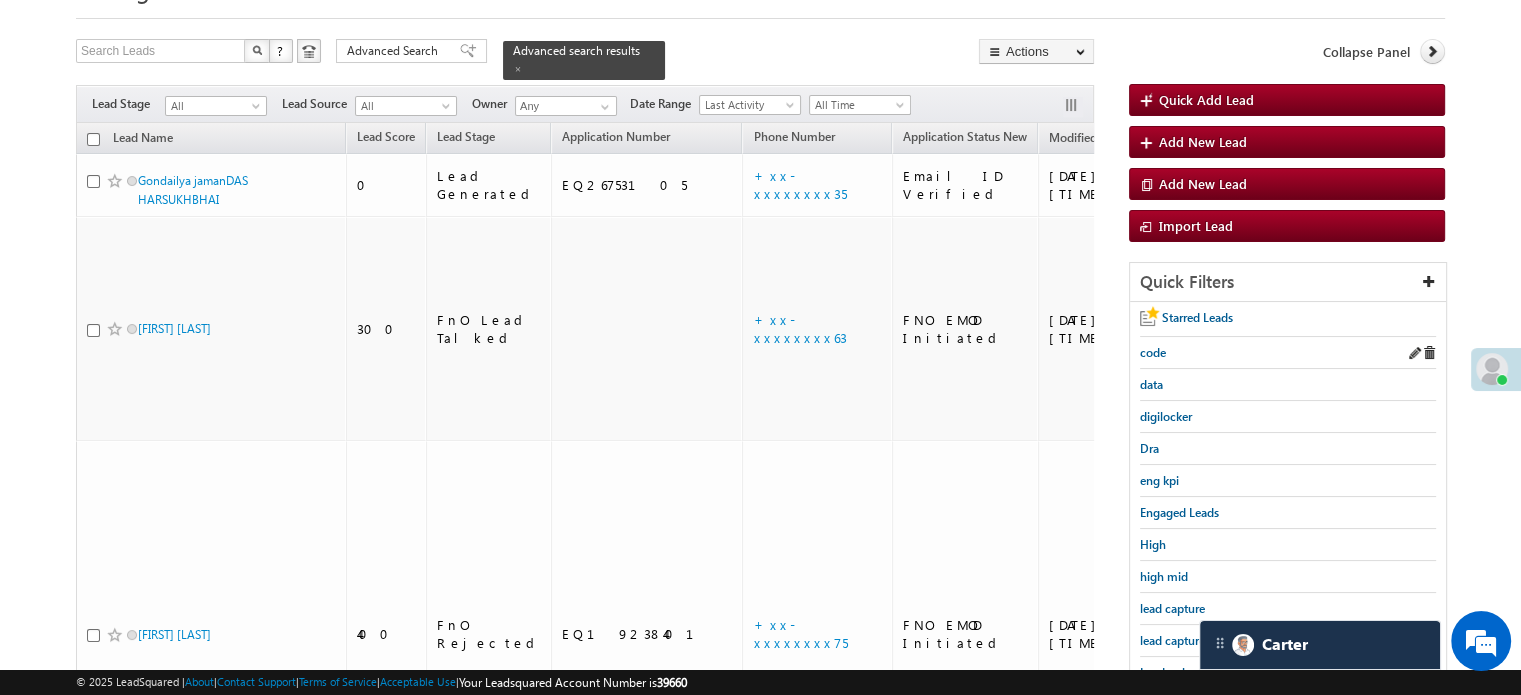 click on "code" at bounding box center (1288, 353) 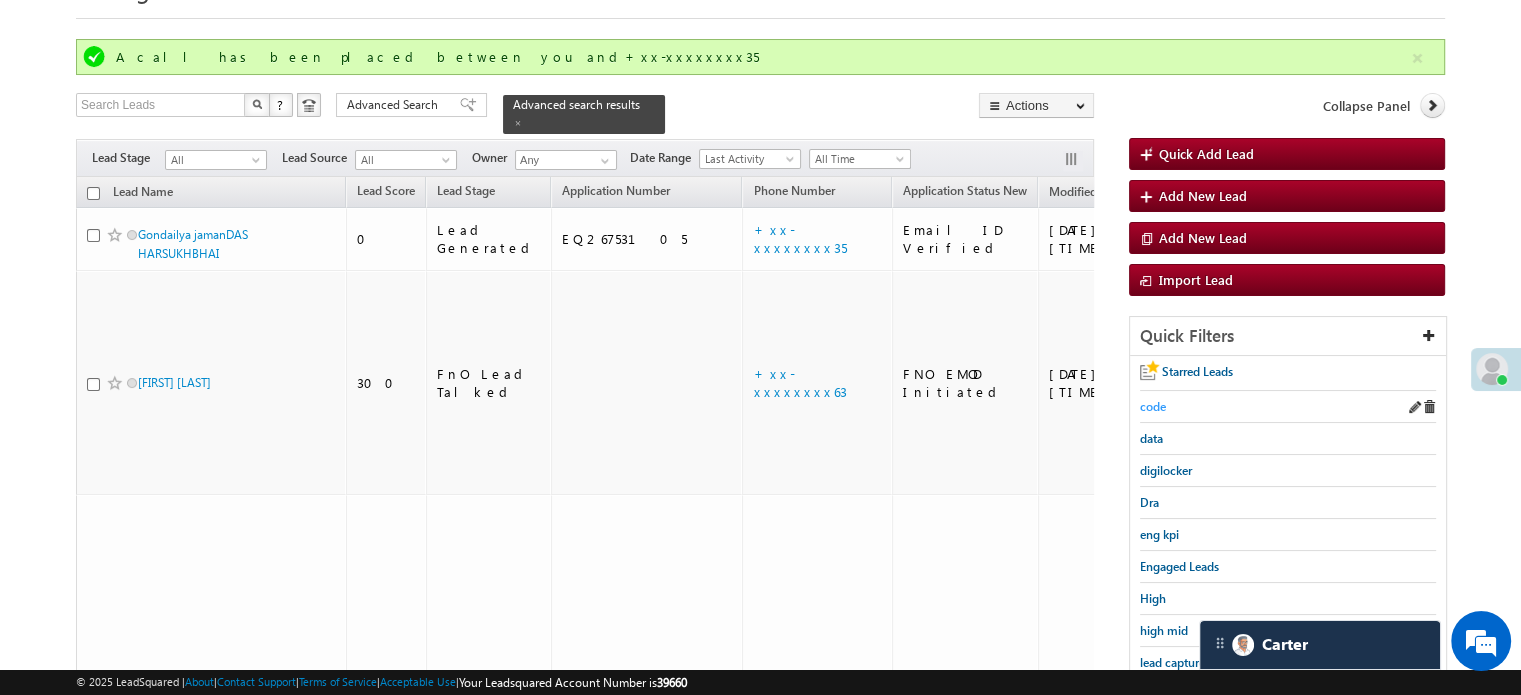 click on "code" at bounding box center (1153, 406) 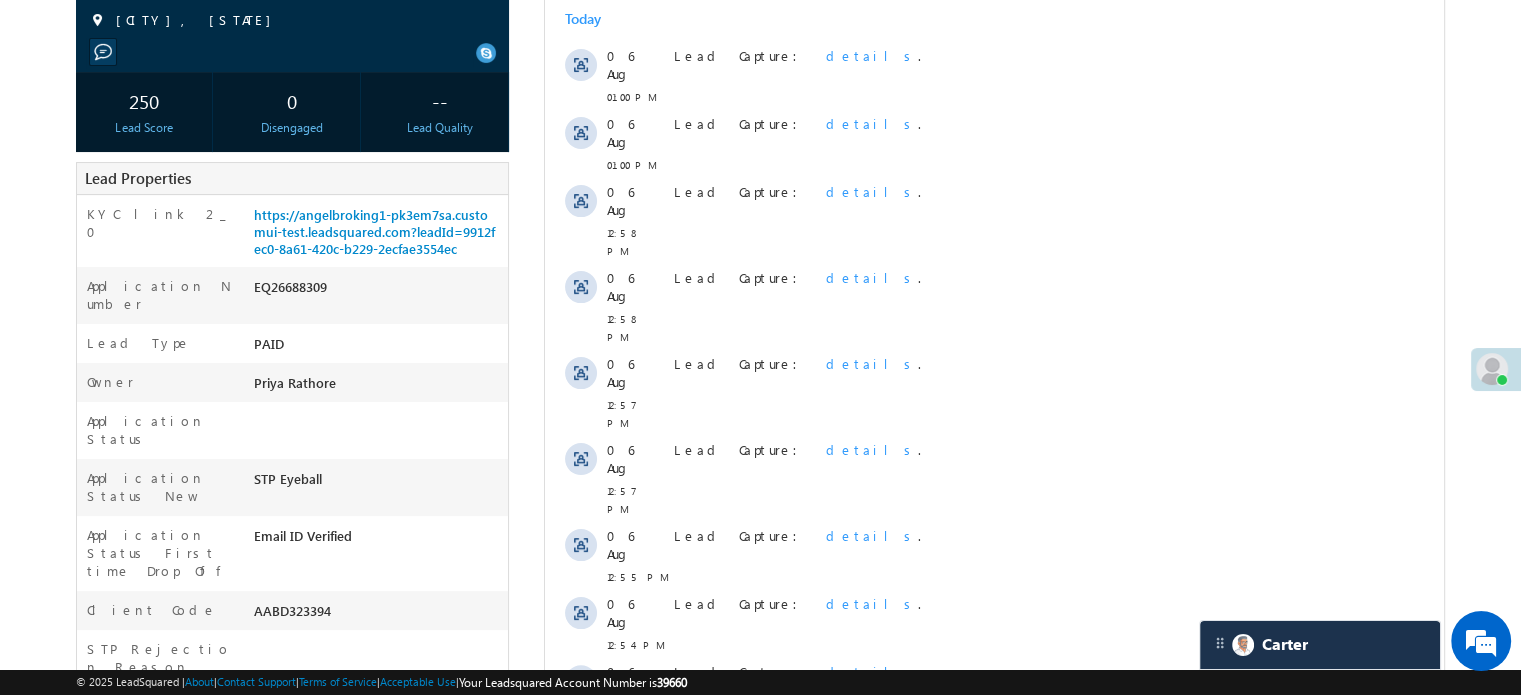 scroll, scrollTop: 0, scrollLeft: 0, axis: both 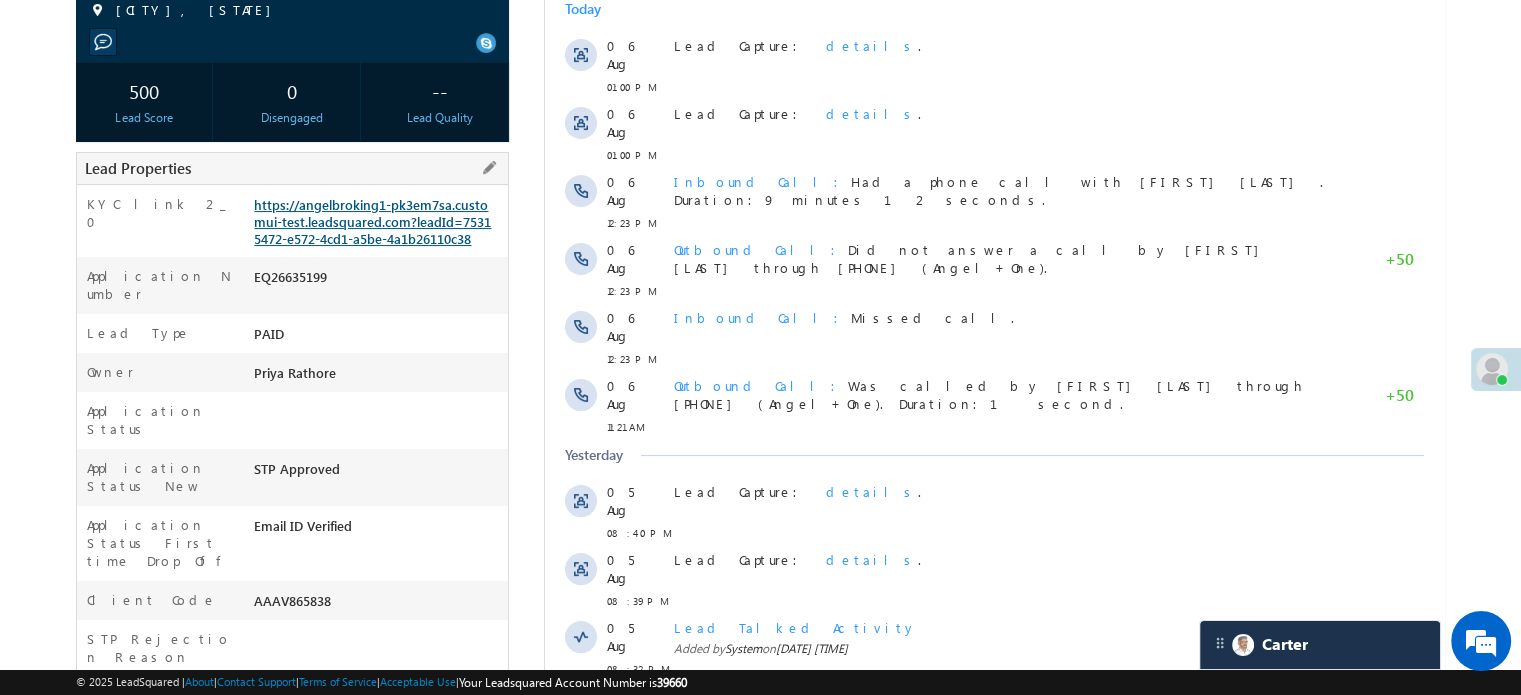 click on "https://angelbroking1-pk3em7sa.customui-test.leadsquared.com?leadId=75315472-e572-4cd1-a5be-4a1b26110c38" at bounding box center (372, 221) 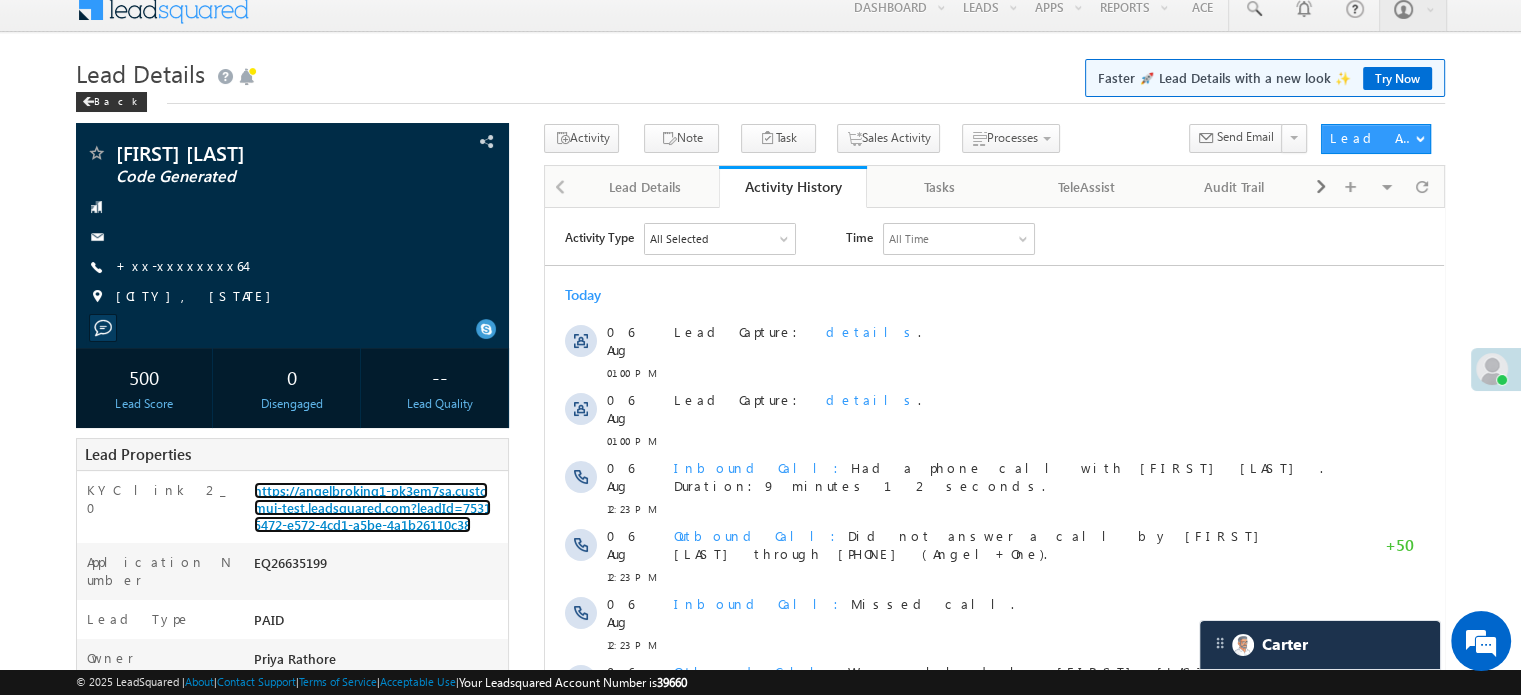 scroll, scrollTop: 1, scrollLeft: 0, axis: vertical 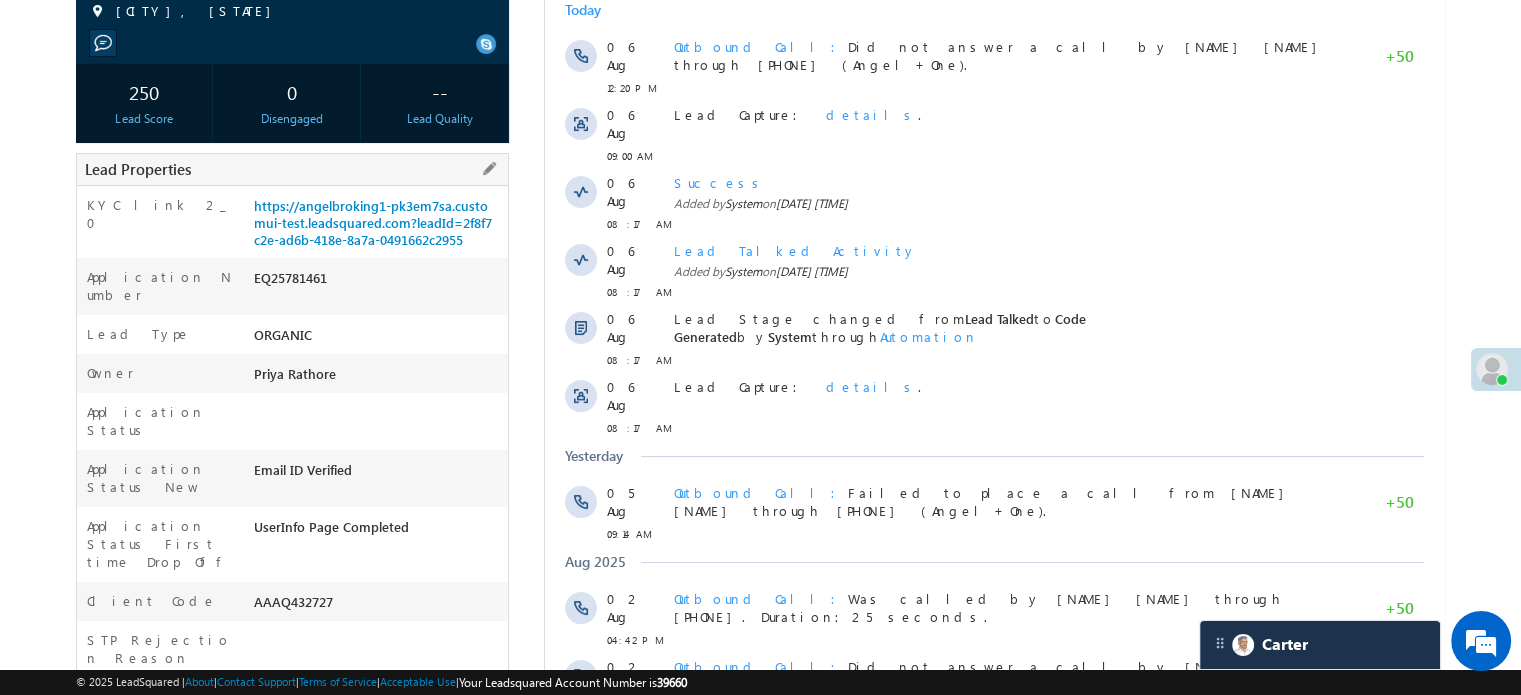 click on "https://angelbroking1-pk3em7sa.customui-test.leadsquared.com?leadId=2f8f7c2e-ad6b-418e-8a7a-0491662c2955" at bounding box center (378, 227) 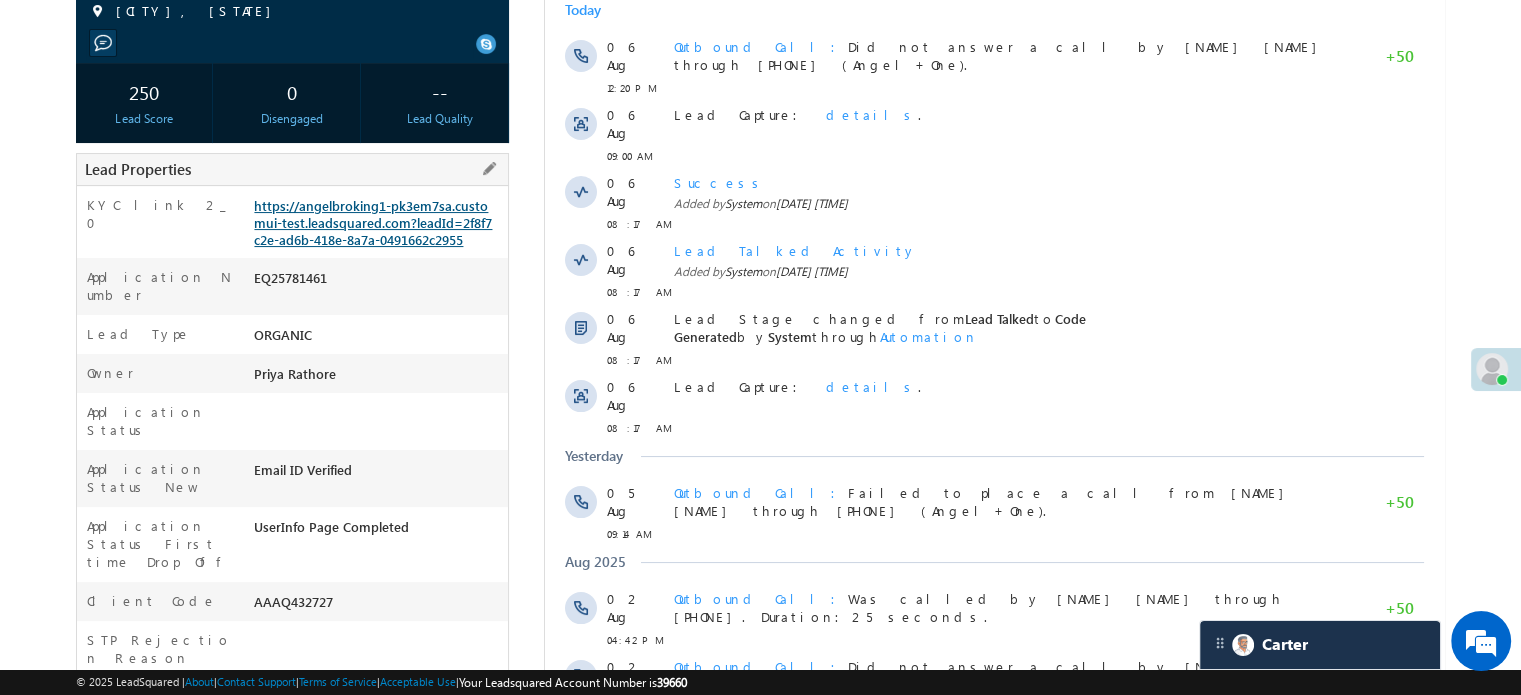 click on "https://angelbroking1-pk3em7sa.customui-test.leadsquared.com?leadId=2f8f7c2e-ad6b-418e-8a7a-0491662c2955" at bounding box center (373, 222) 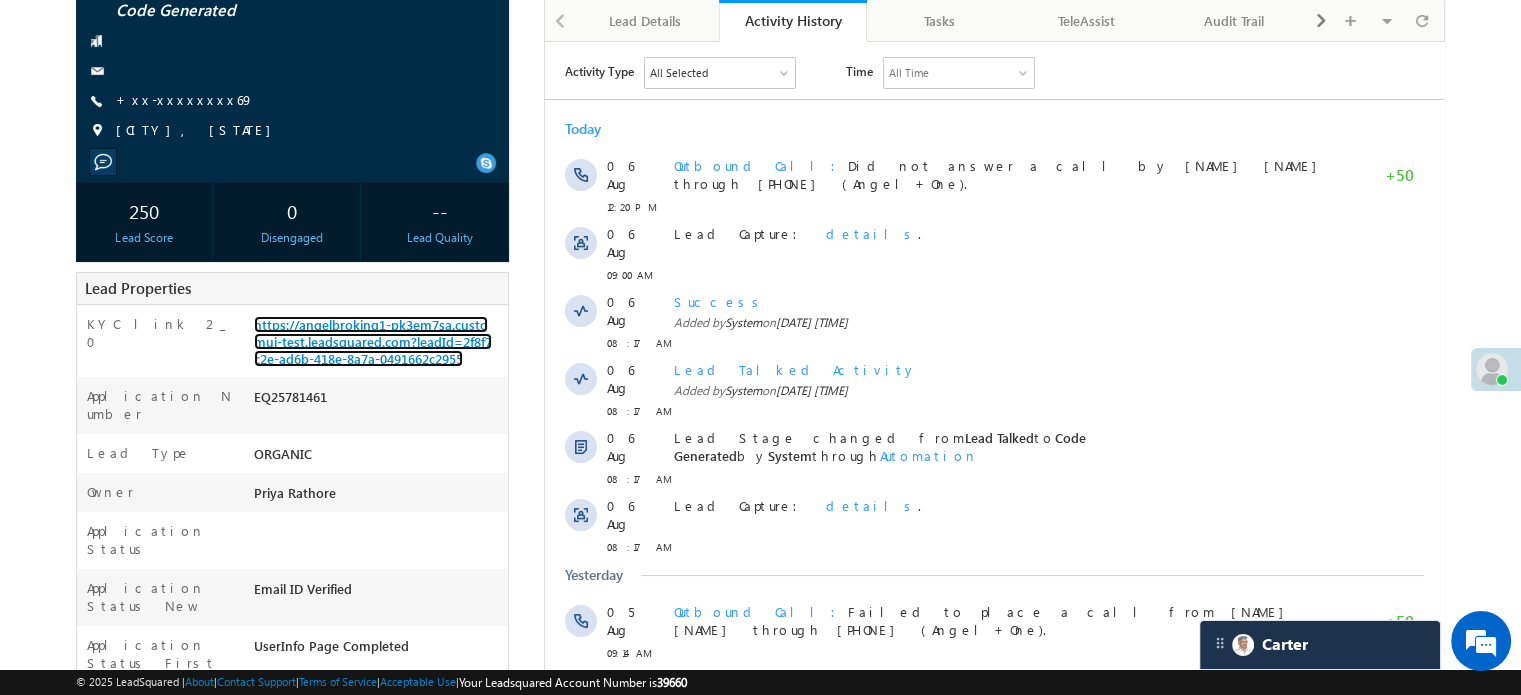 scroll, scrollTop: 0, scrollLeft: 0, axis: both 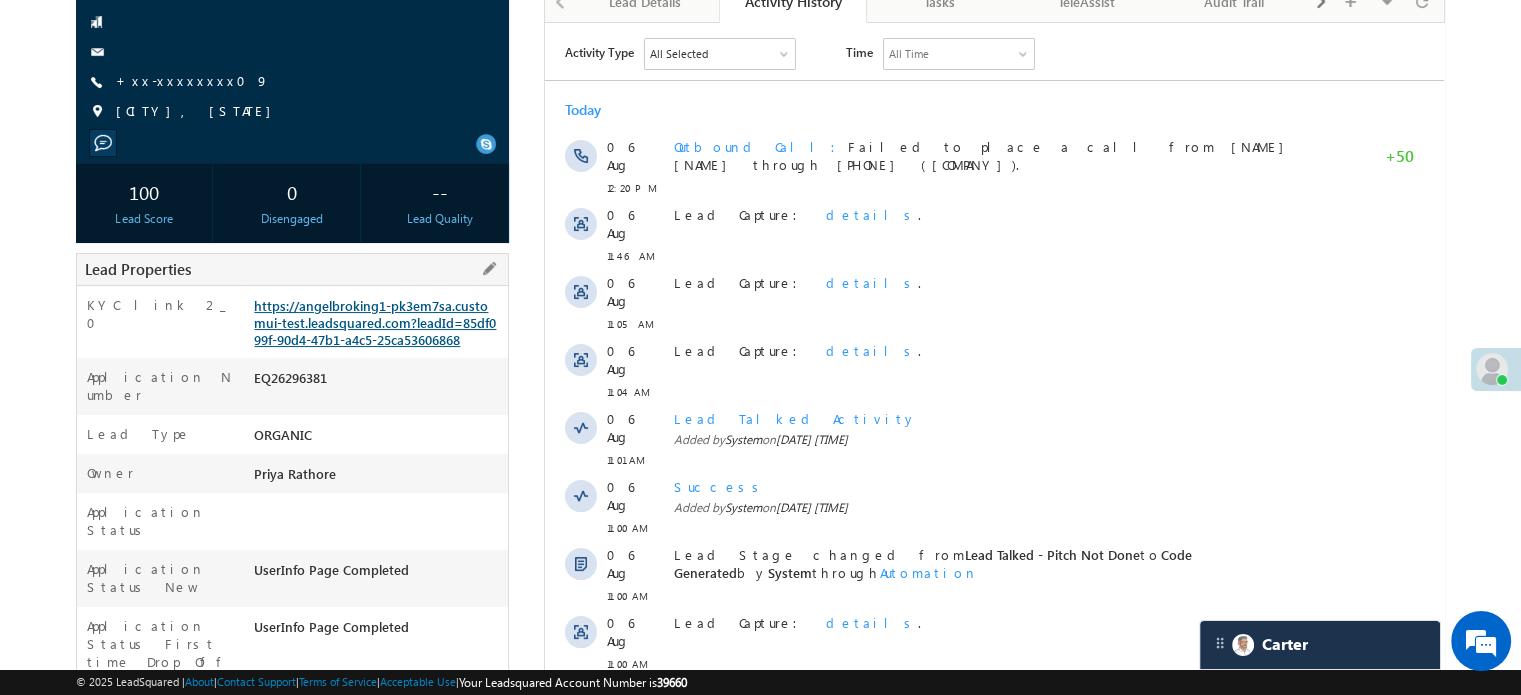 click on "https://angelbroking1-pk3em7sa.customui-test.leadsquared.com?leadId=85df099f-90d4-47b1-a4c5-25ca53606868" at bounding box center (375, 322) 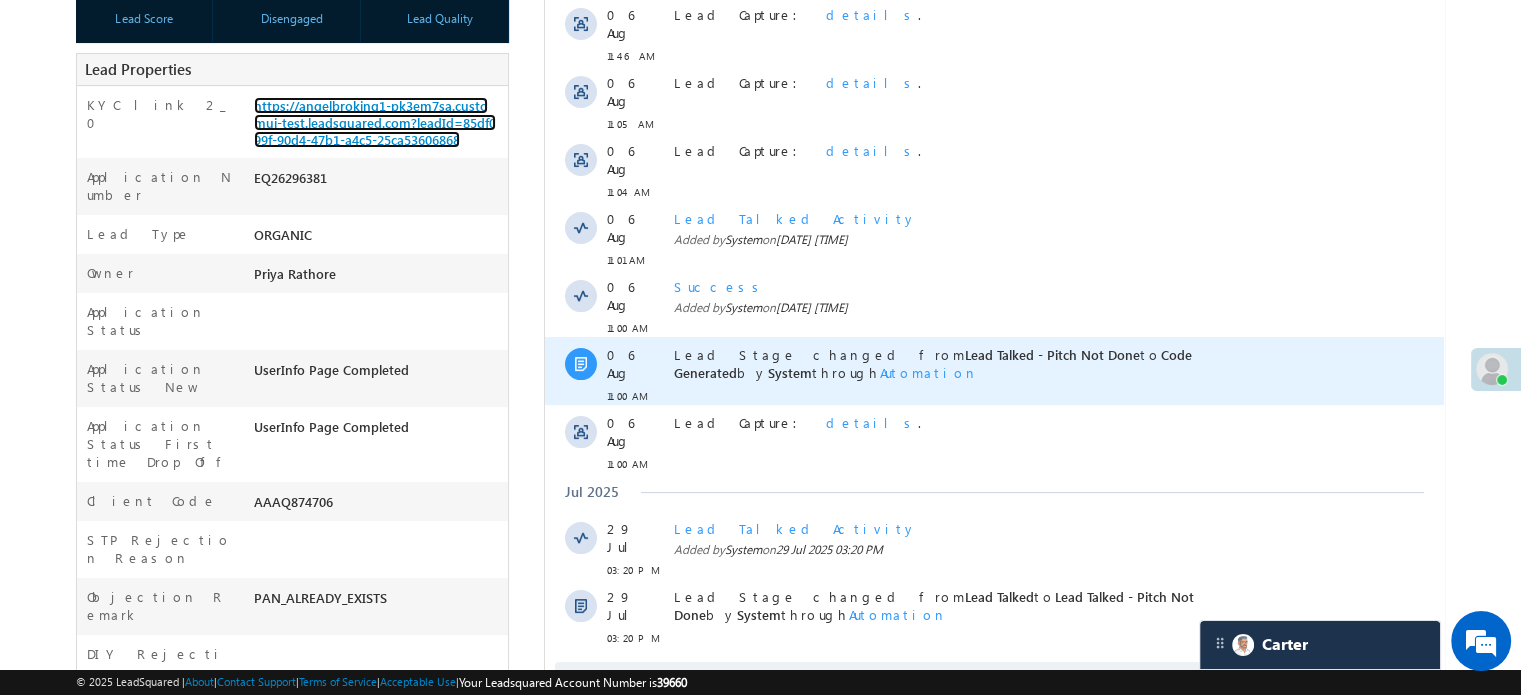 scroll, scrollTop: 300, scrollLeft: 0, axis: vertical 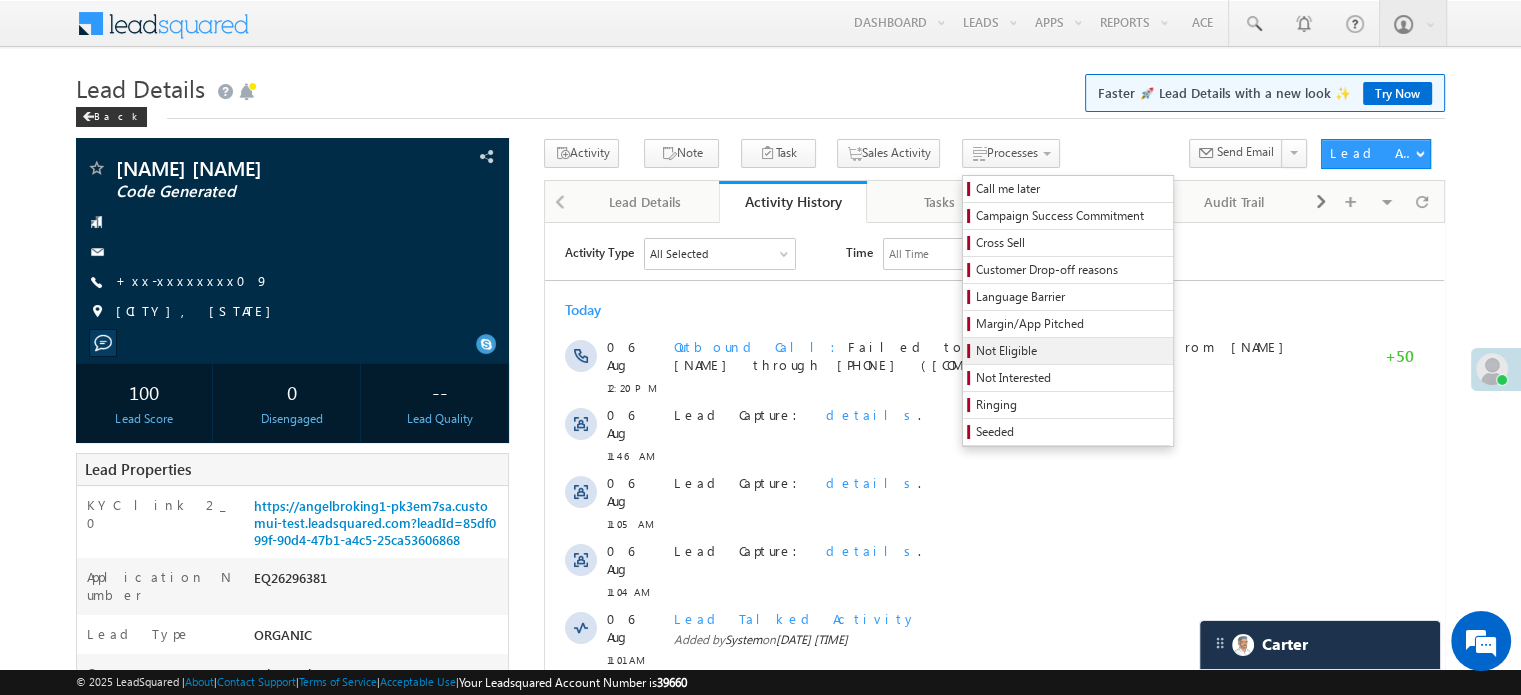 click on "Not Eligible" at bounding box center (1068, 351) 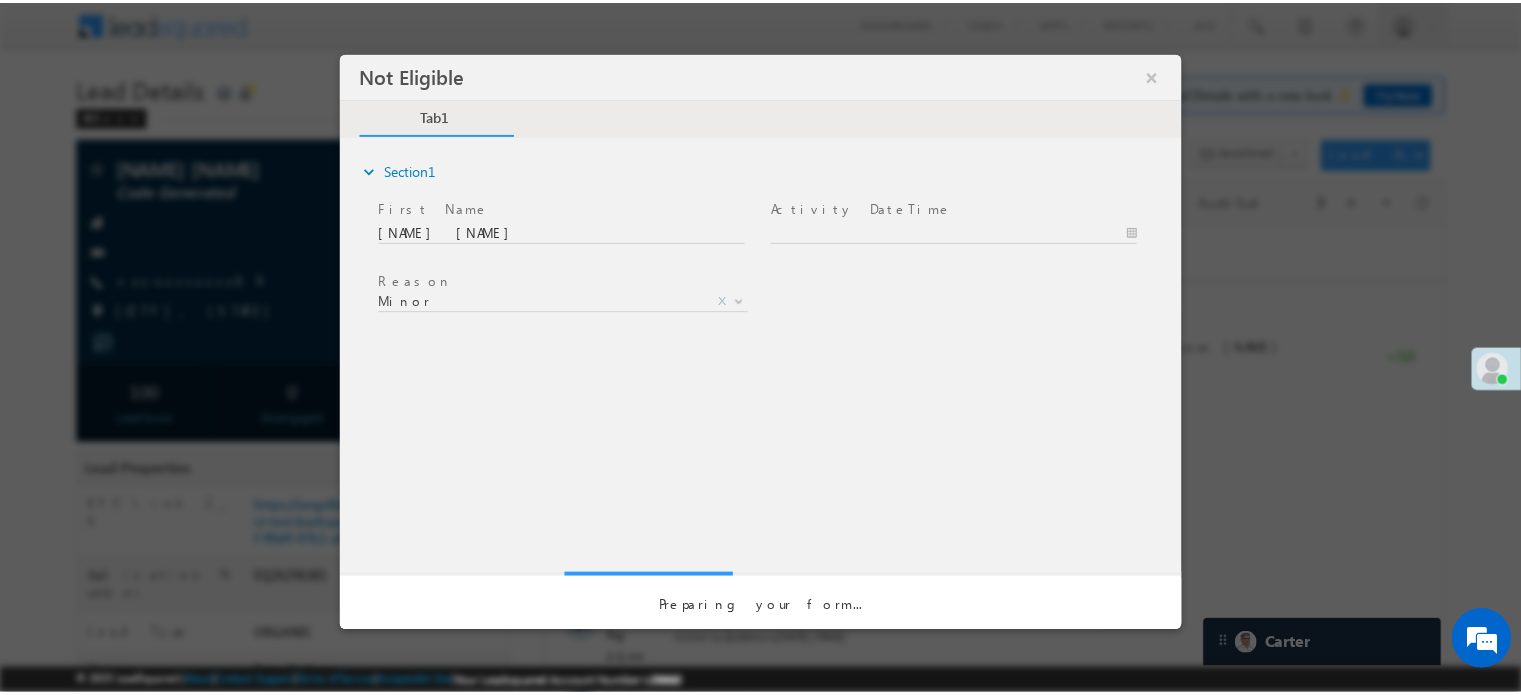 scroll, scrollTop: 0, scrollLeft: 0, axis: both 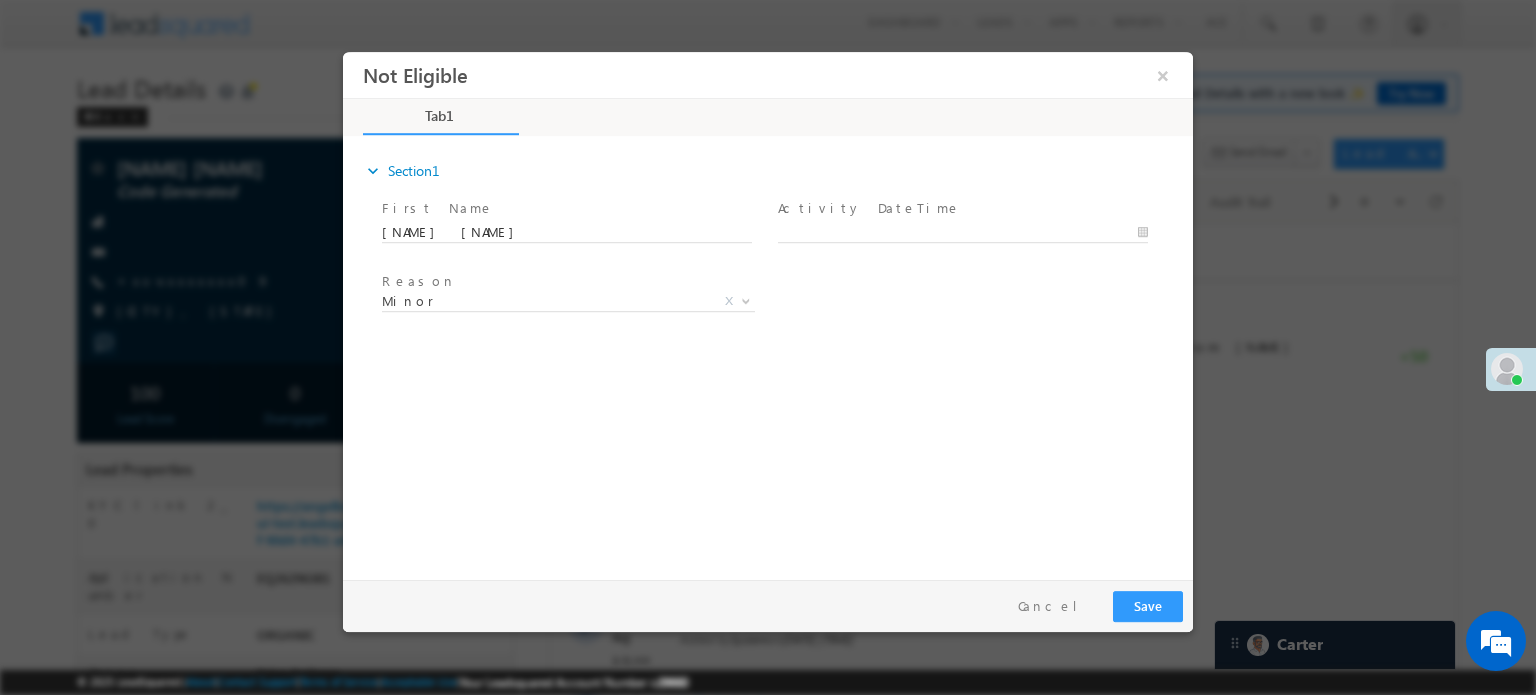 click at bounding box center (972, 232) 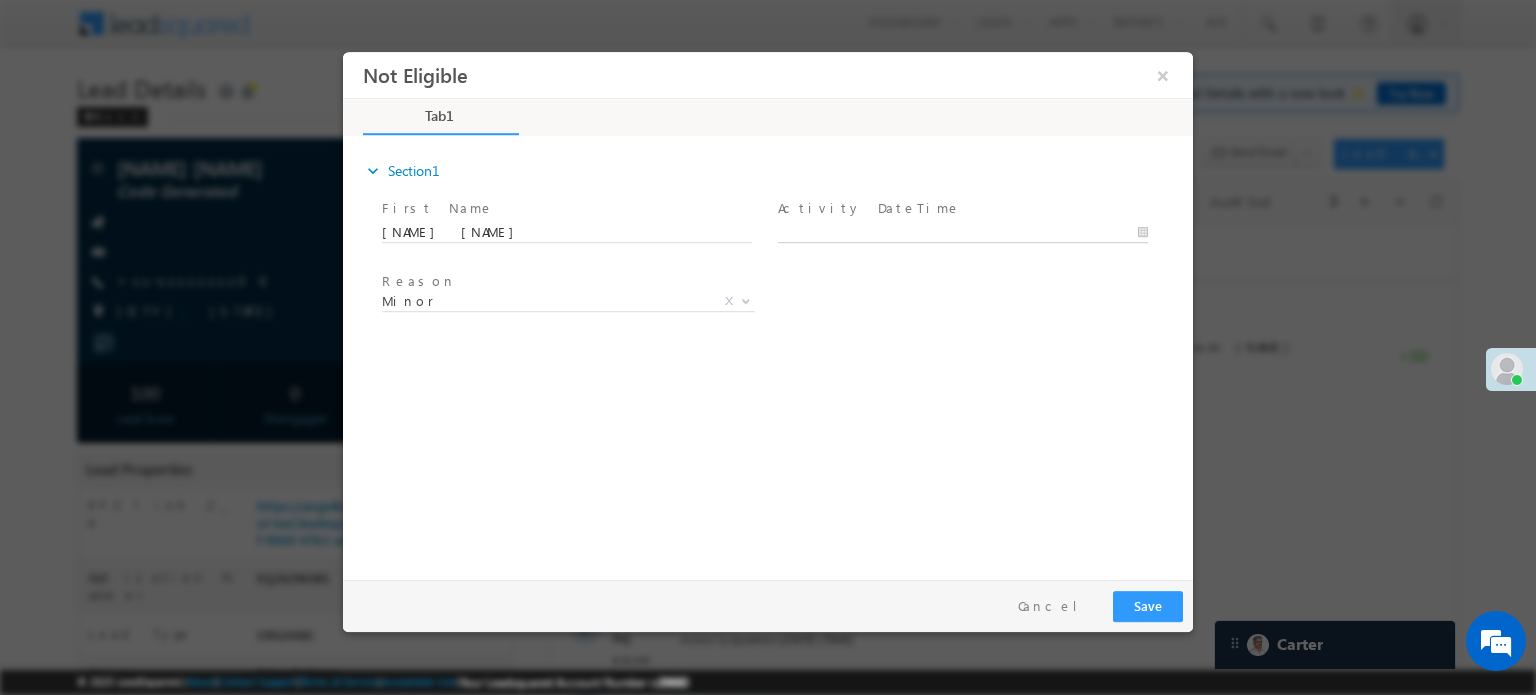 type on "08/06/25 1:04 PM" 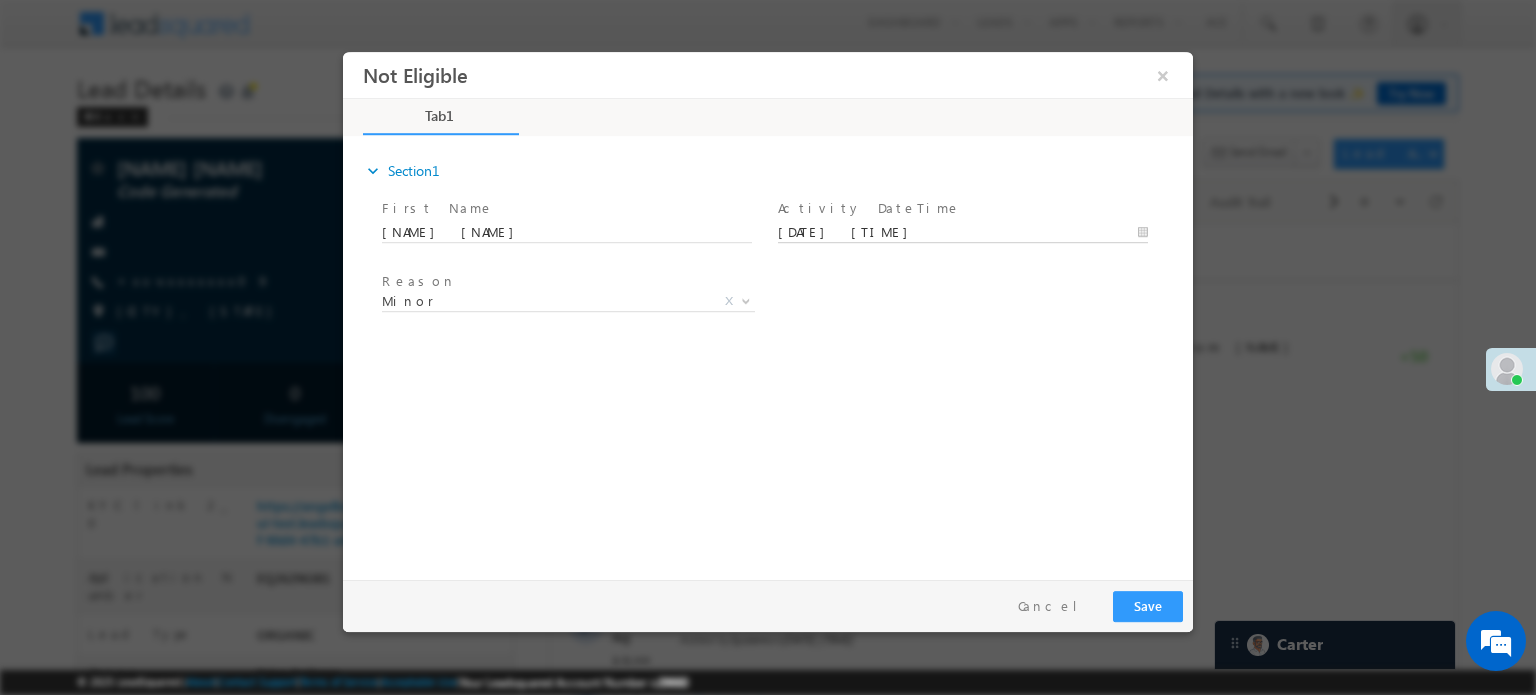 drag, startPoint x: 841, startPoint y: 222, endPoint x: 841, endPoint y: 236, distance: 14 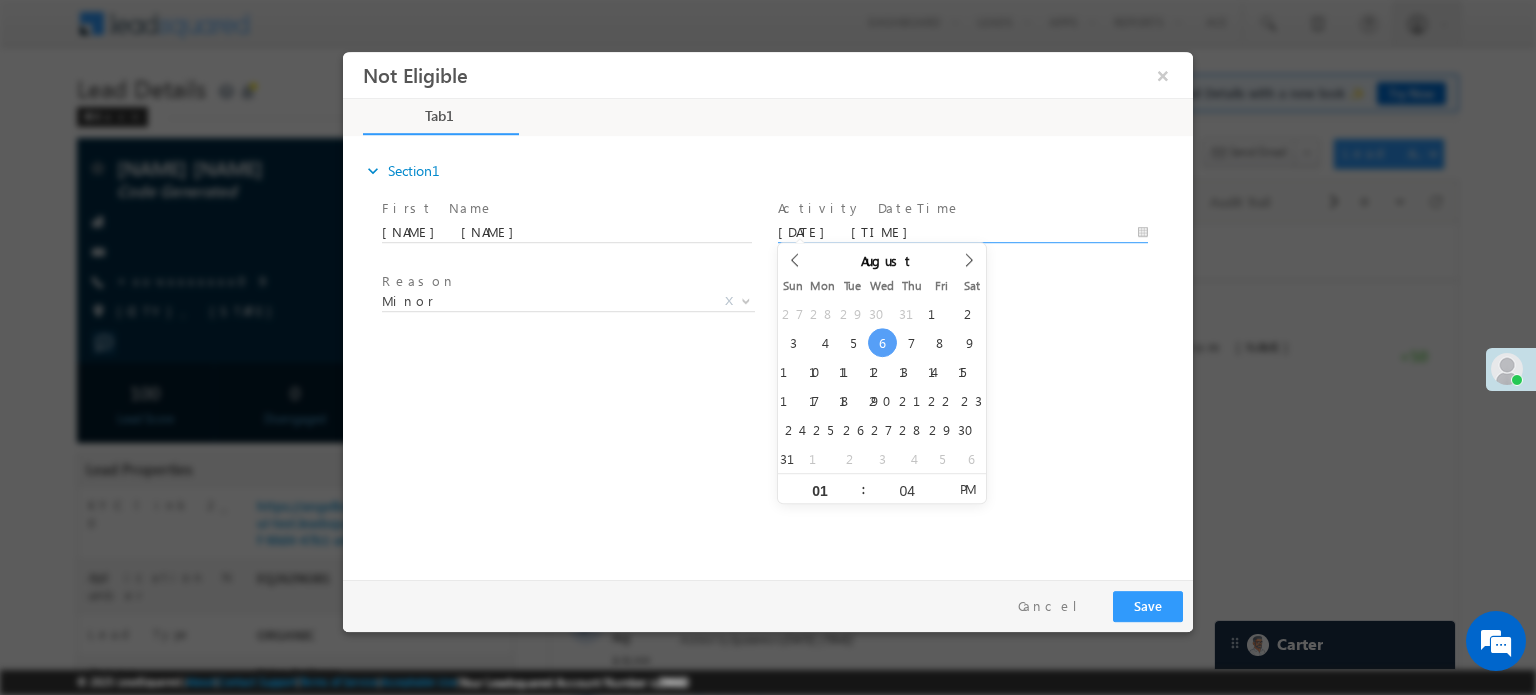 click at bounding box center [566, 325] 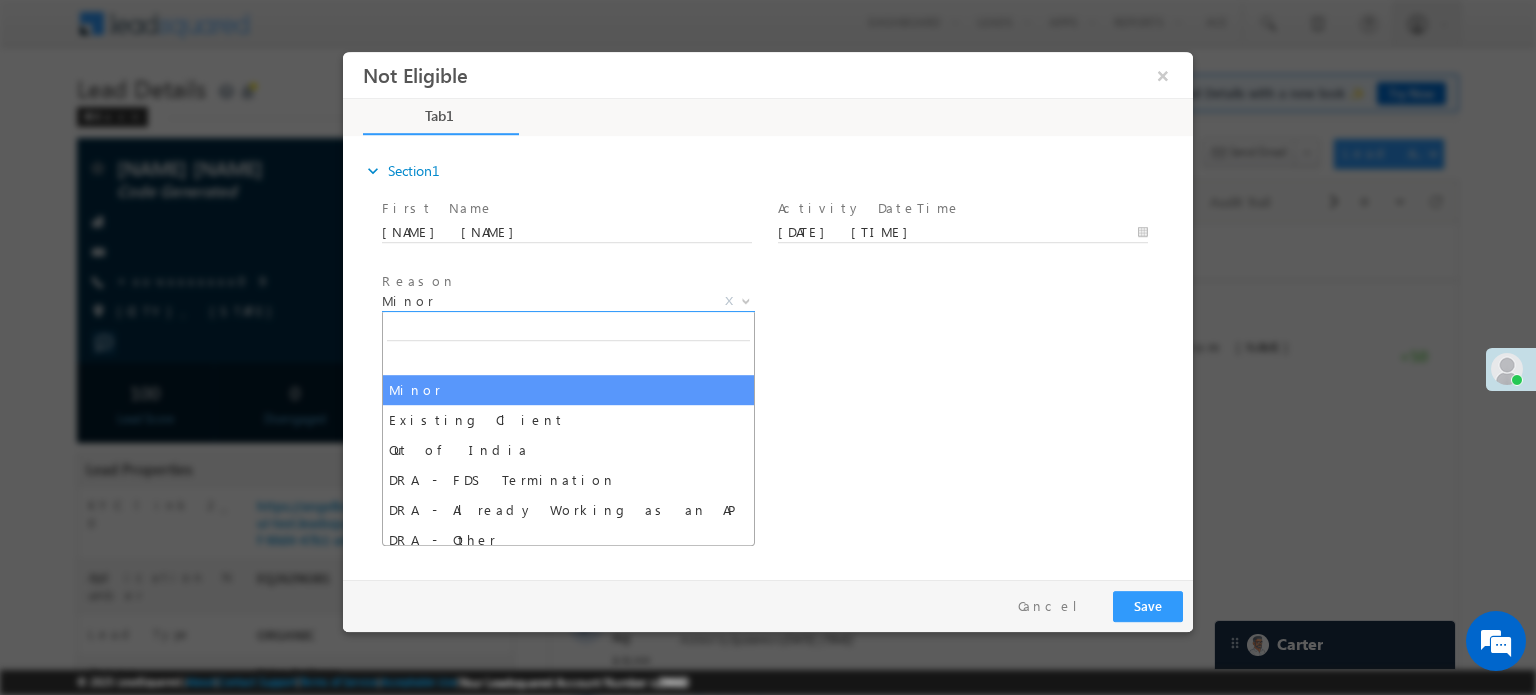 drag, startPoint x: 505, startPoint y: 299, endPoint x: 494, endPoint y: 337, distance: 39.56008 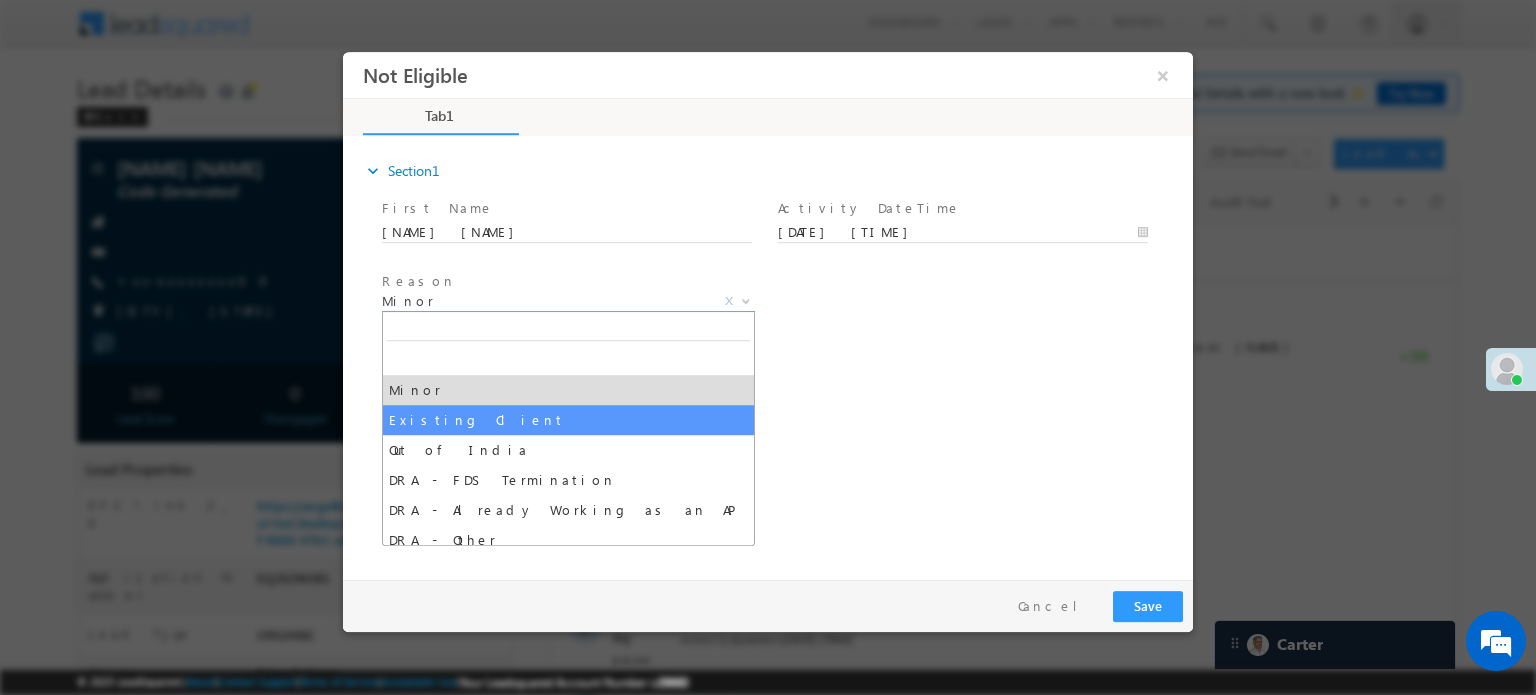select on "Existing Client" 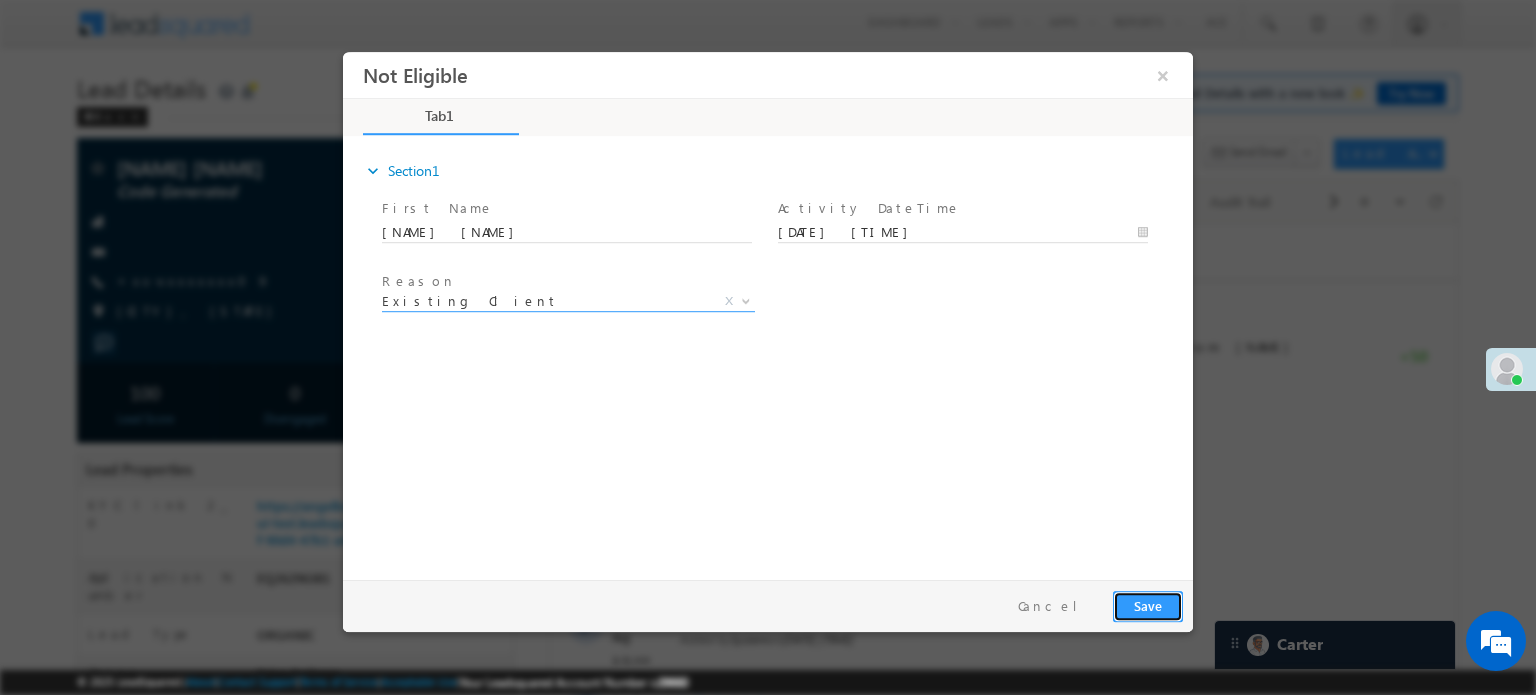 click on "Save" at bounding box center [1148, 605] 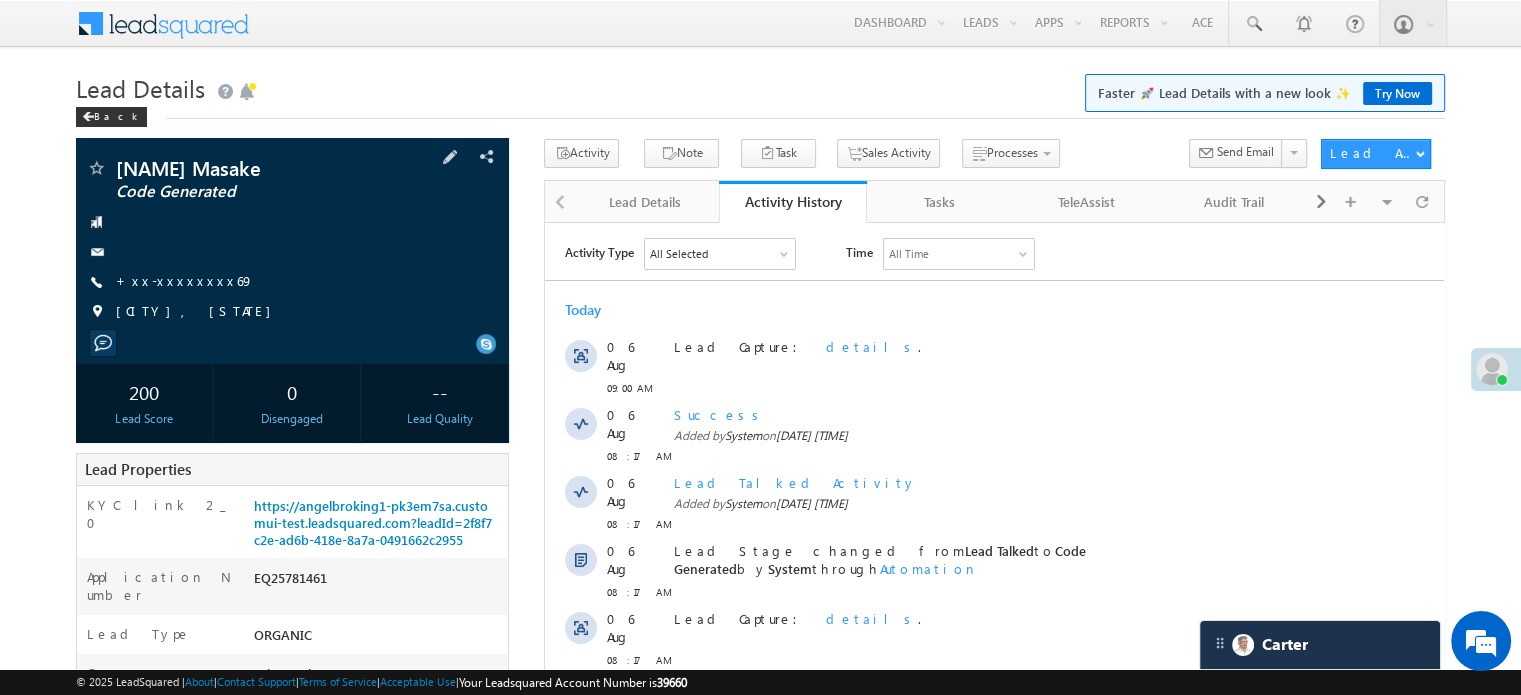 scroll, scrollTop: 0, scrollLeft: 0, axis: both 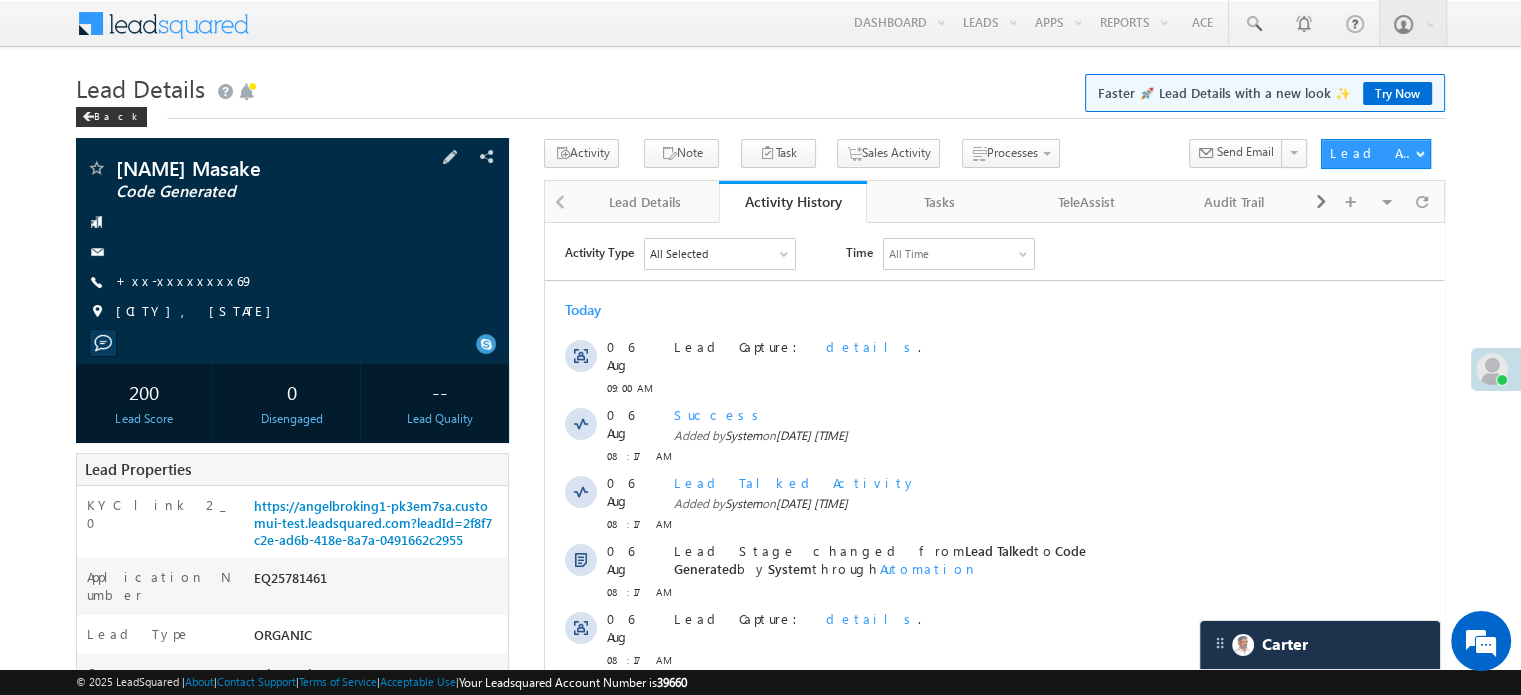click on "[NAME] Masake
Code Generated
[PHONE]" at bounding box center [292, 245] 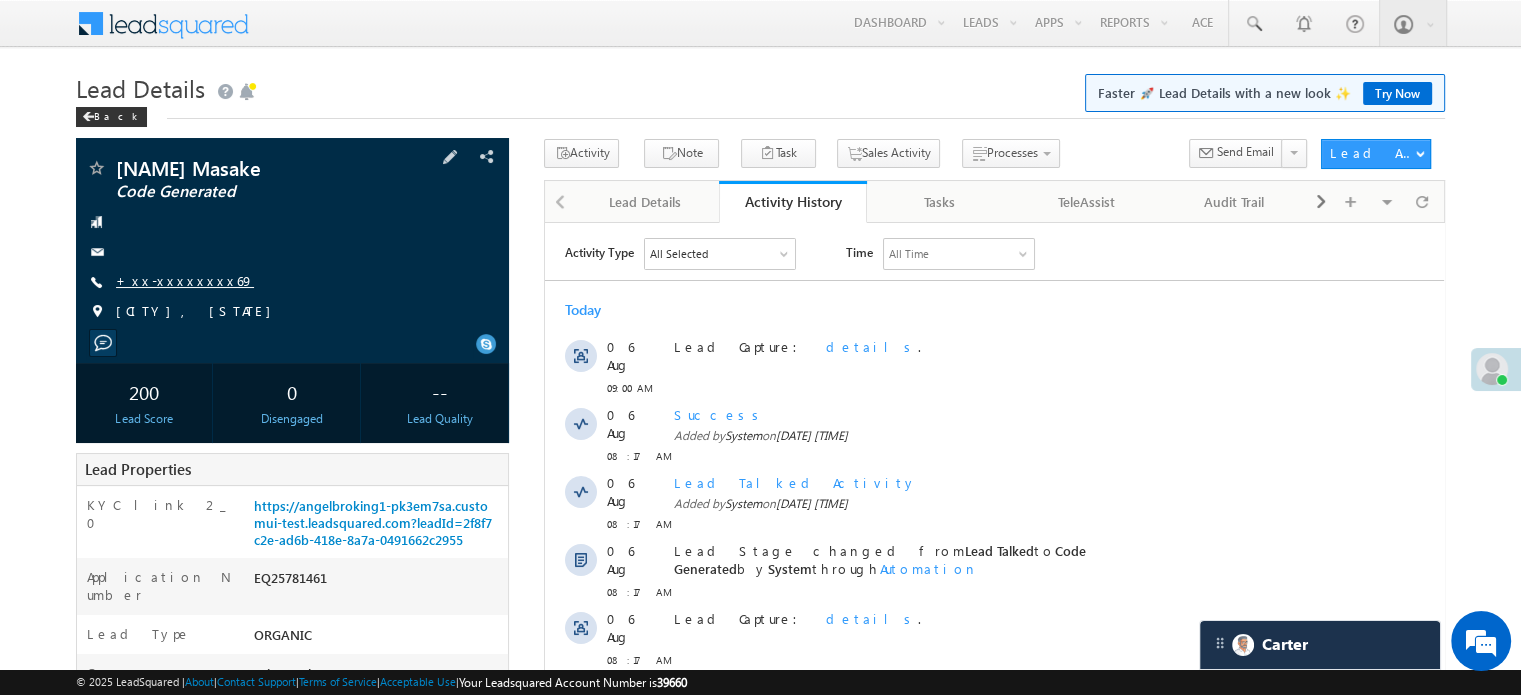click on "+xx-xxxxxxxx69" at bounding box center [185, 280] 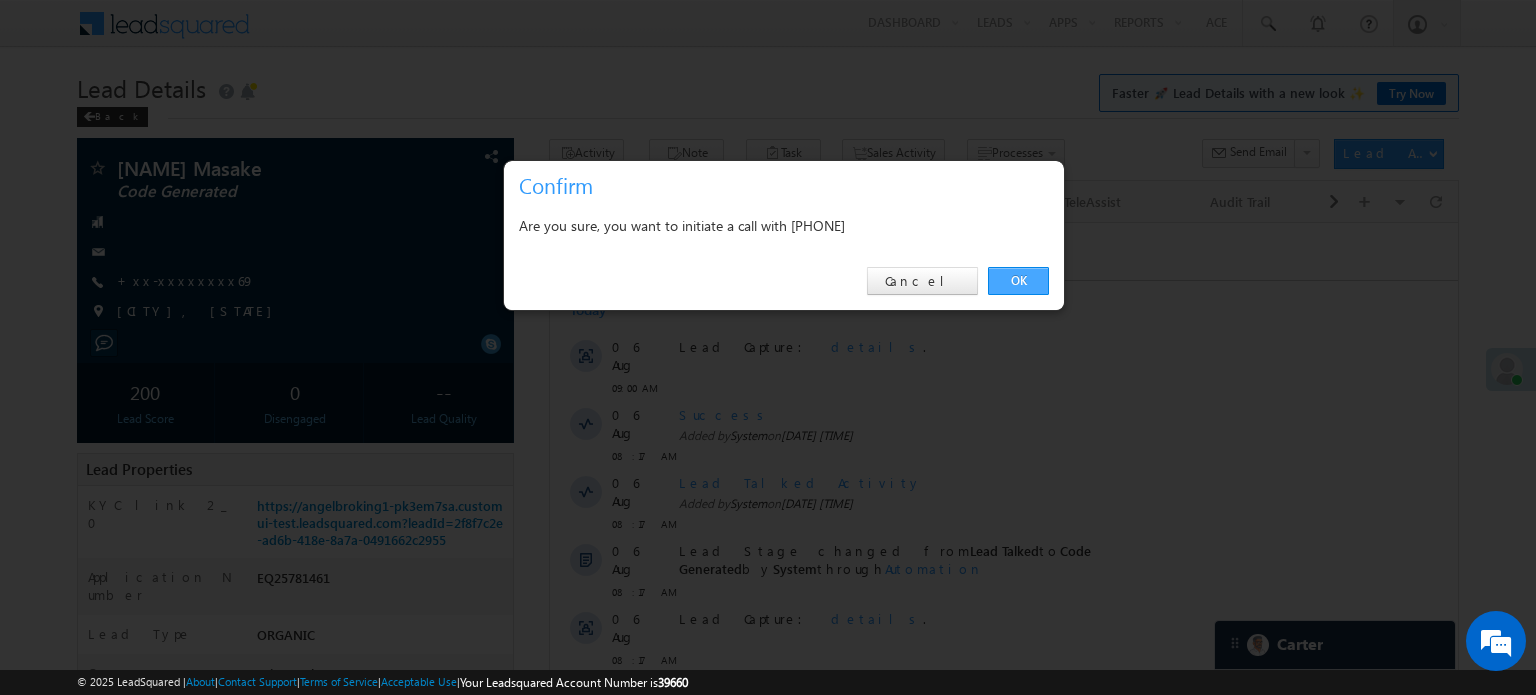 click on "OK" at bounding box center (1018, 281) 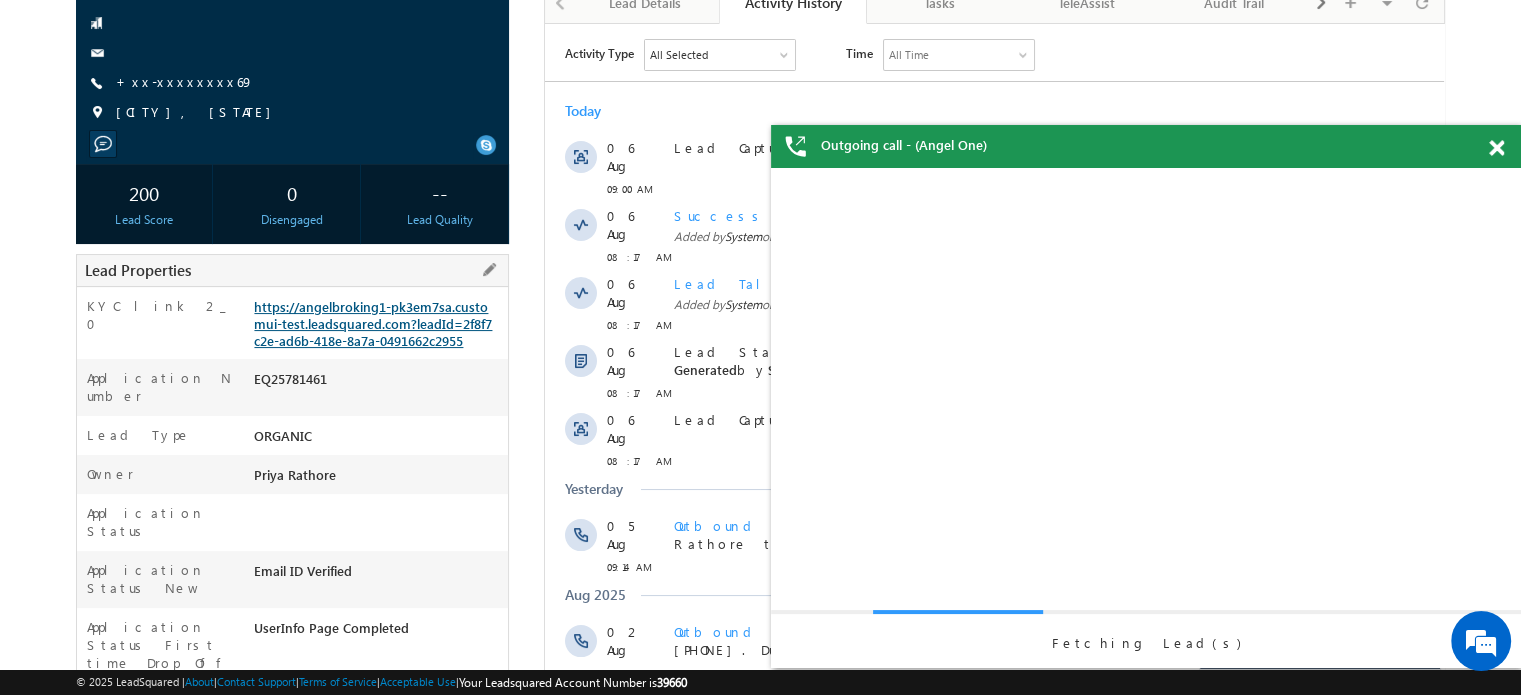 scroll, scrollTop: 0, scrollLeft: 0, axis: both 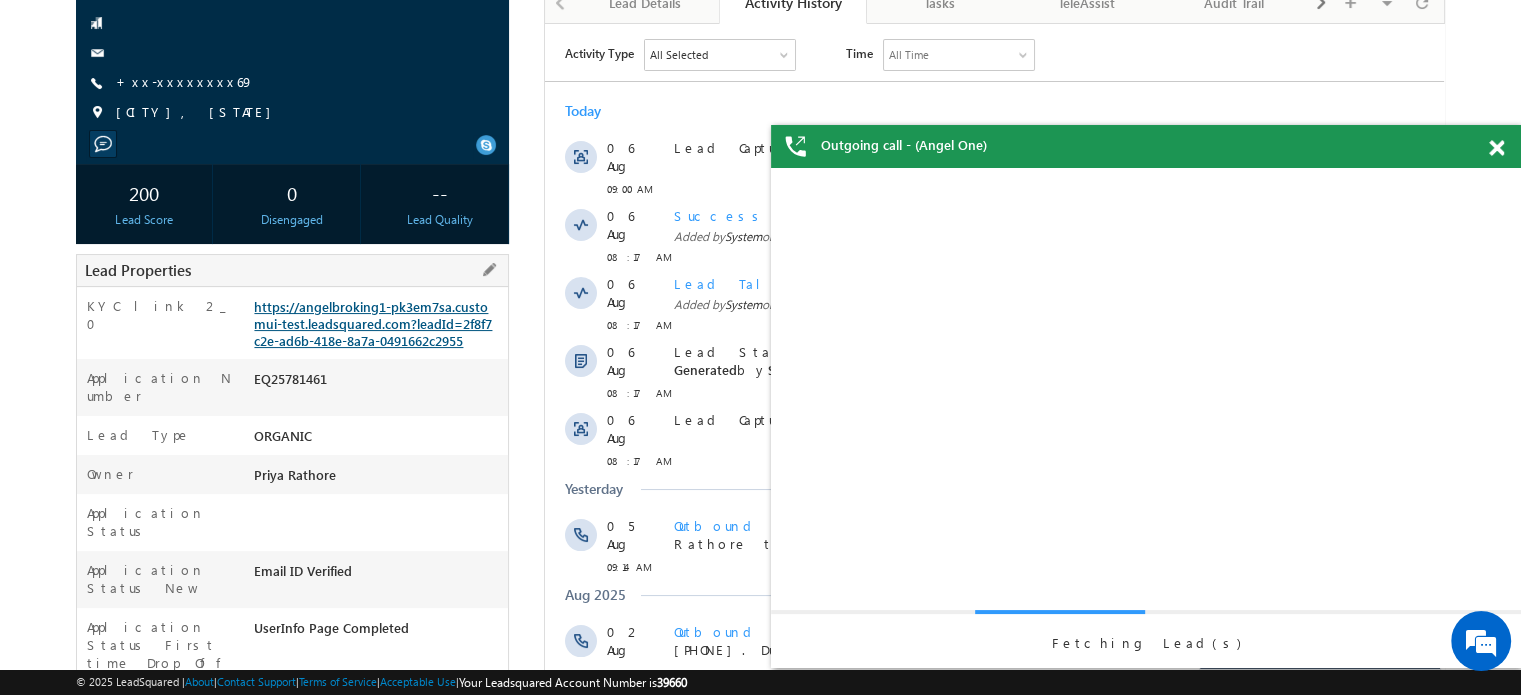click on "https://angelbroking1-pk3em7sa.customui-test.leadsquared.com?leadId=2f8f7c2e-ad6b-418e-8a7a-0491662c2955" at bounding box center (373, 323) 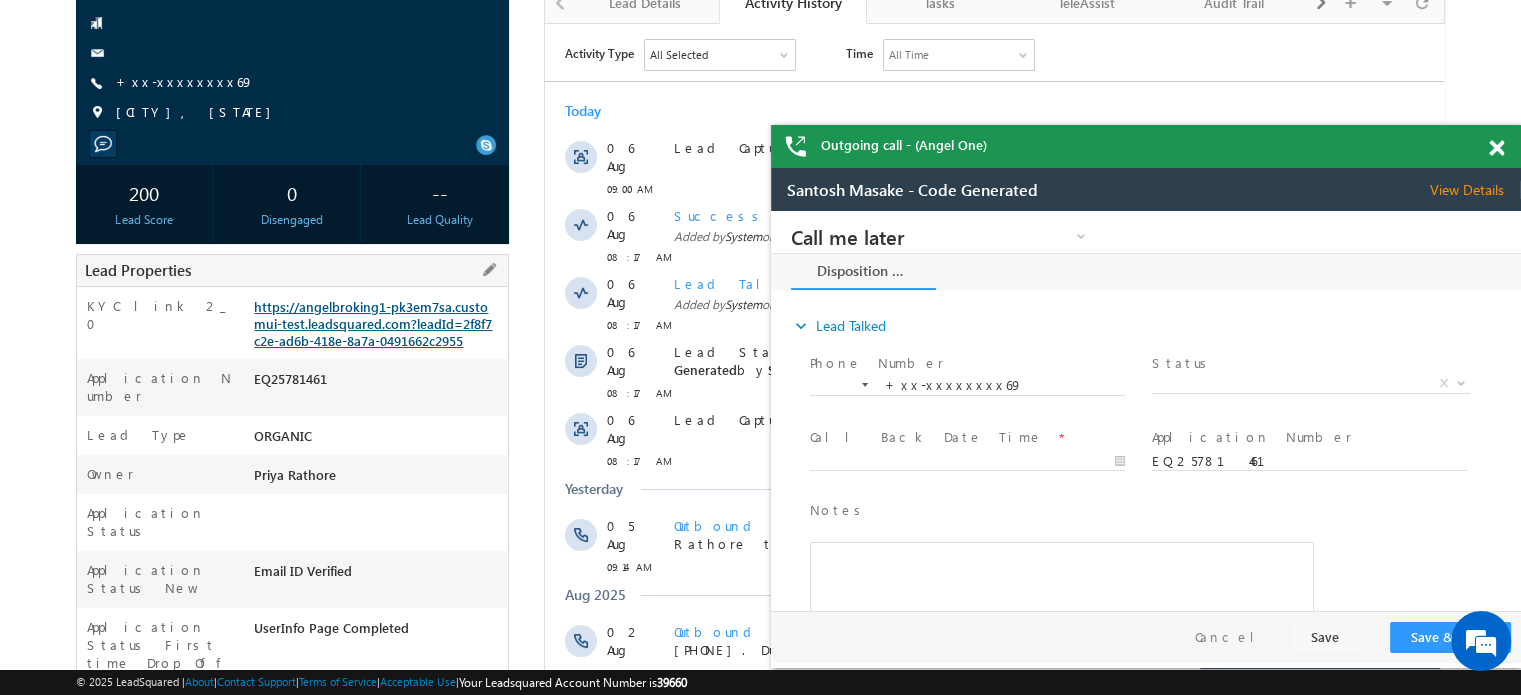 scroll, scrollTop: 0, scrollLeft: 0, axis: both 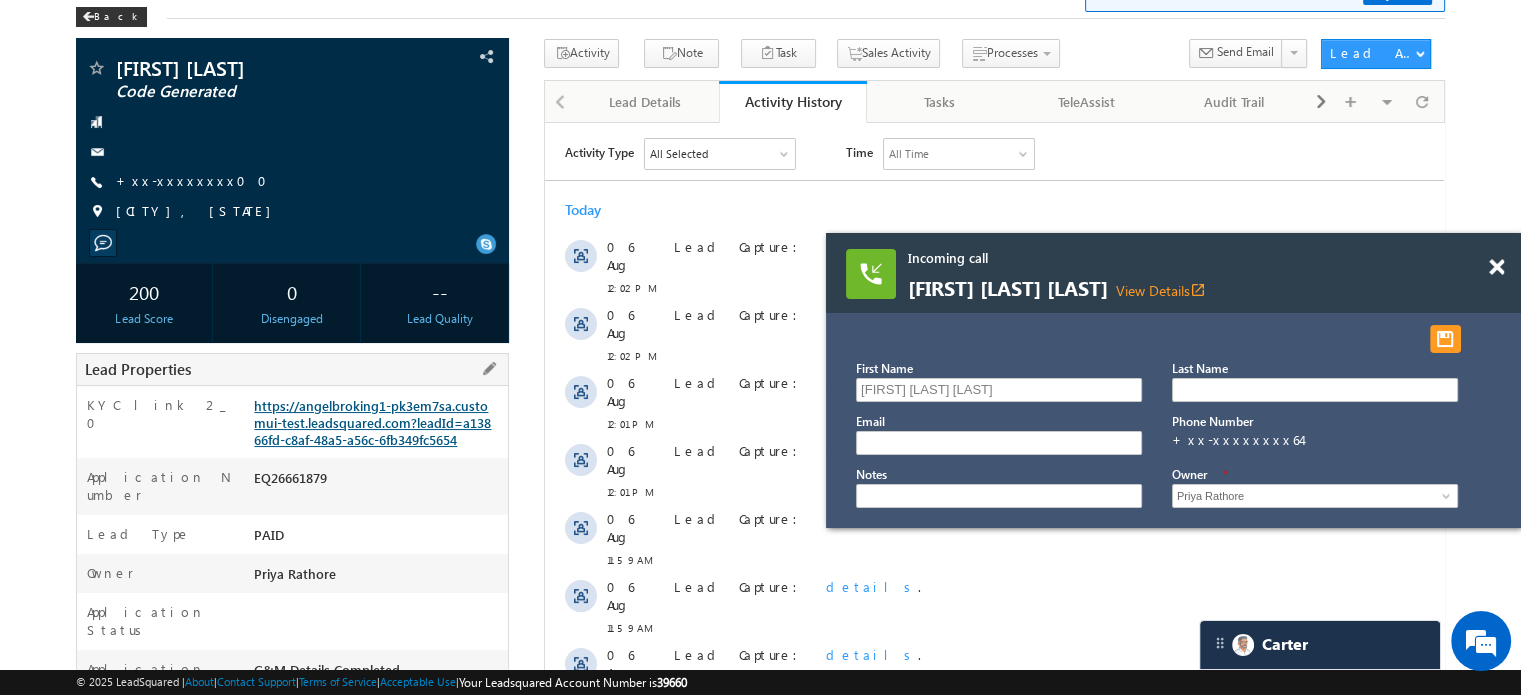 click on "https://angelbroking1-pk3em7sa.customui-test.leadsquared.com?leadId=a13866fd-c8af-48a5-a56c-6fb349fc5654" at bounding box center (372, 422) 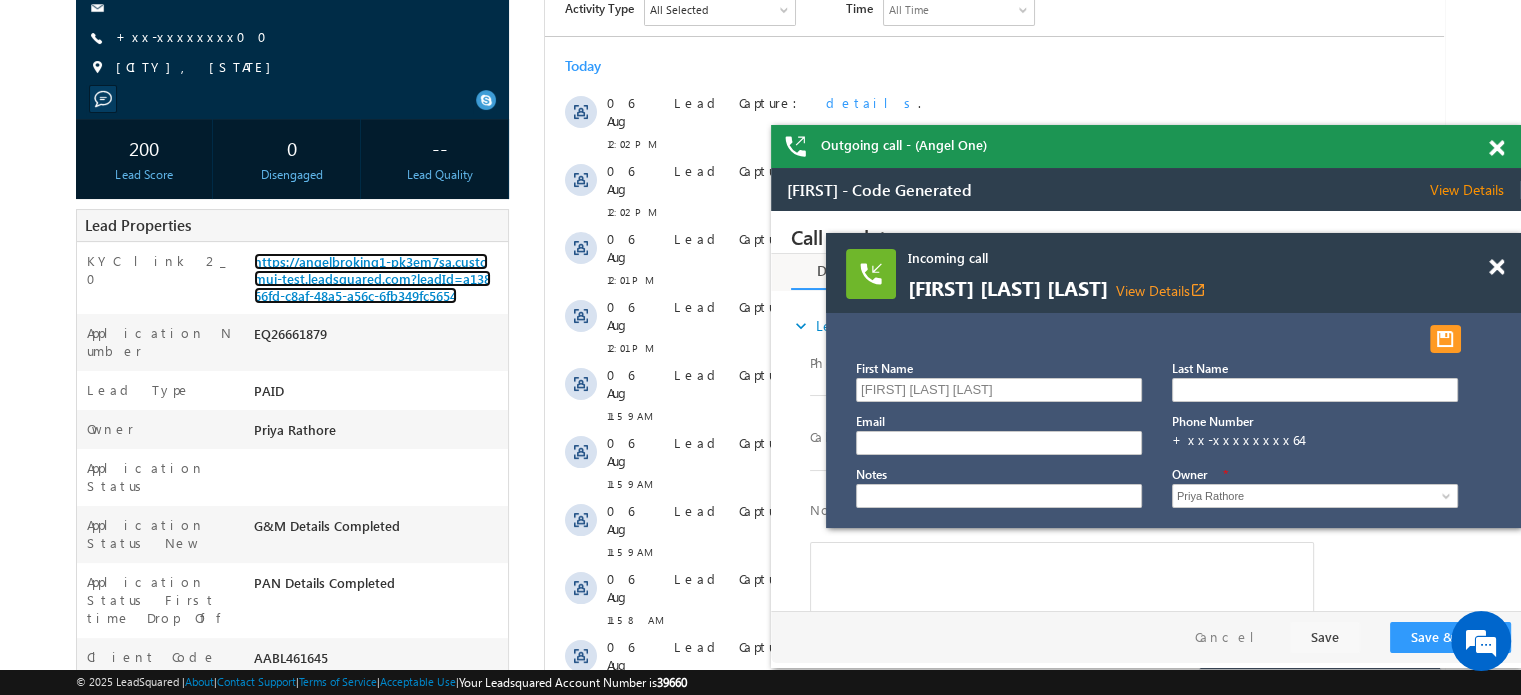 scroll, scrollTop: 0, scrollLeft: 0, axis: both 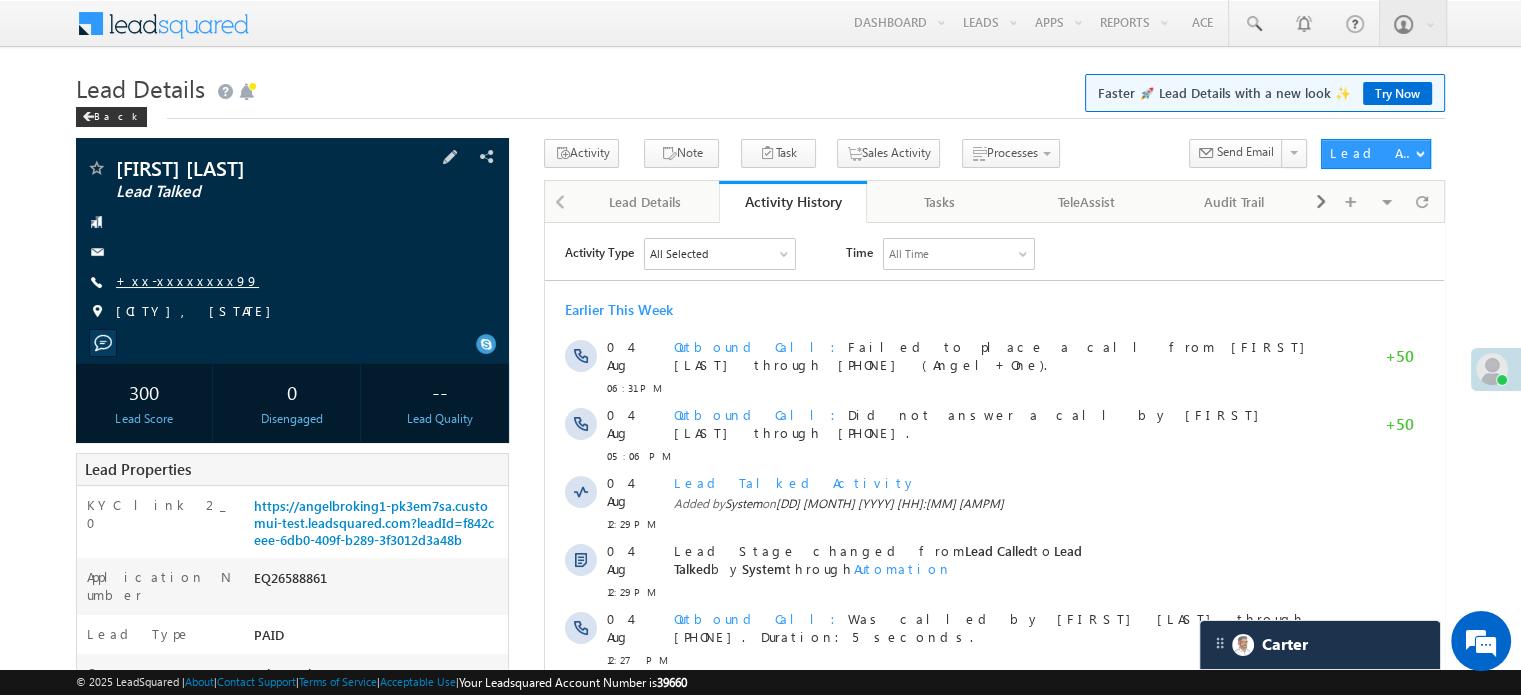 click on "+xx-xxxxxxxx99" at bounding box center [187, 280] 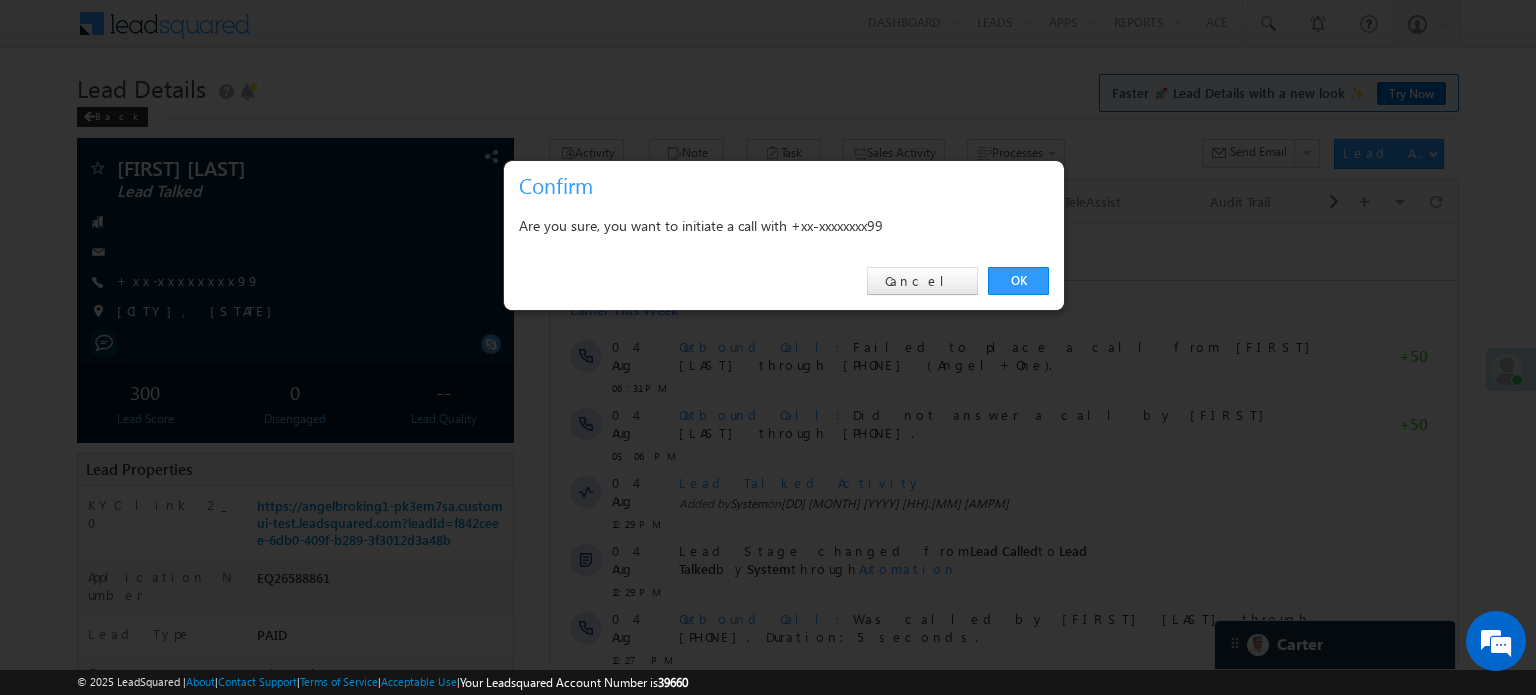 drag, startPoint x: 1003, startPoint y: 276, endPoint x: 98, endPoint y: 48, distance: 933.2786 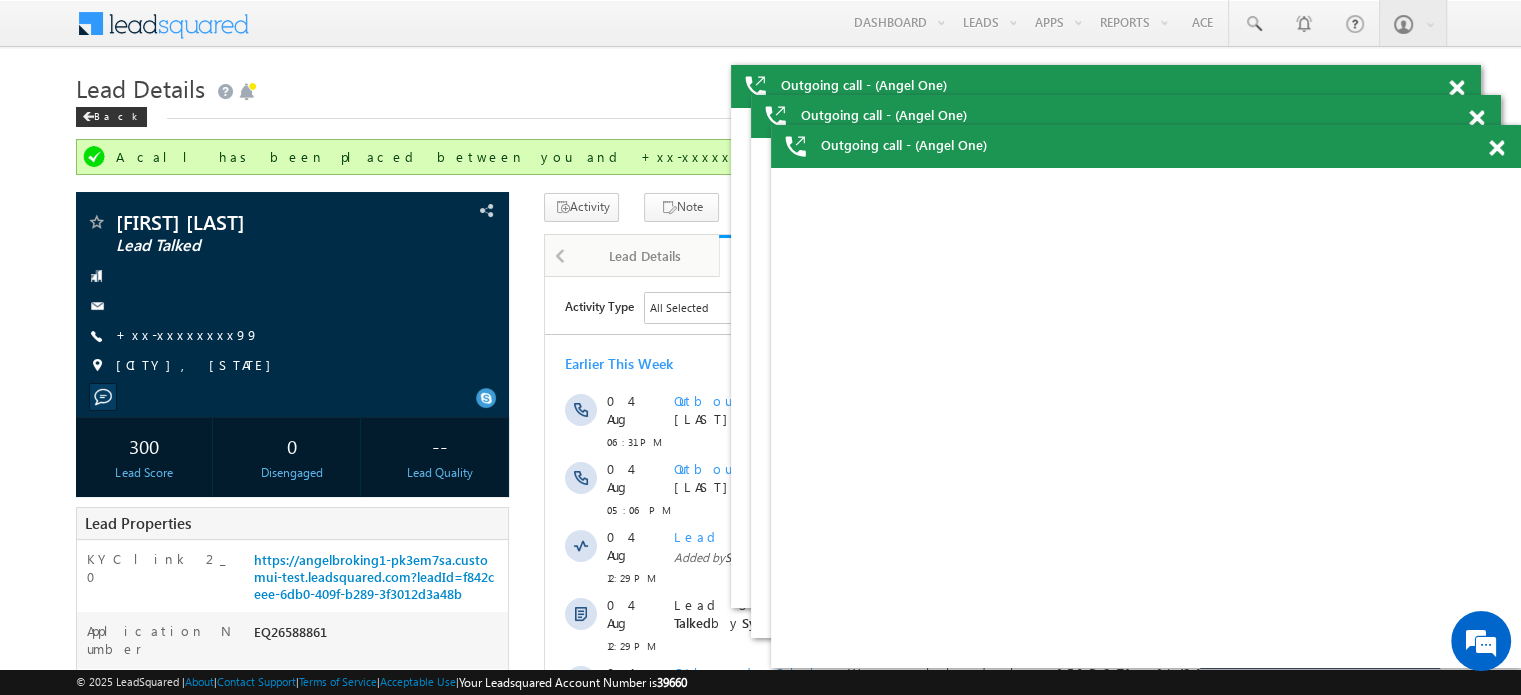 scroll, scrollTop: 0, scrollLeft: 0, axis: both 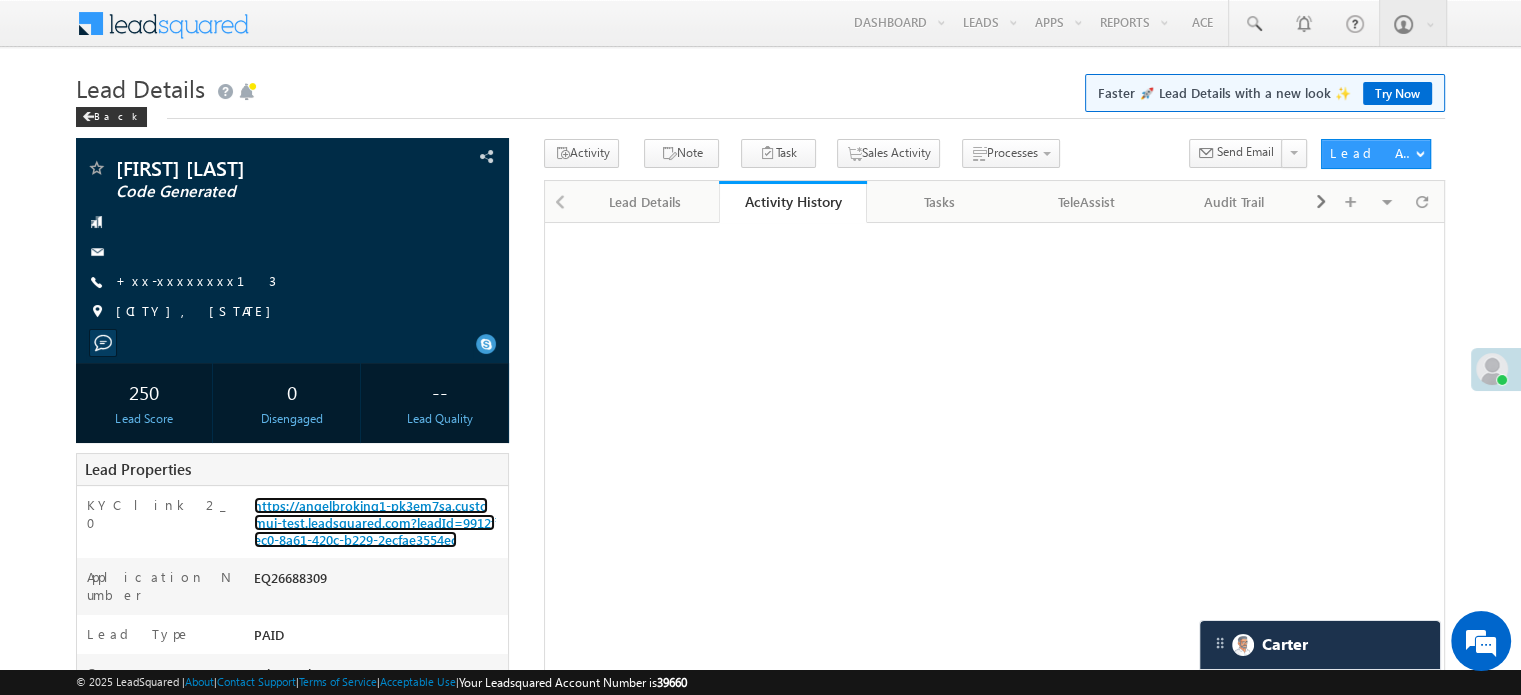 click on "https://angelbroking1-pk3em7sa.customui-test.leadsquared.com?leadId=9912fec0-8a61-420c-b229-2ecfae3554ec" at bounding box center [374, 522] 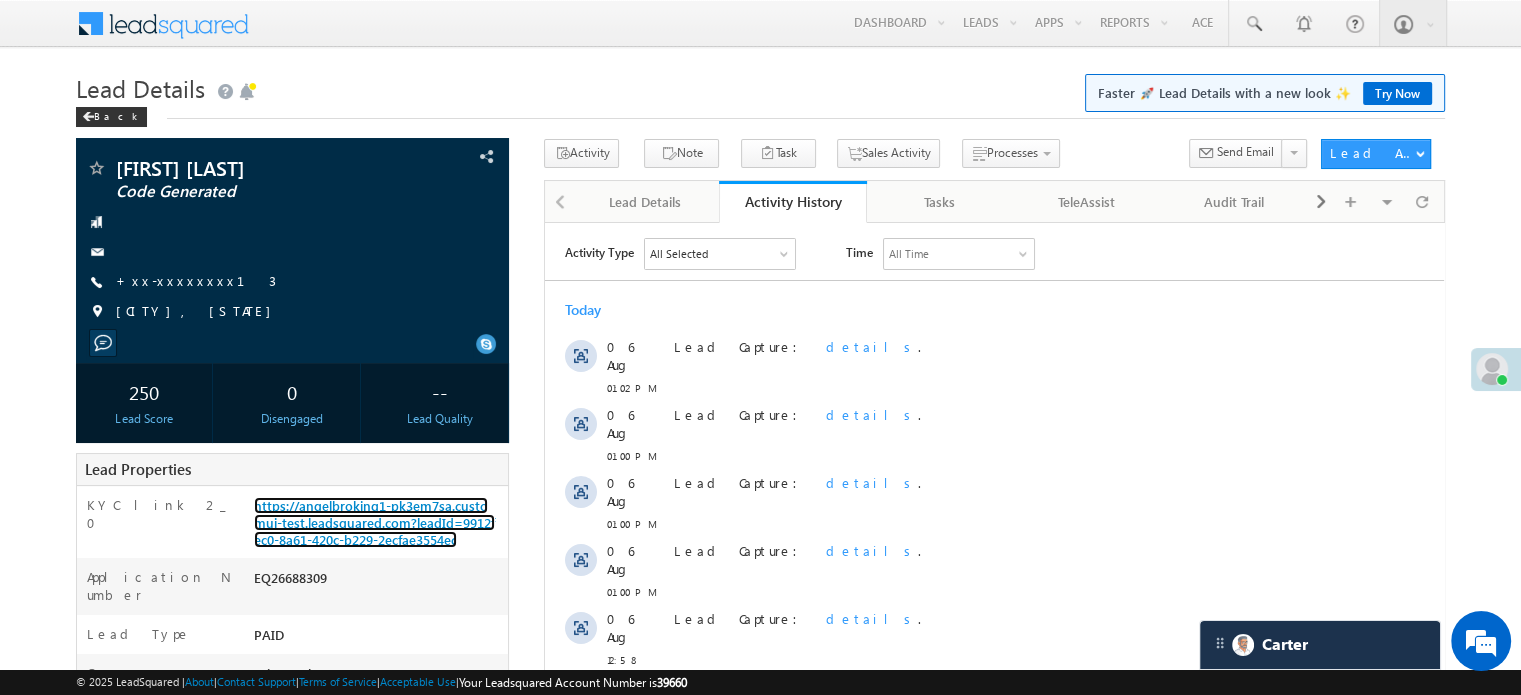 scroll, scrollTop: 0, scrollLeft: 0, axis: both 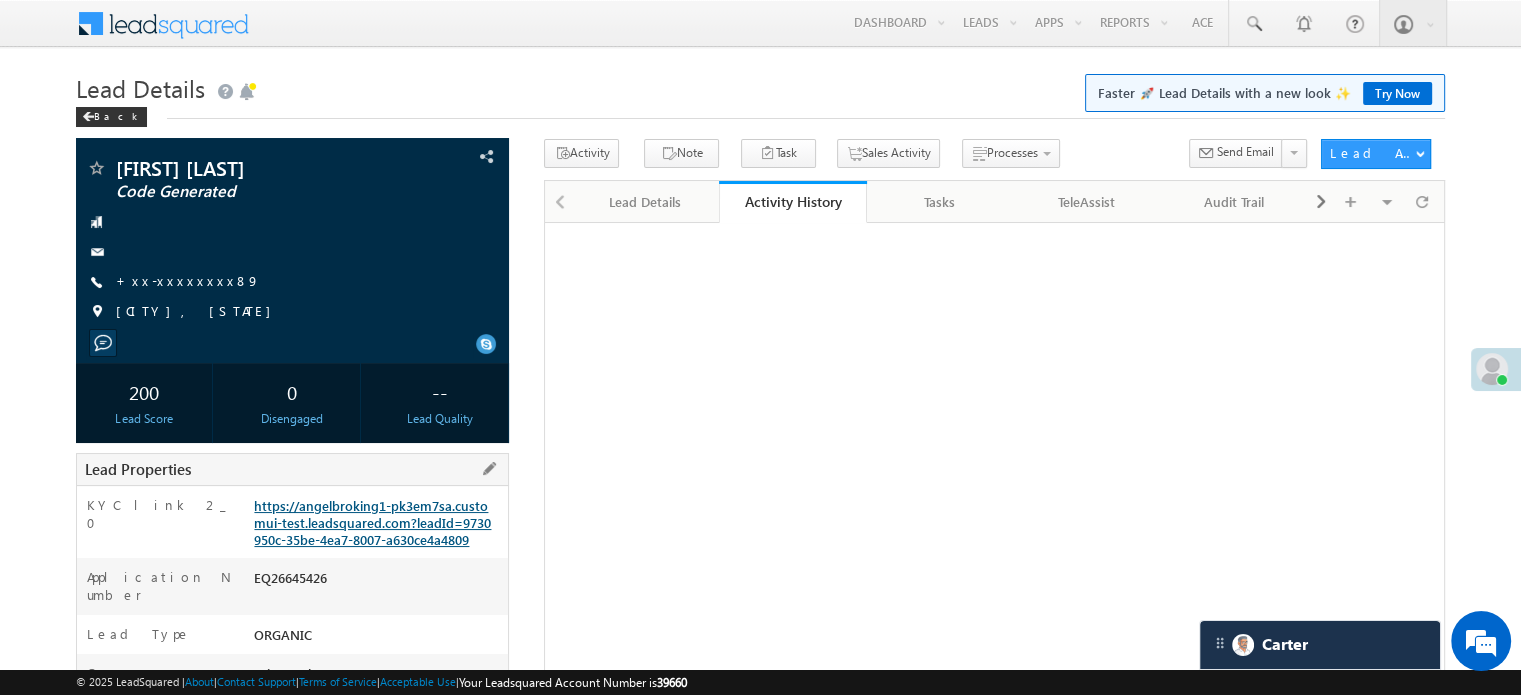 click on "https://angelbroking1-pk3em7sa.customui-test.leadsquared.com?leadId=9730950c-35be-4ea7-8007-a630ce4a4809" at bounding box center [372, 522] 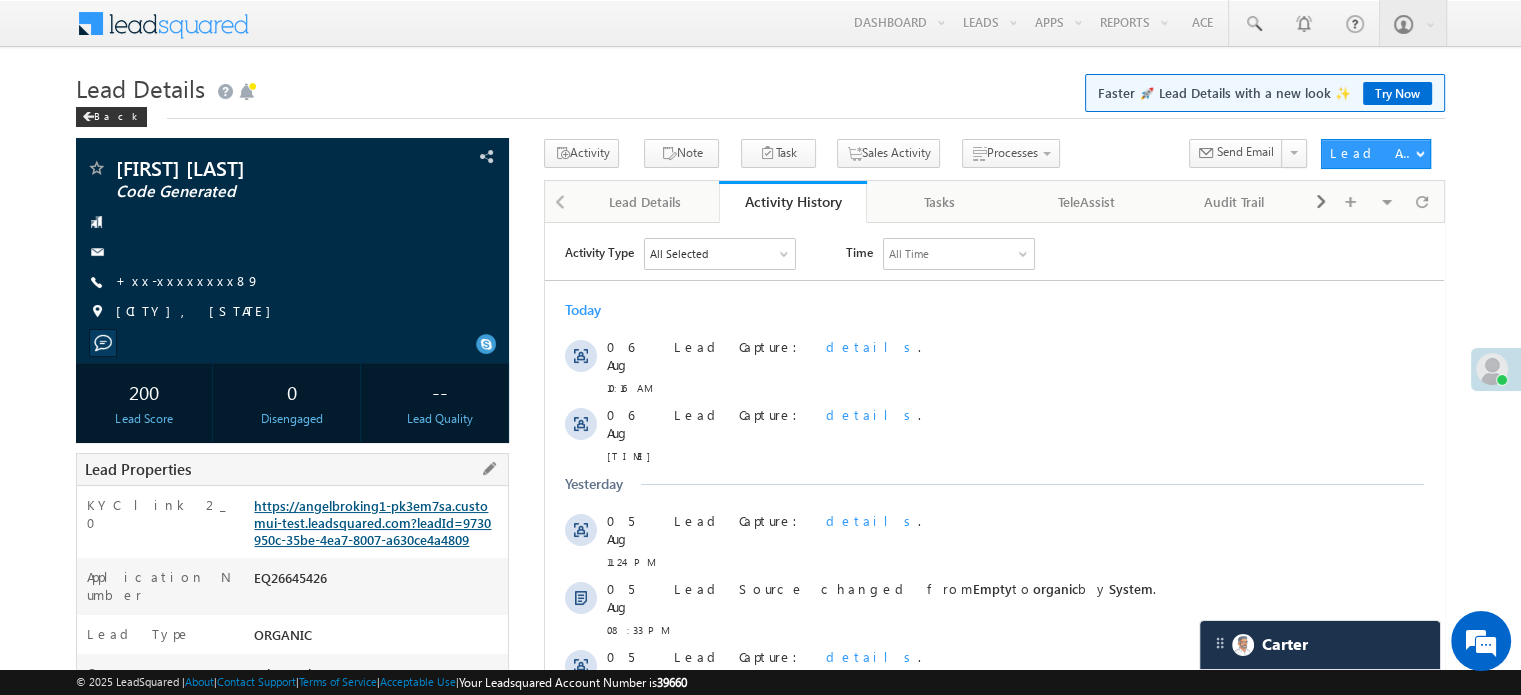 scroll, scrollTop: 0, scrollLeft: 0, axis: both 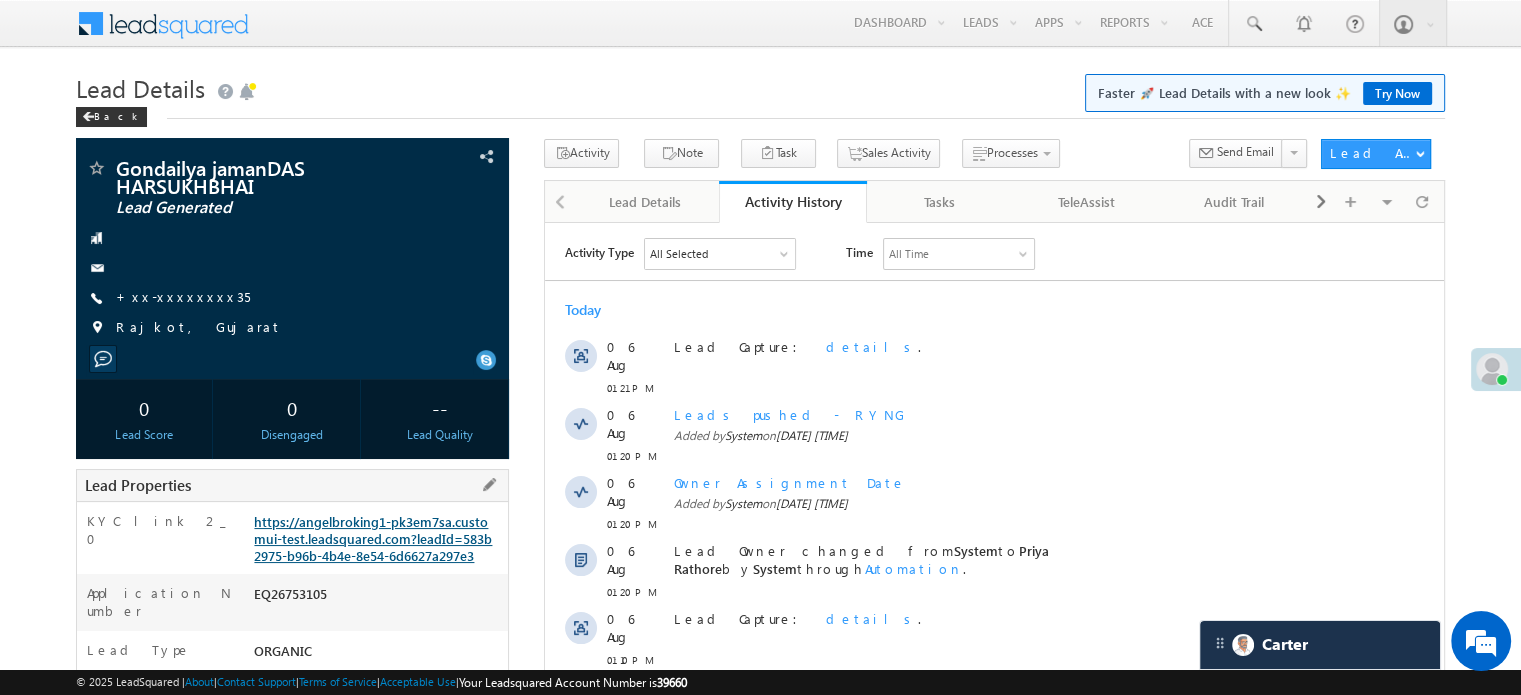 click on "https://angelbroking1-pk3em7sa.customui-test.leadsquared.com?leadId=583b2975-b96b-4b4e-8e54-6d6627a297e3" at bounding box center (373, 538) 